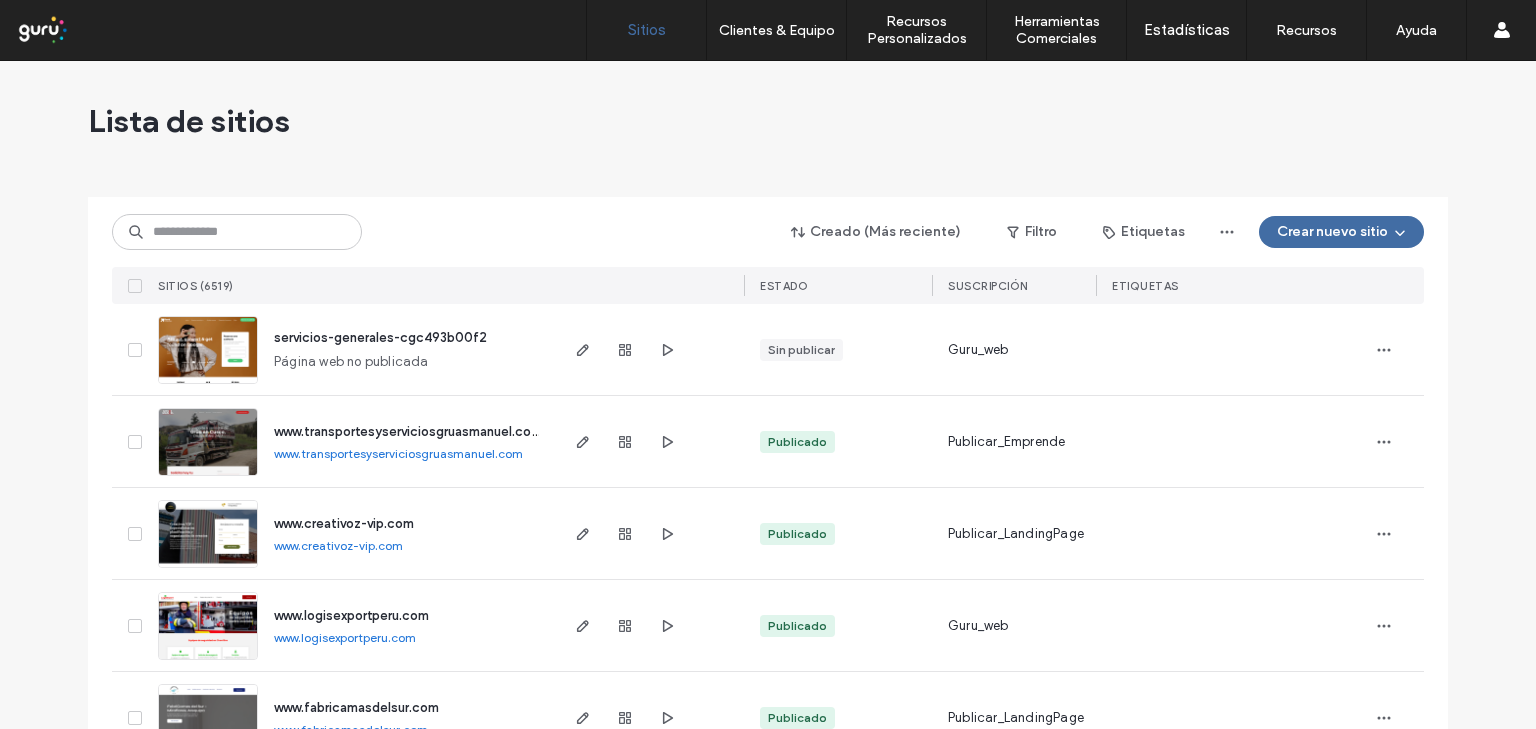 scroll, scrollTop: 0, scrollLeft: 0, axis: both 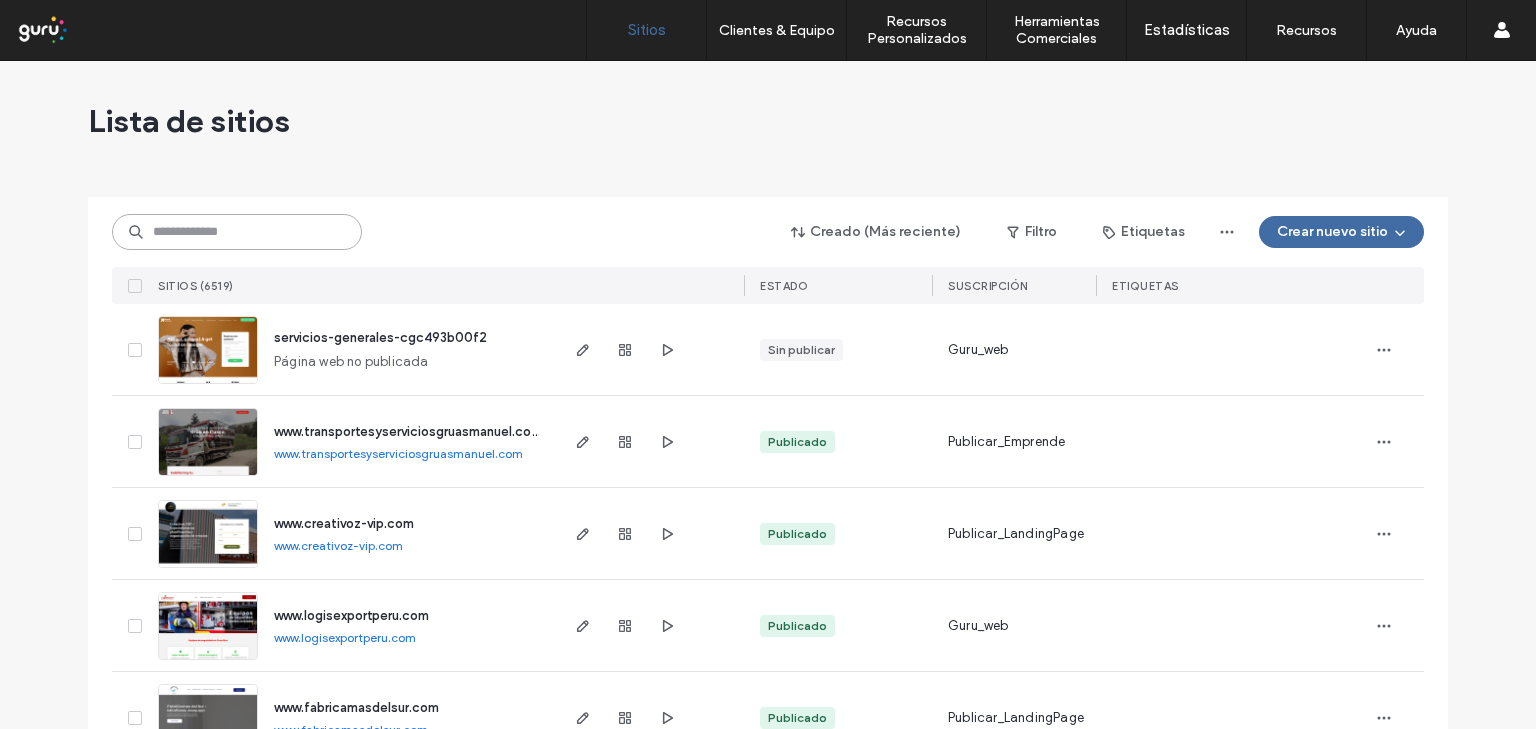 click at bounding box center (237, 232) 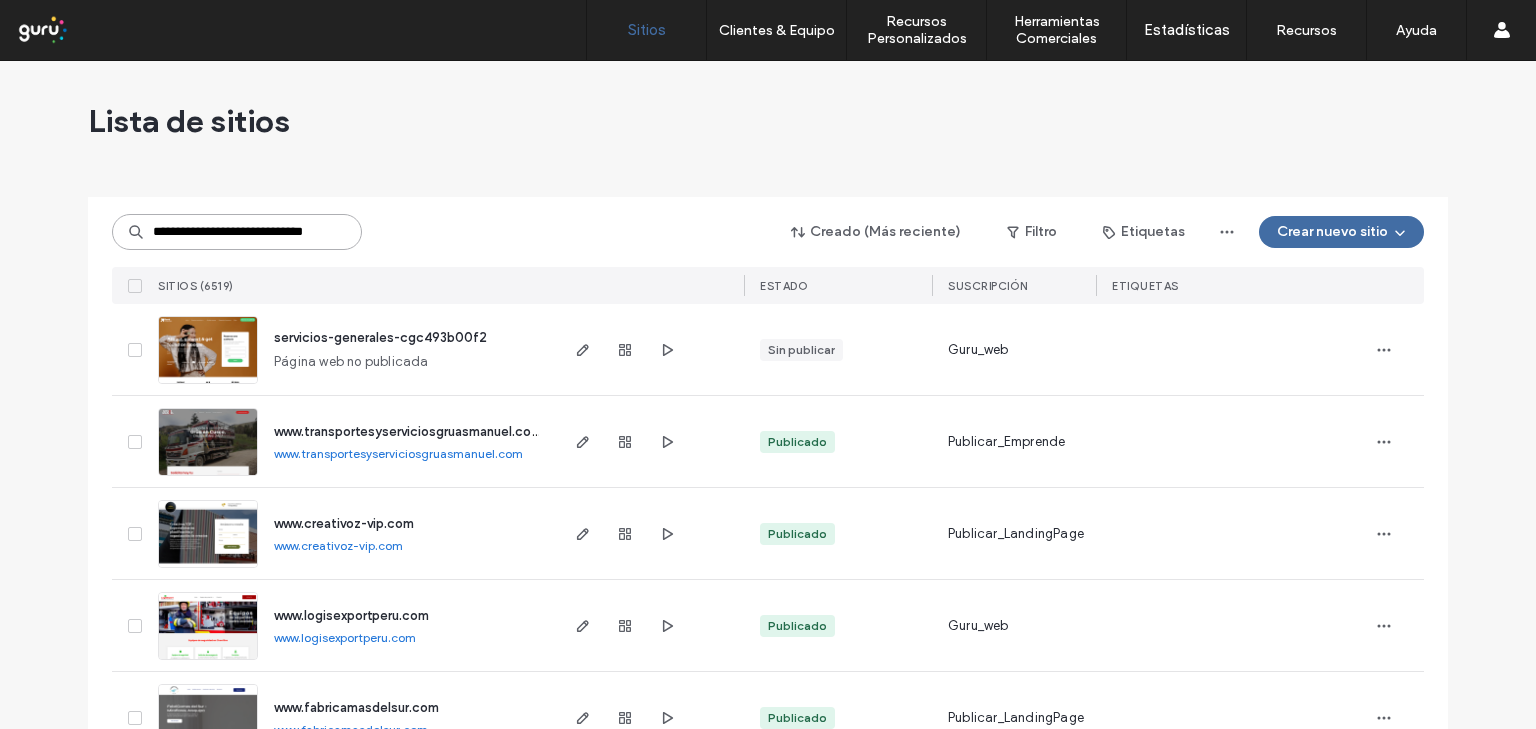 scroll, scrollTop: 0, scrollLeft: 36, axis: horizontal 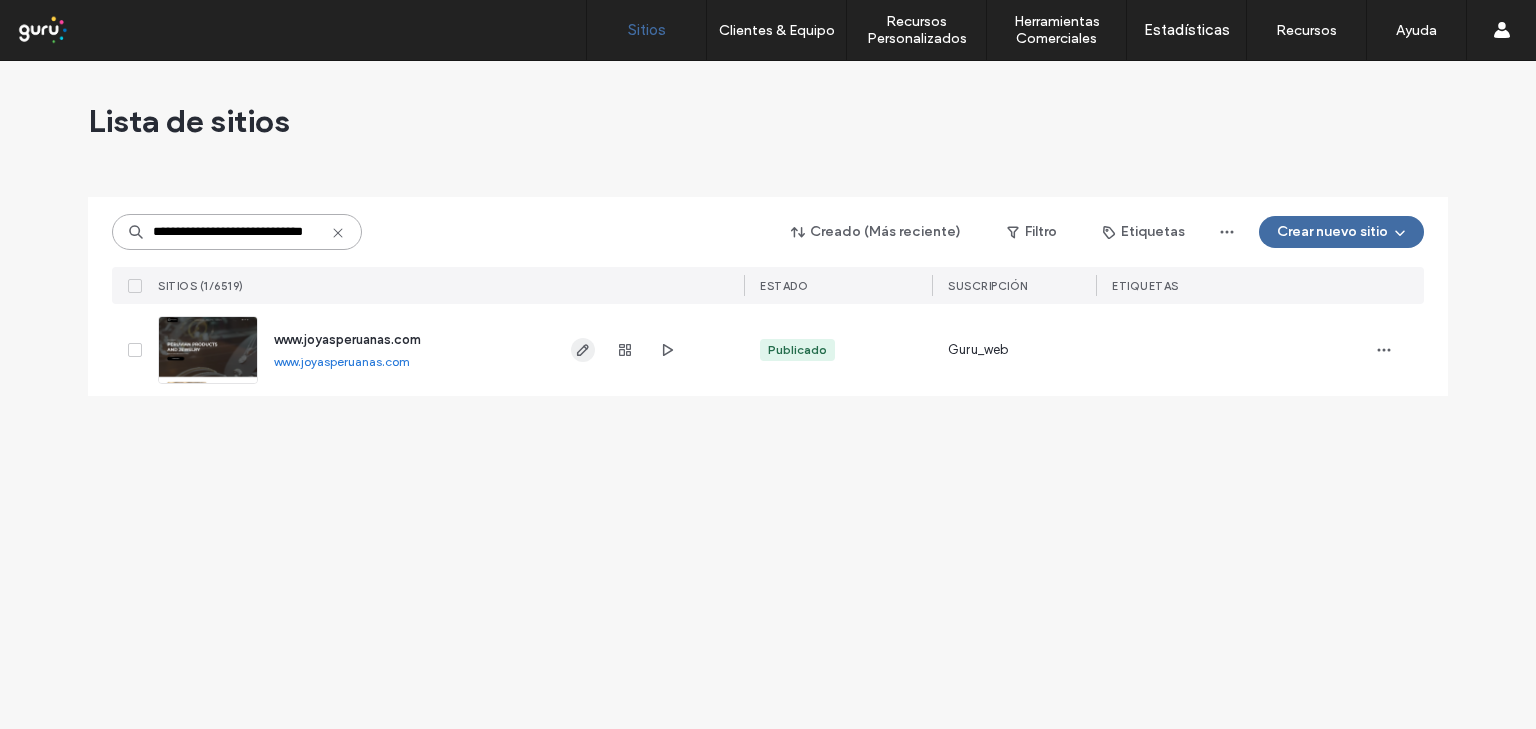 type on "**********" 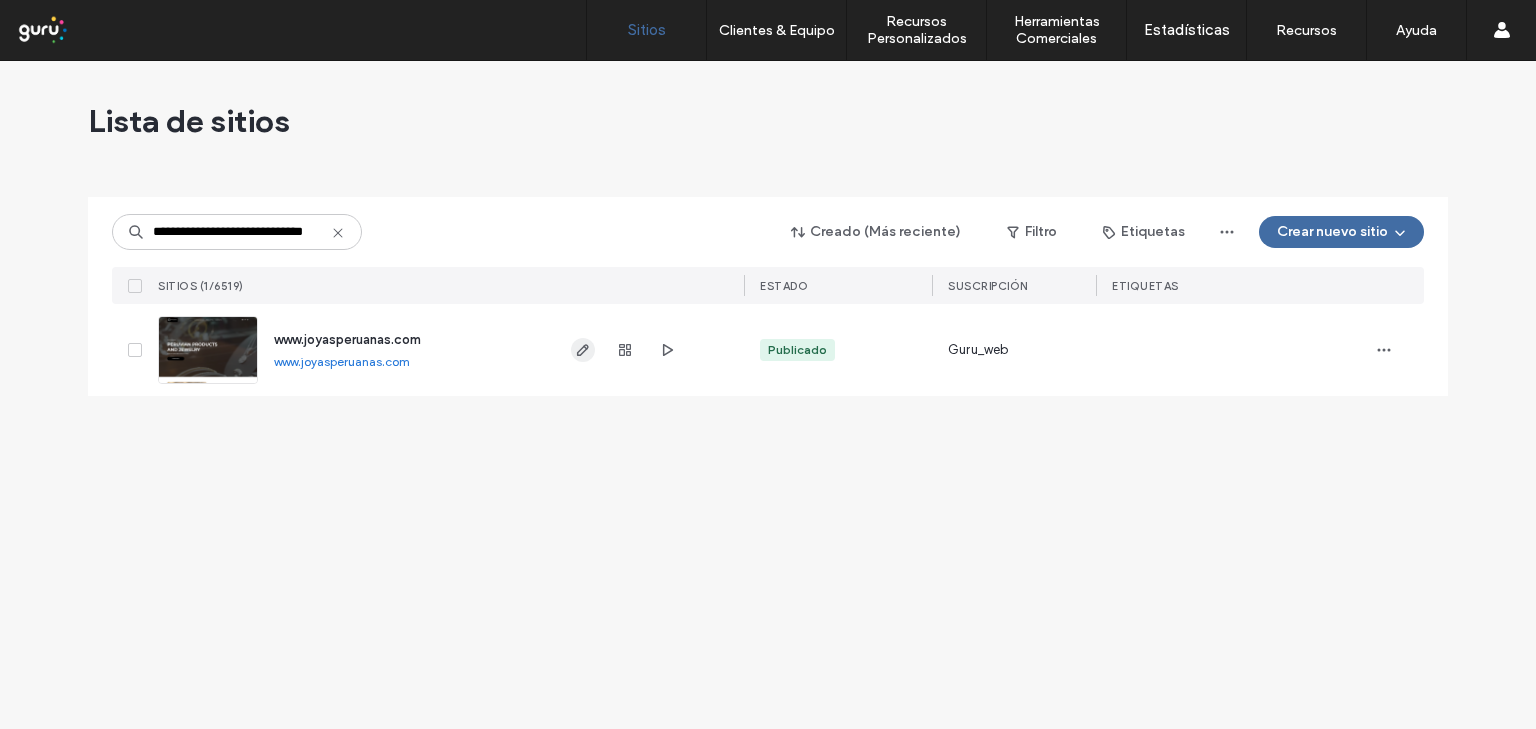 click 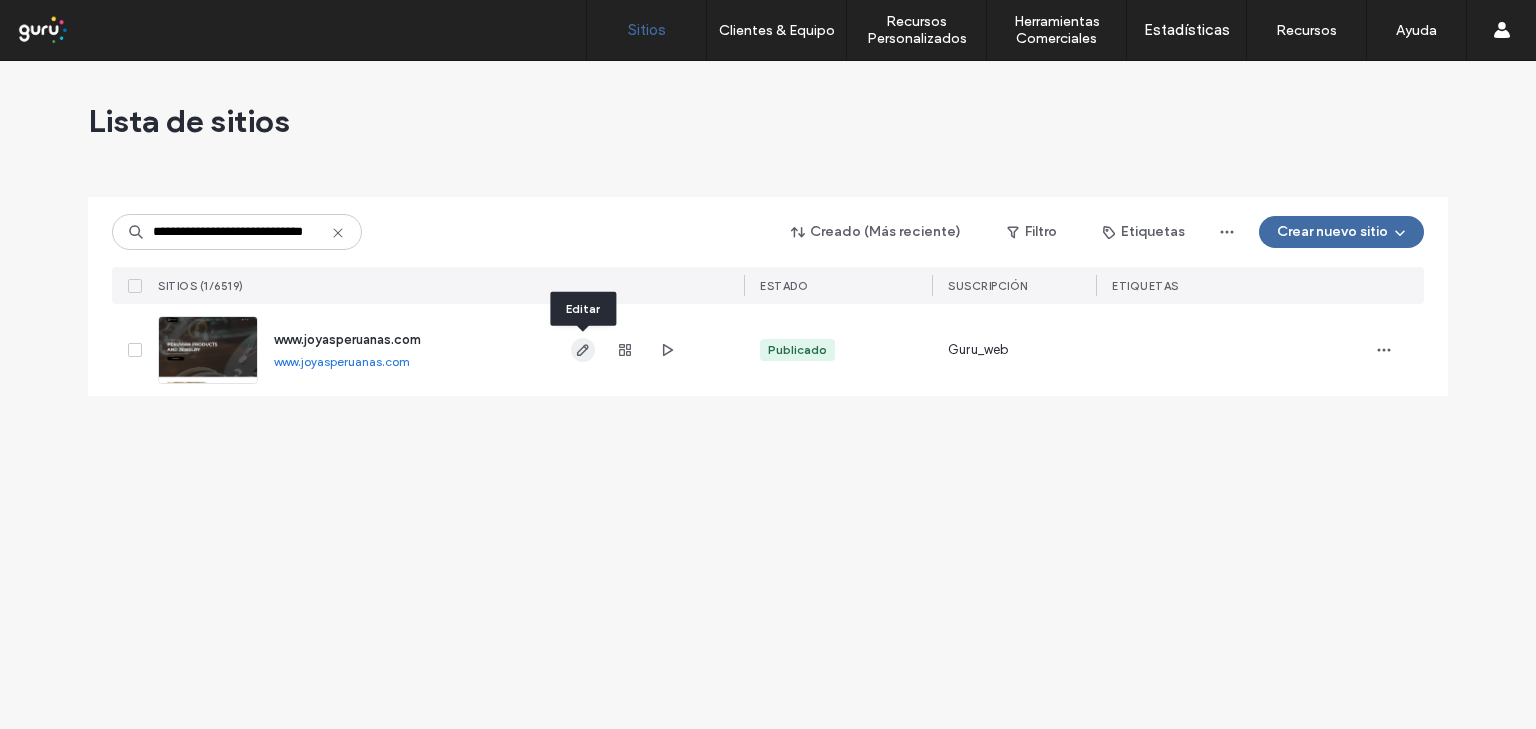type 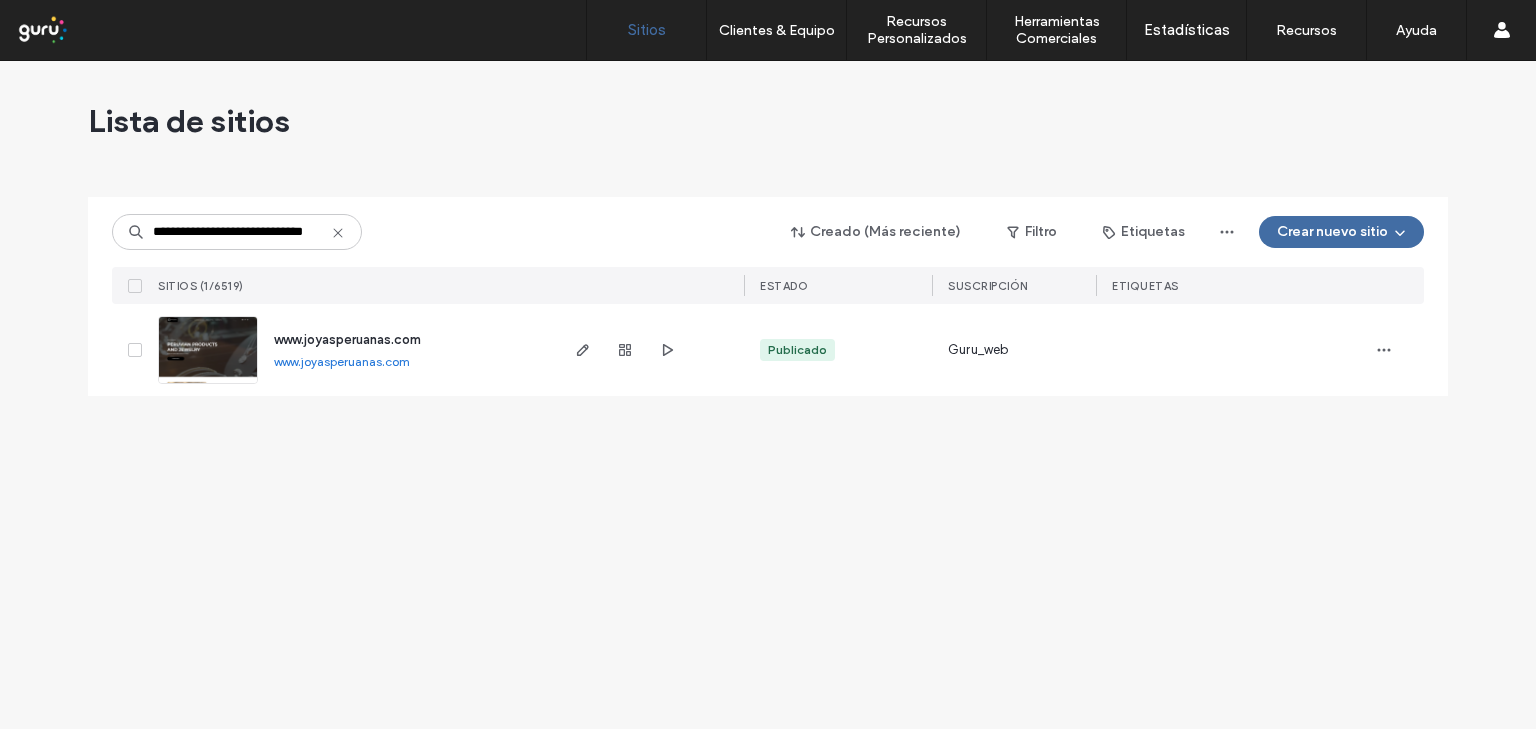 click on "Lista de sitios" at bounding box center (768, 121) 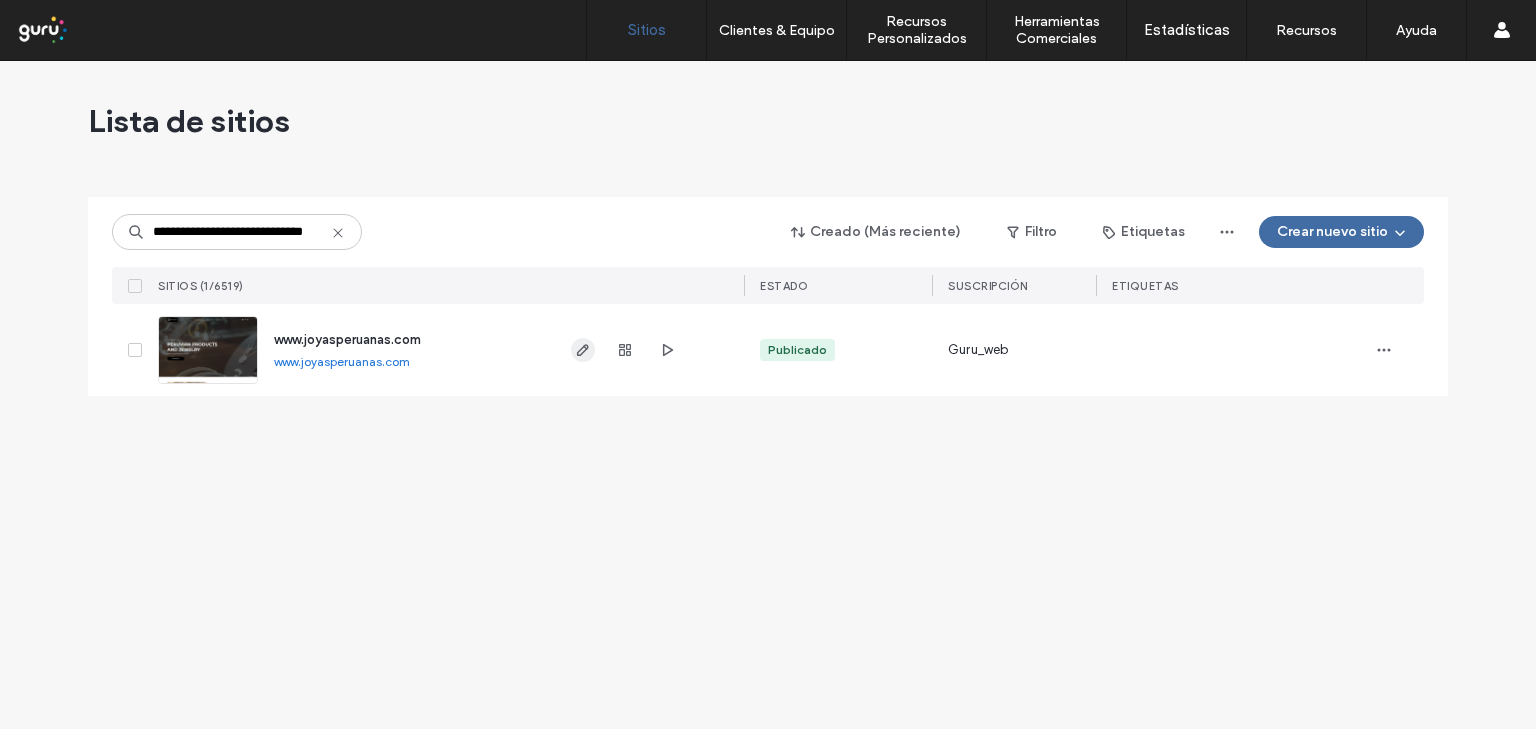 click 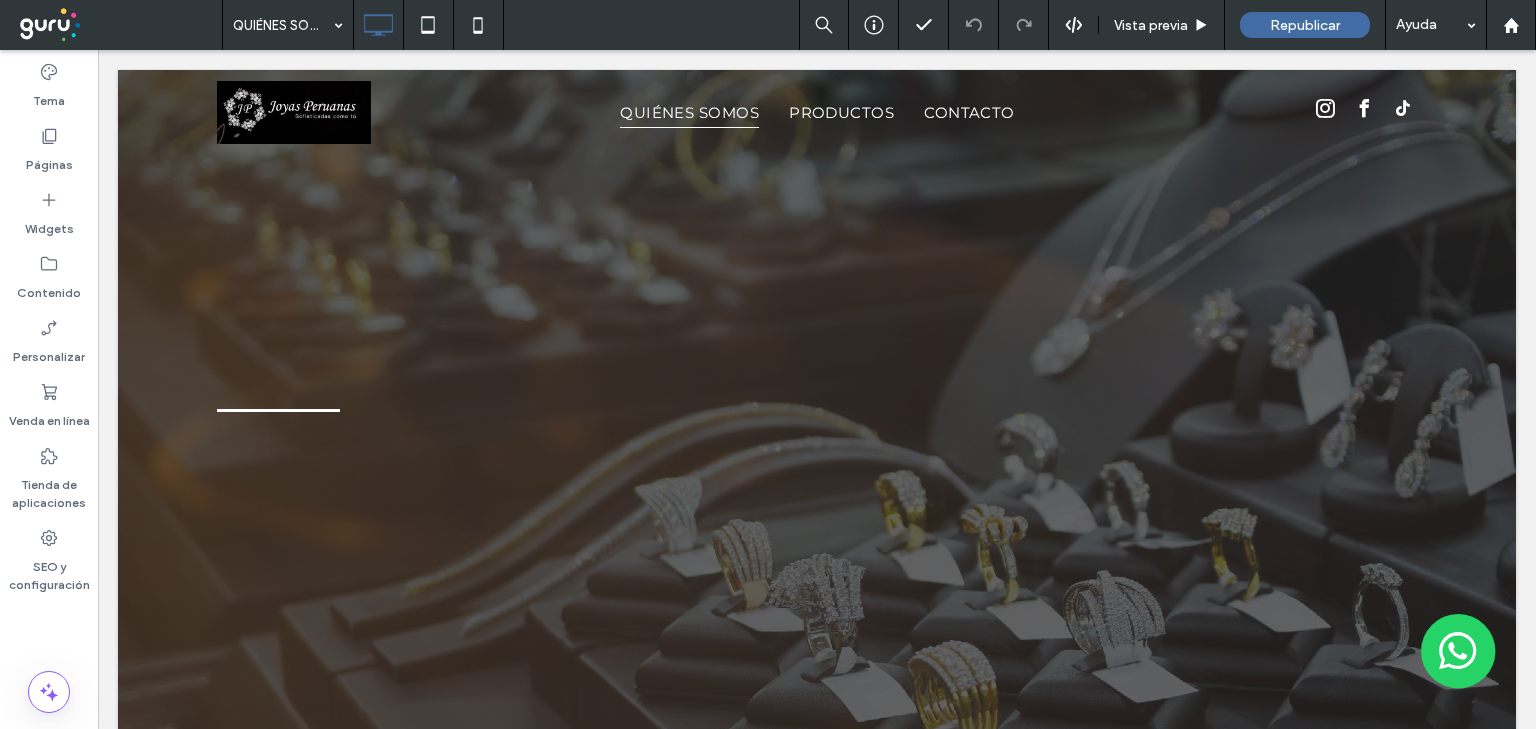 scroll, scrollTop: 0, scrollLeft: 0, axis: both 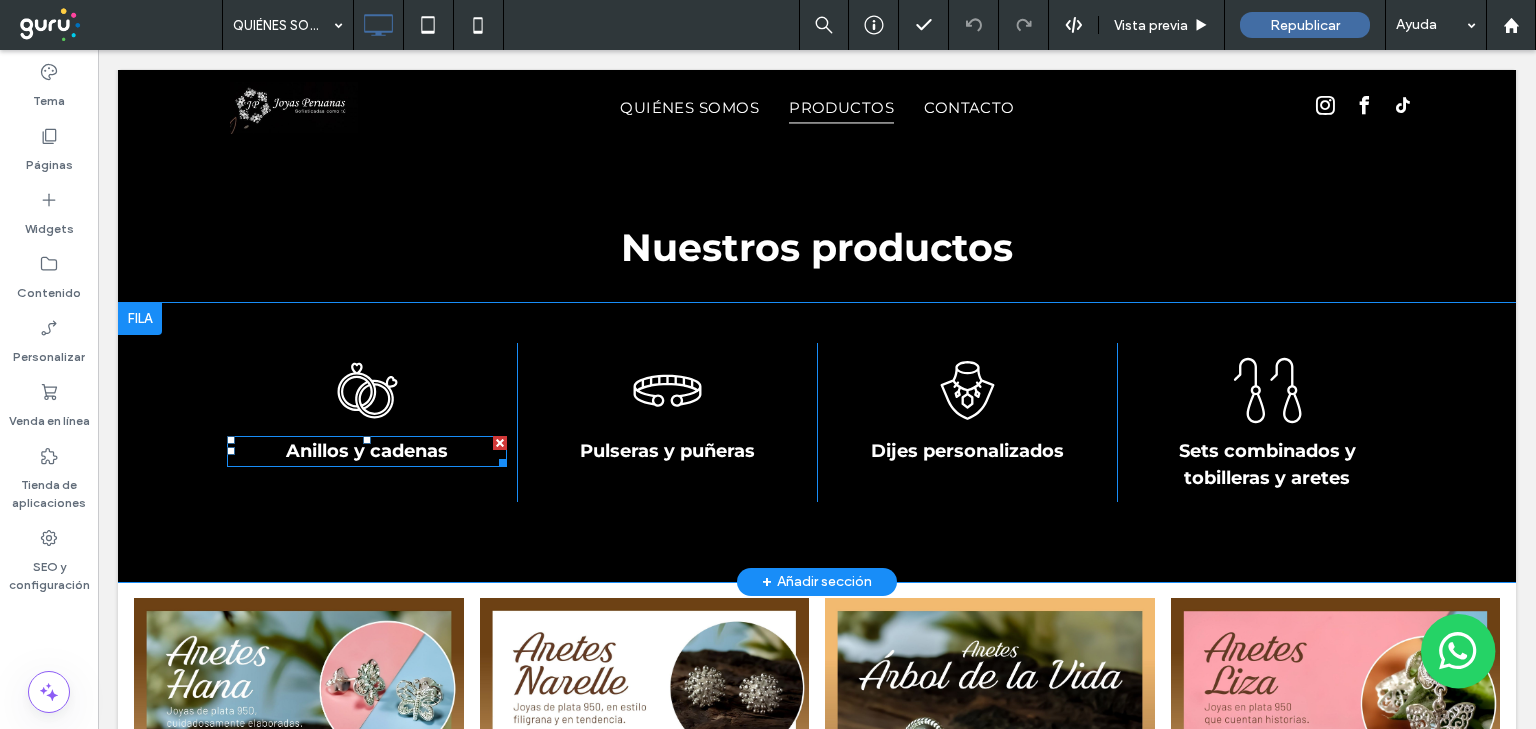 click on "Anillos y cadenas" at bounding box center (367, 451) 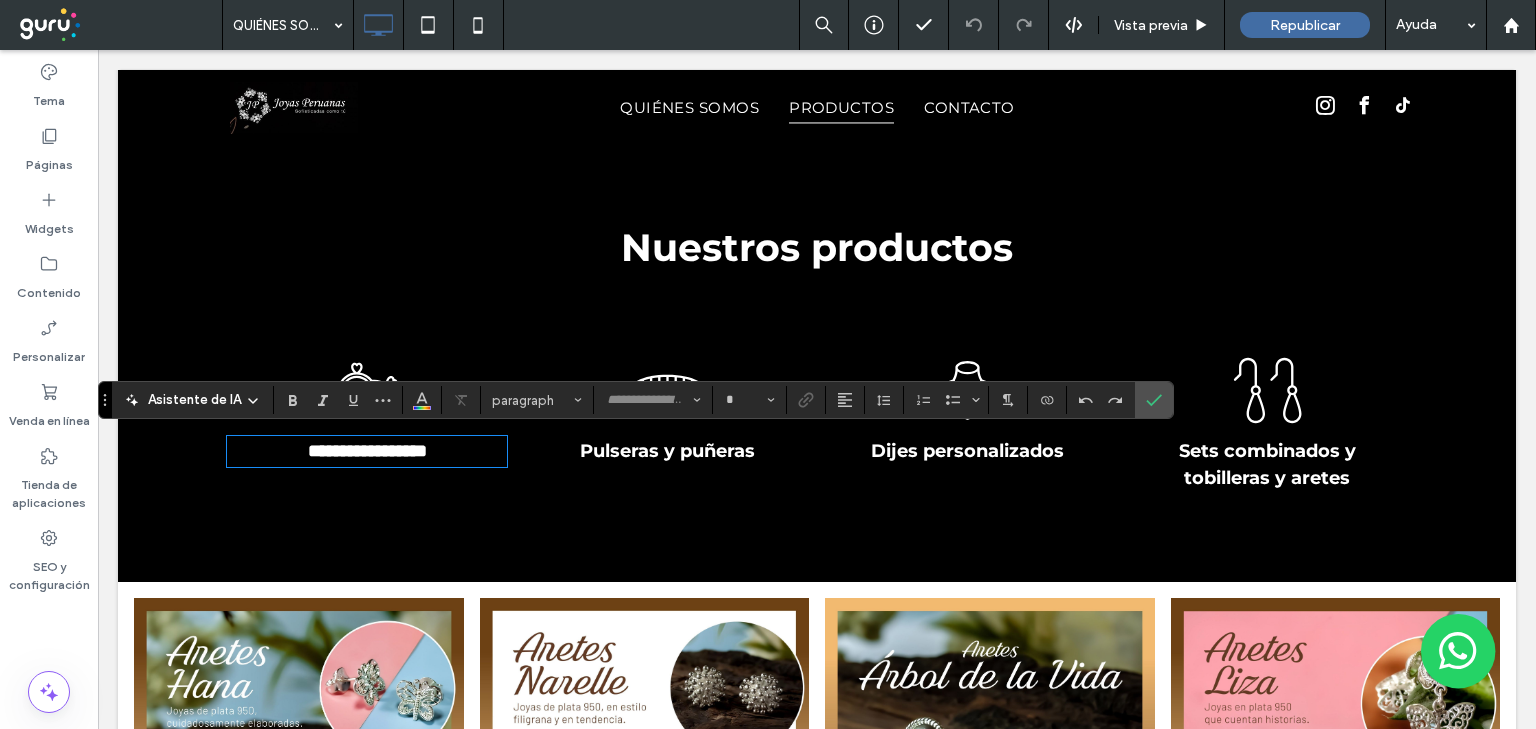 type on "**********" 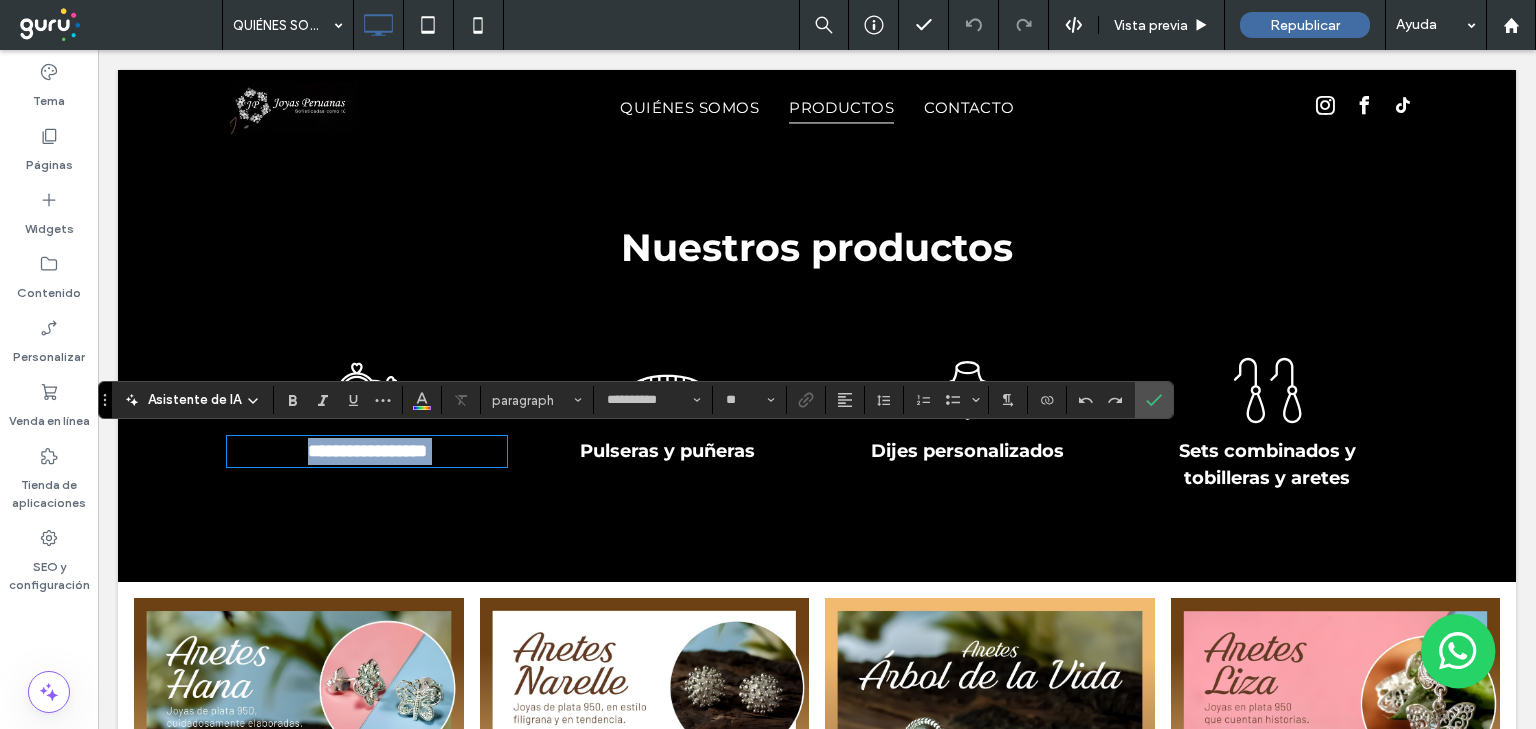 click on "**********" at bounding box center [367, 451] 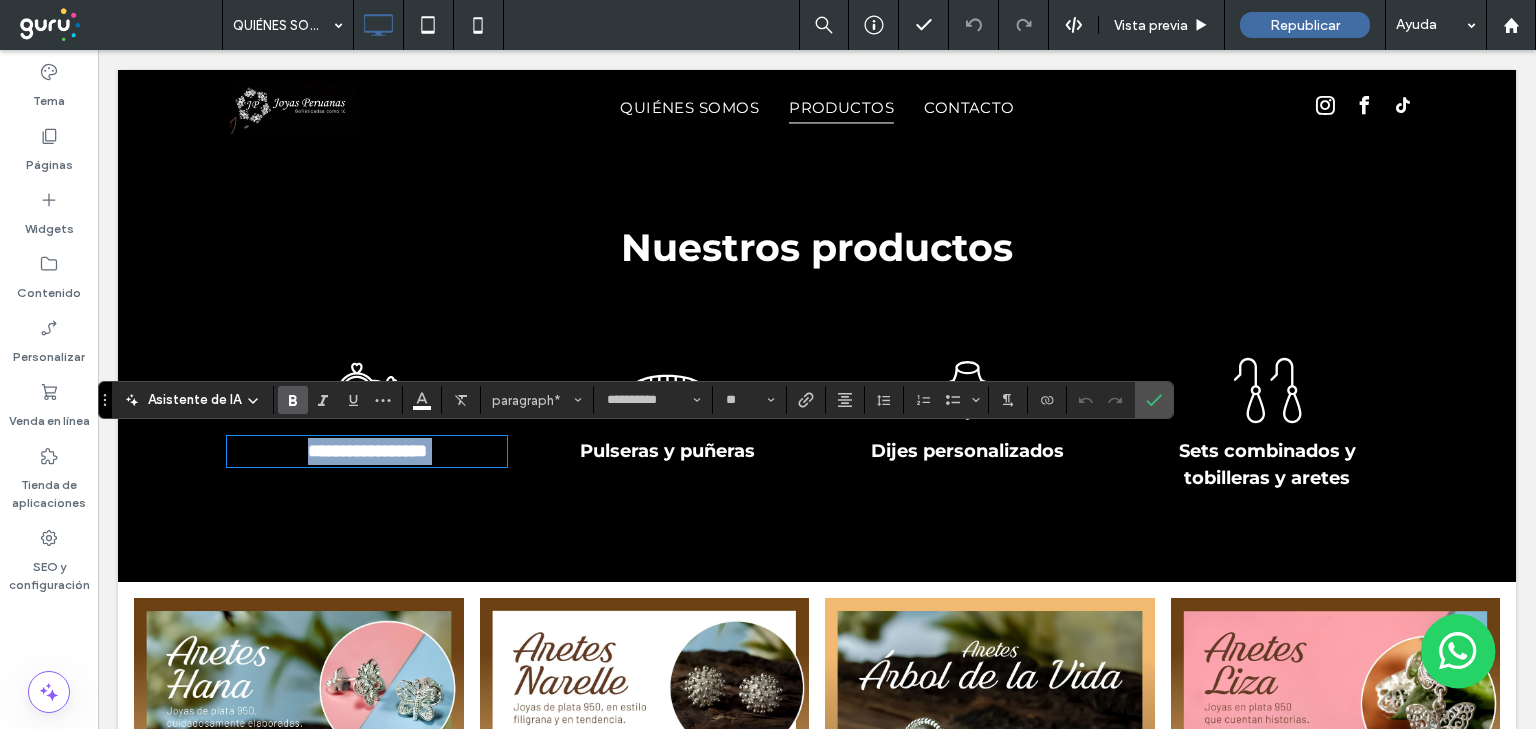 click on "**********" at bounding box center (367, 451) 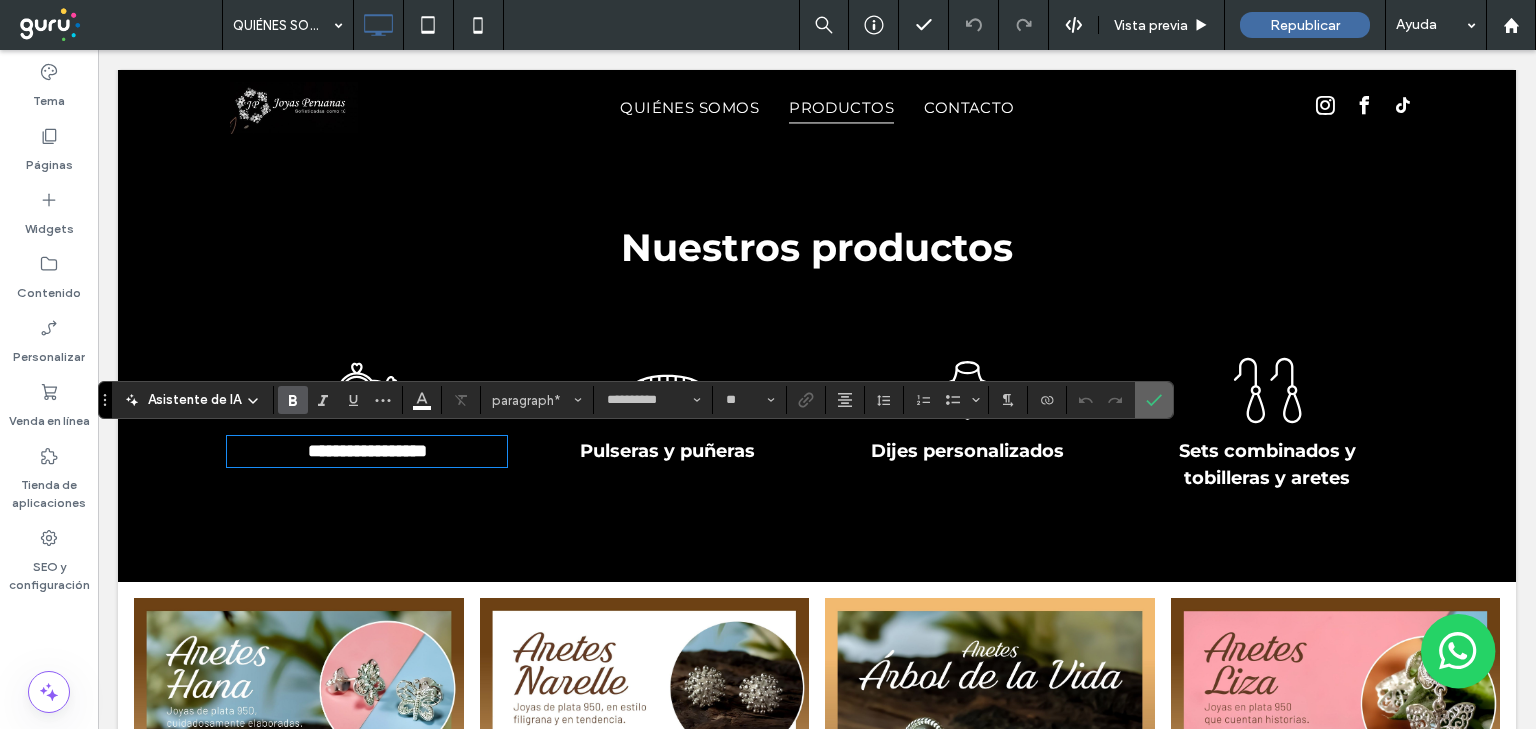 click 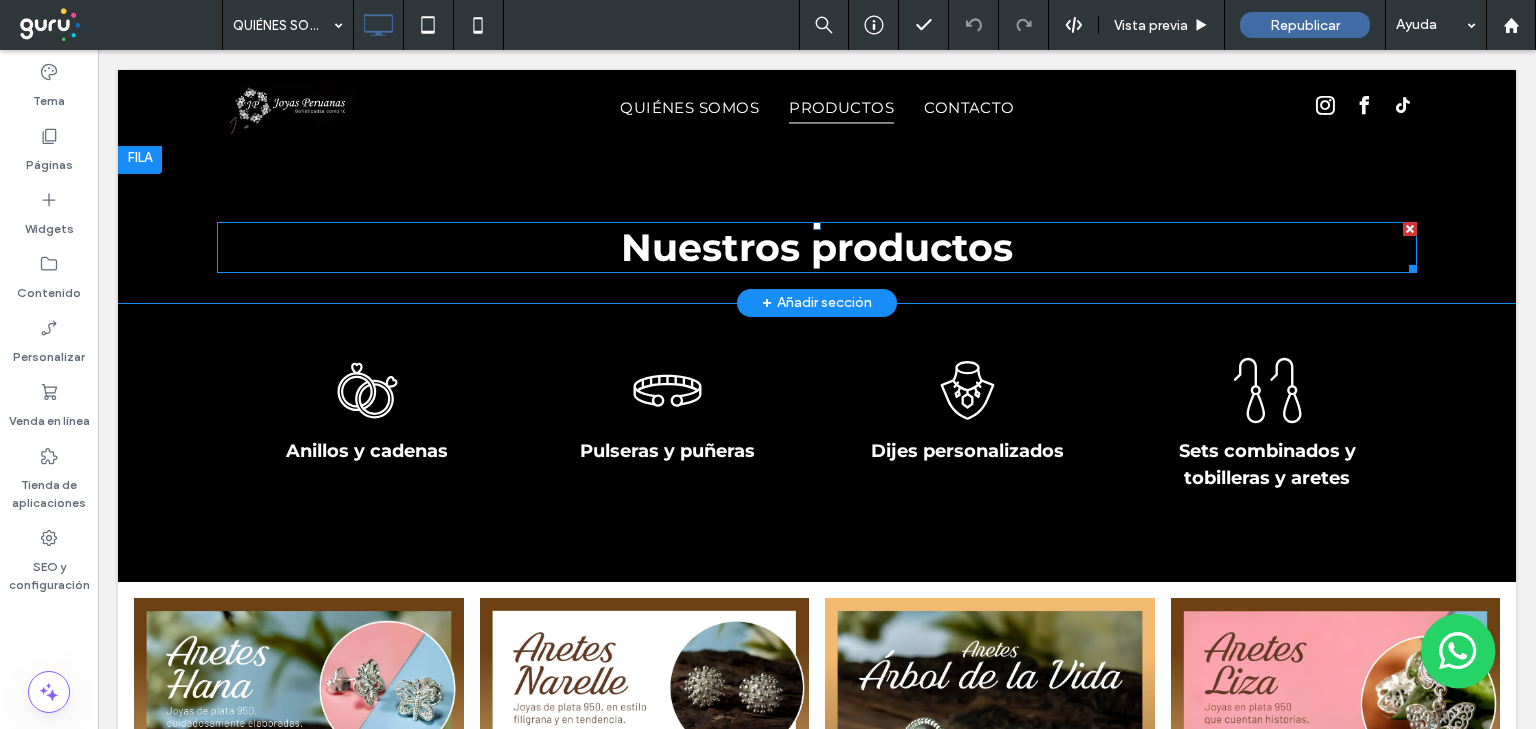 click on "Nuestros productos" at bounding box center (817, 247) 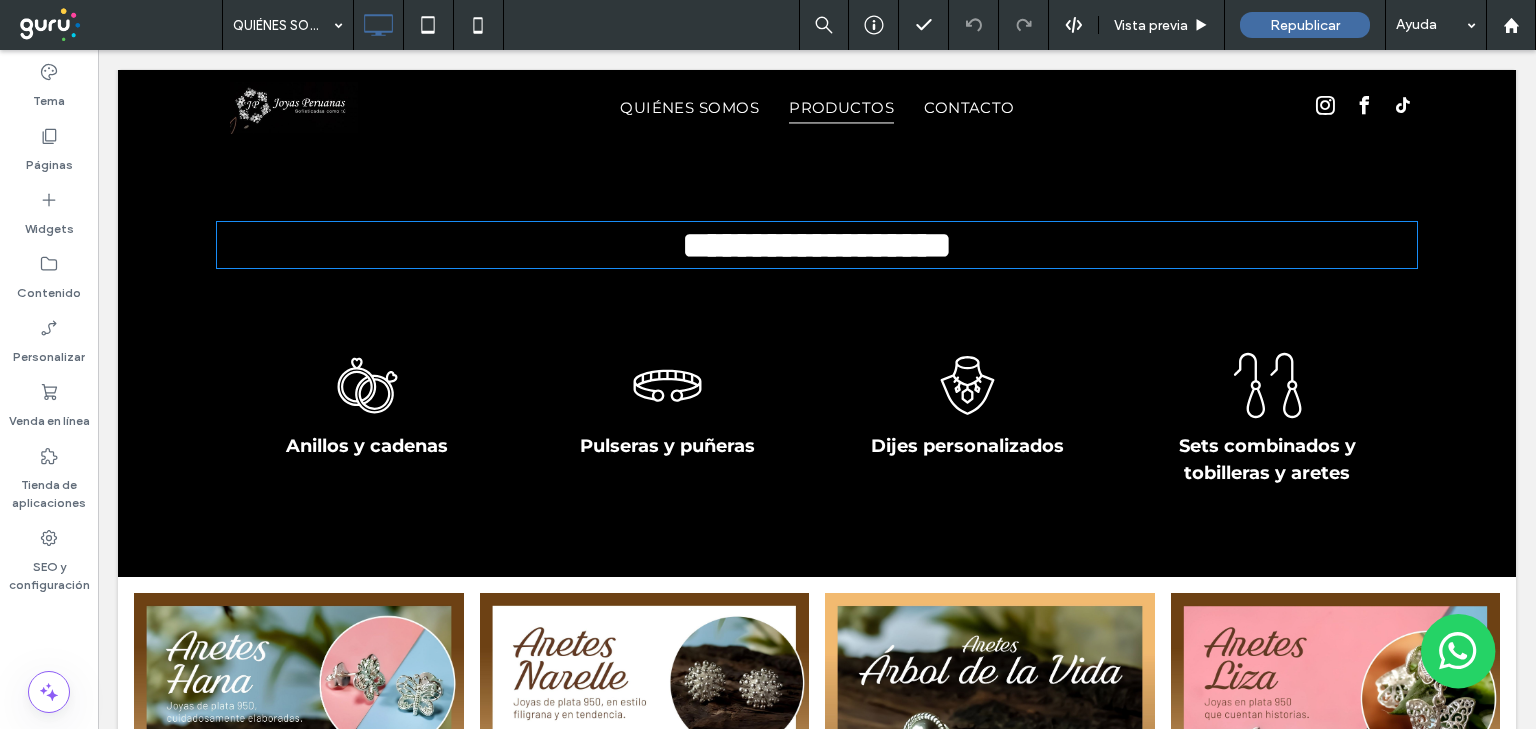 type on "**********" 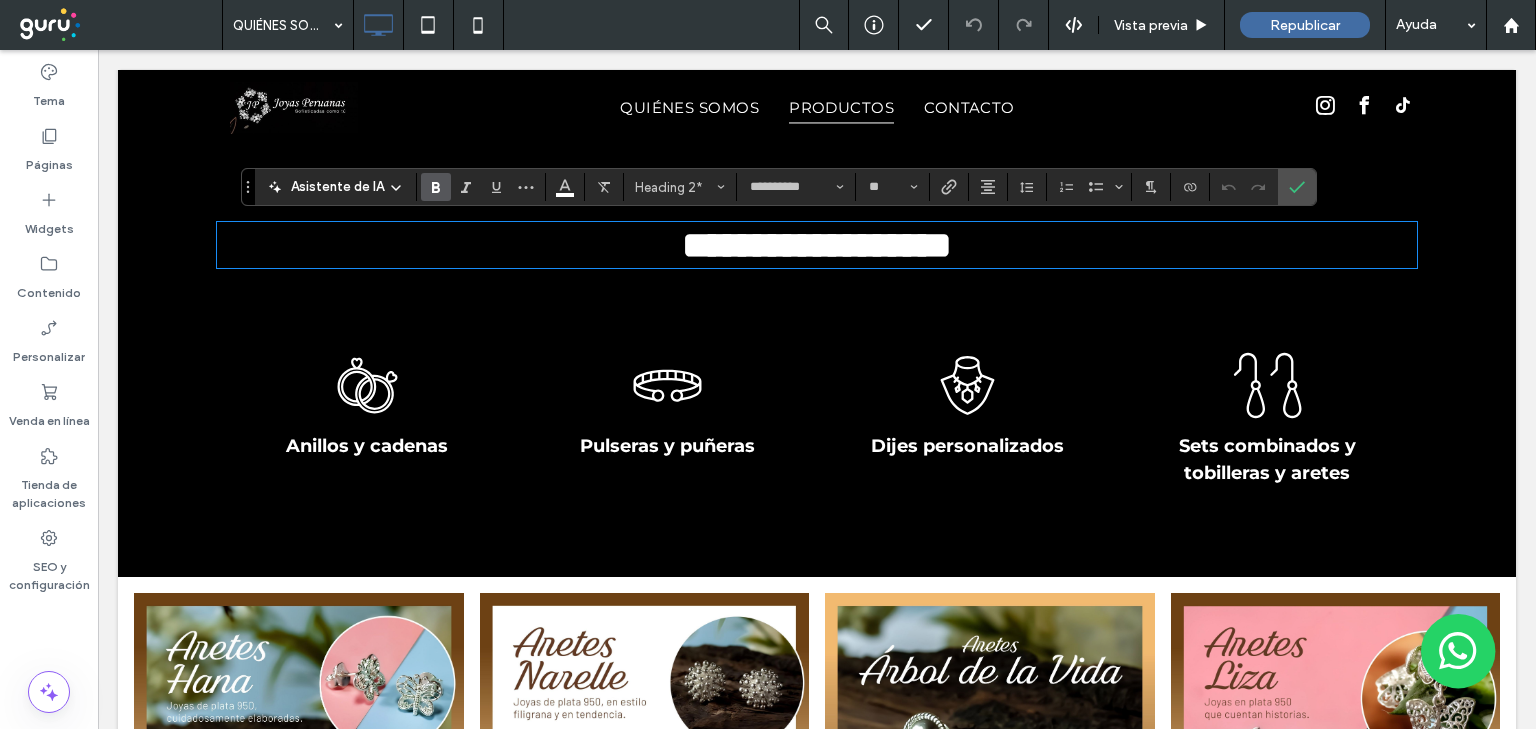 click on "**********" at bounding box center (817, 245) 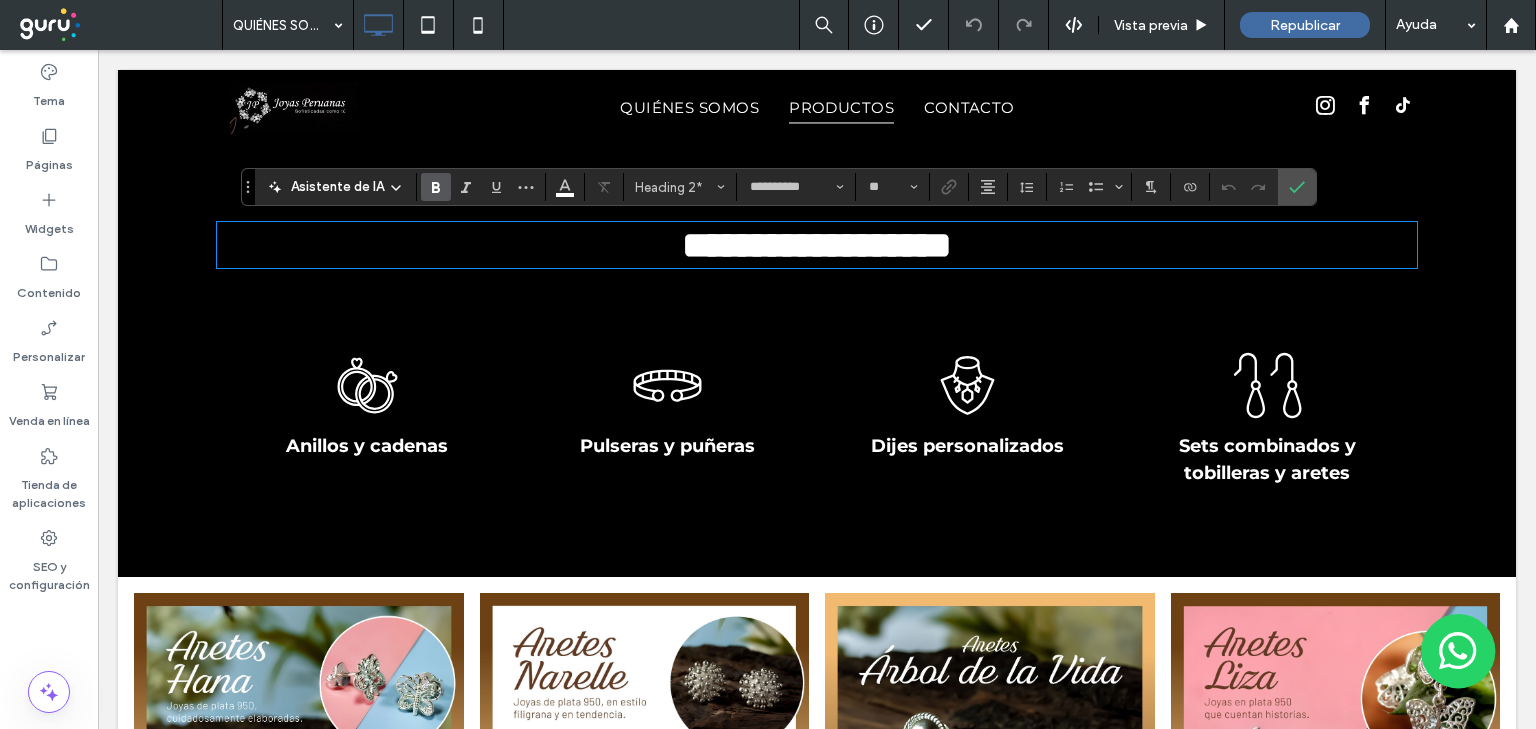 click on "**********" at bounding box center [817, 245] 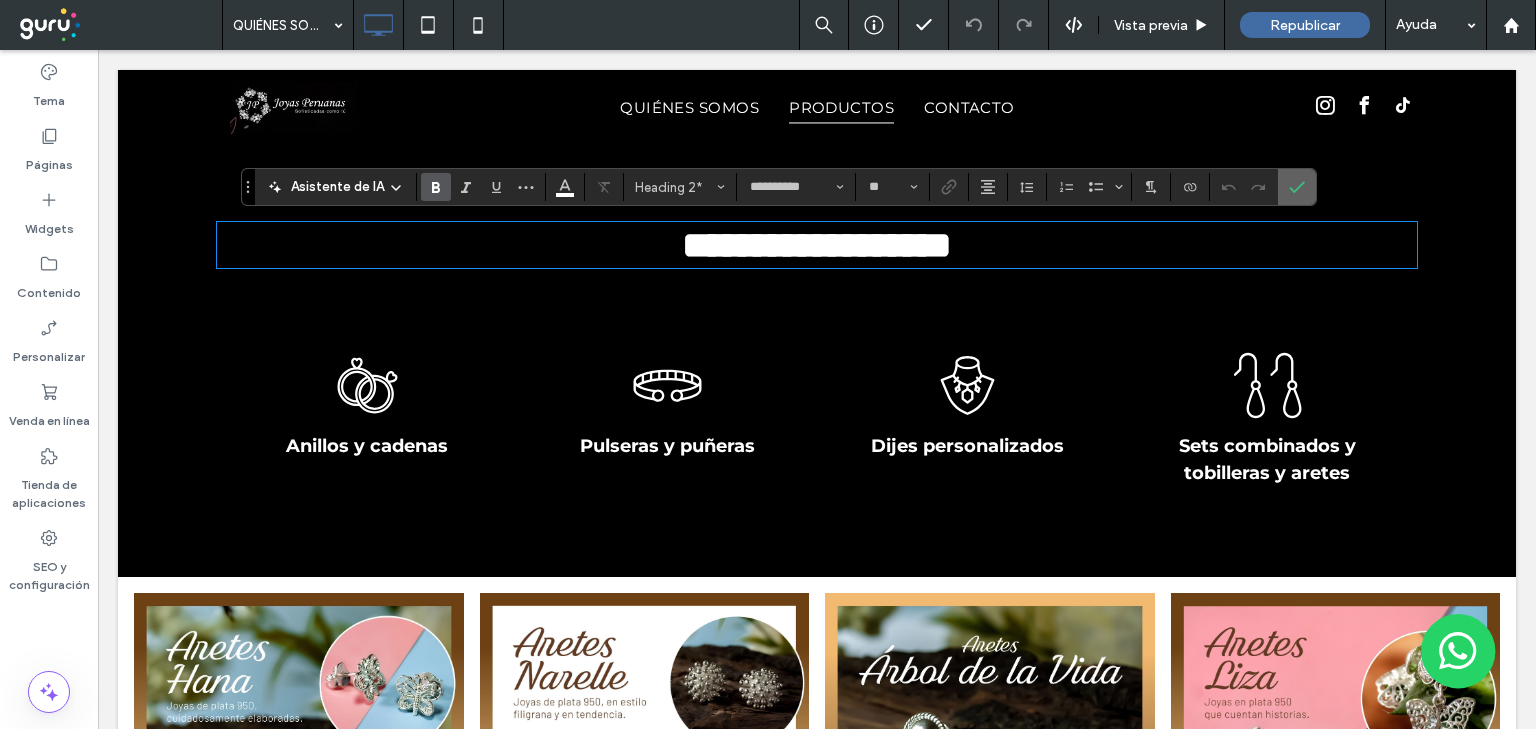 click at bounding box center [1297, 187] 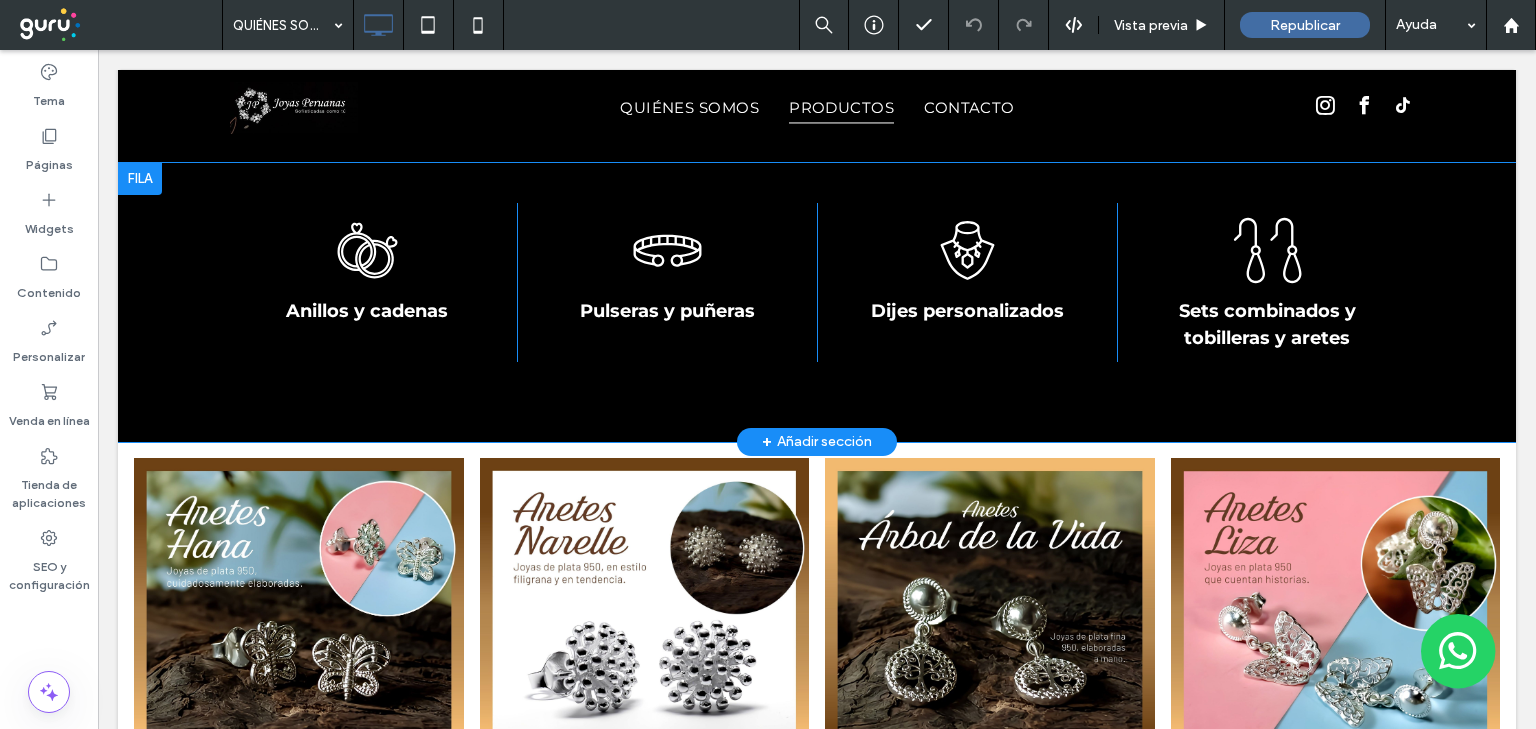 scroll, scrollTop: 1520, scrollLeft: 0, axis: vertical 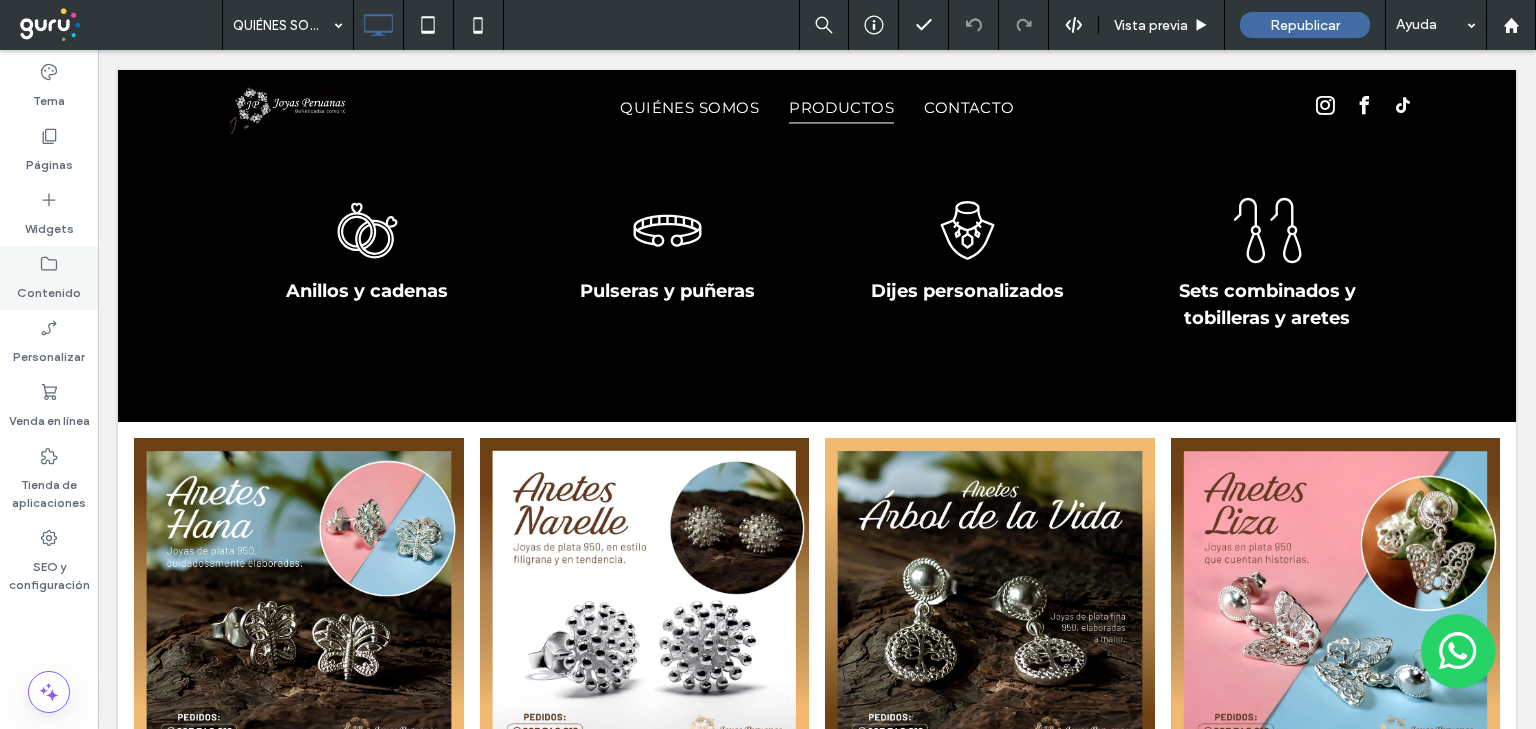 click 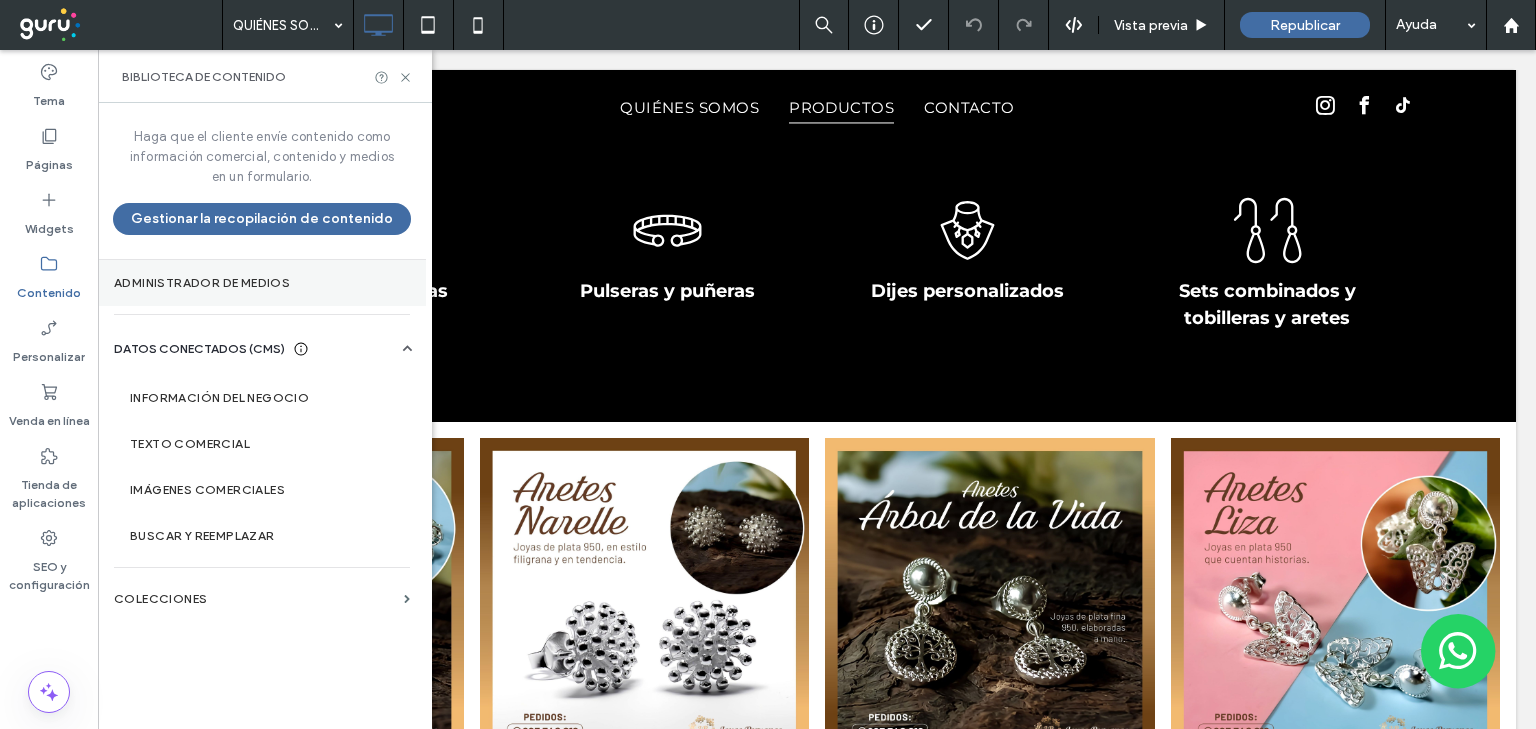 click on "Administrador de medios" at bounding box center (262, 283) 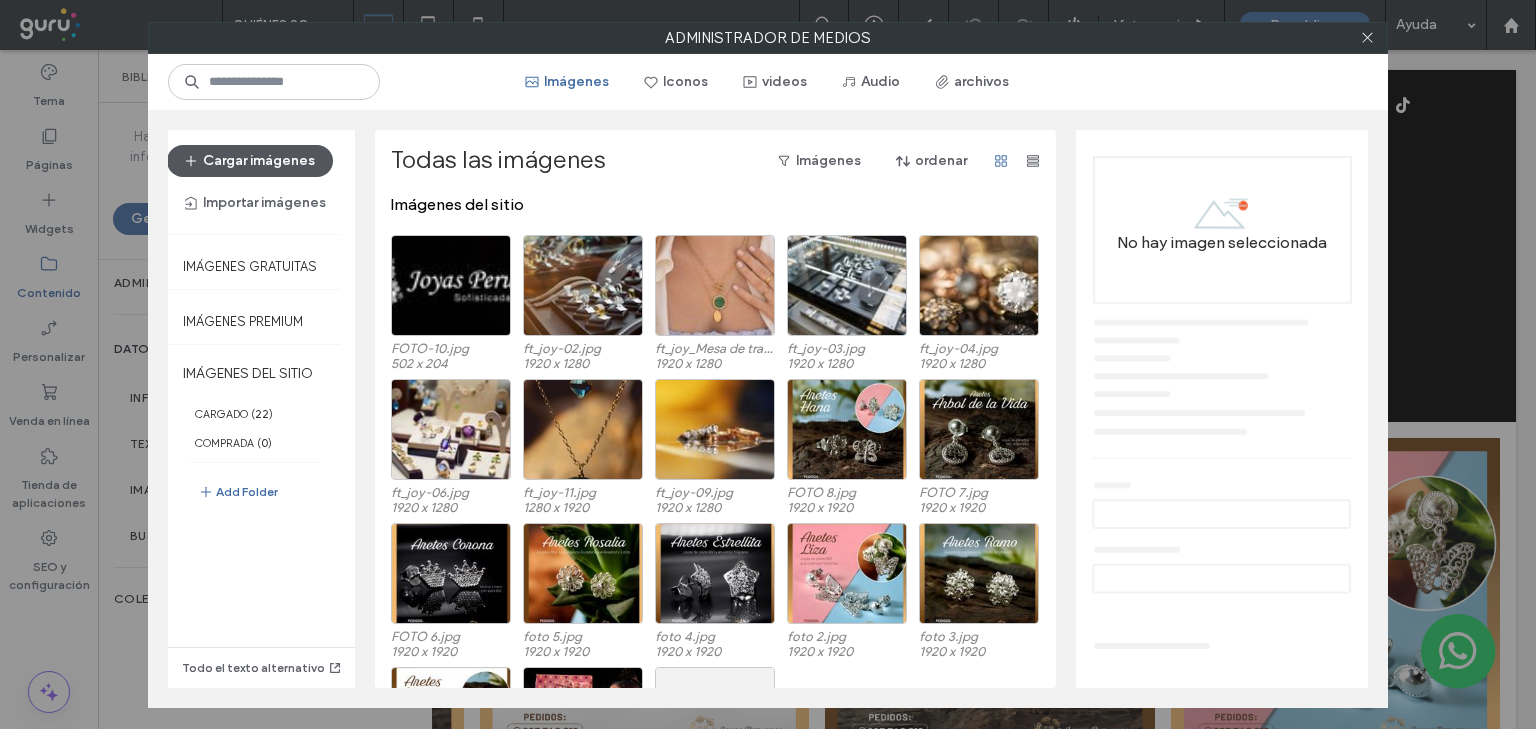 click on "Cargar imágenes" at bounding box center [250, 161] 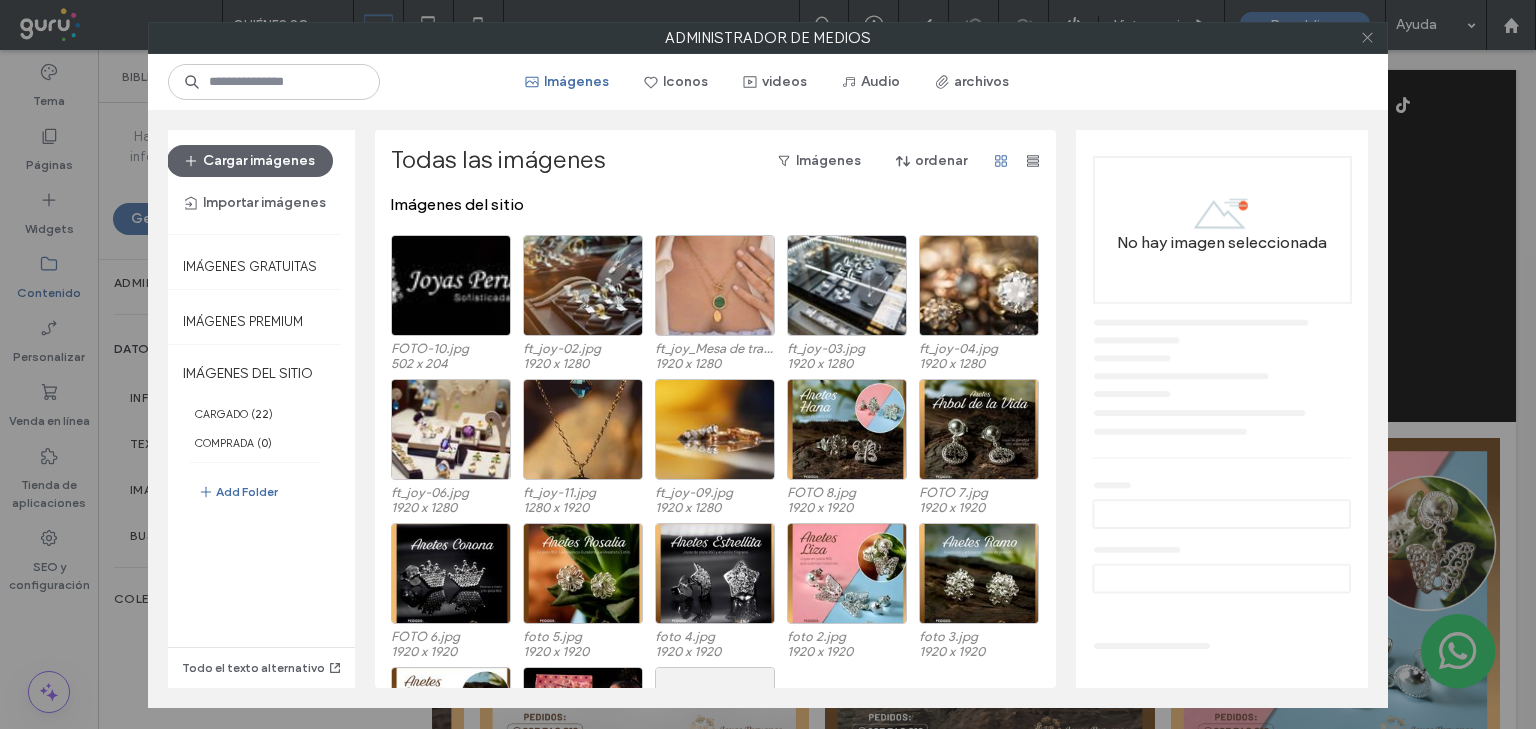 click 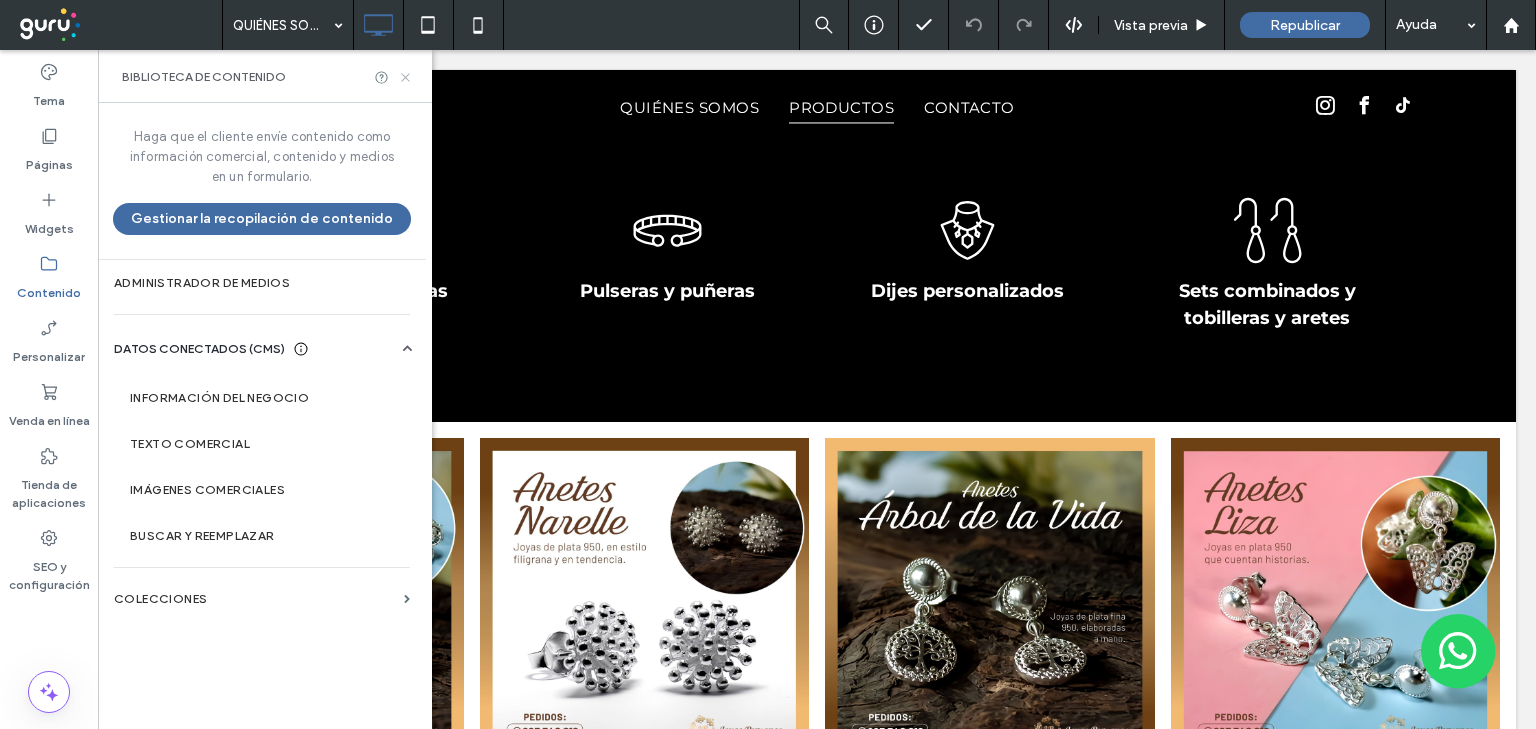 click 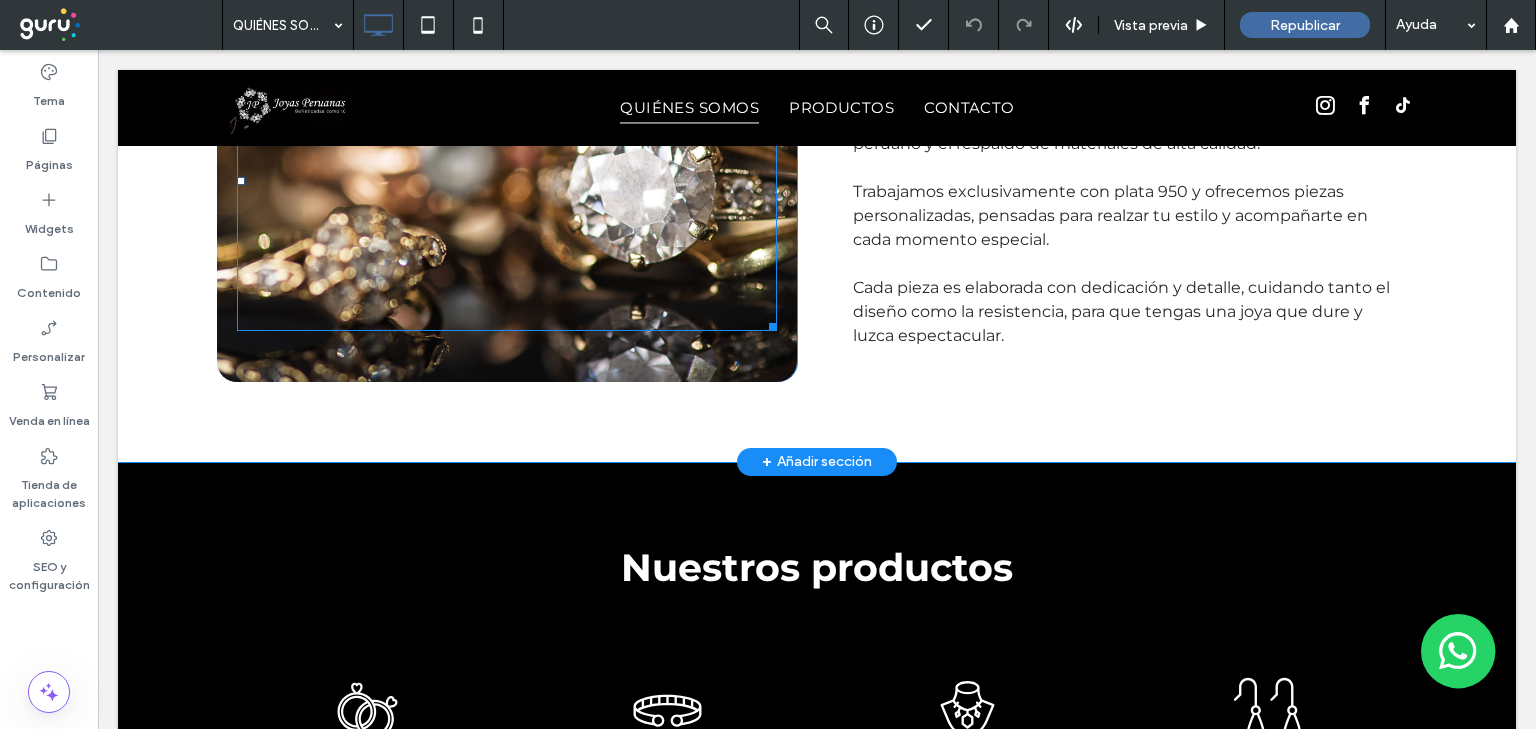 scroll, scrollTop: 800, scrollLeft: 0, axis: vertical 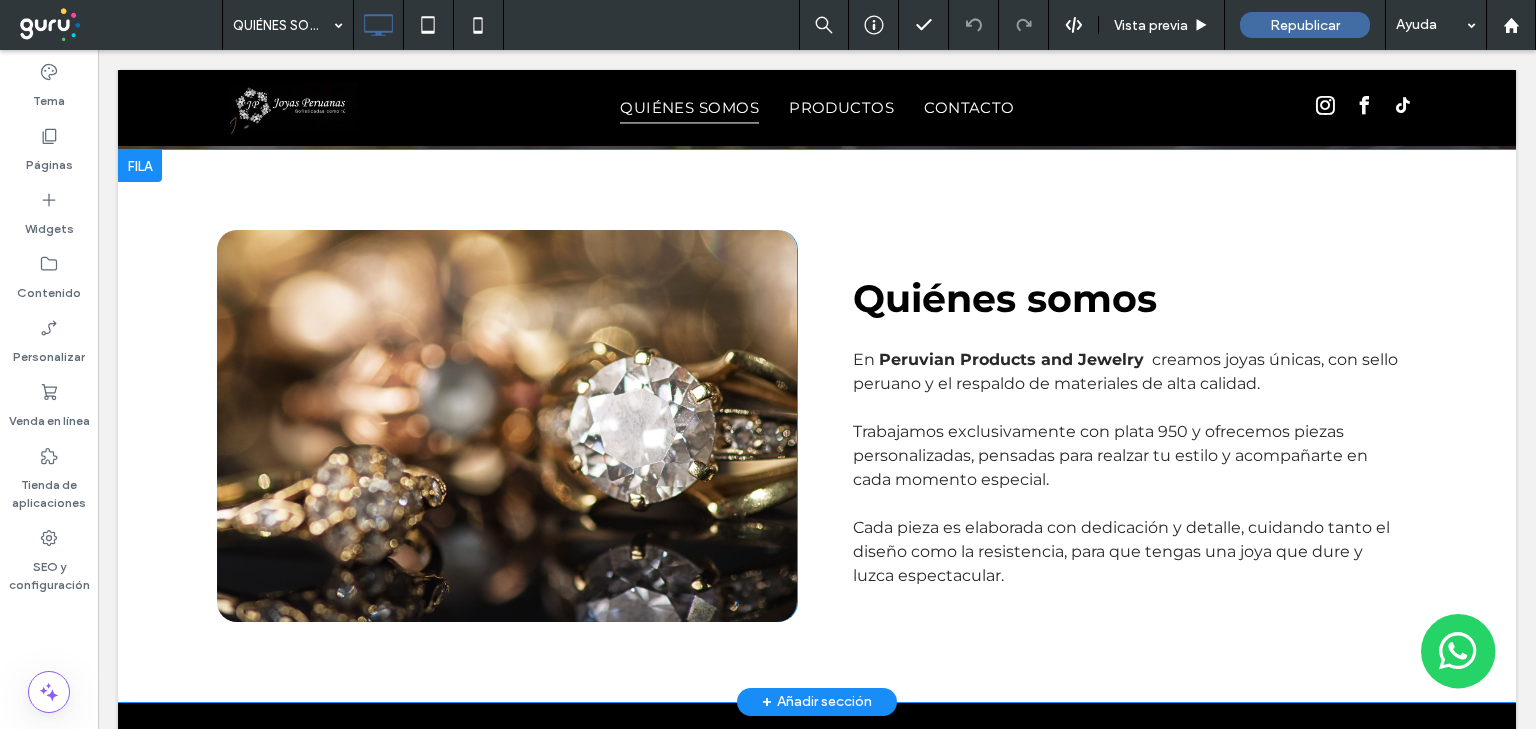 click on "Click To Paste" at bounding box center [507, 425] 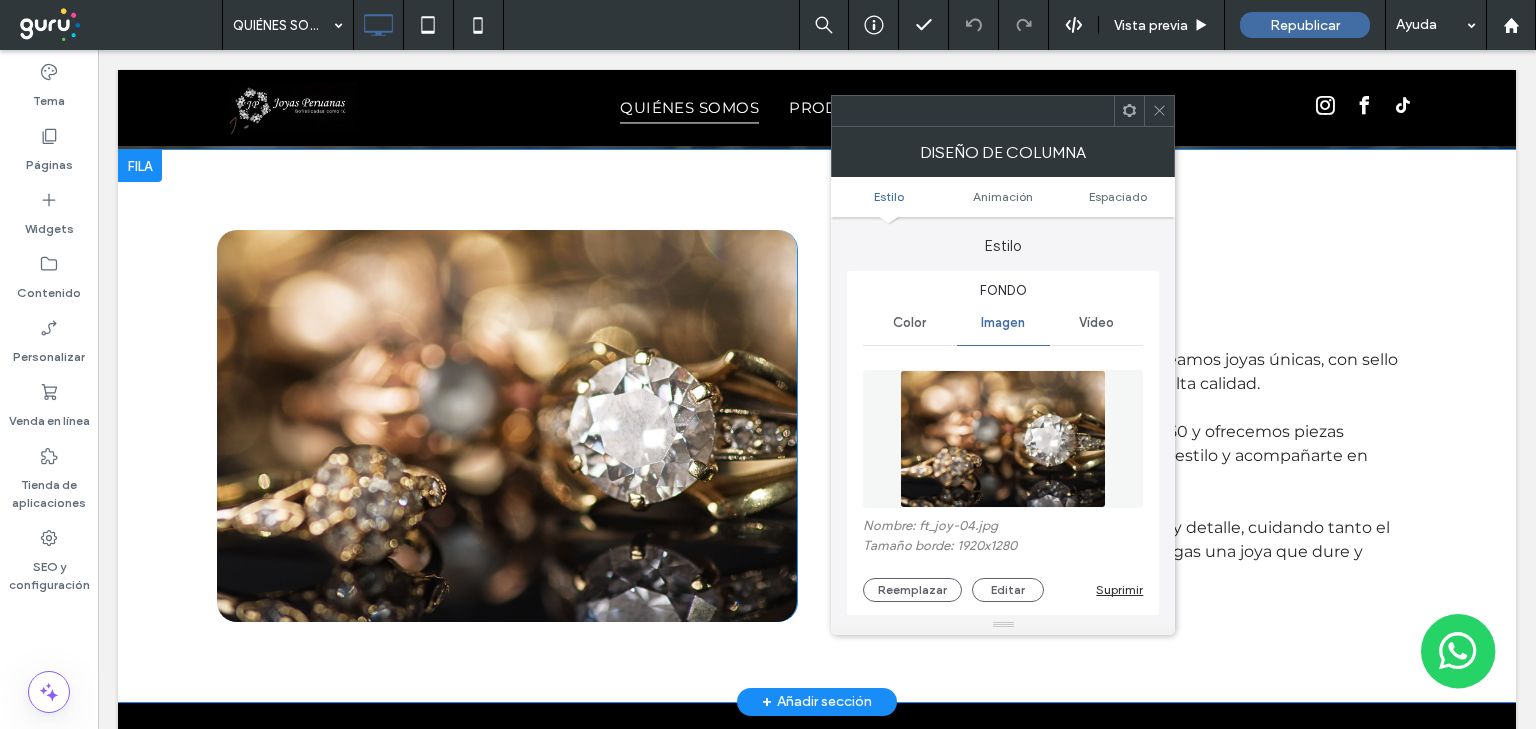 type on "**" 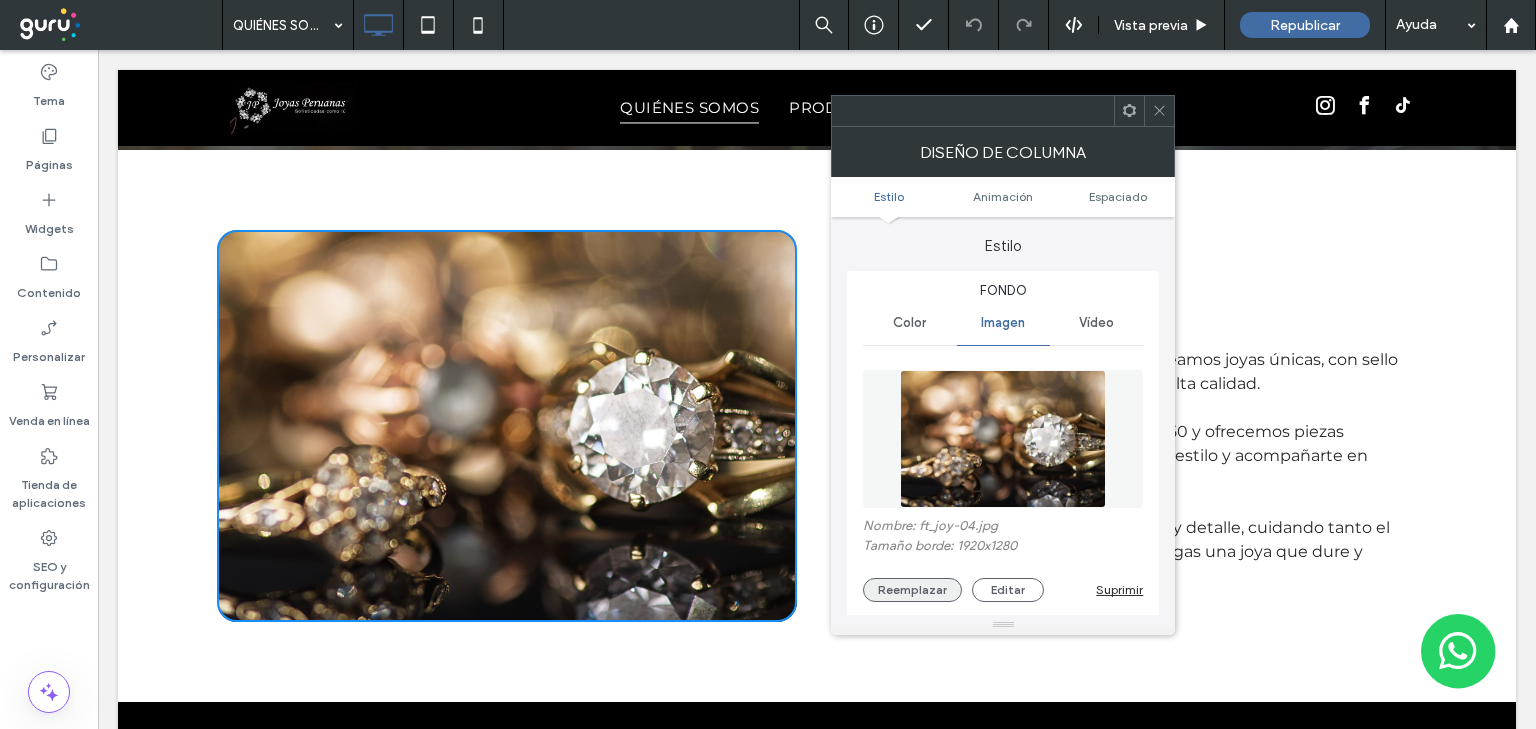 click on "Reemplazar" at bounding box center [912, 590] 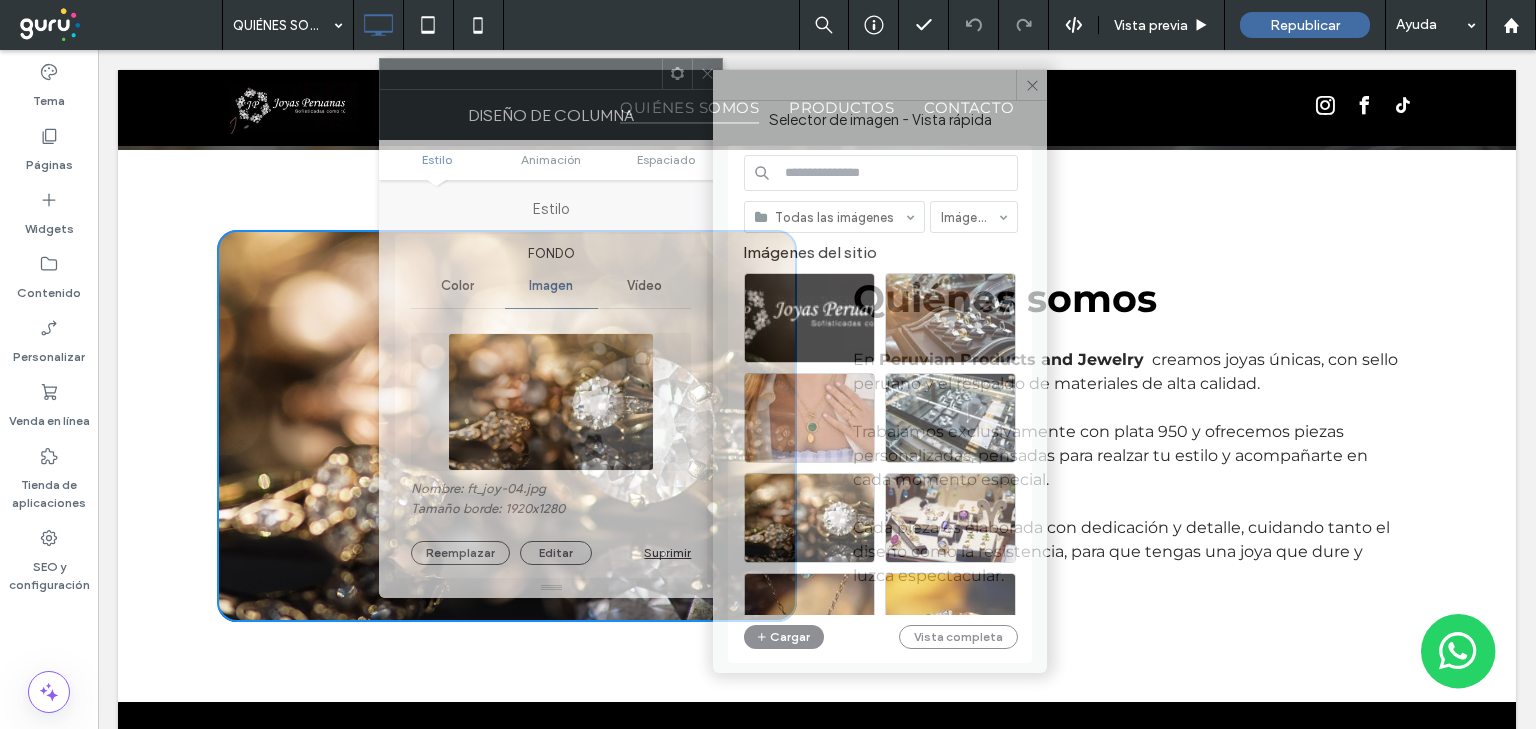 drag, startPoint x: 984, startPoint y: 125, endPoint x: 532, endPoint y: 88, distance: 453.51184 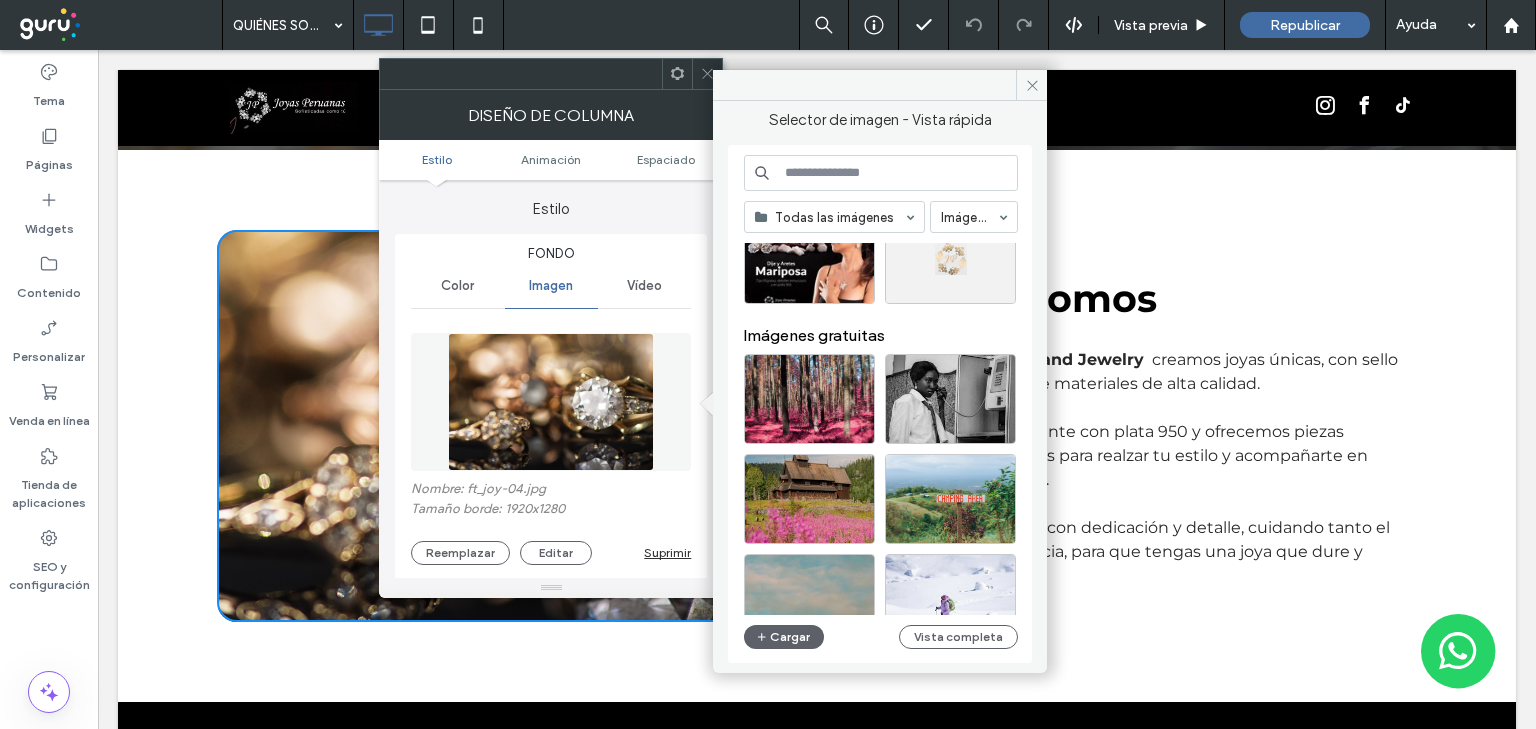 scroll, scrollTop: 897, scrollLeft: 0, axis: vertical 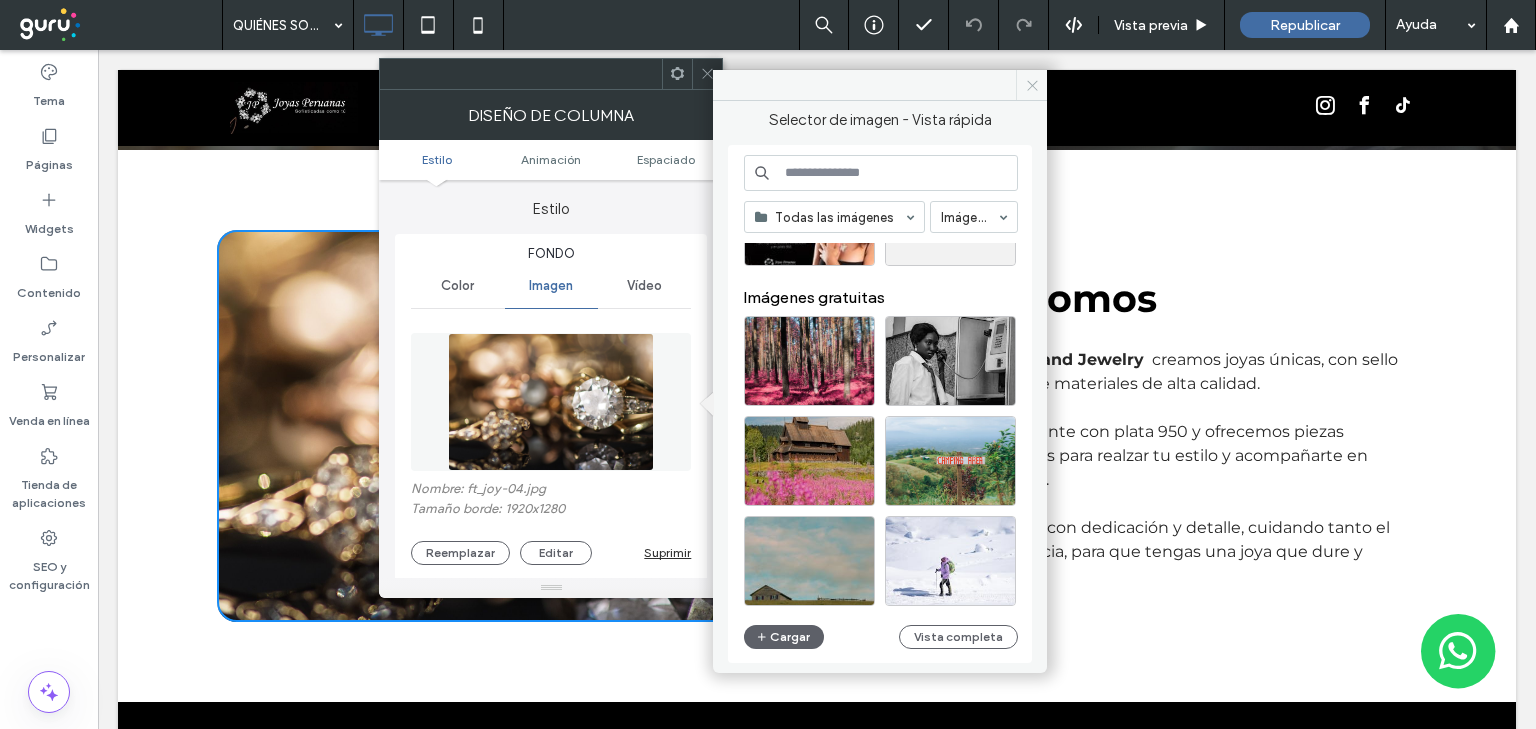 drag, startPoint x: 1031, startPoint y: 85, endPoint x: 652, endPoint y: 49, distance: 380.70593 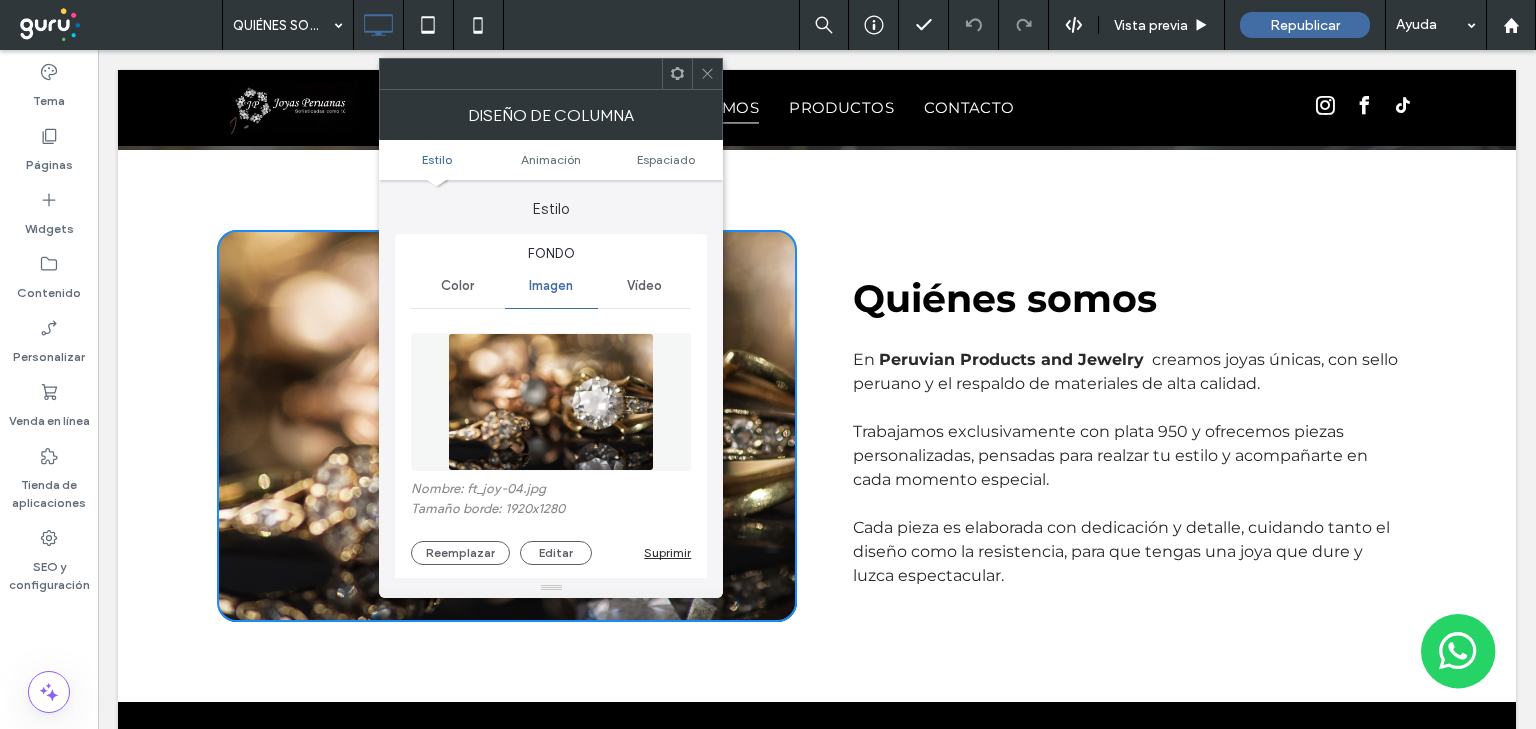click 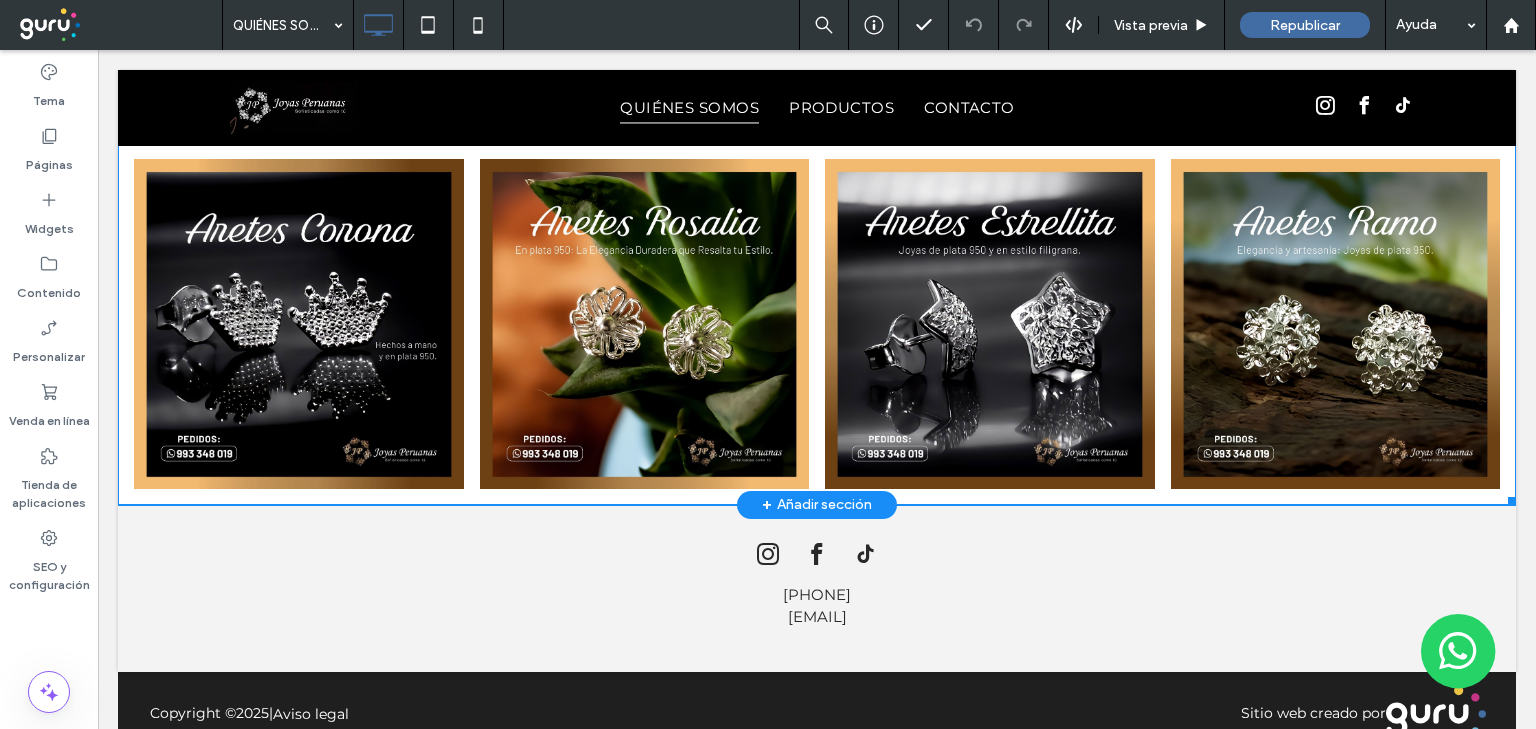 scroll, scrollTop: 2181, scrollLeft: 0, axis: vertical 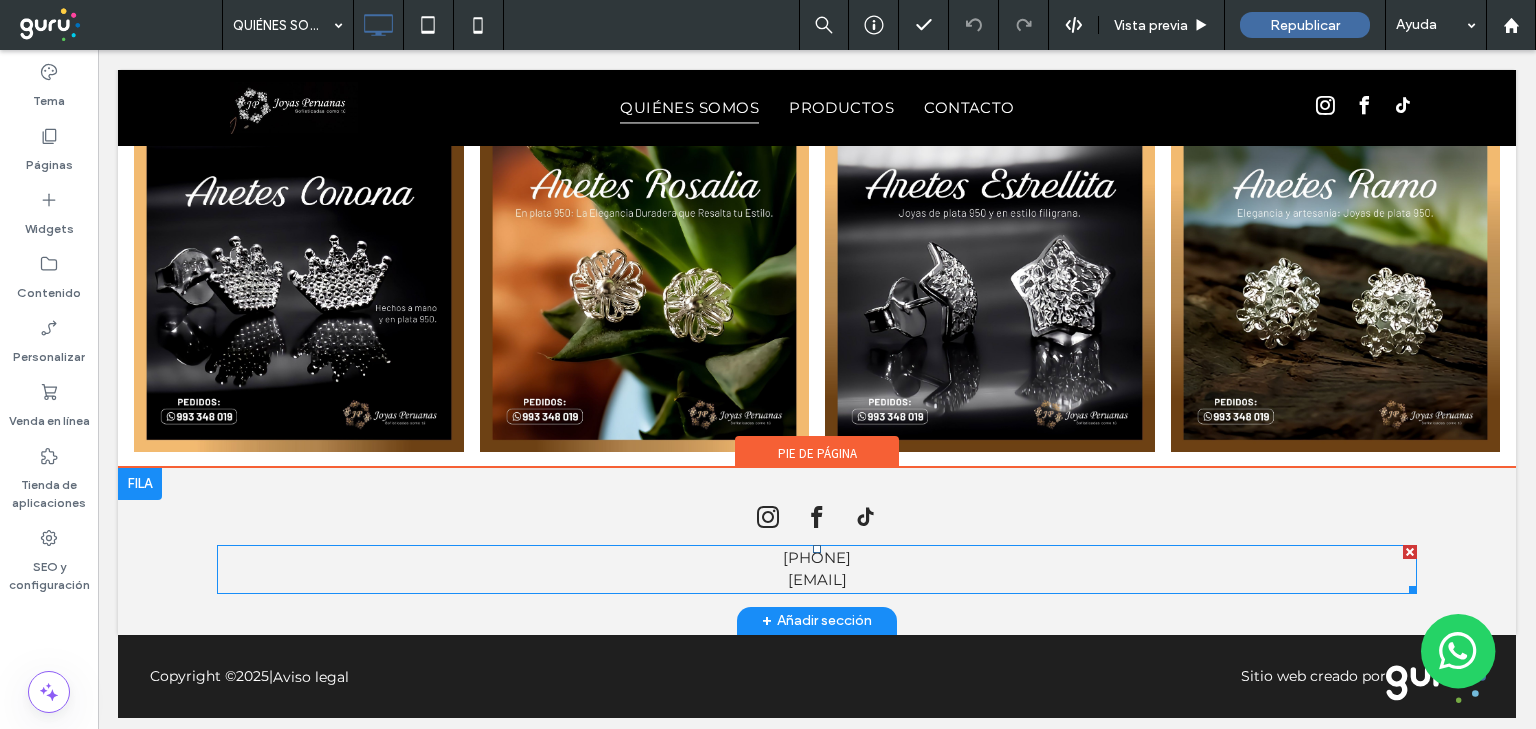 click on "[PHONE]" at bounding box center [817, 557] 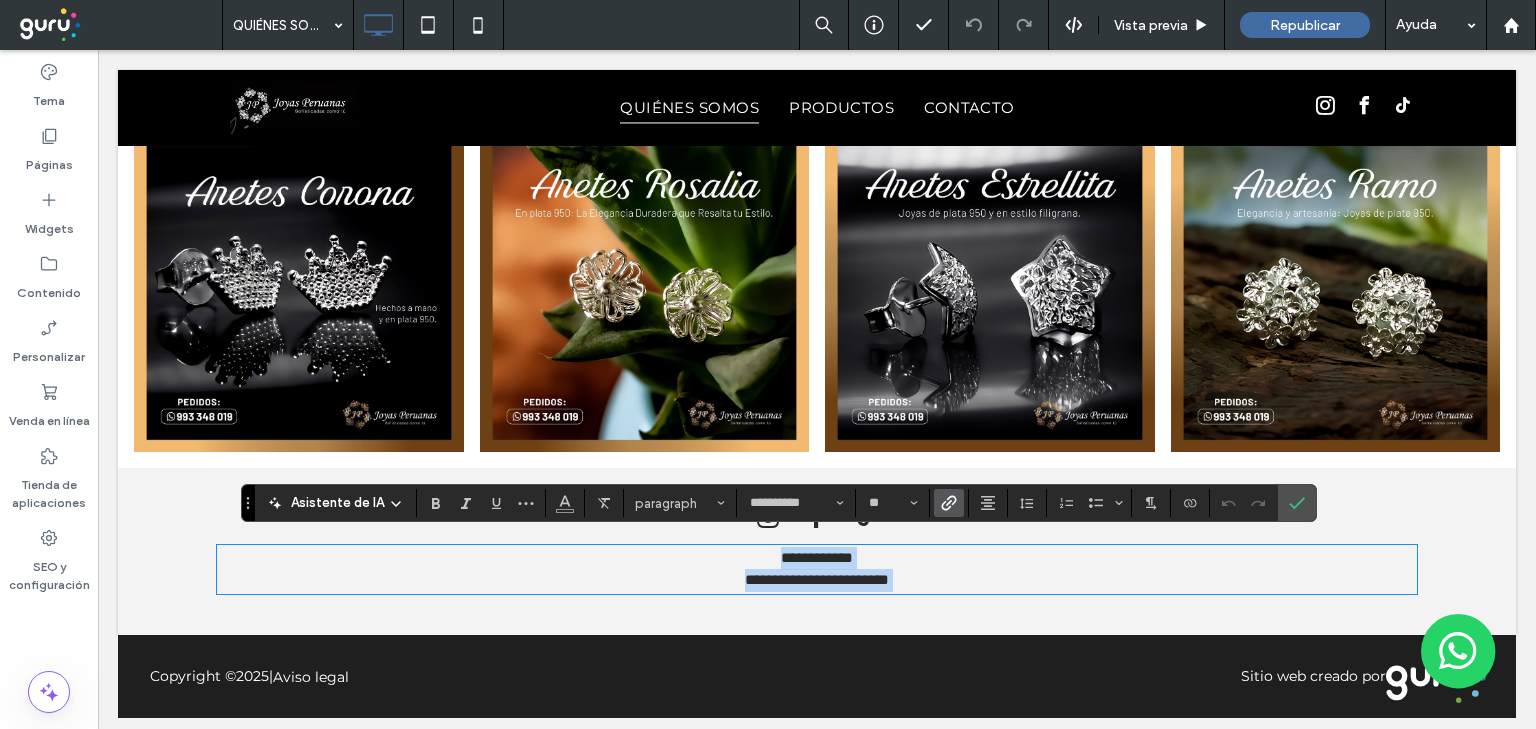 click on "**********" at bounding box center (817, 557) 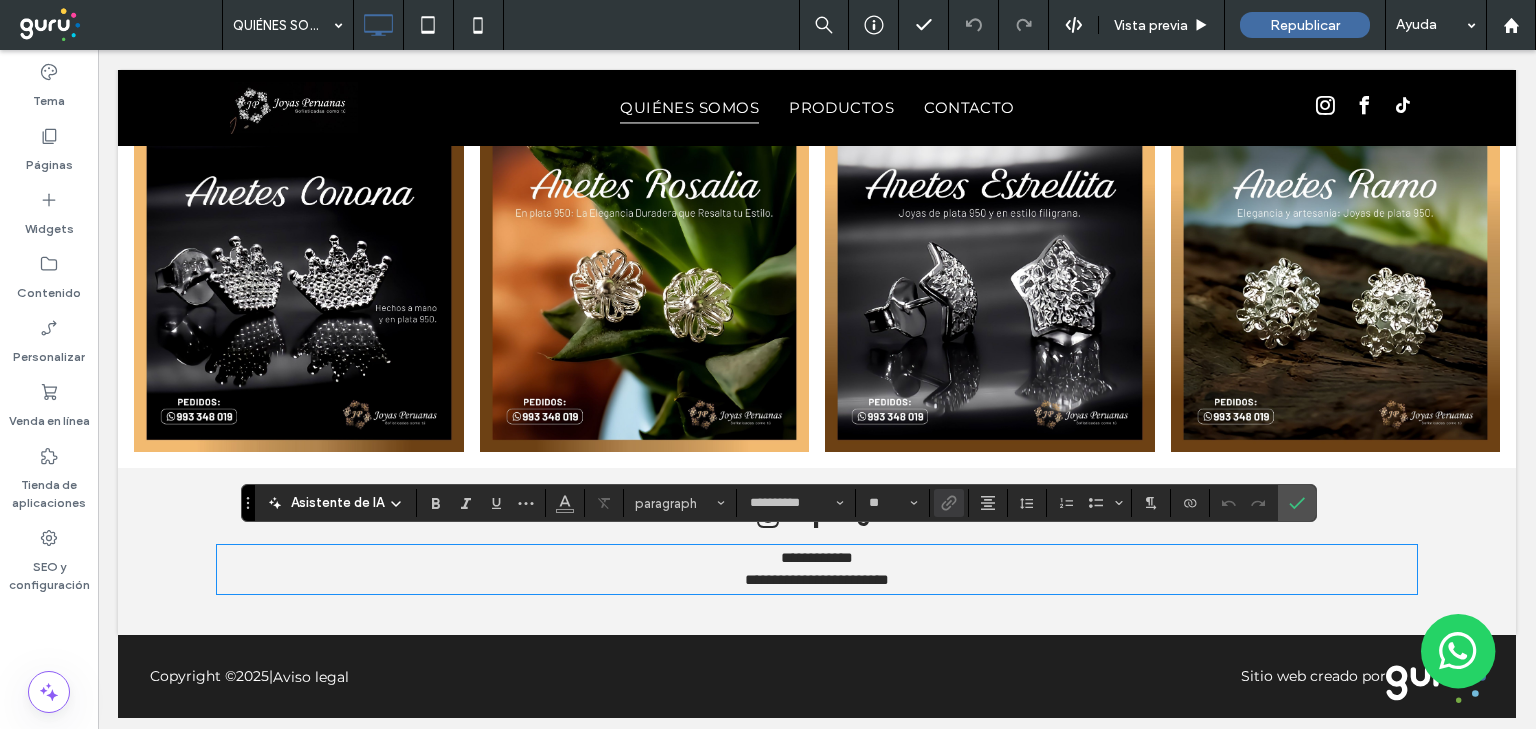 click on "**********" at bounding box center [817, 558] 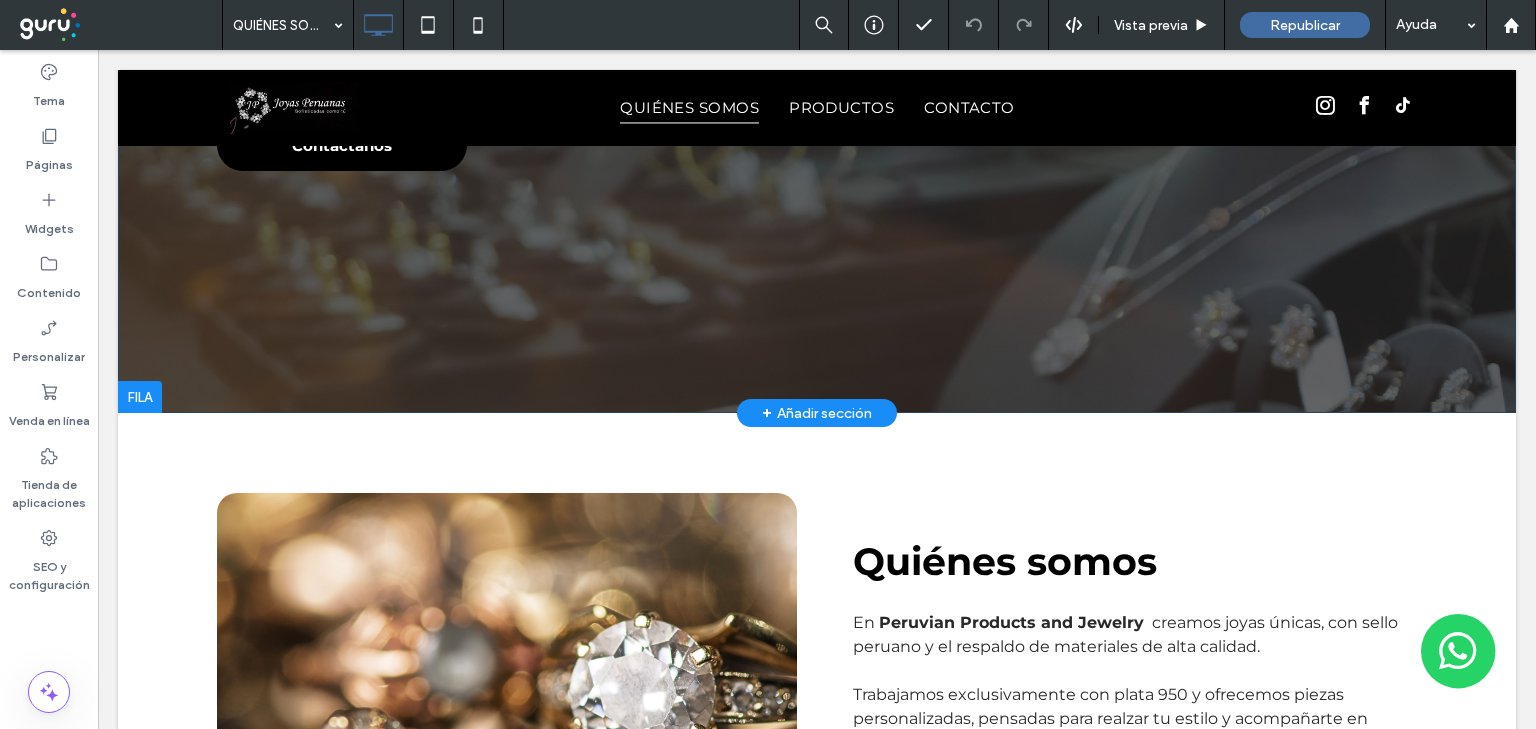 scroll, scrollTop: 421, scrollLeft: 0, axis: vertical 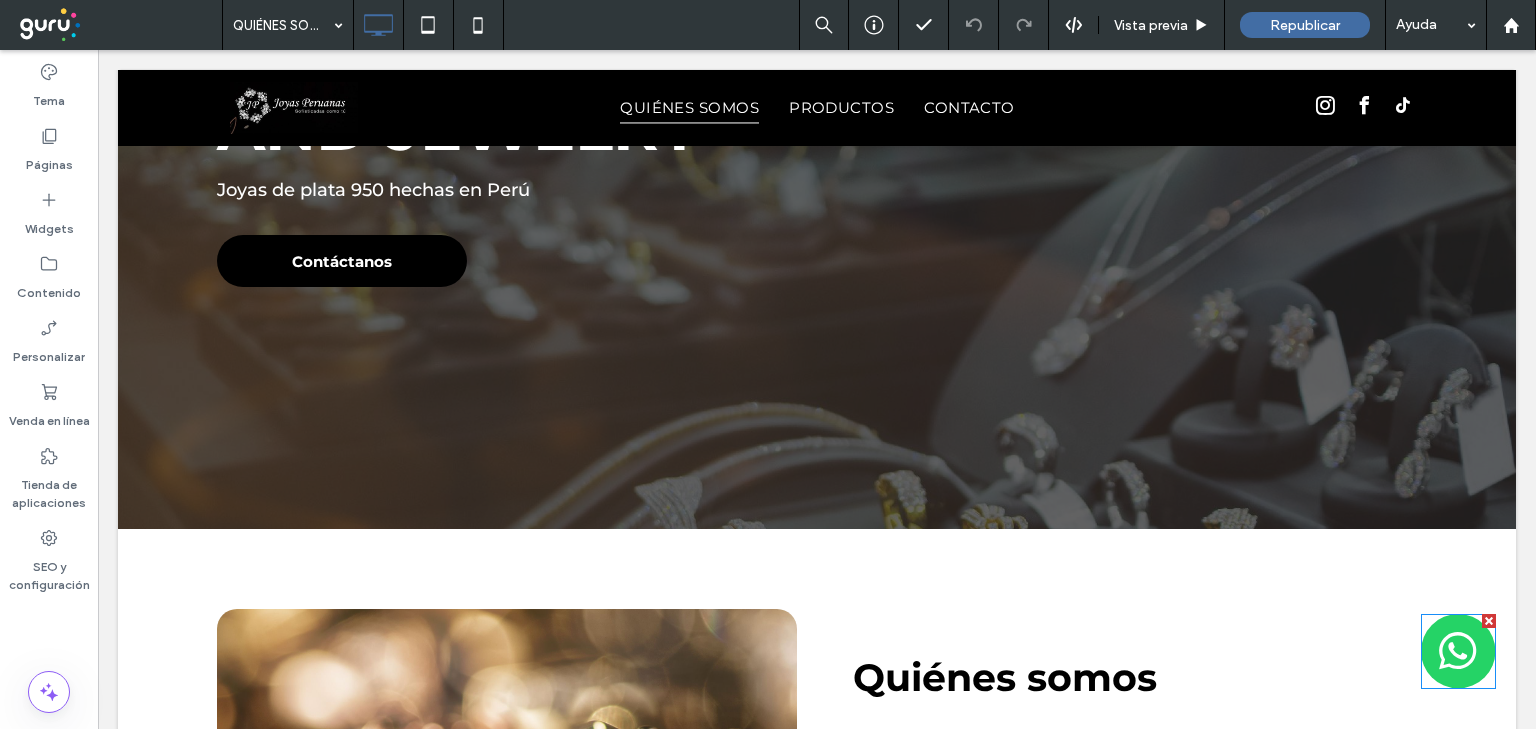 click at bounding box center (1458, 651) 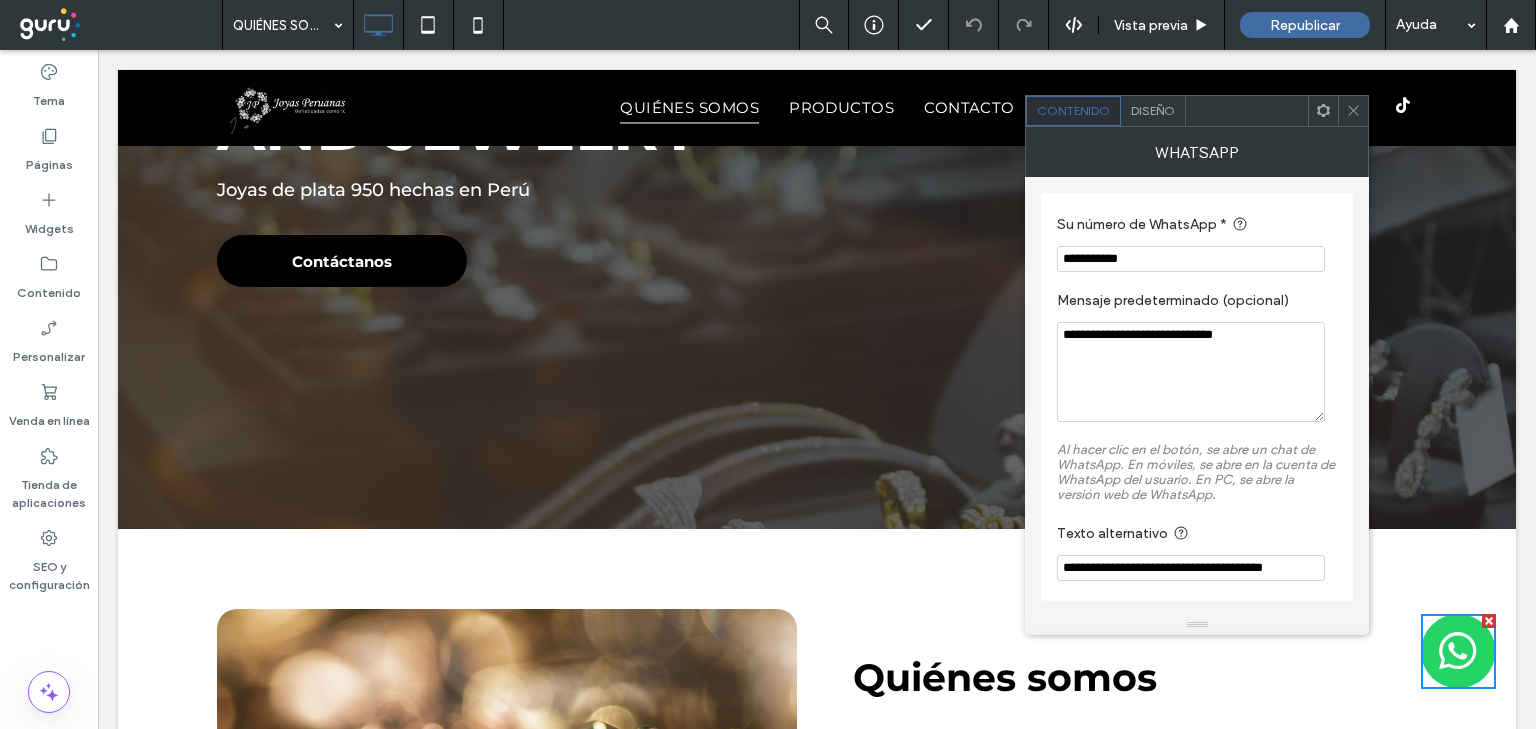 click 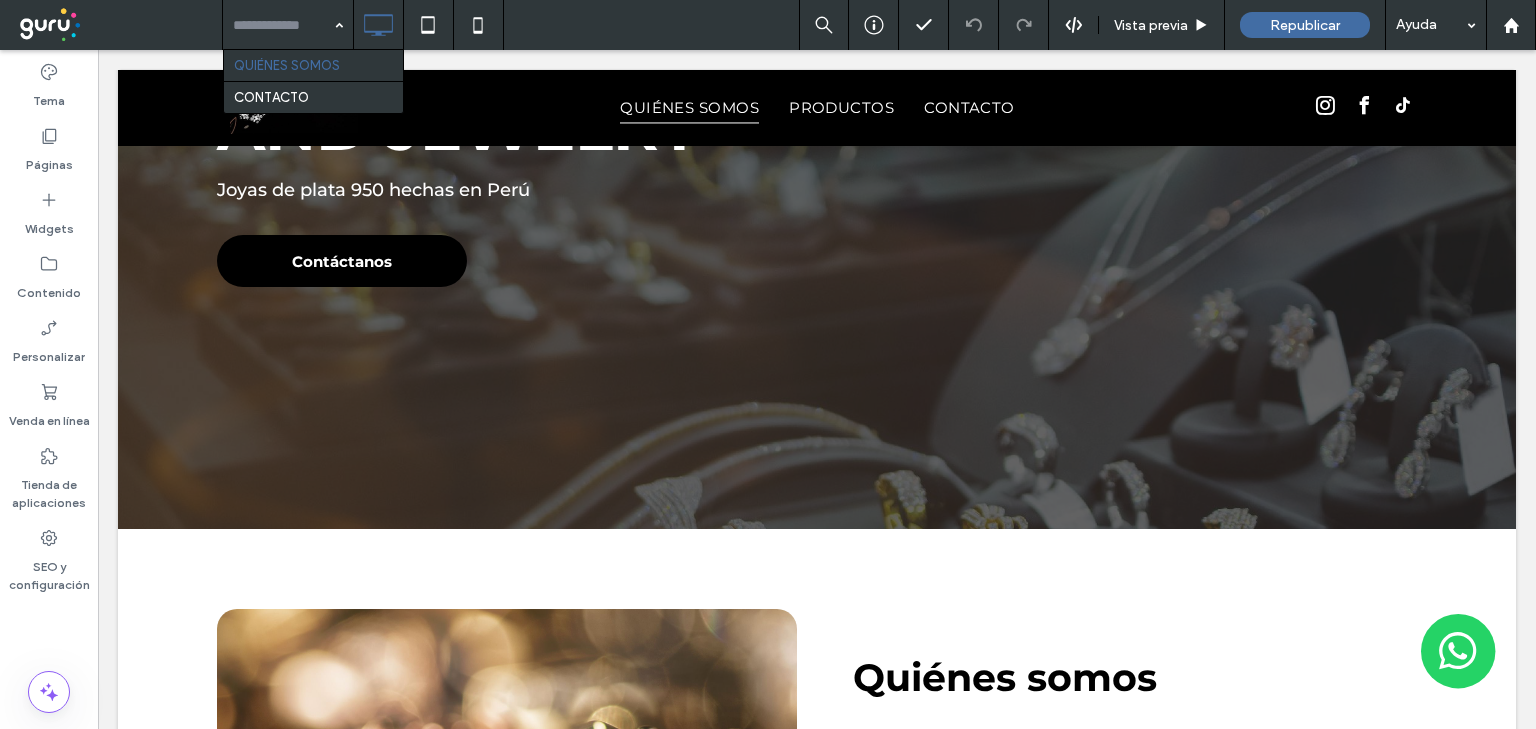 click at bounding box center (118, 25) 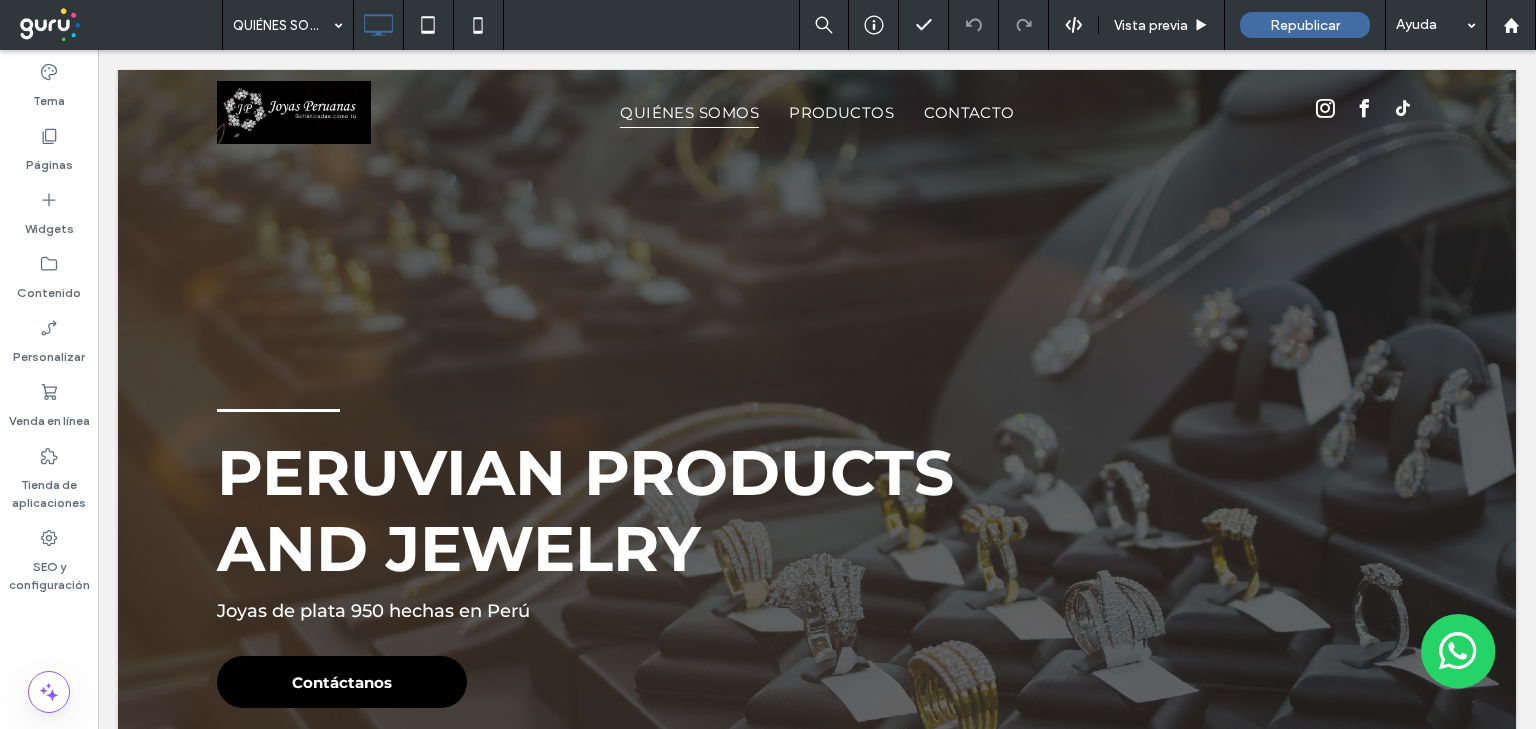 scroll, scrollTop: 75, scrollLeft: 0, axis: vertical 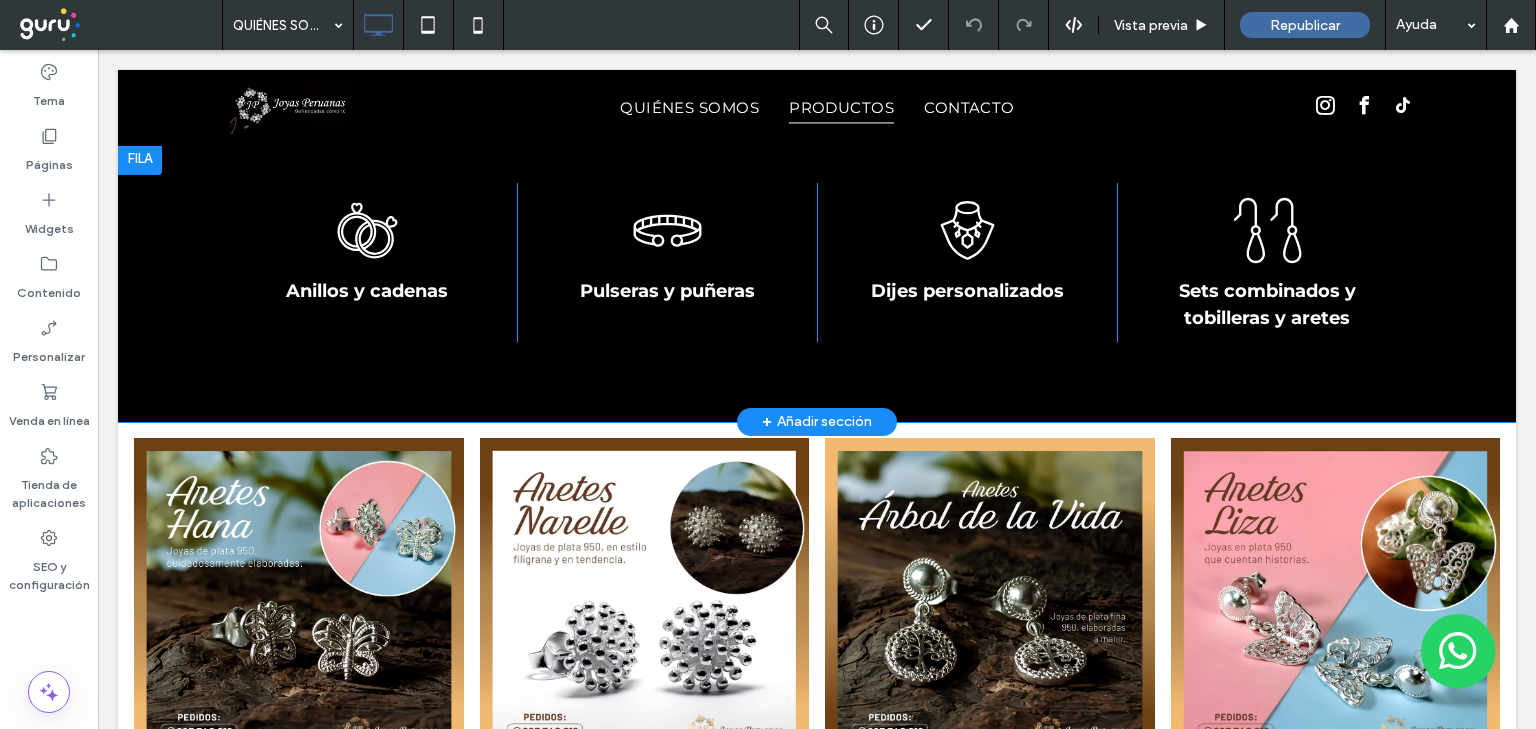 click on "+ Añadir sección" at bounding box center (817, 422) 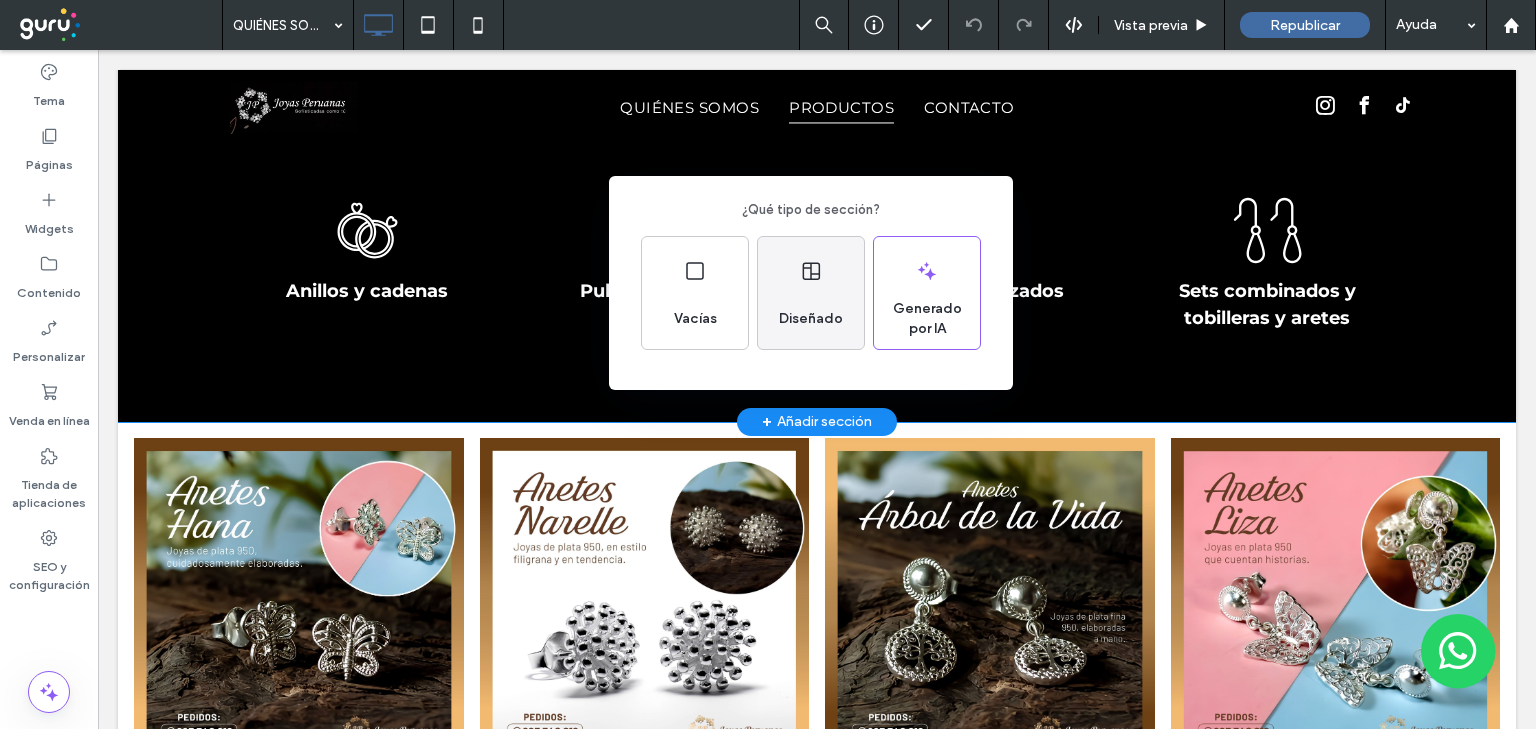 click on "Diseñado" at bounding box center [811, 293] 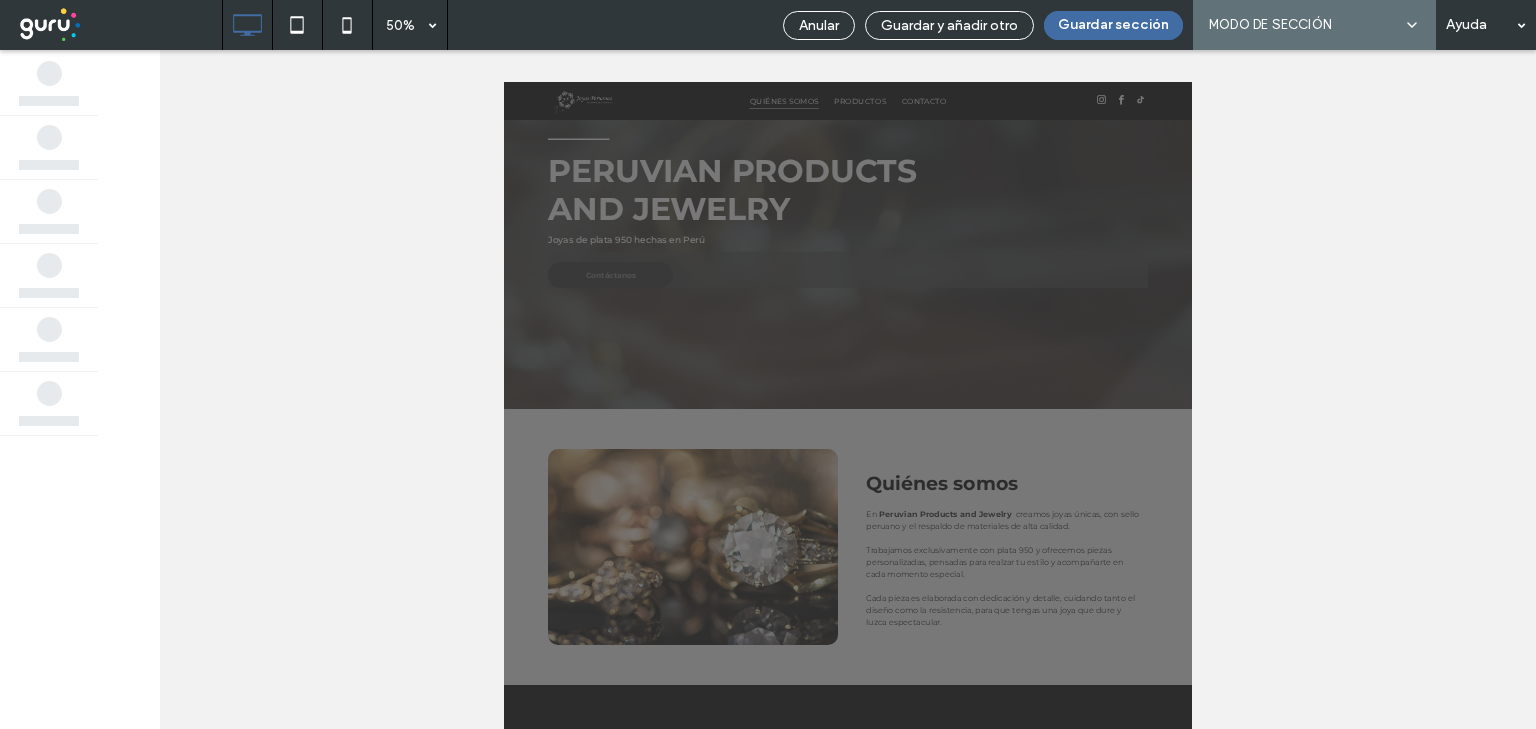 scroll, scrollTop: 239, scrollLeft: 0, axis: vertical 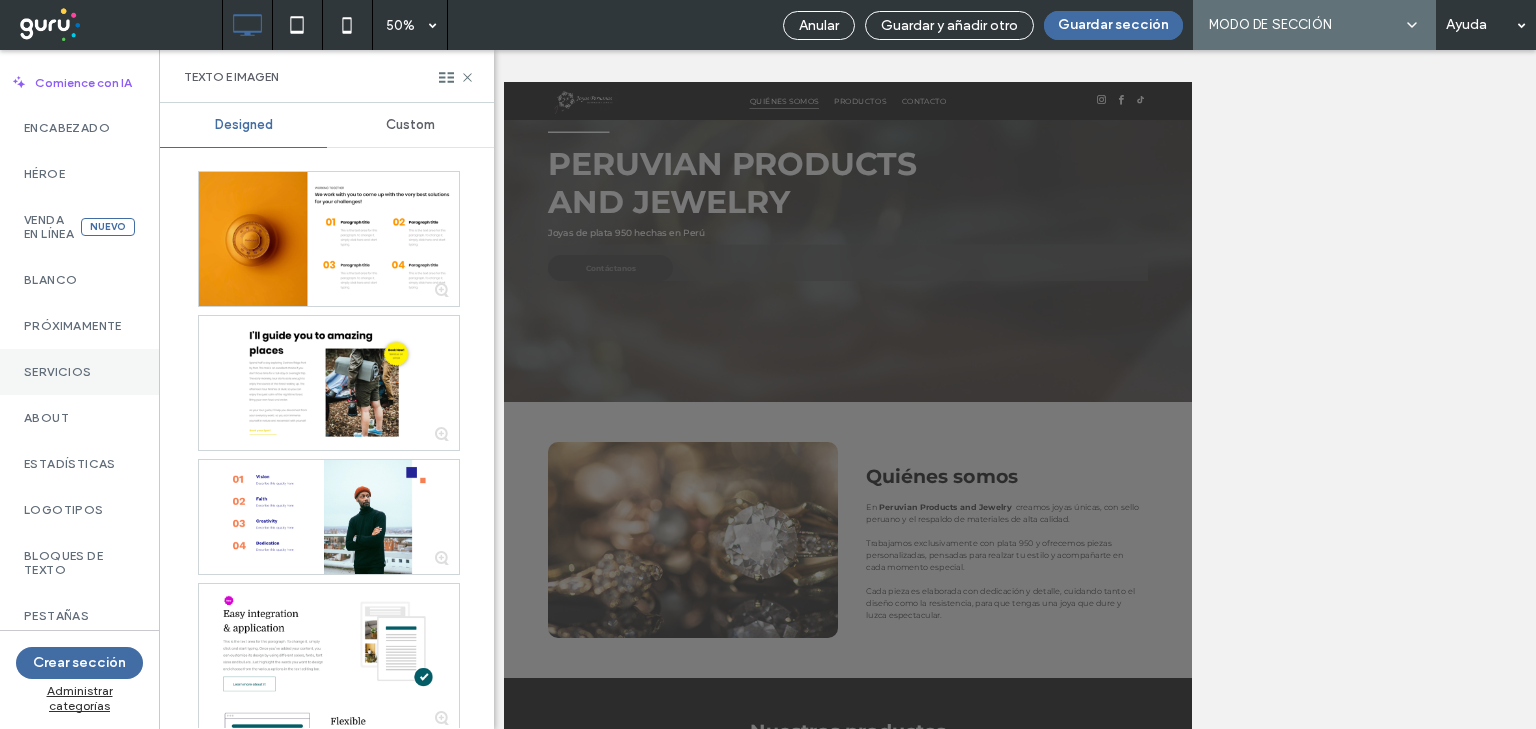 click on "Servicios" at bounding box center (79, 372) 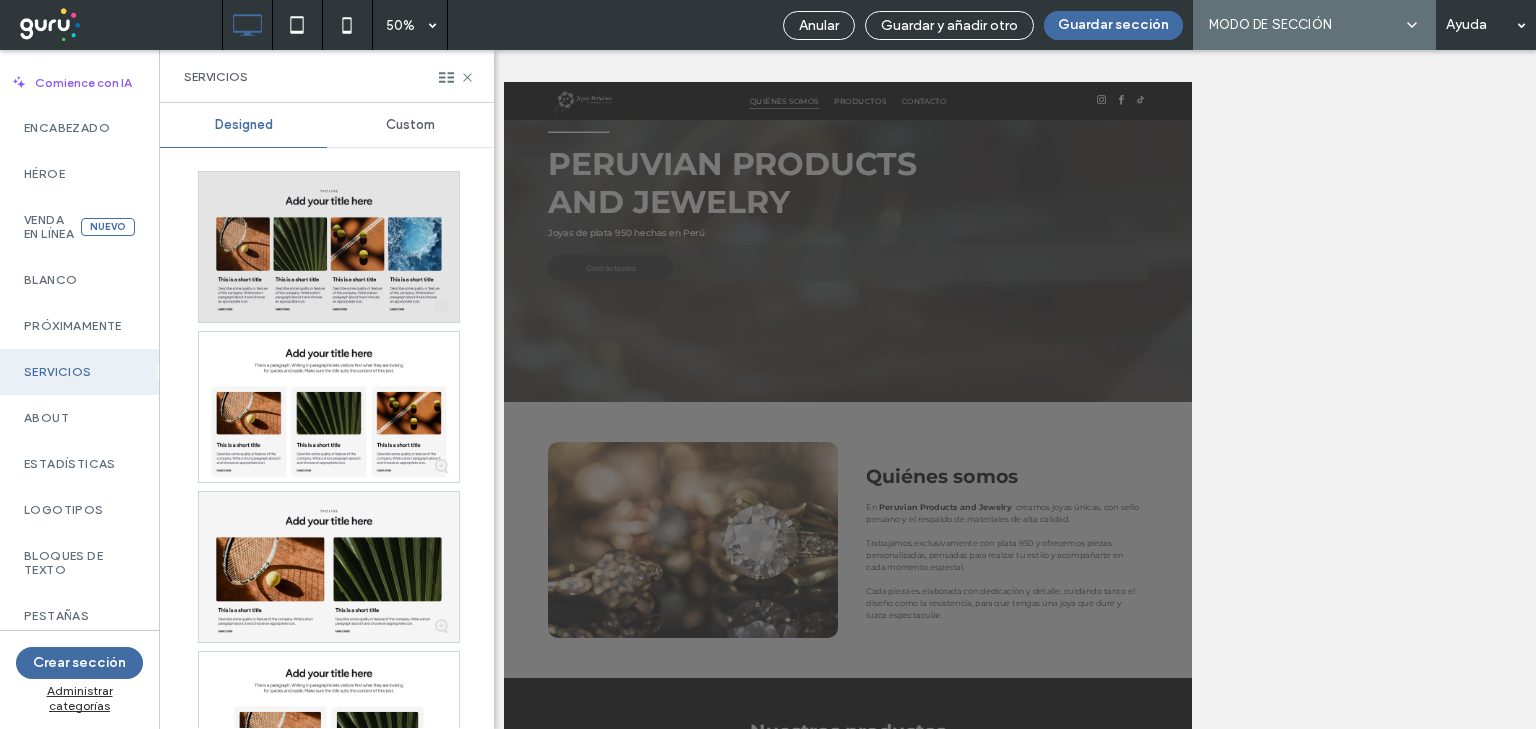 click at bounding box center (329, 247) 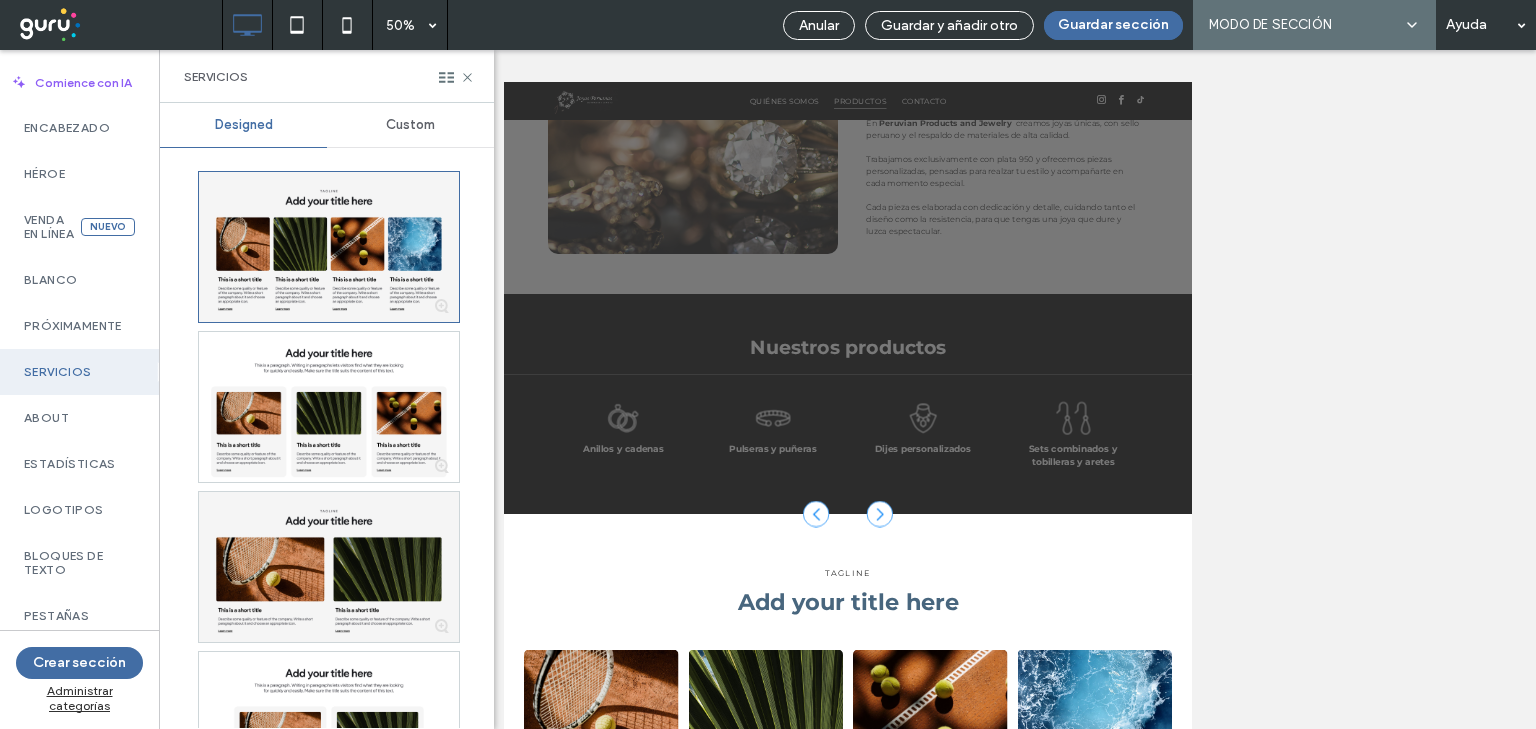 scroll, scrollTop: 1139, scrollLeft: 0, axis: vertical 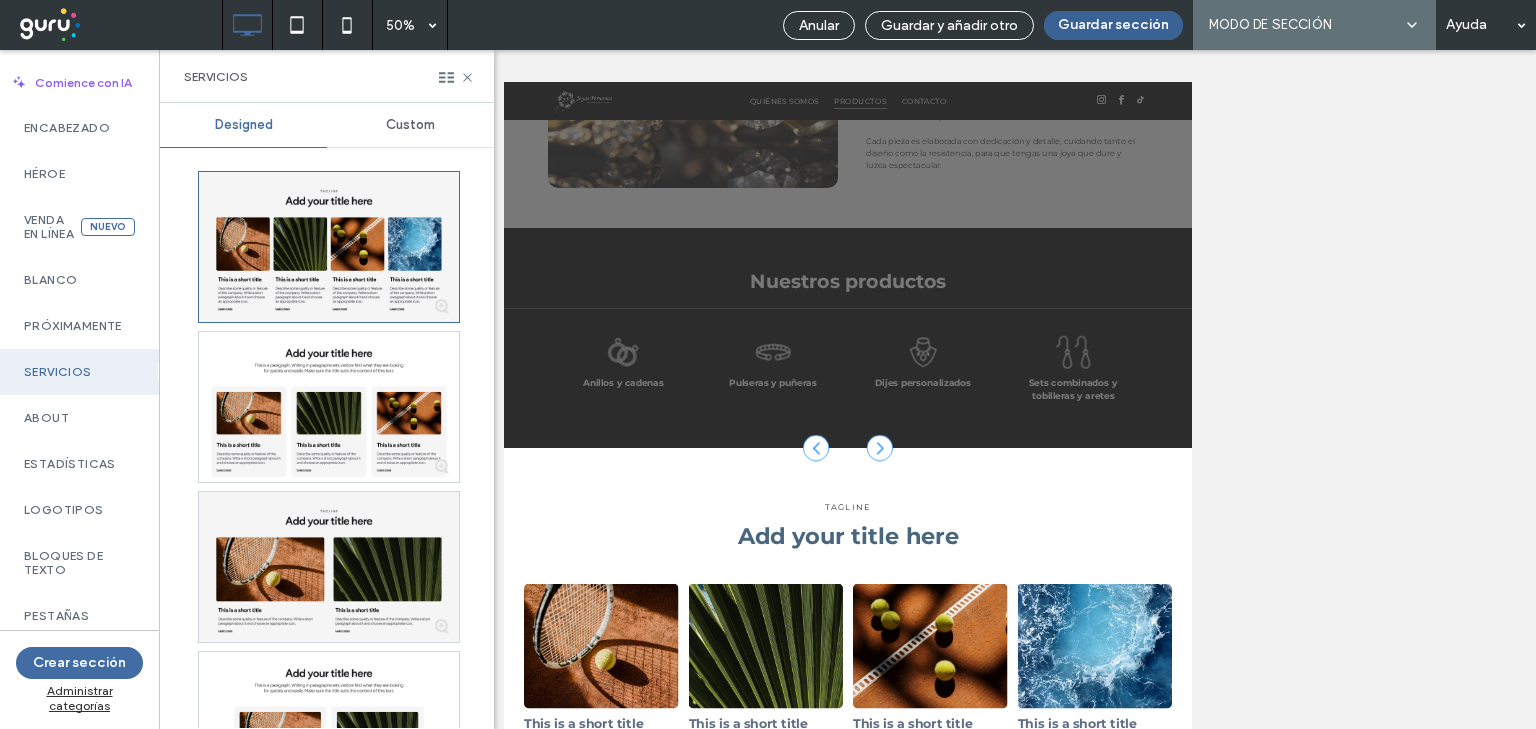 click on "Guardar sección" at bounding box center [1113, 25] 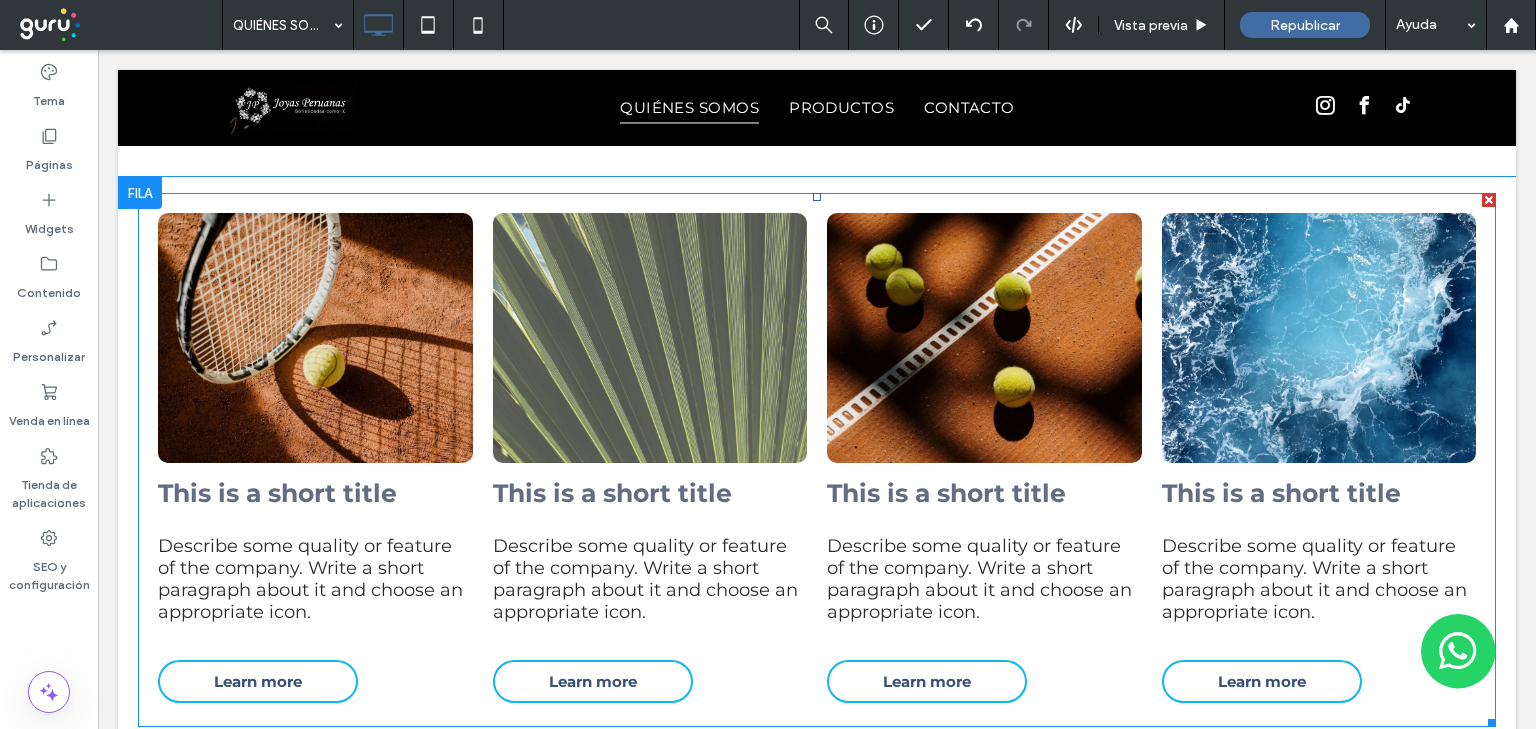 scroll, scrollTop: 1680, scrollLeft: 0, axis: vertical 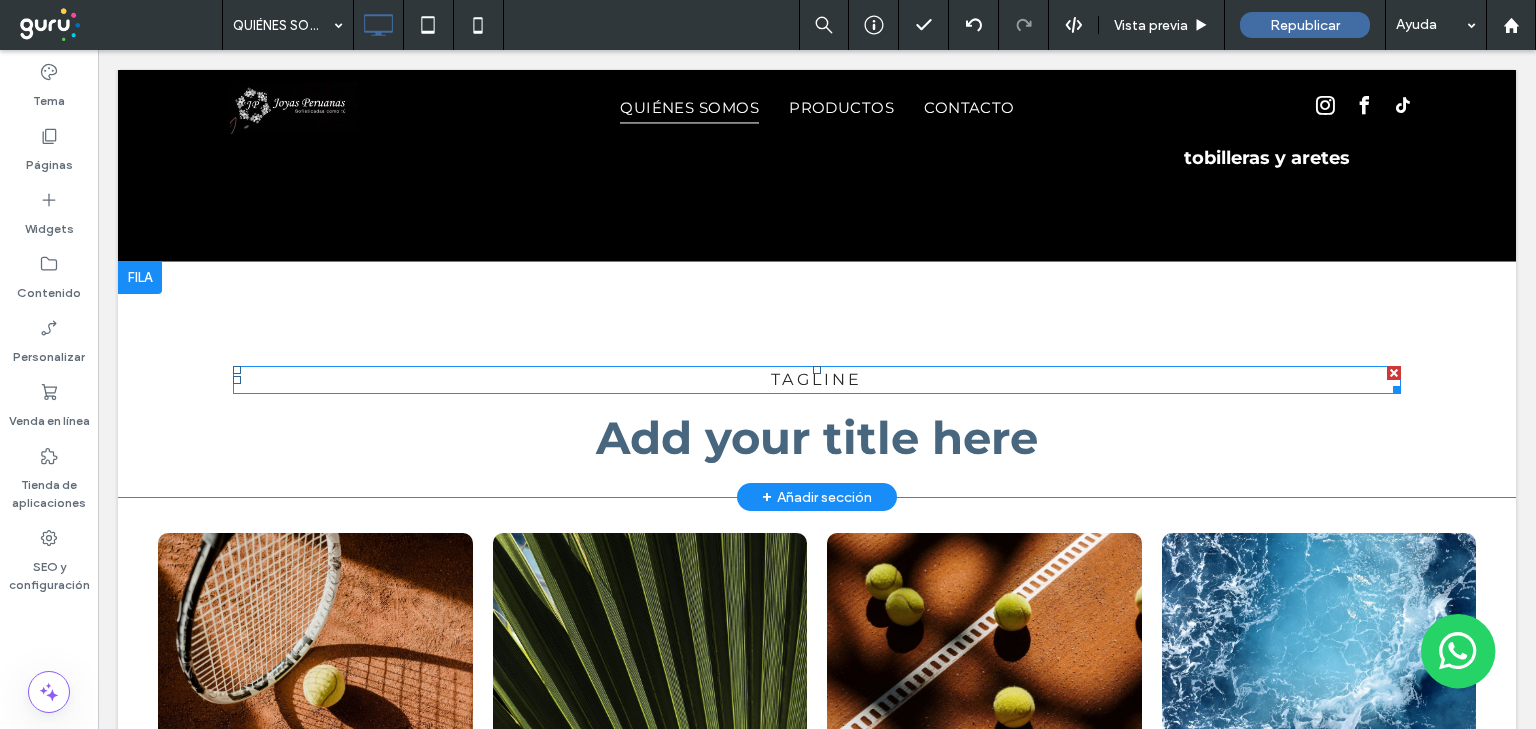 drag, startPoint x: 1391, startPoint y: 371, endPoint x: 1174, endPoint y: 462, distance: 235.3083 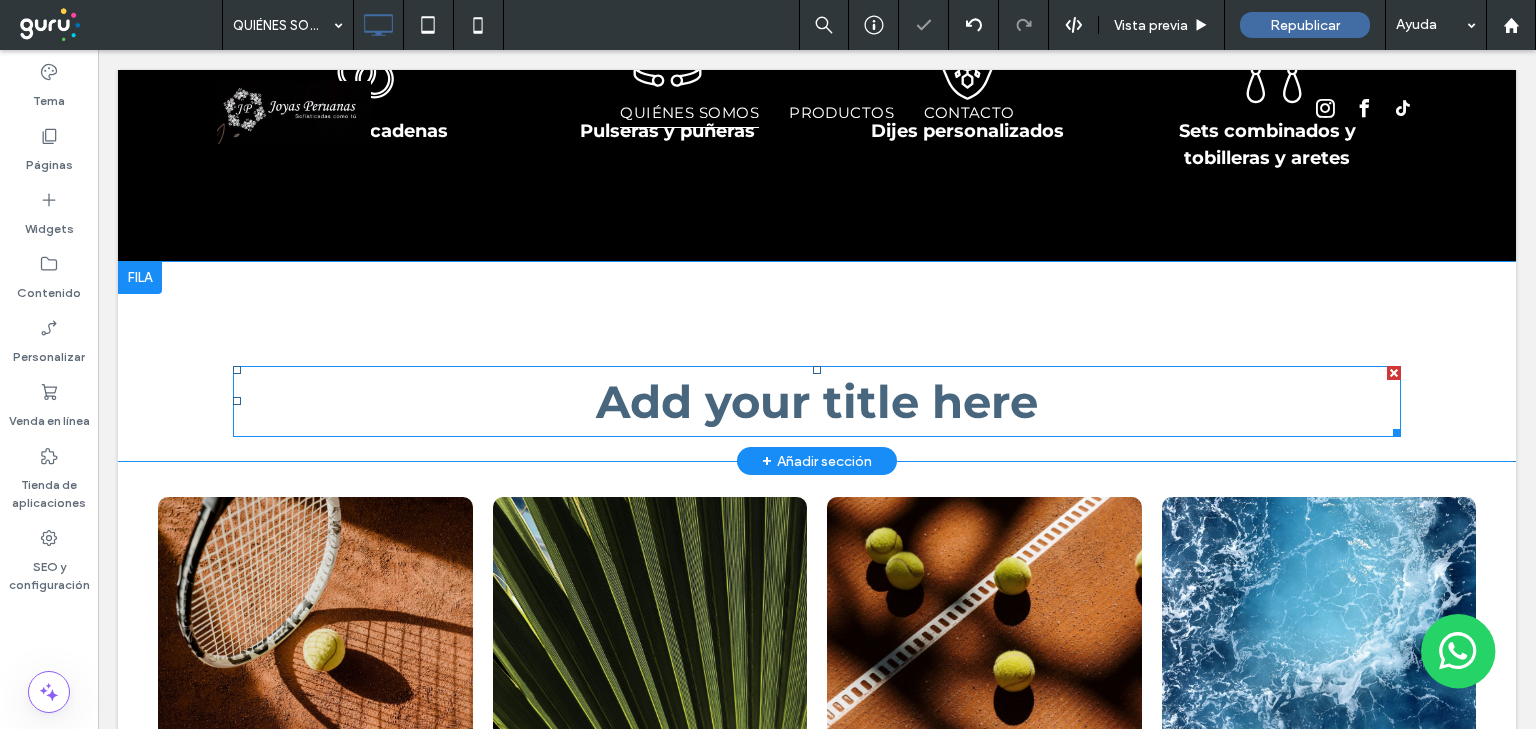 click on "Add your title here" at bounding box center [817, 401] 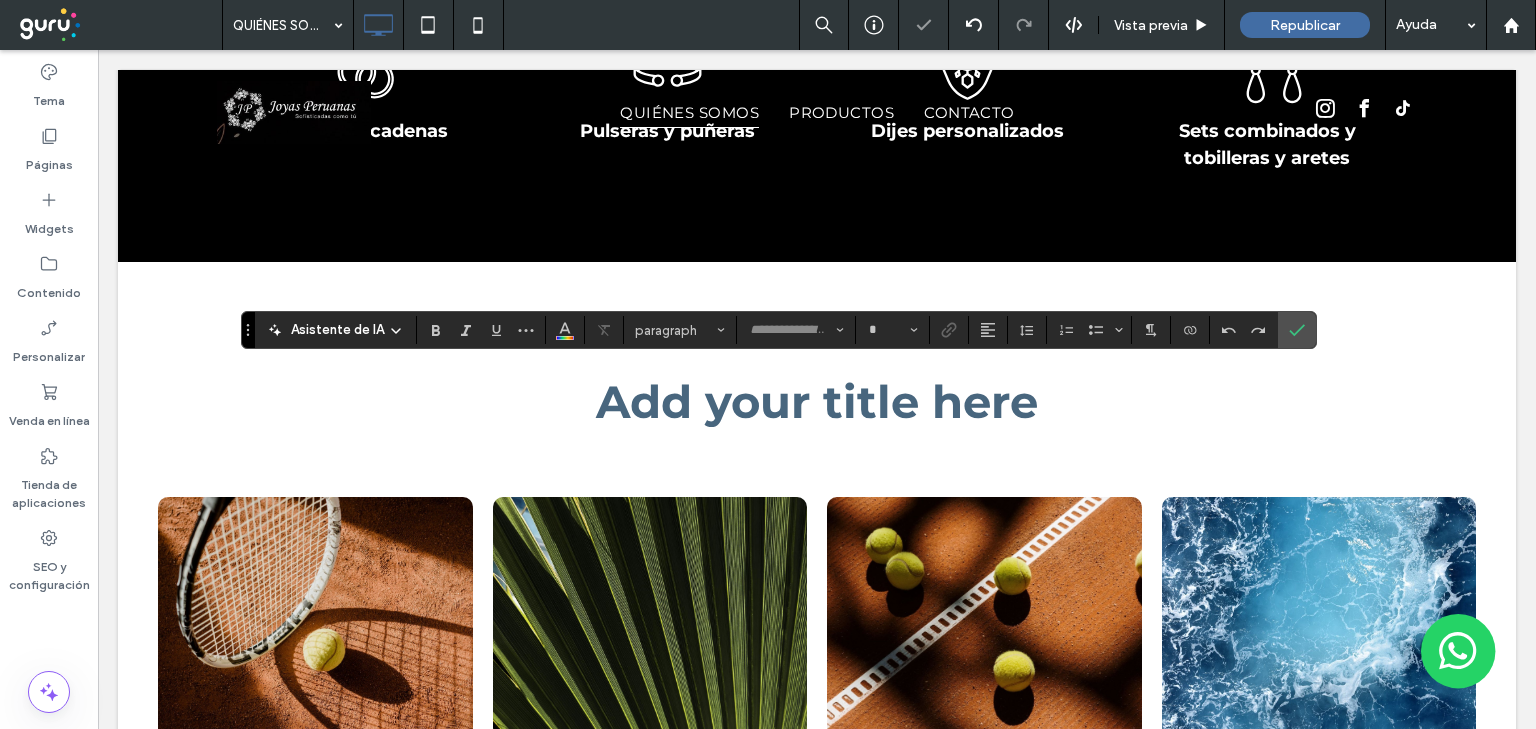 type on "**********" 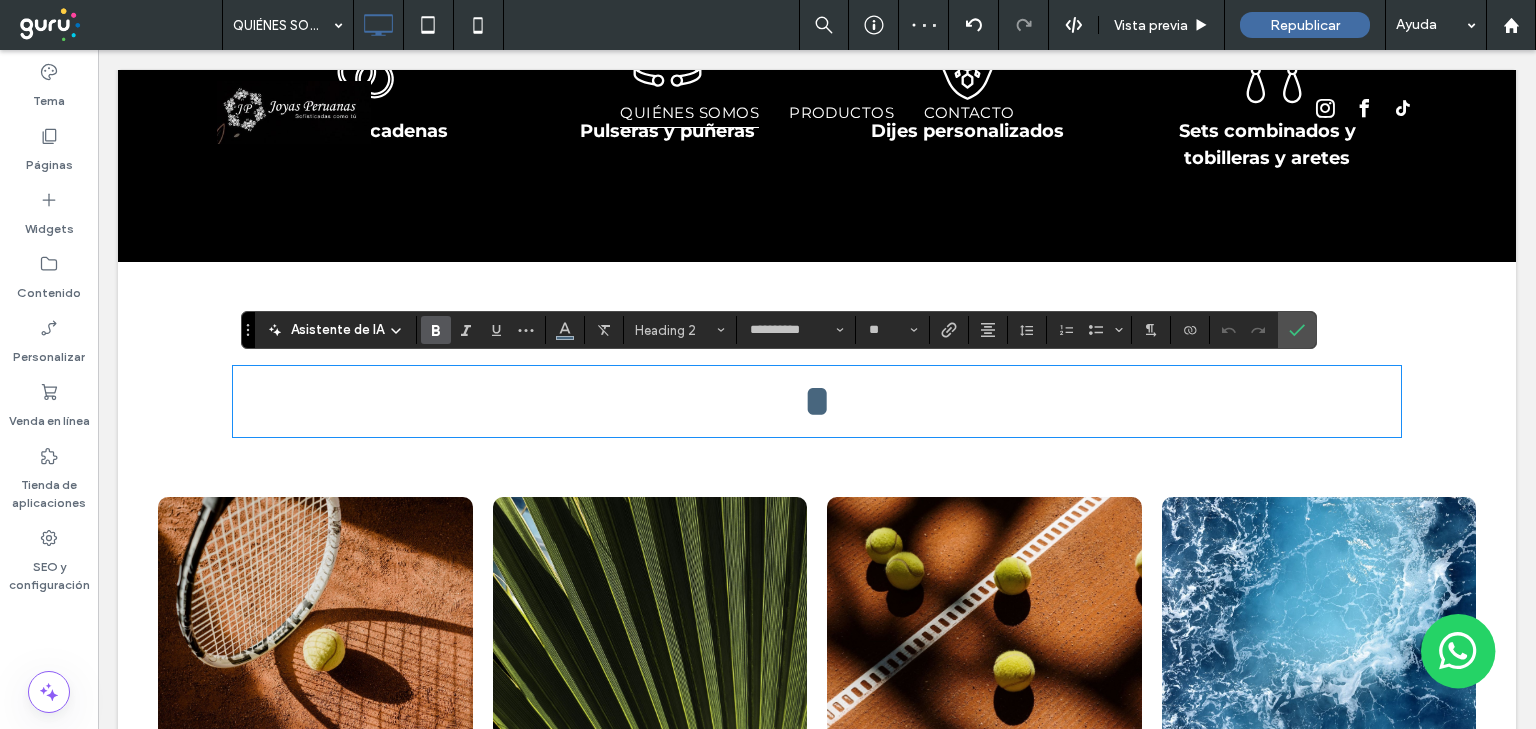 type 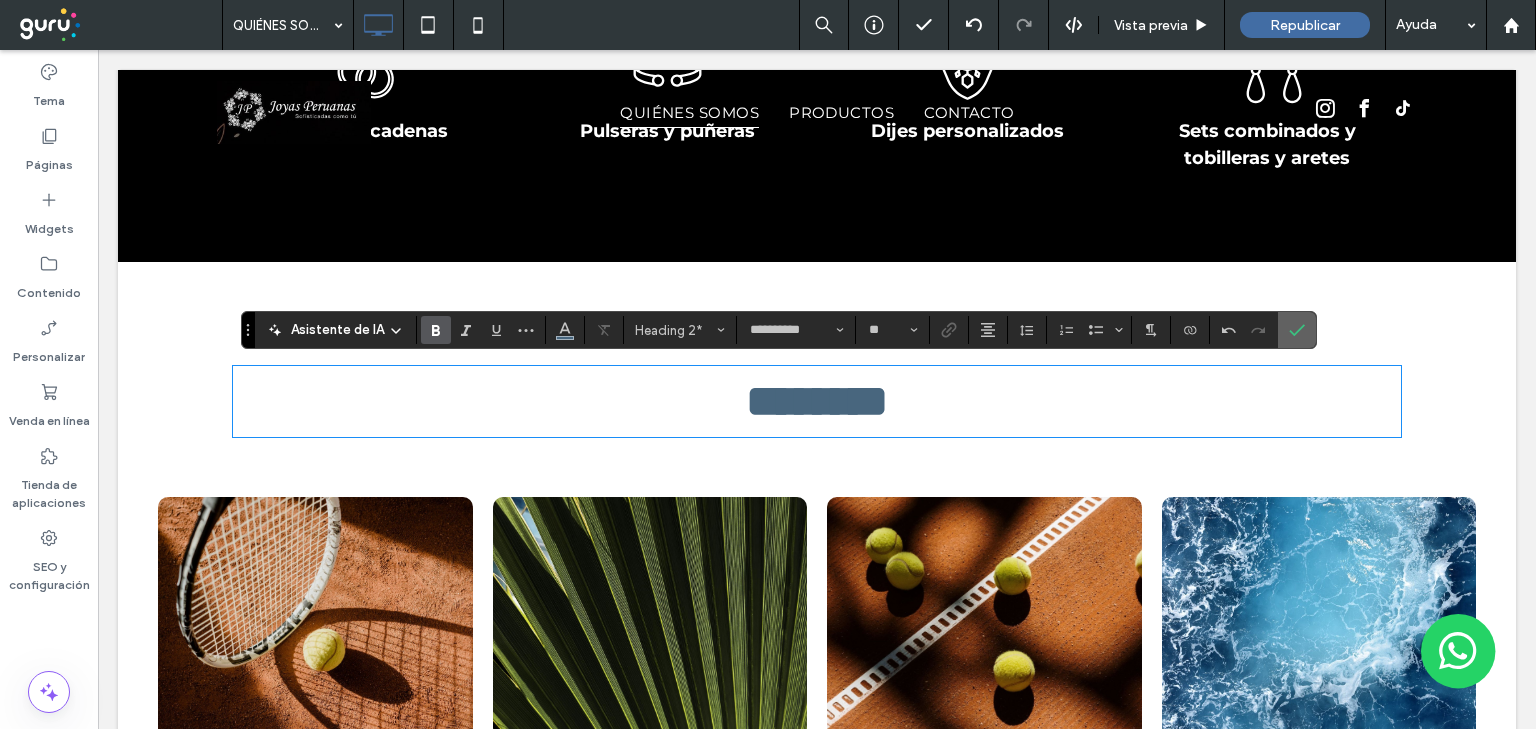 click 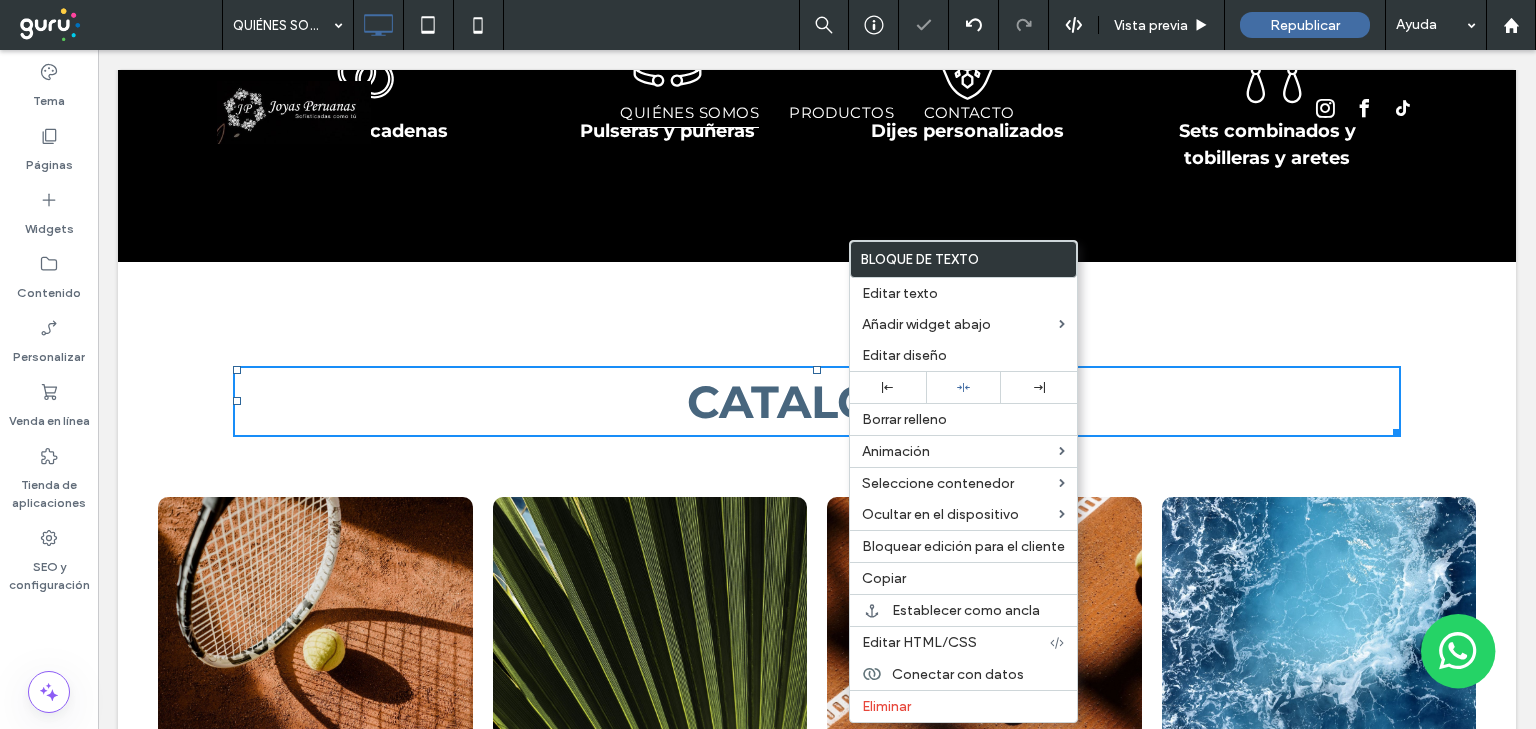 drag, startPoint x: 848, startPoint y: 410, endPoint x: 827, endPoint y: 409, distance: 21.023796 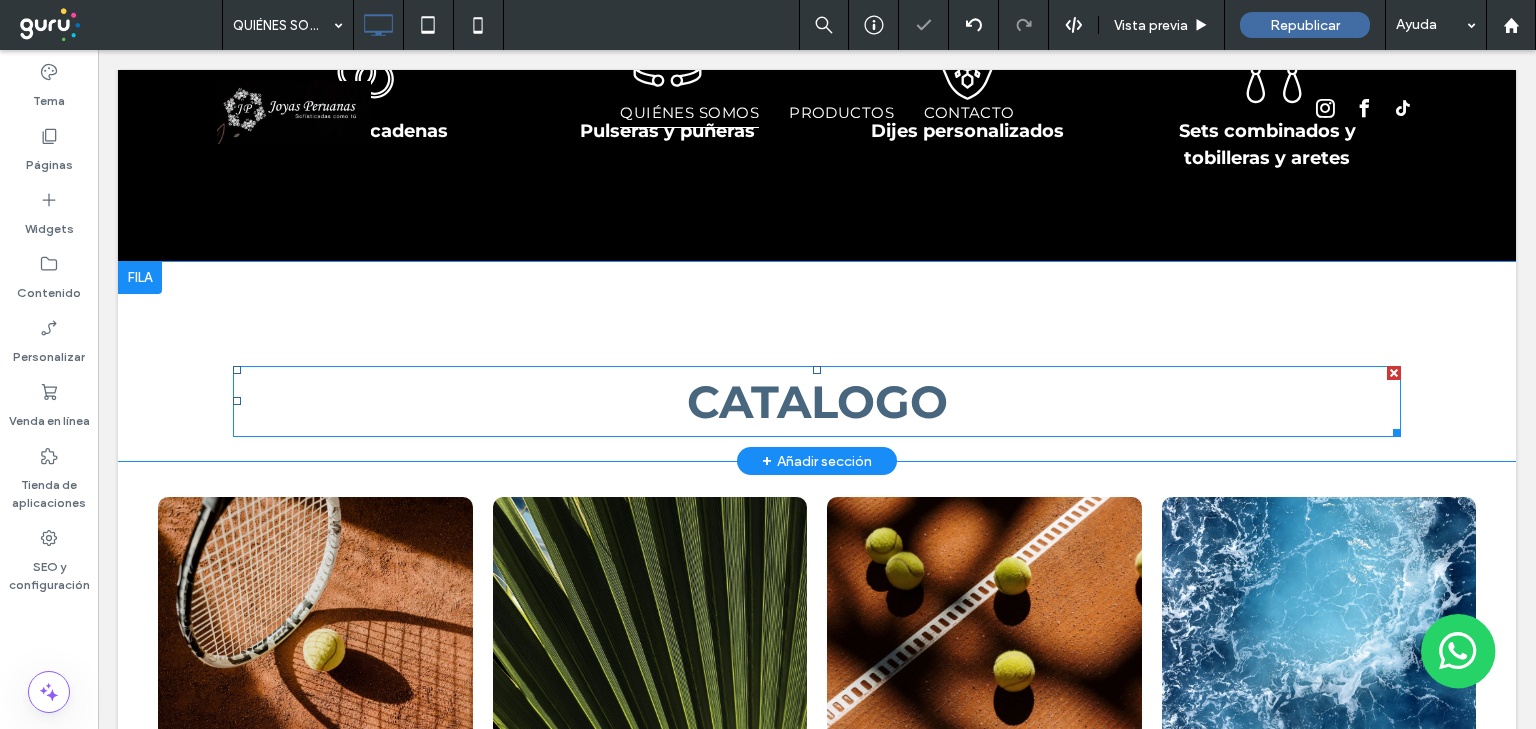 click on "CATALOGO" at bounding box center (817, 401) 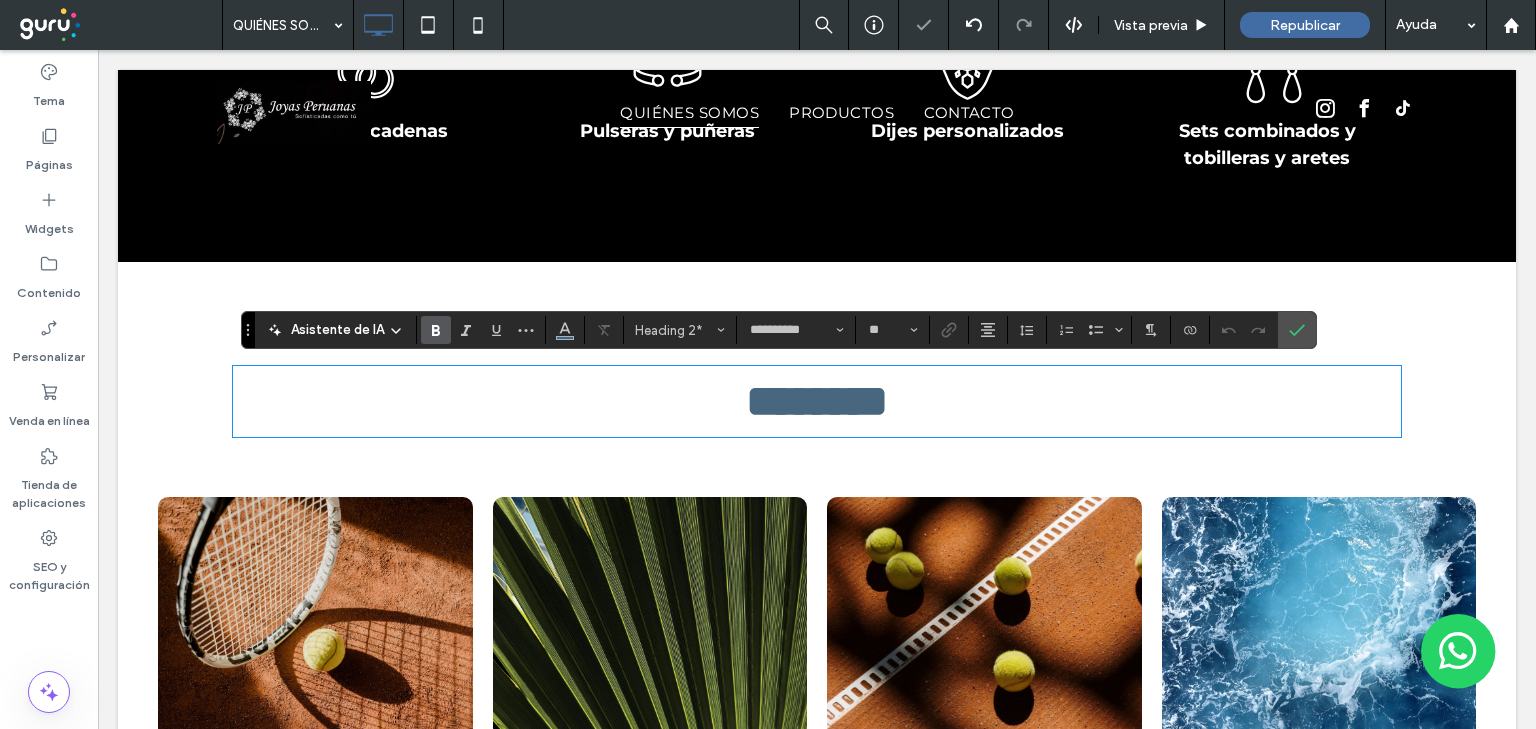 click on "********" at bounding box center (817, 401) 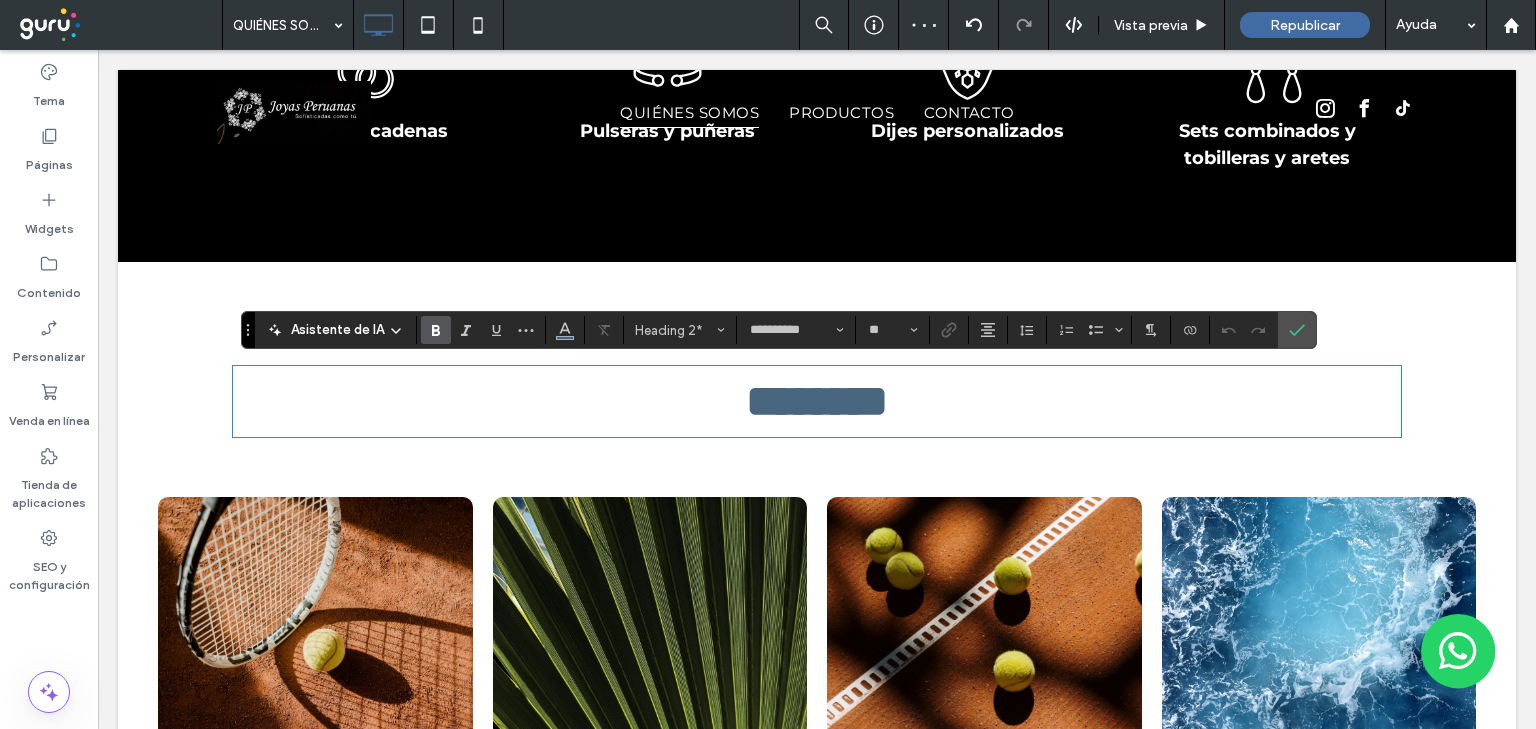 click on "*** * ****" 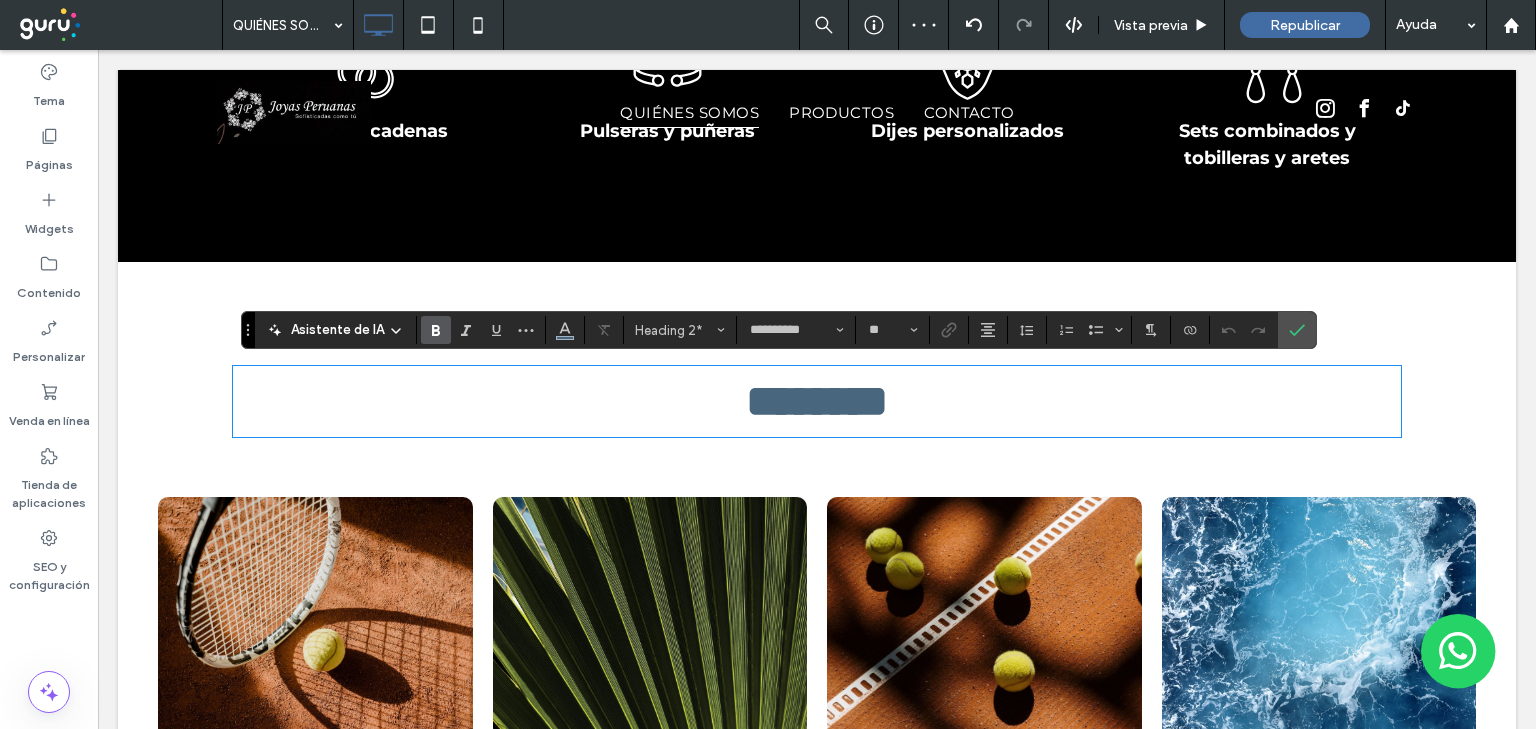 type 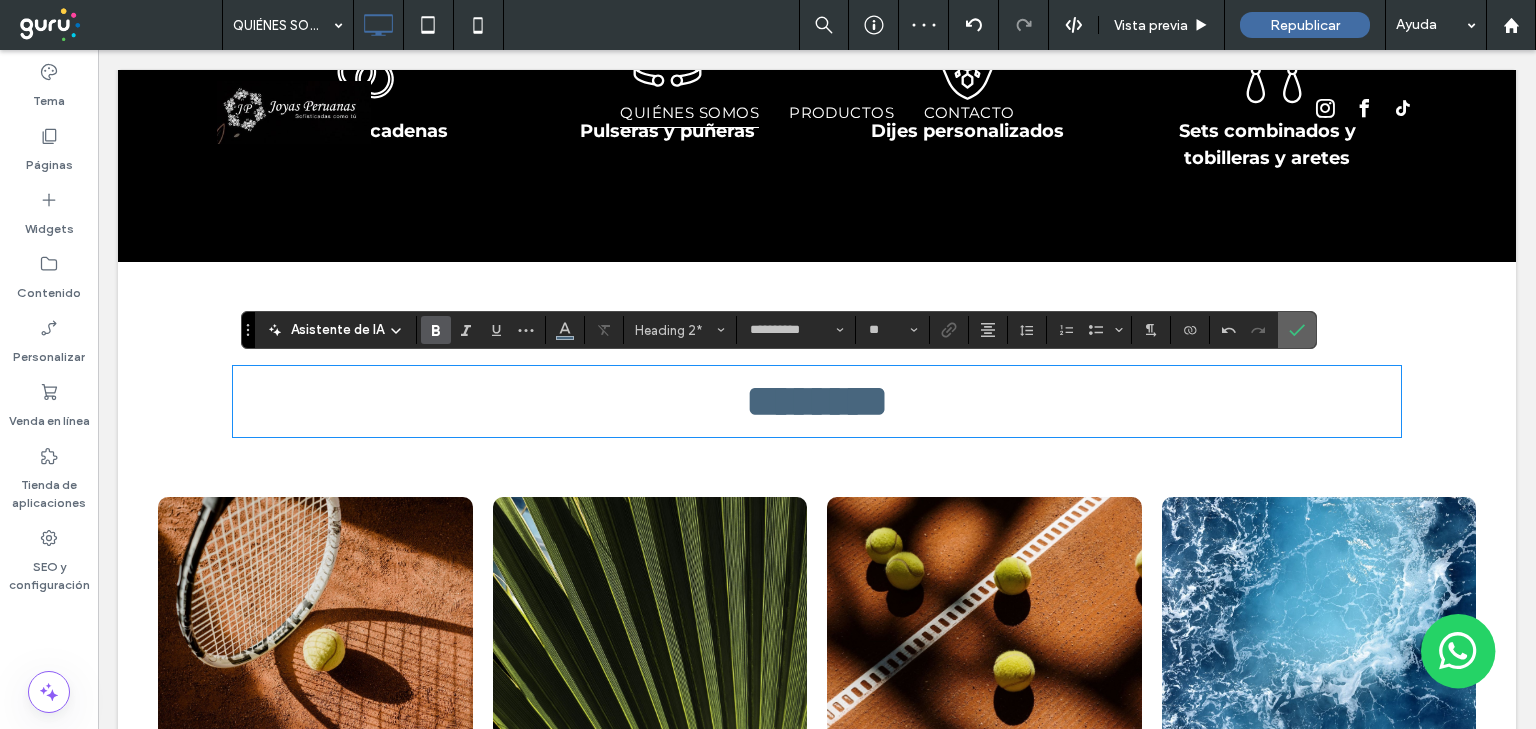 click at bounding box center (1297, 330) 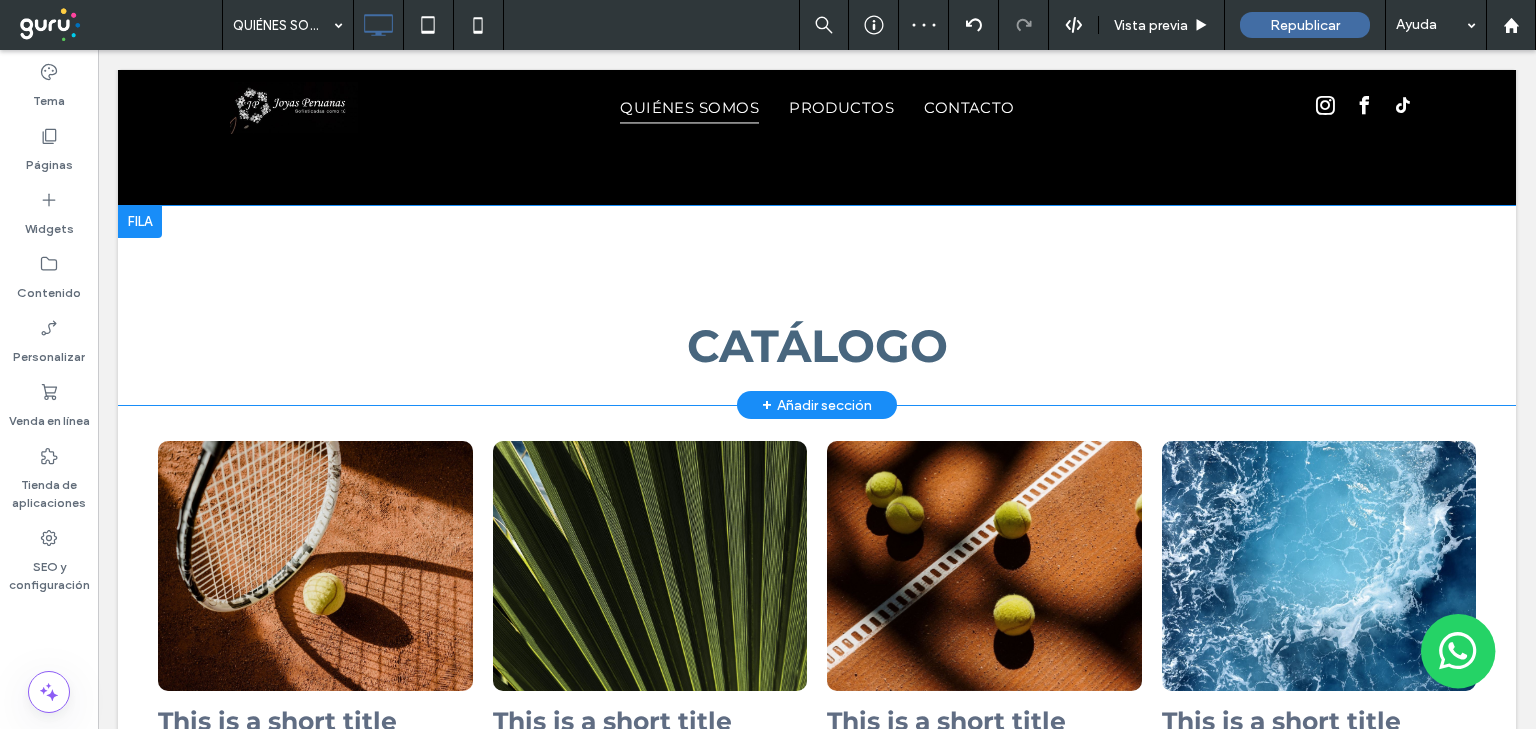 scroll, scrollTop: 1760, scrollLeft: 0, axis: vertical 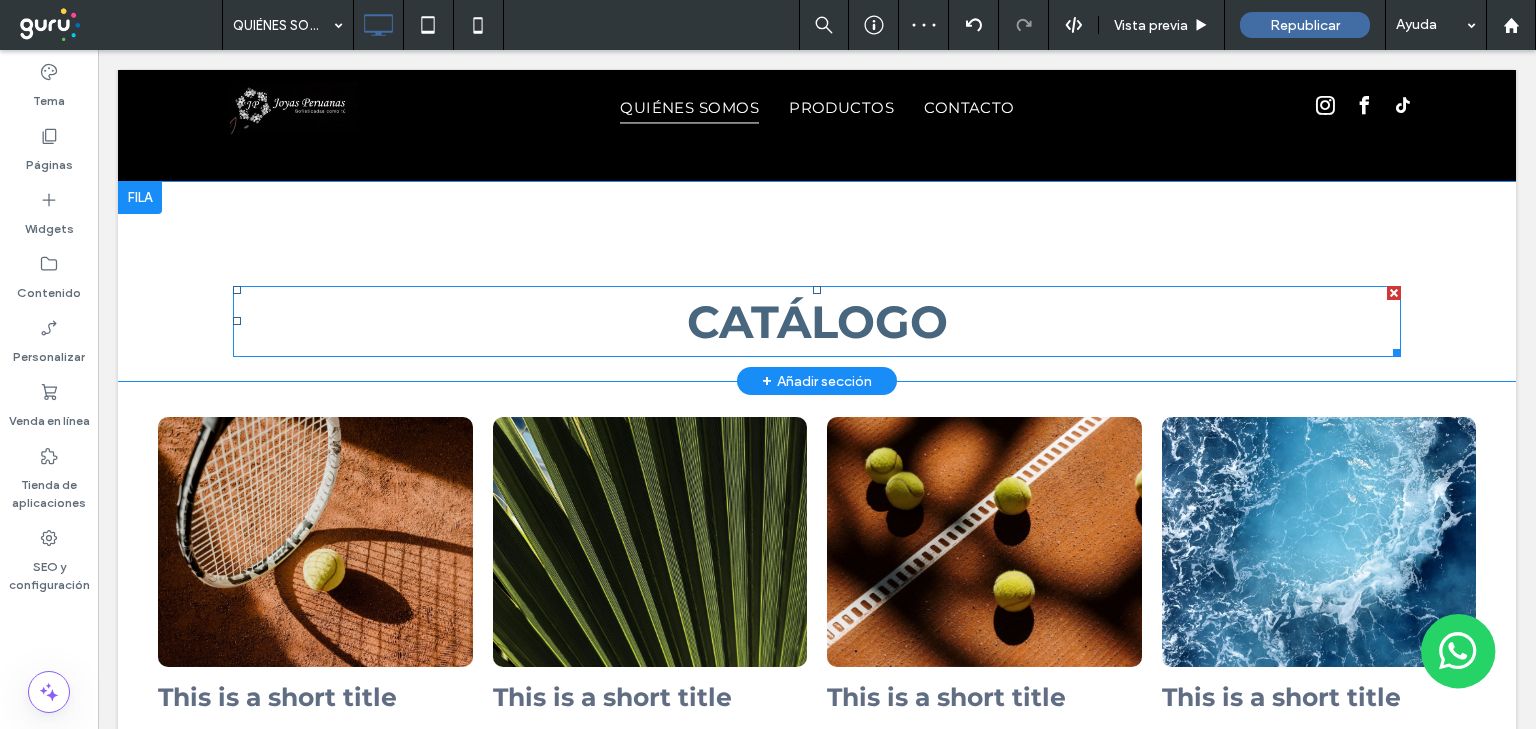 click on "CATÁLOGO" at bounding box center [817, 321] 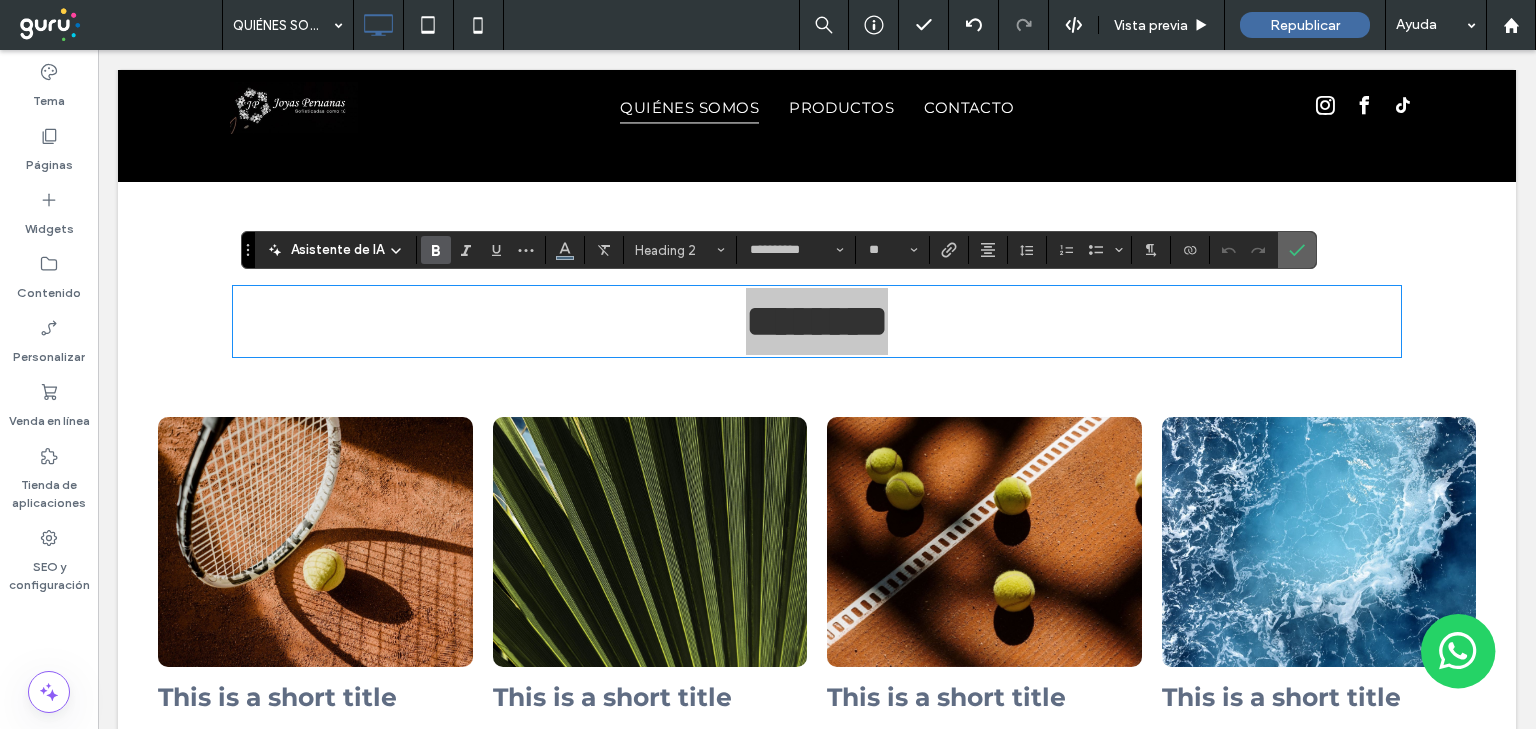 click at bounding box center (1297, 250) 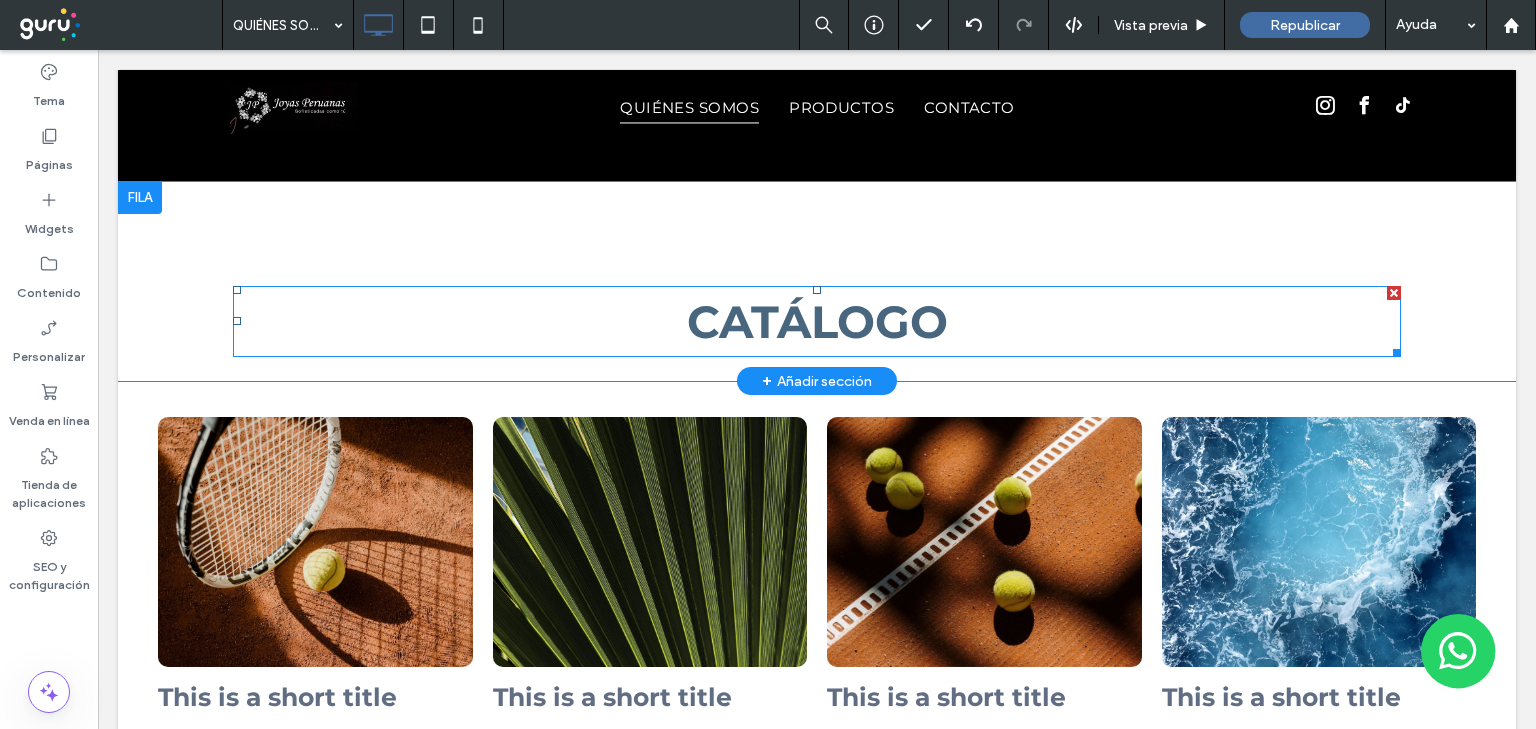 click on "CATÁLOGO" at bounding box center (817, 321) 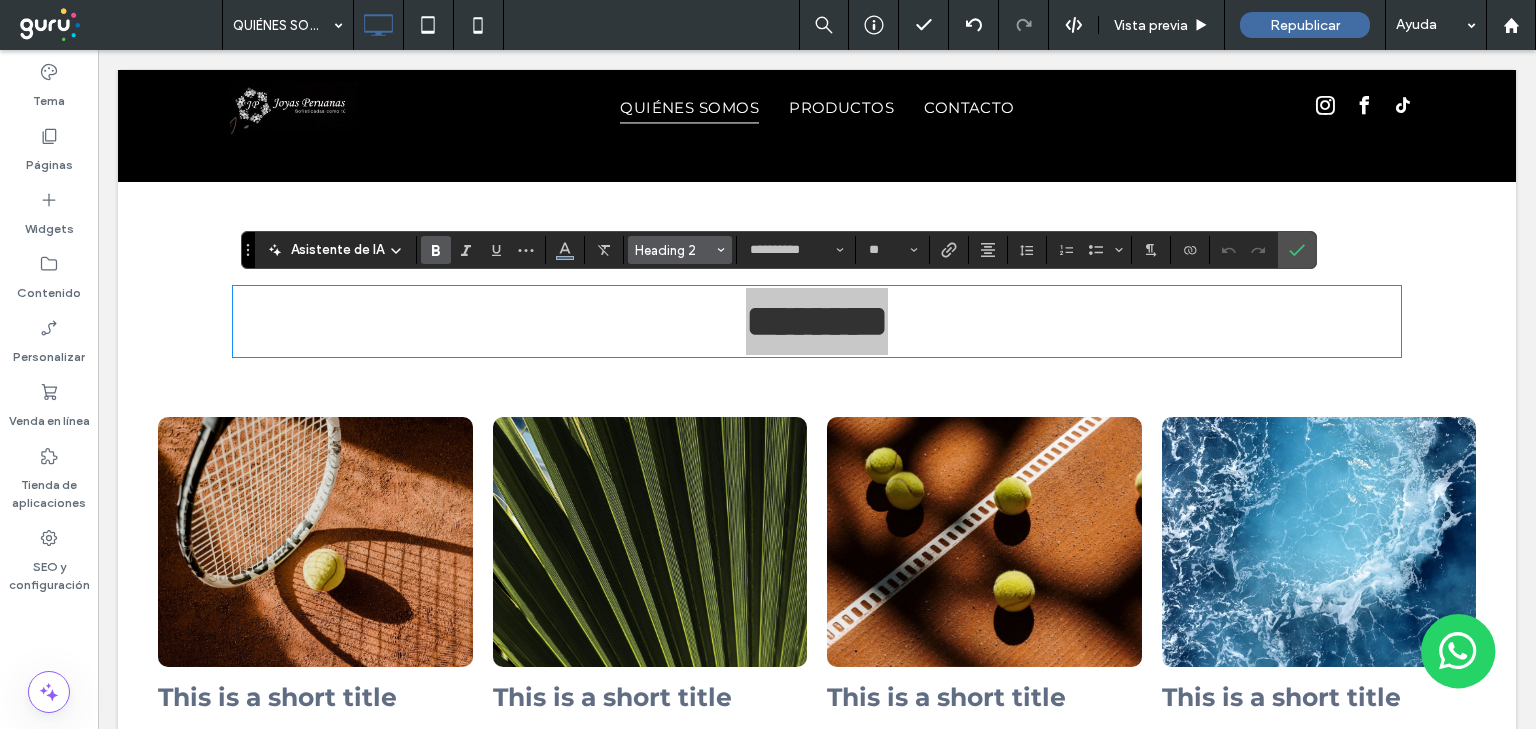 click 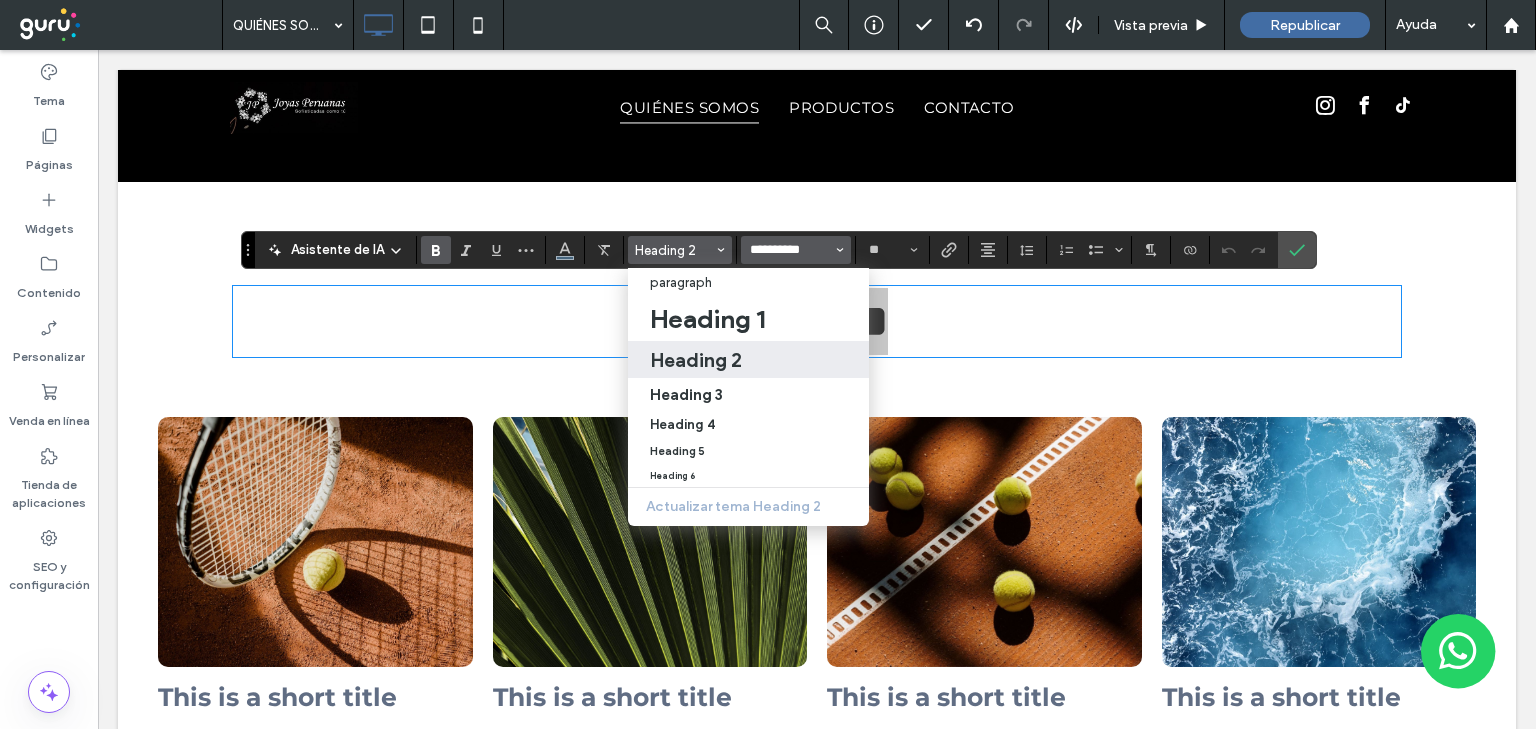 click on "**********" at bounding box center [790, 250] 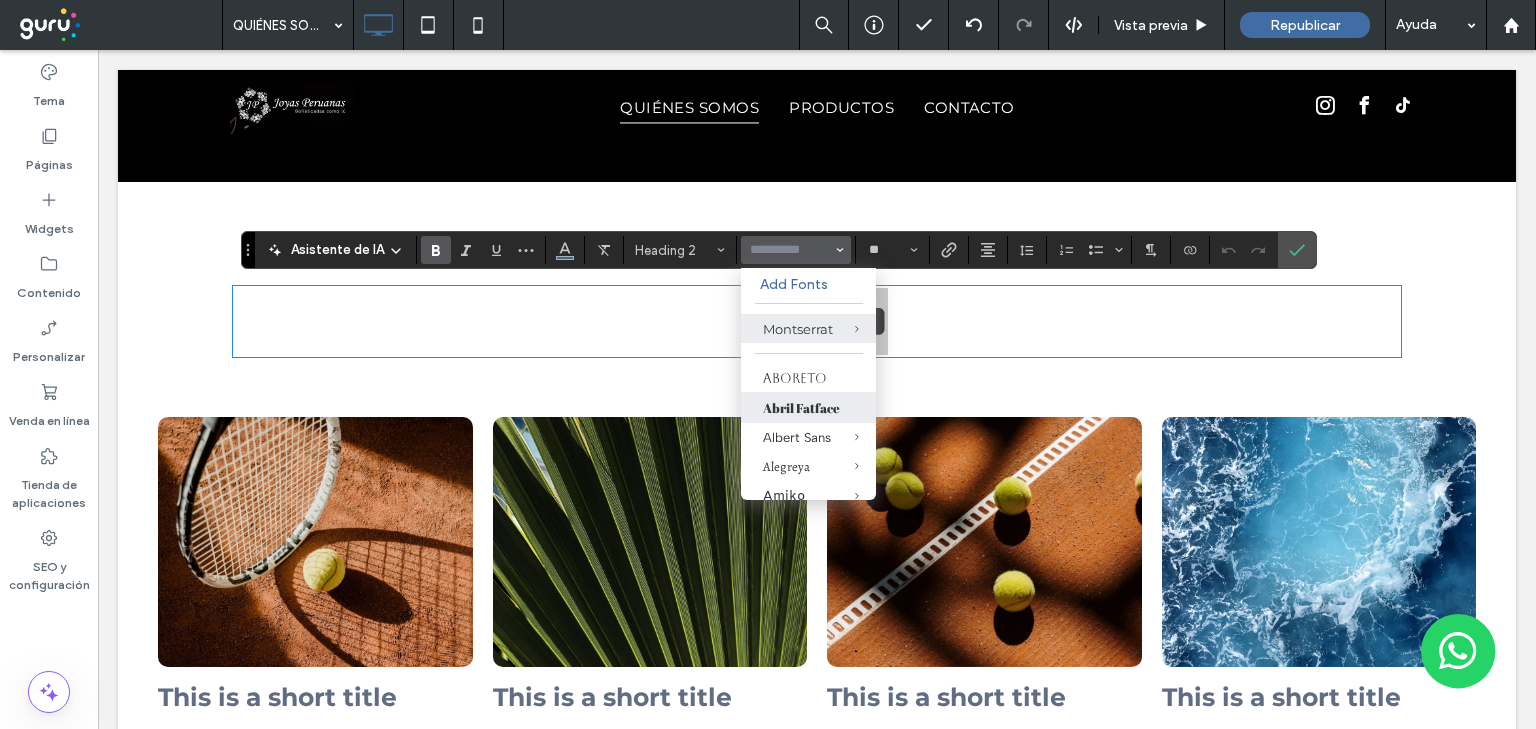 drag, startPoint x: 797, startPoint y: 404, endPoint x: 706, endPoint y: 338, distance: 112.41441 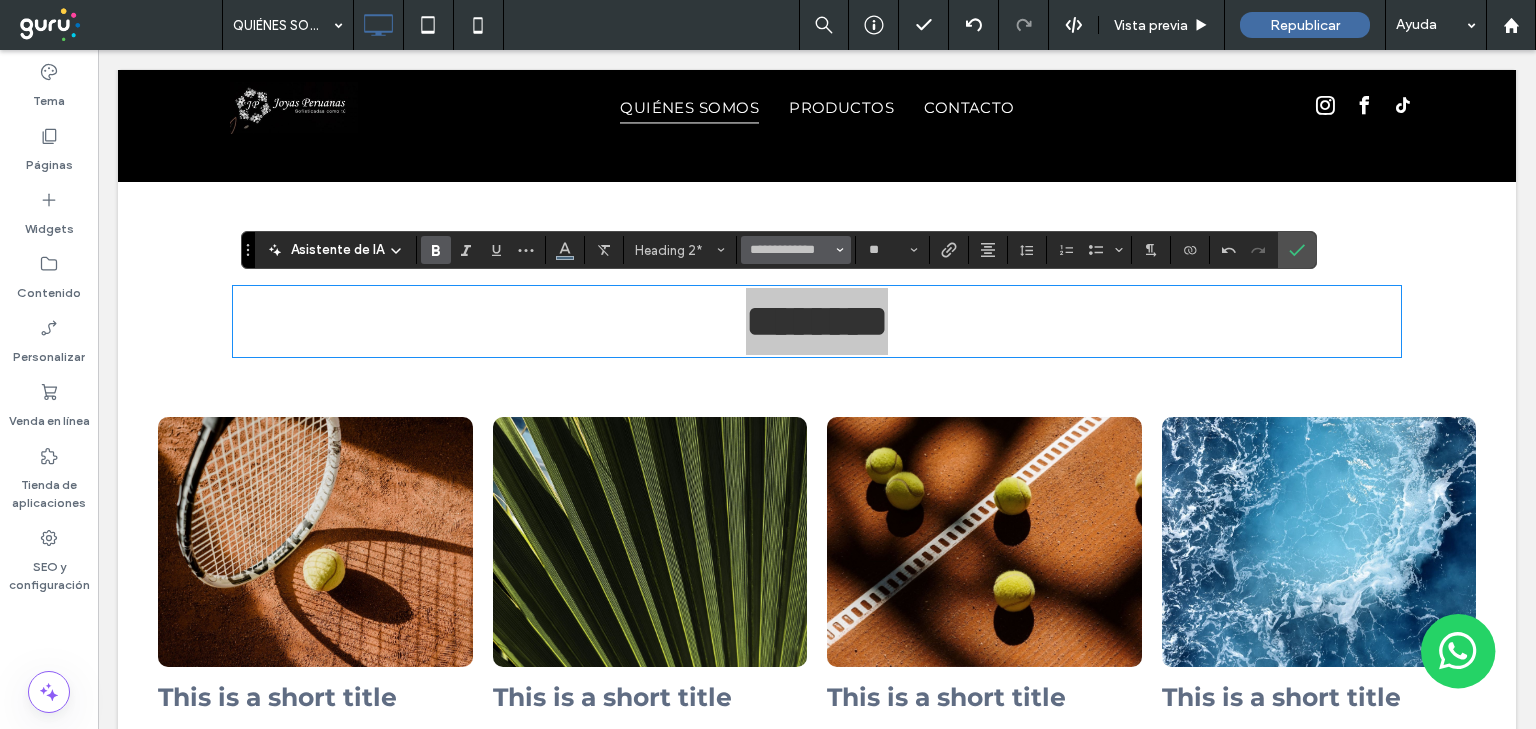 click on "**********" at bounding box center [796, 250] 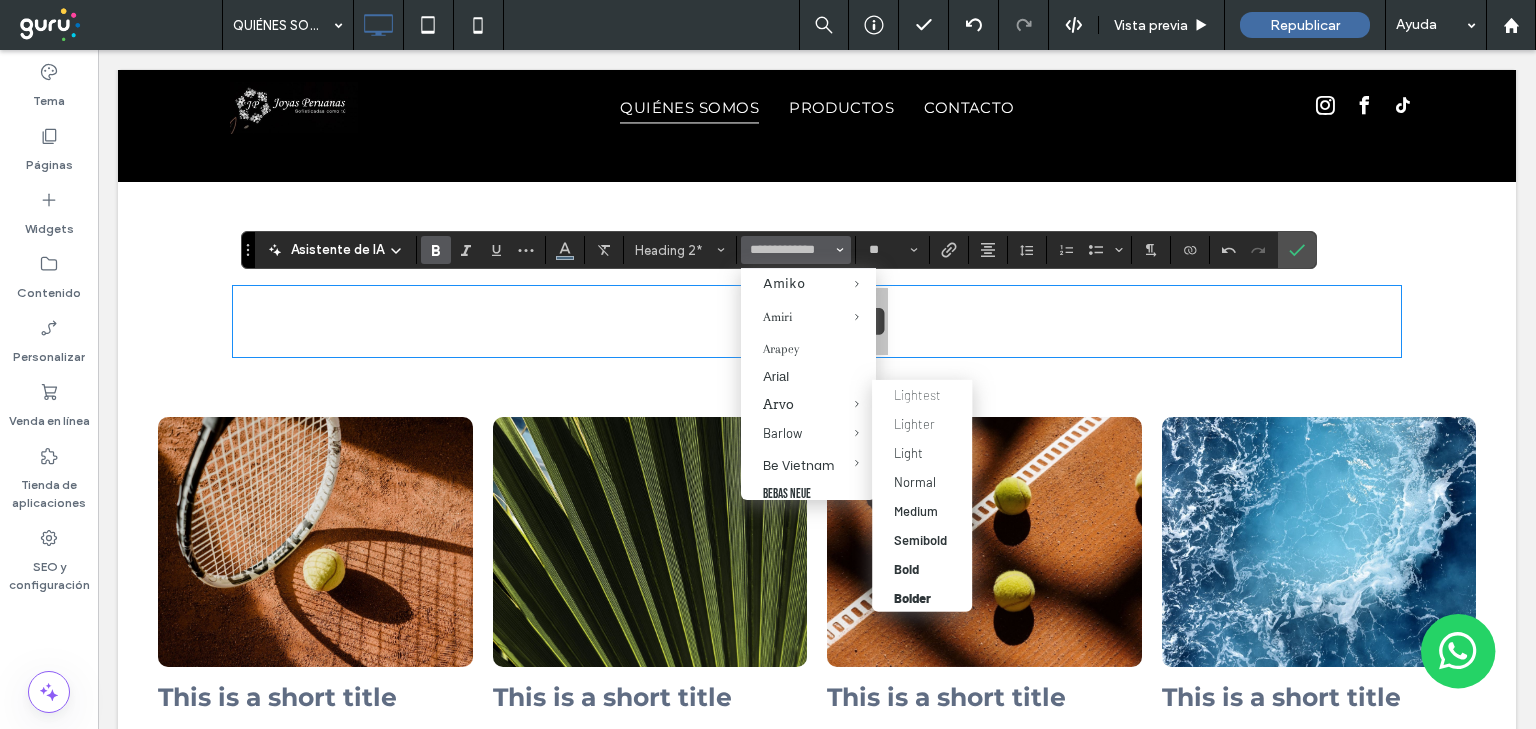 scroll, scrollTop: 240, scrollLeft: 0, axis: vertical 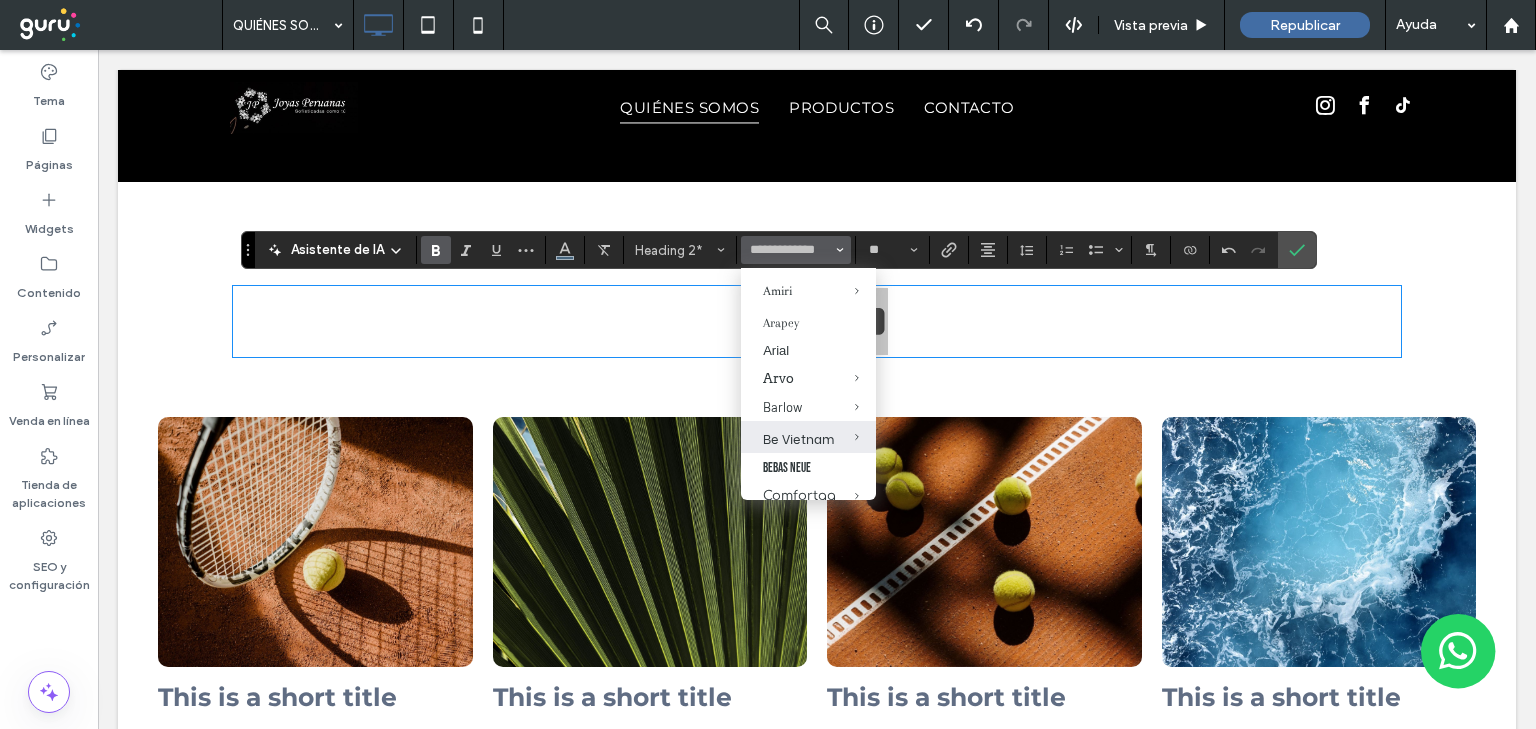 click on "Be Vietnam" at bounding box center [808, 437] 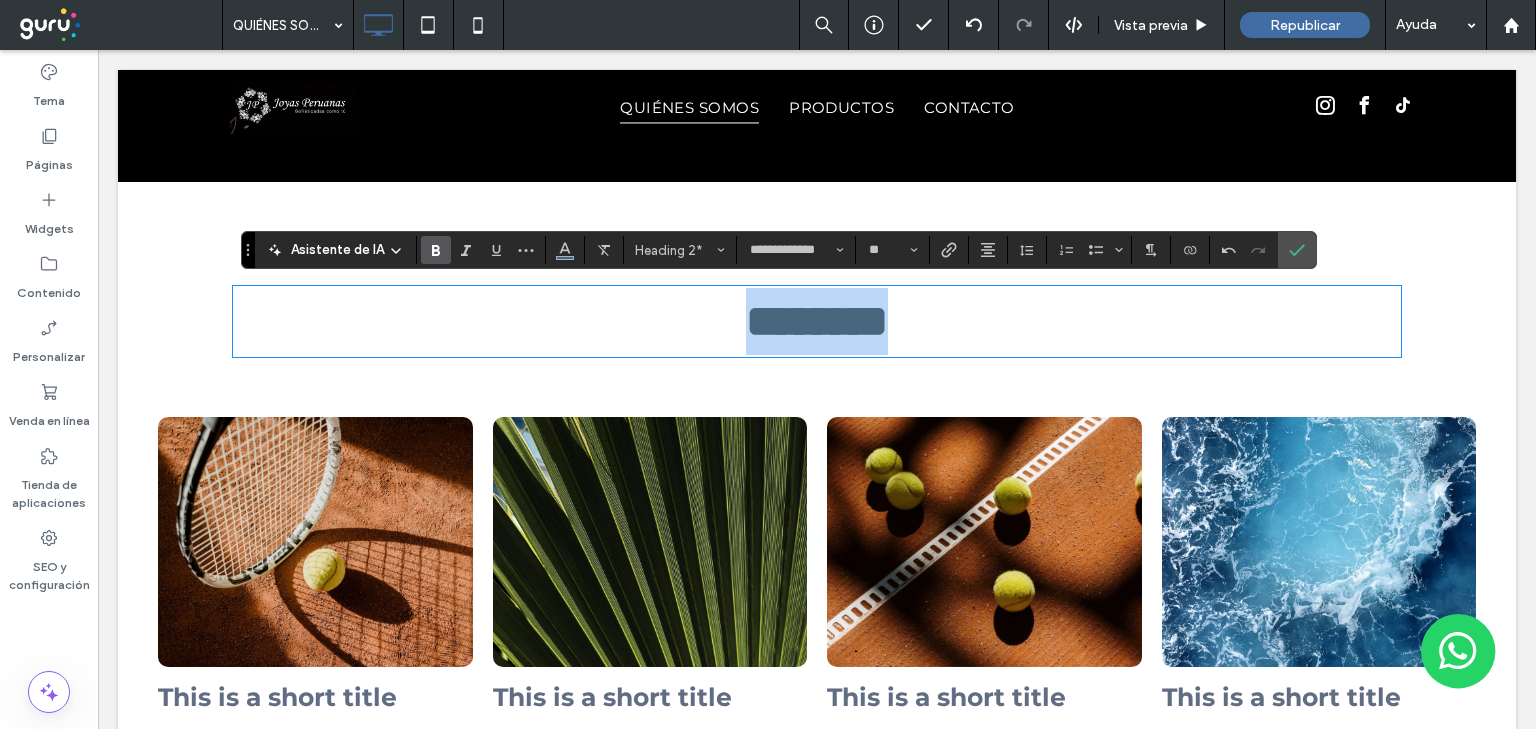 type on "**********" 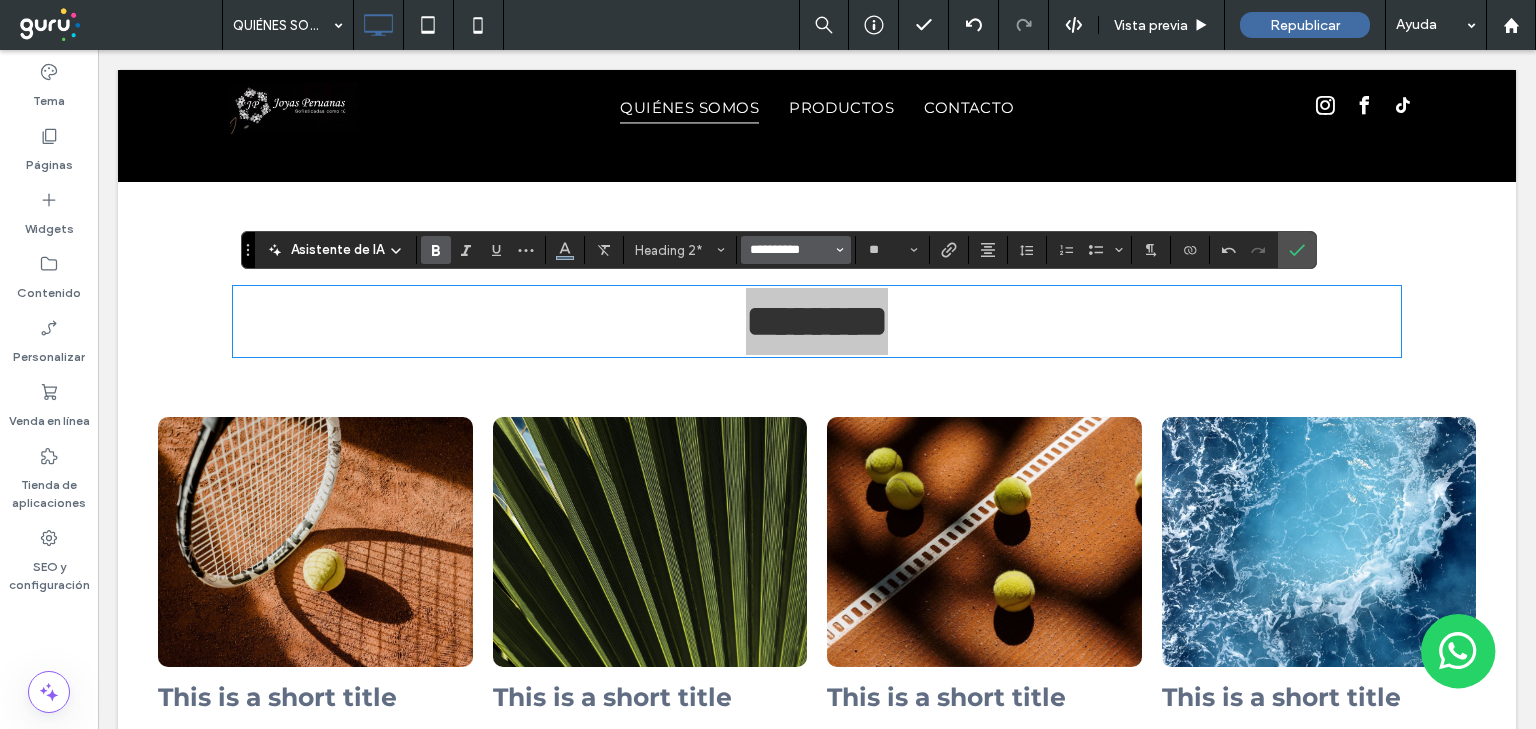 click on "**********" at bounding box center (790, 250) 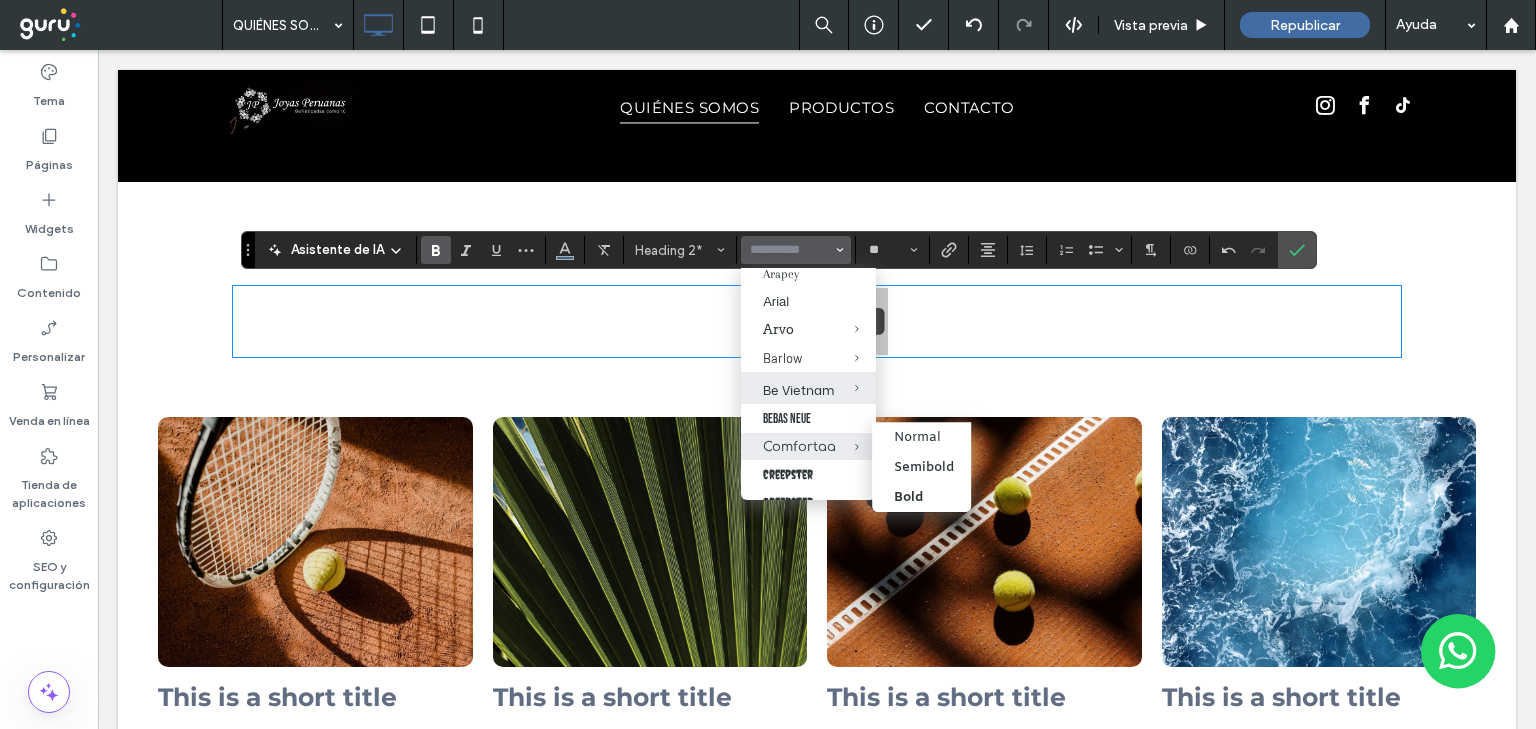 scroll, scrollTop: 320, scrollLeft: 0, axis: vertical 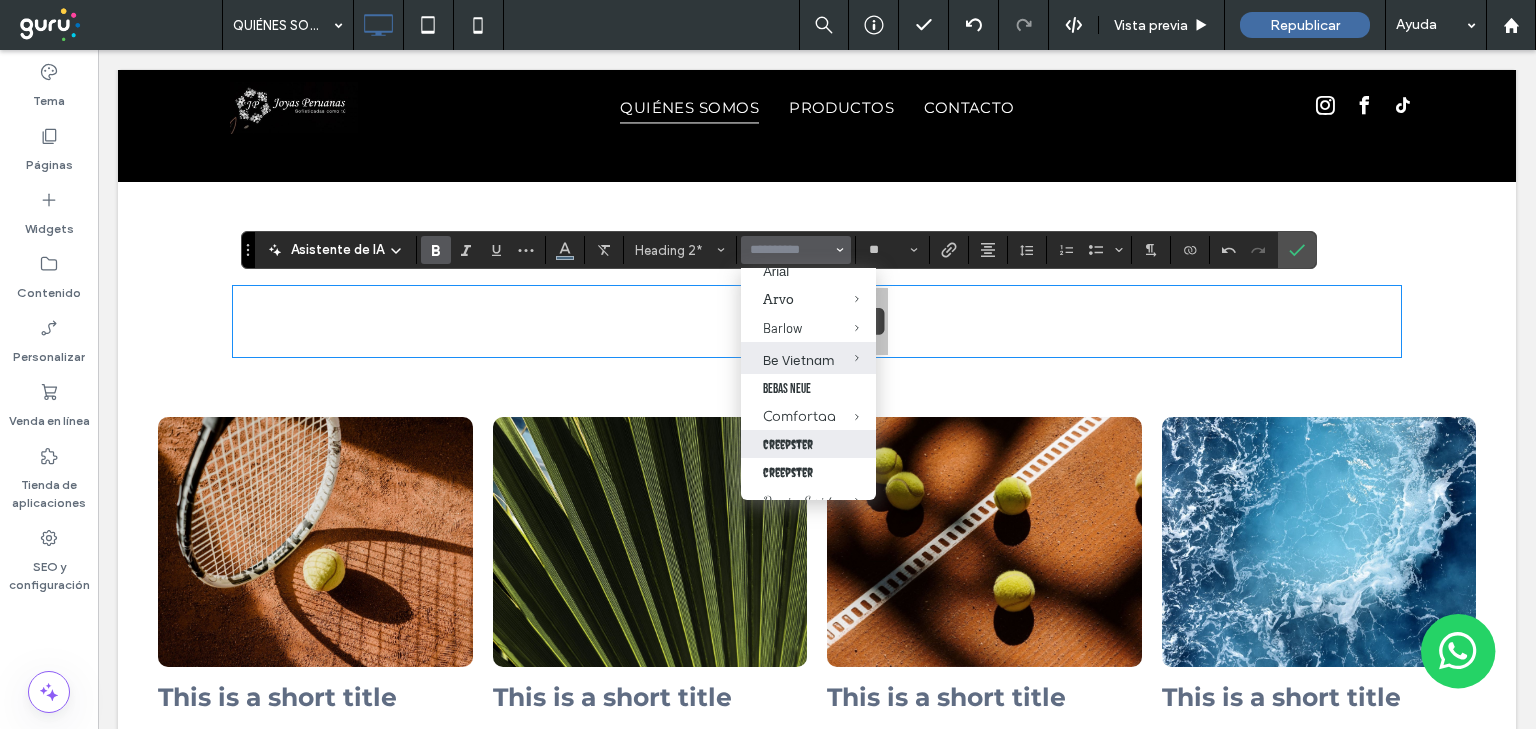 click on "Creepster" at bounding box center (808, 444) 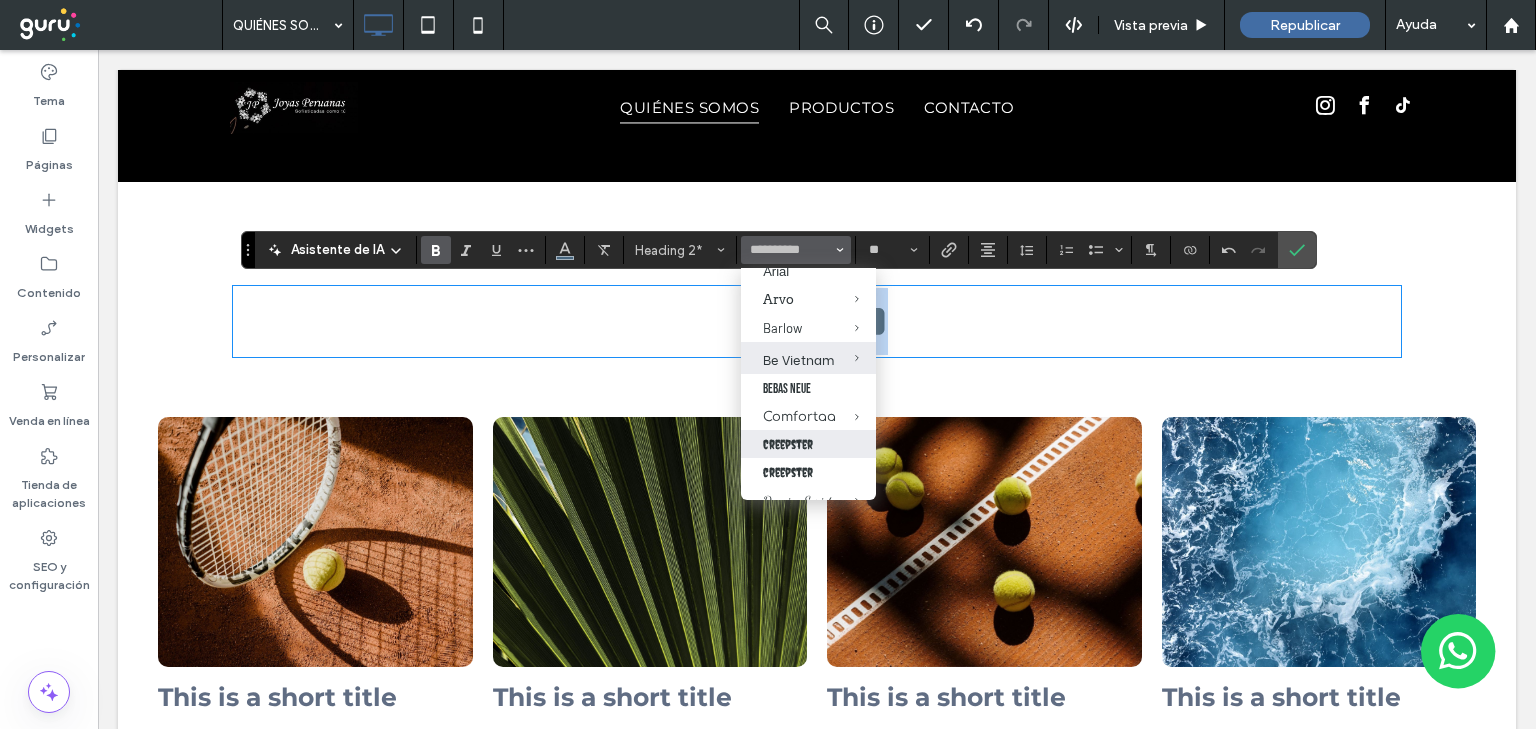 type on "*********" 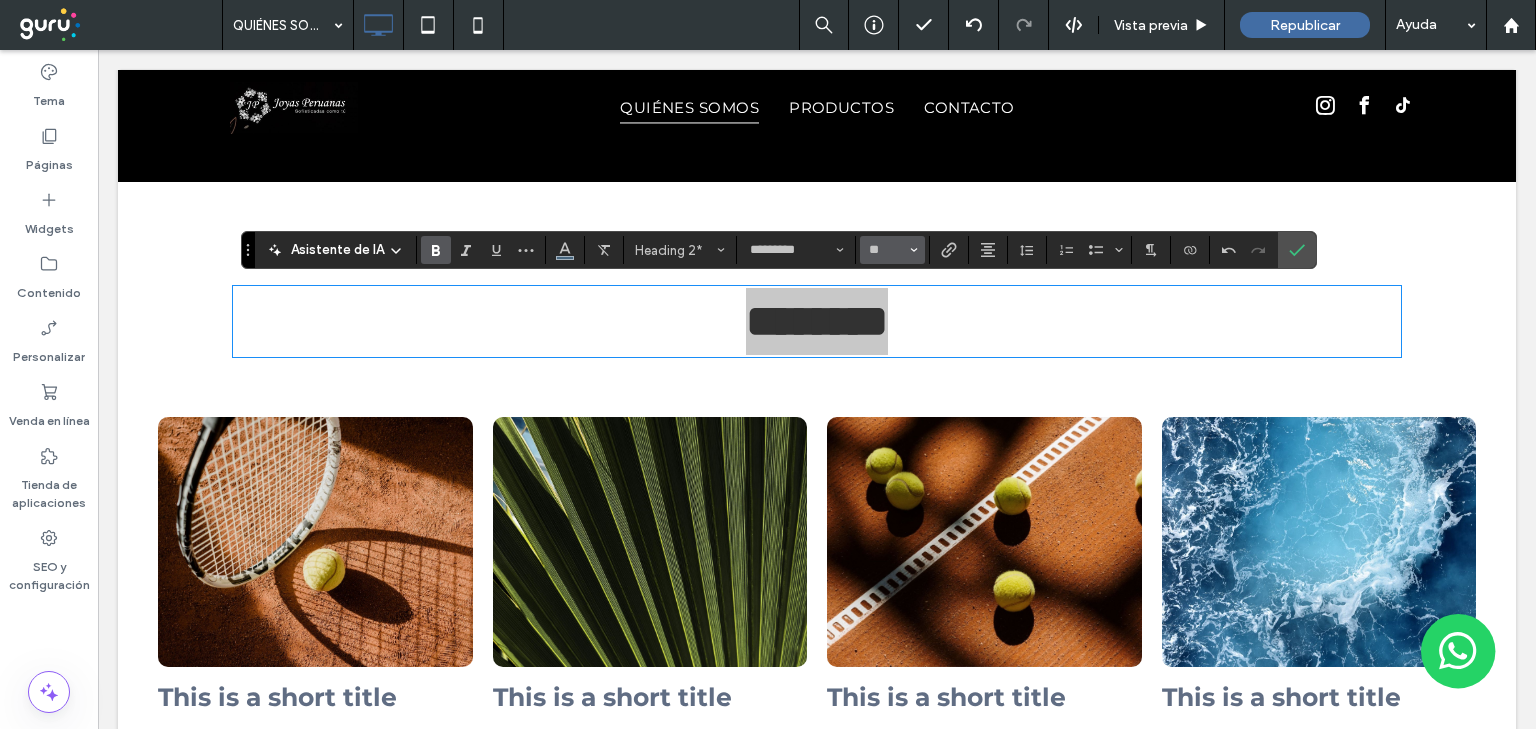 click on "**" at bounding box center (892, 250) 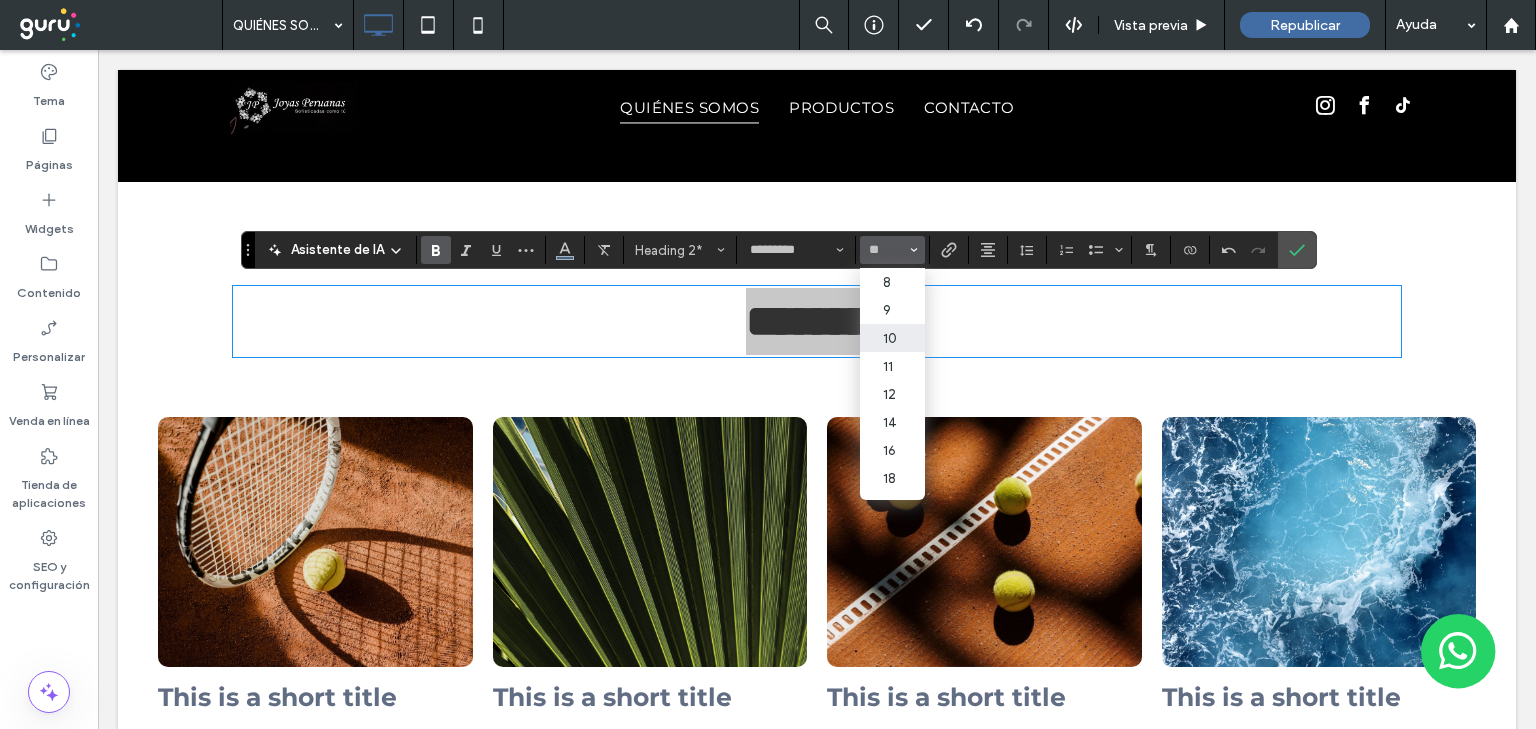click on "10" at bounding box center [892, 338] 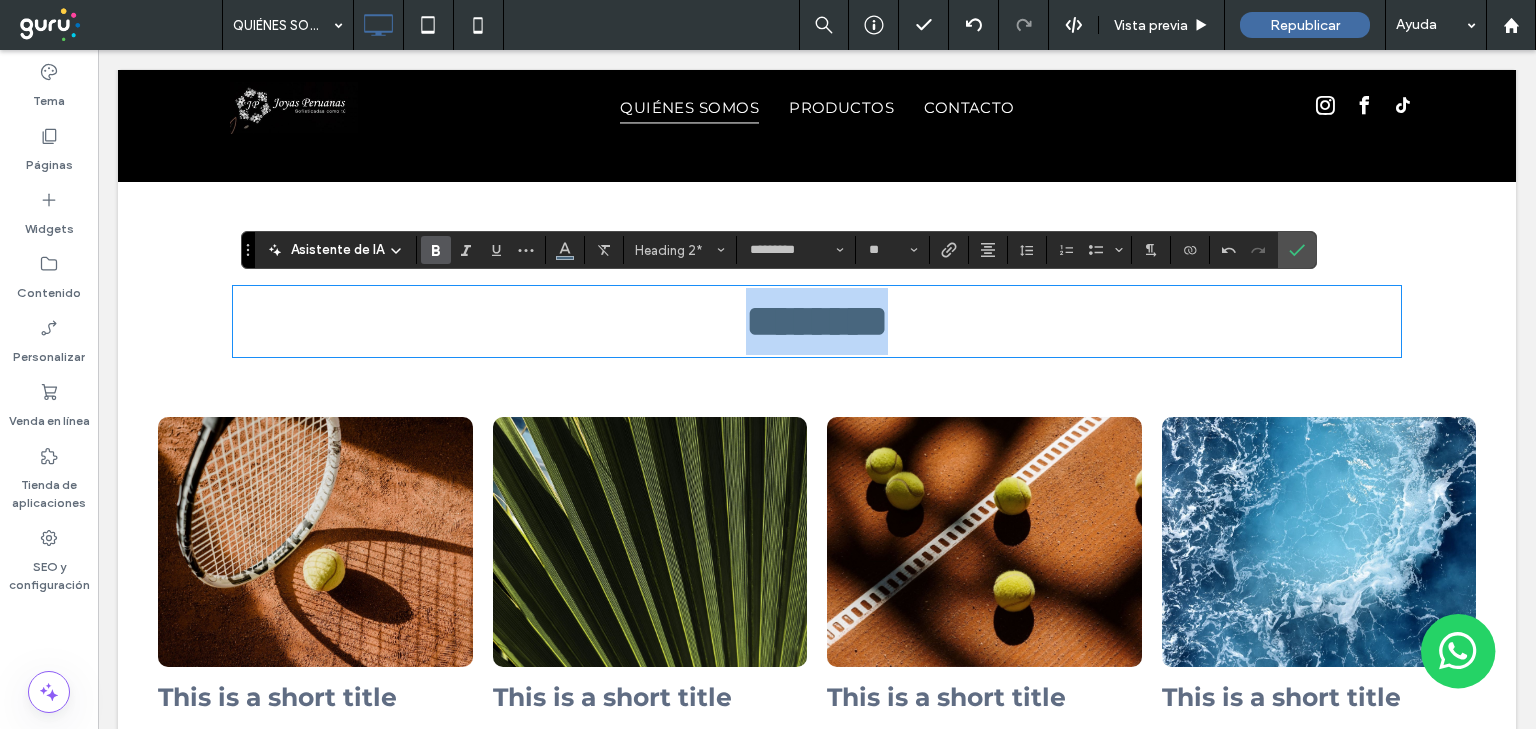 type on "**" 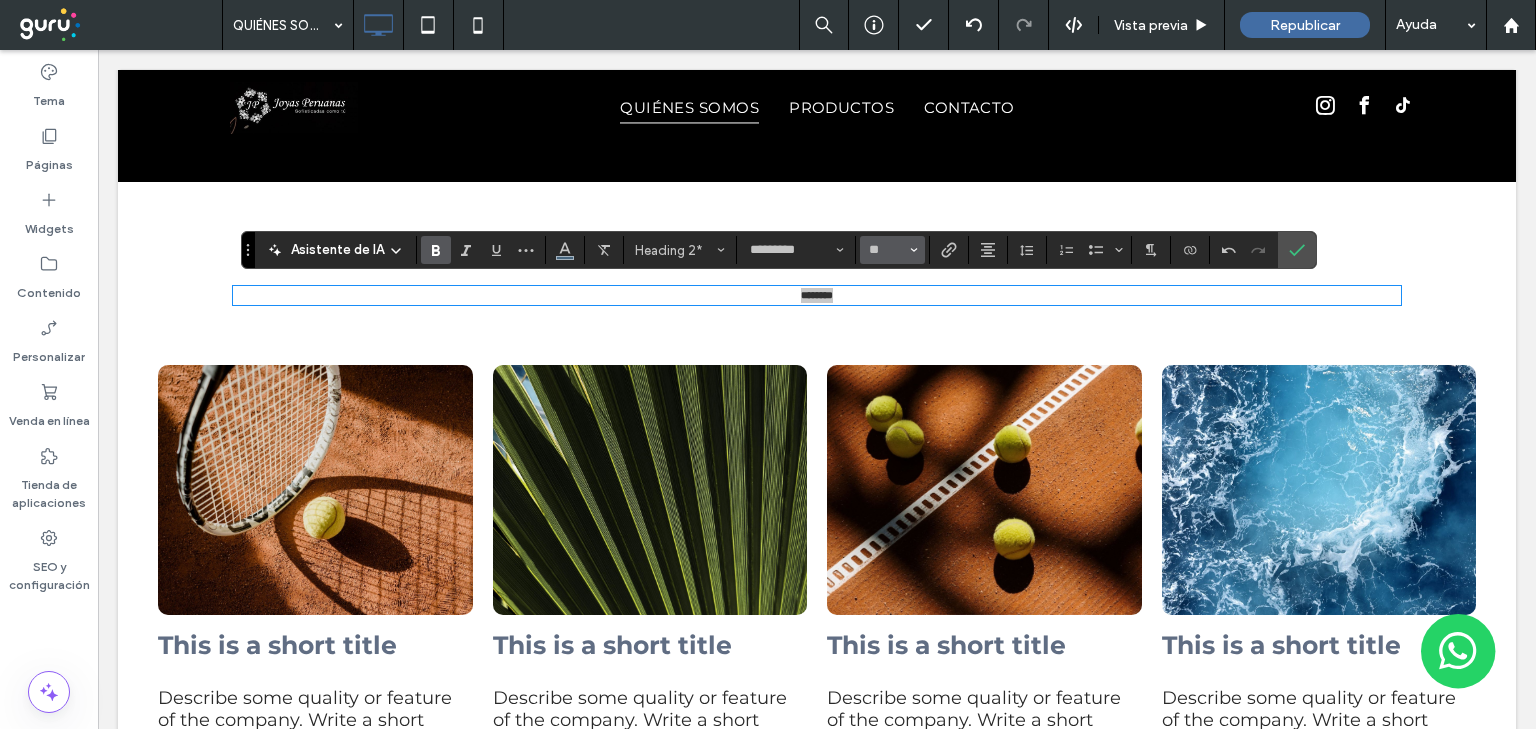 click at bounding box center (914, 250) 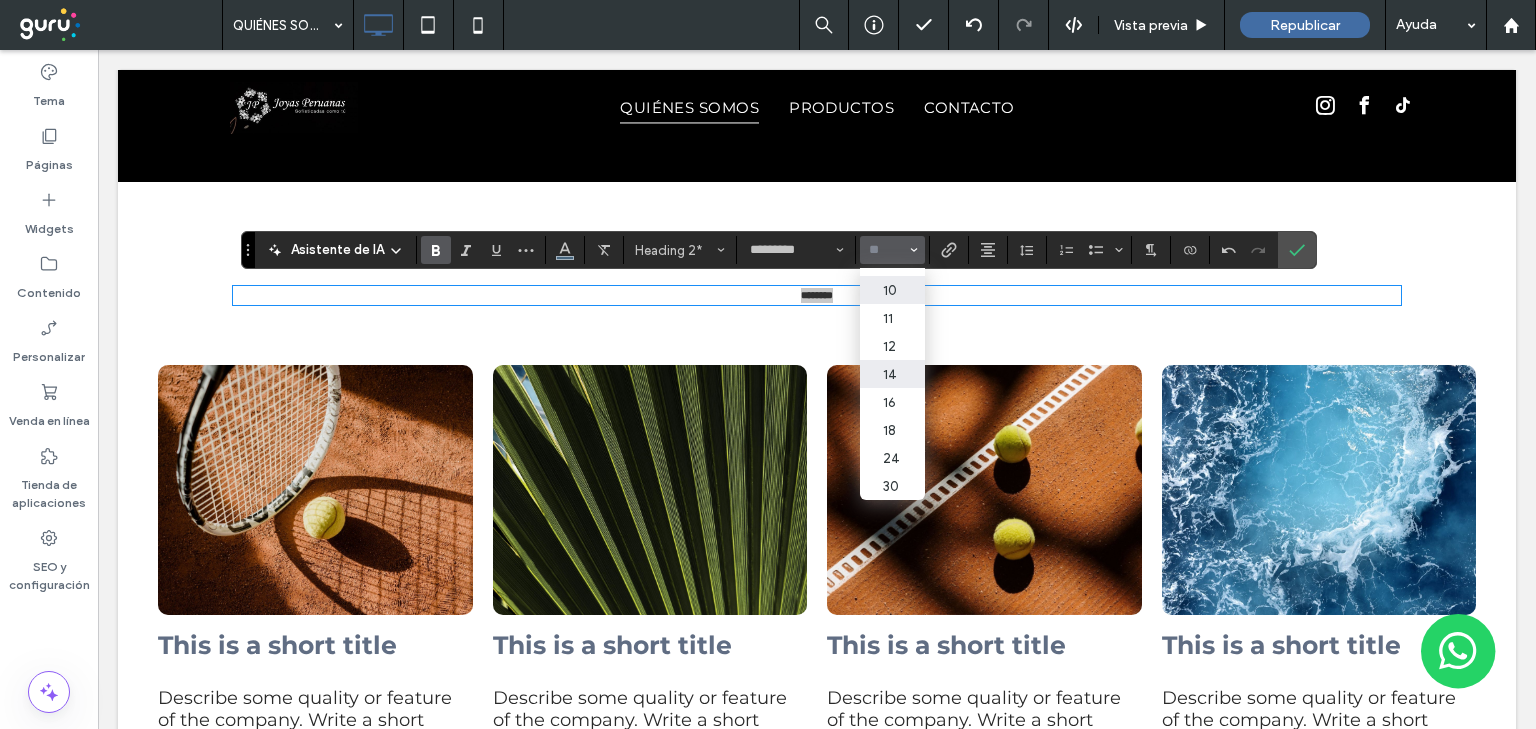 scroll, scrollTop: 160, scrollLeft: 0, axis: vertical 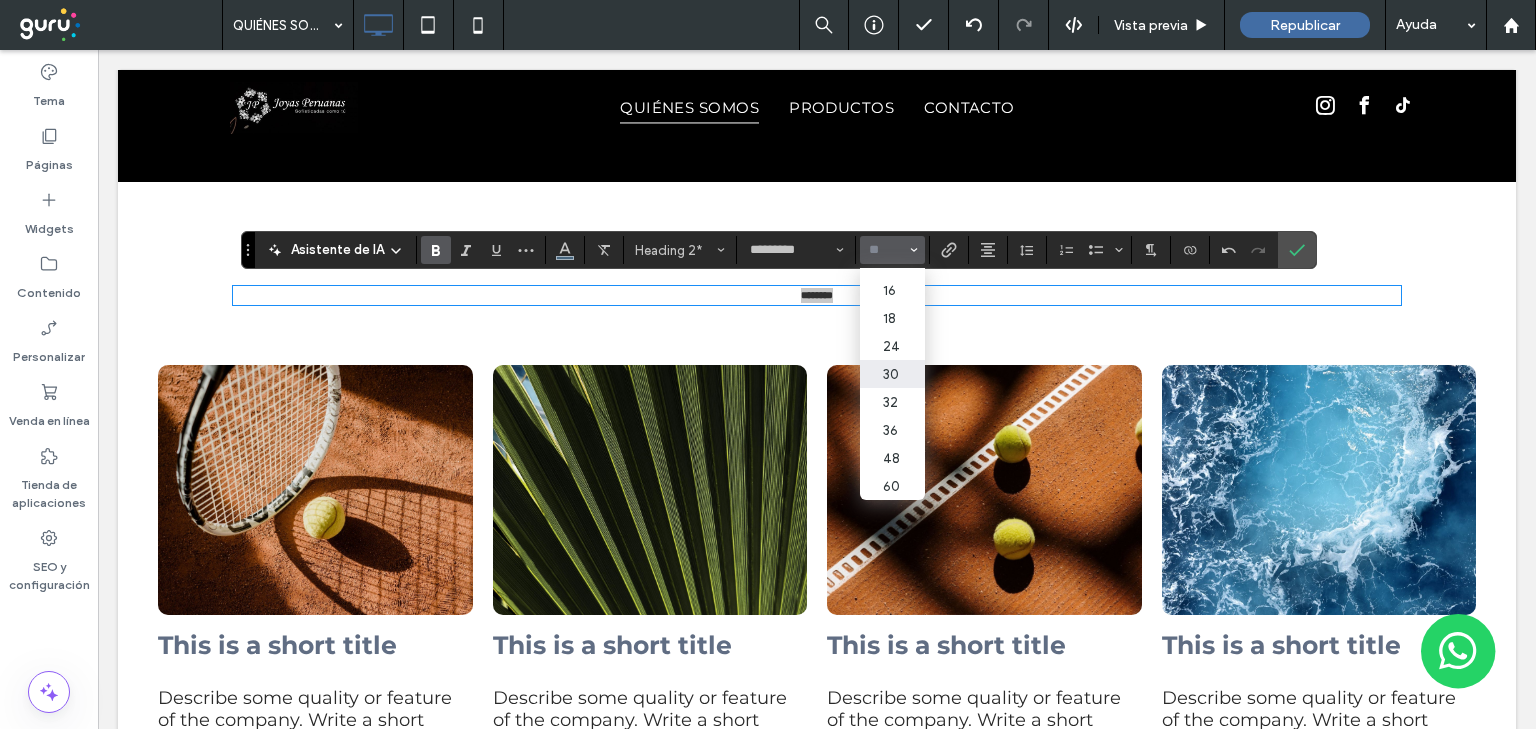 click on "30" at bounding box center [892, 374] 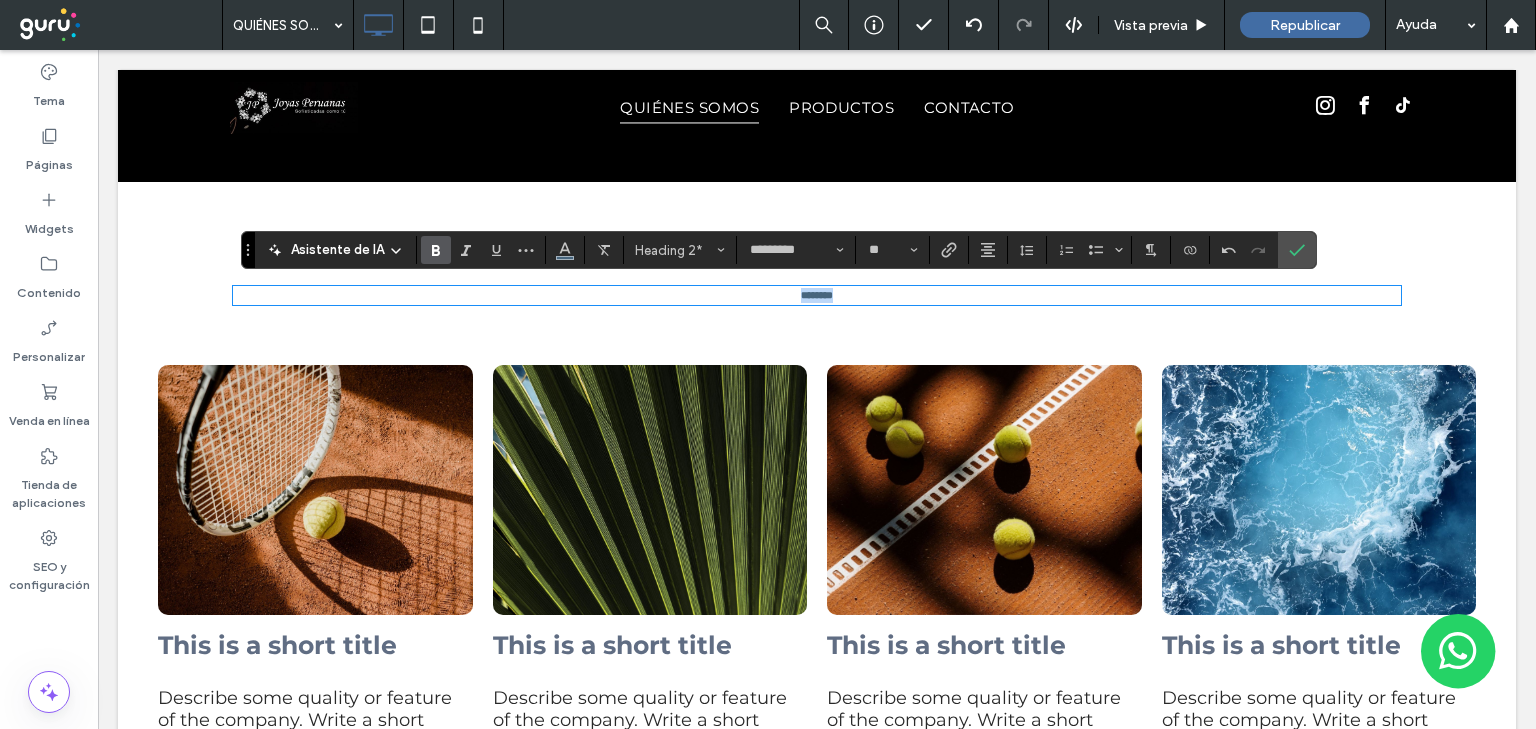 type on "**" 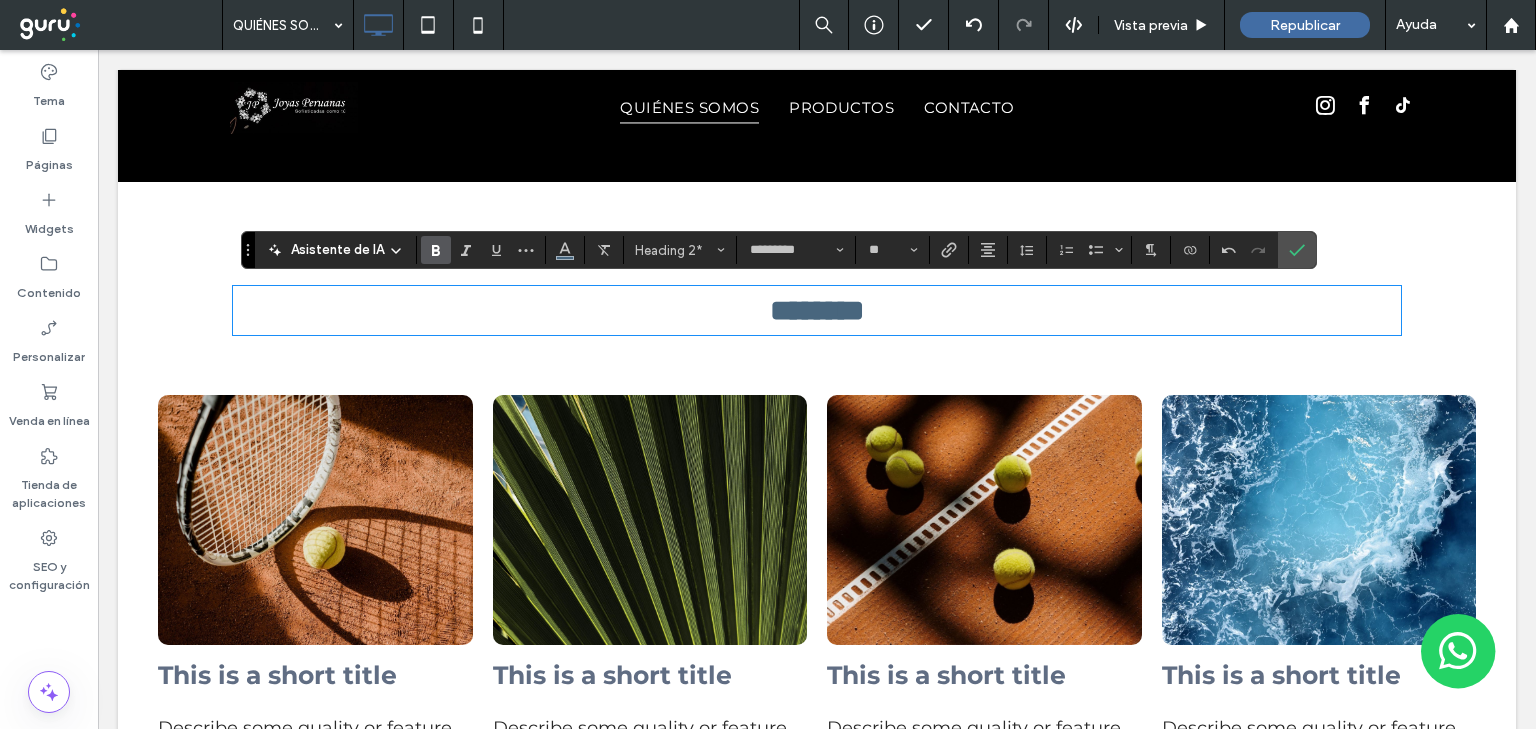 click on "********
Click To Paste
Fila + Añadir sección" at bounding box center (817, 270) 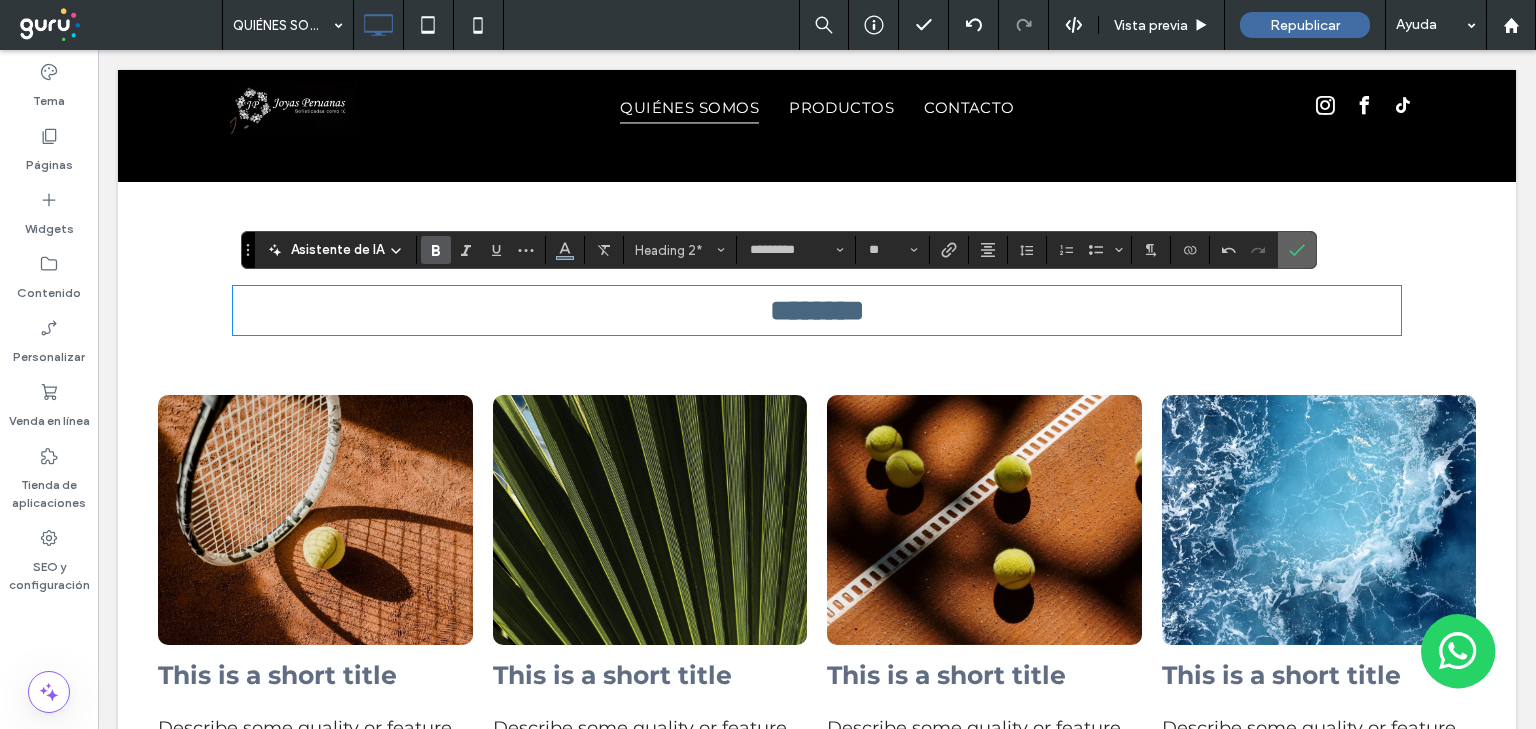 drag, startPoint x: 1288, startPoint y: 248, endPoint x: 822, endPoint y: 259, distance: 466.12982 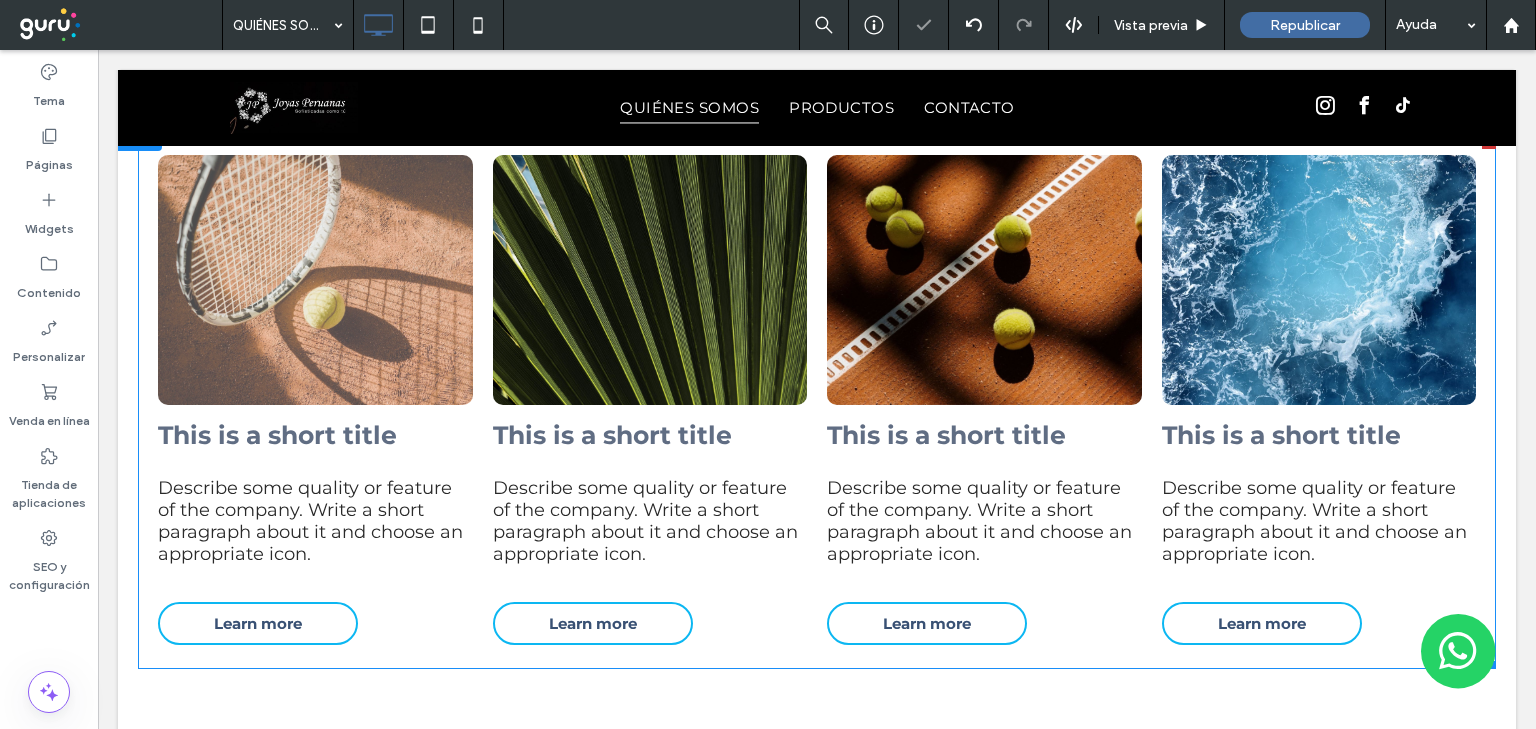 scroll, scrollTop: 1840, scrollLeft: 0, axis: vertical 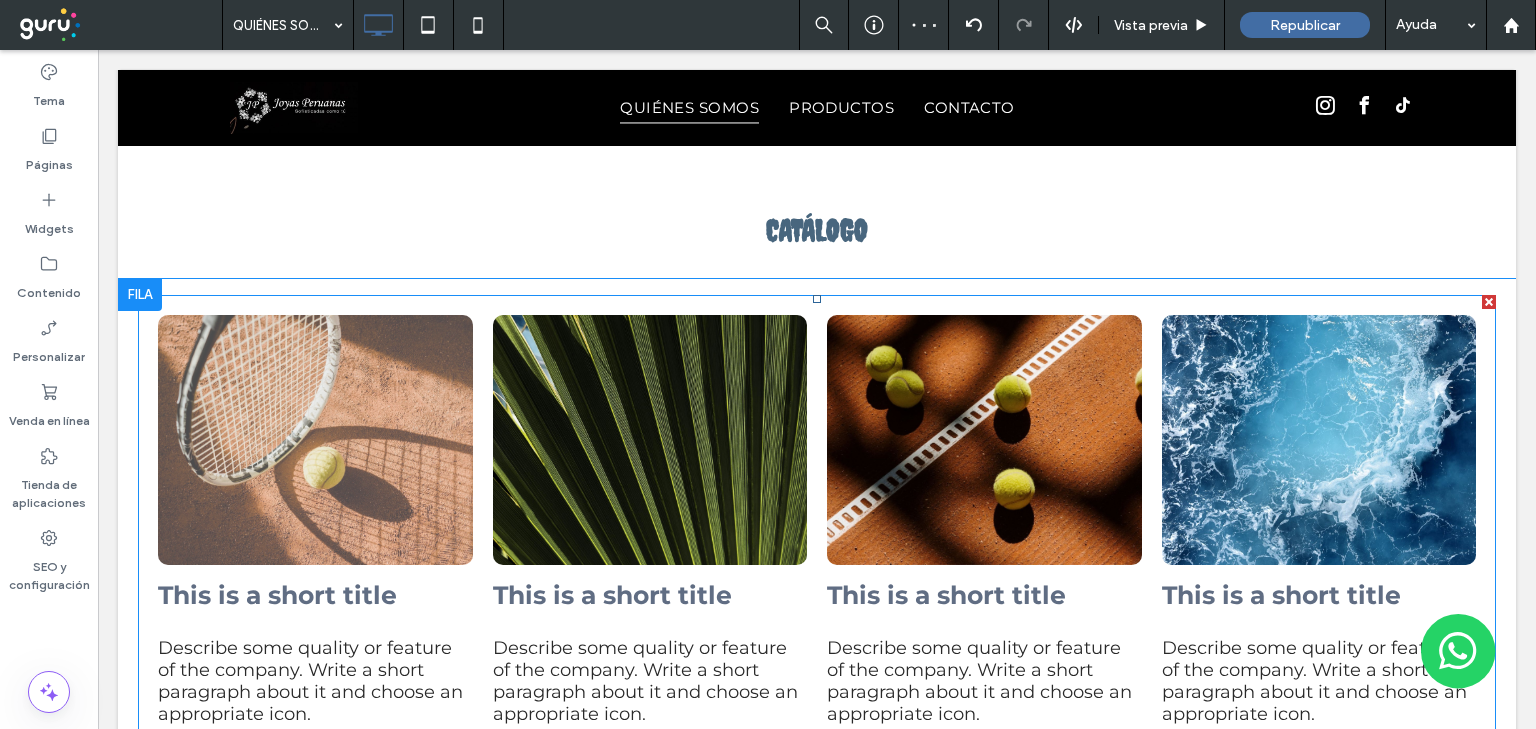 click at bounding box center (315, 440) 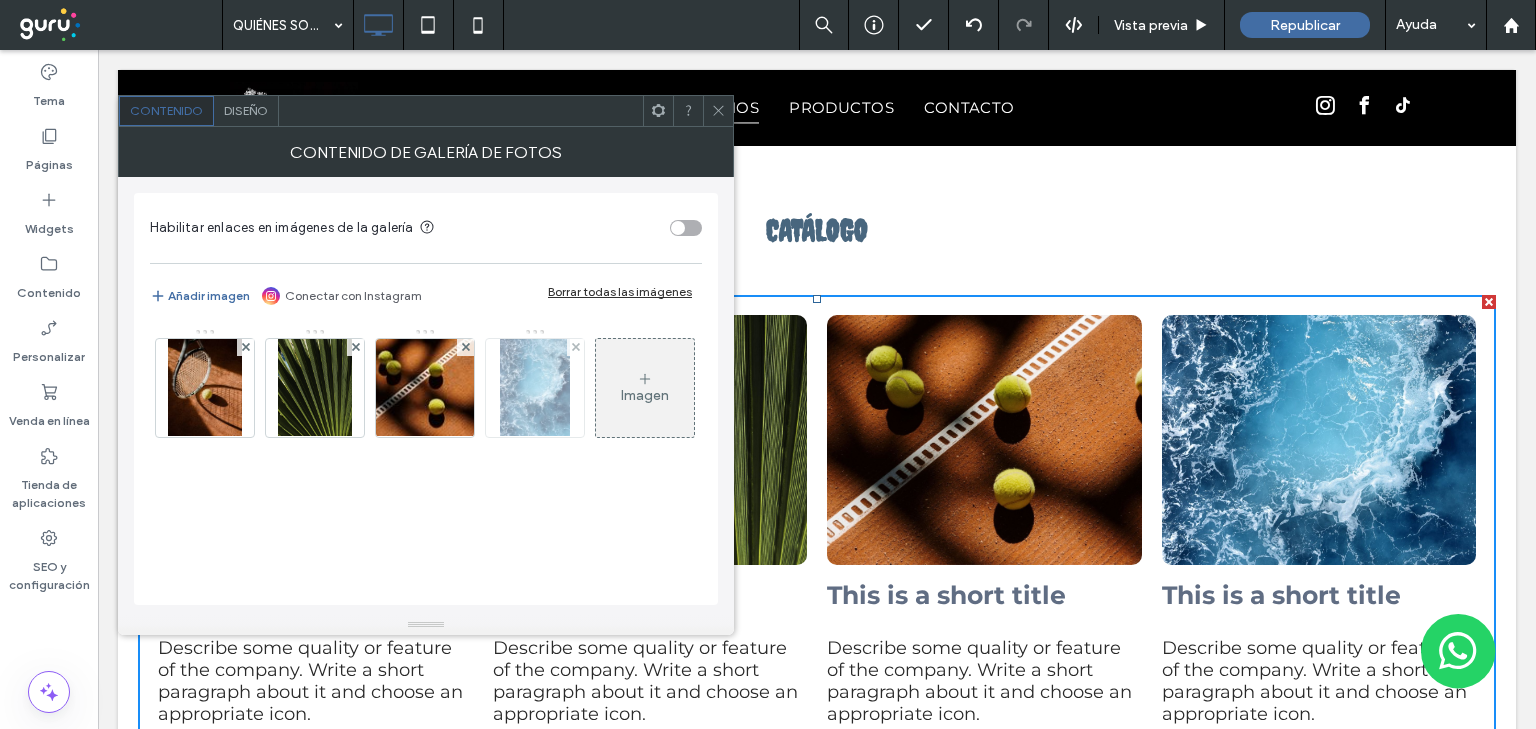 click at bounding box center [205, 388] 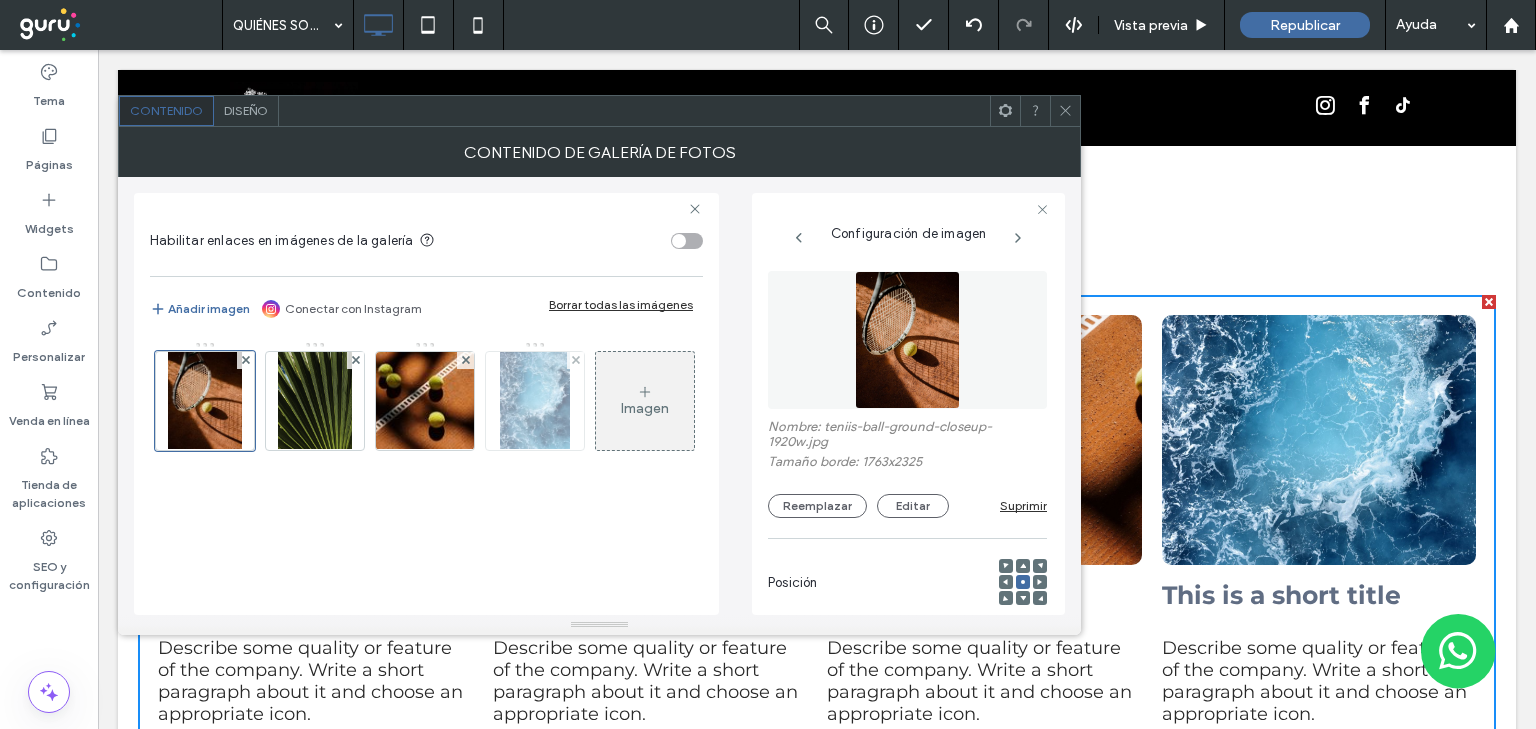 scroll, scrollTop: 0, scrollLeft: 56, axis: horizontal 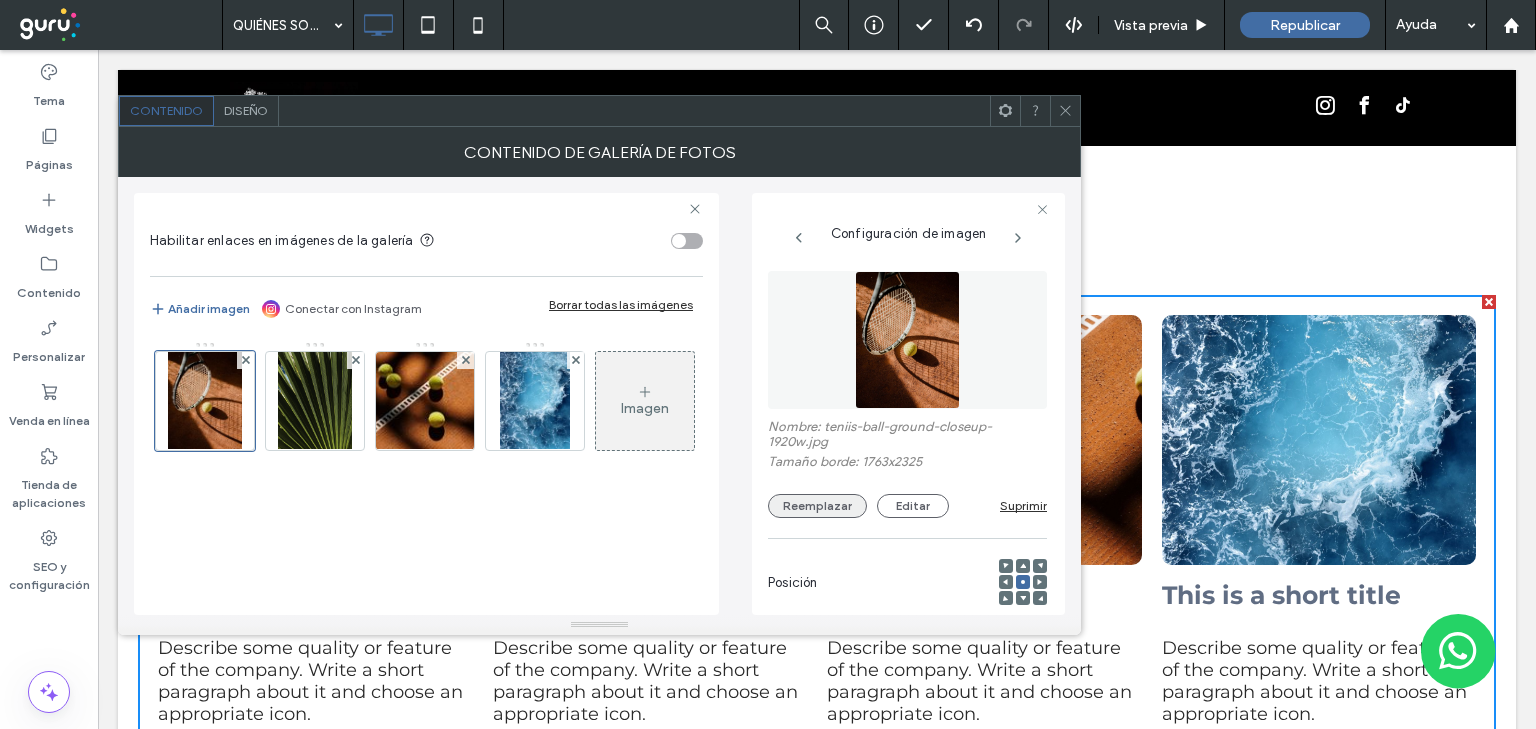 click on "Reemplazar" at bounding box center (817, 506) 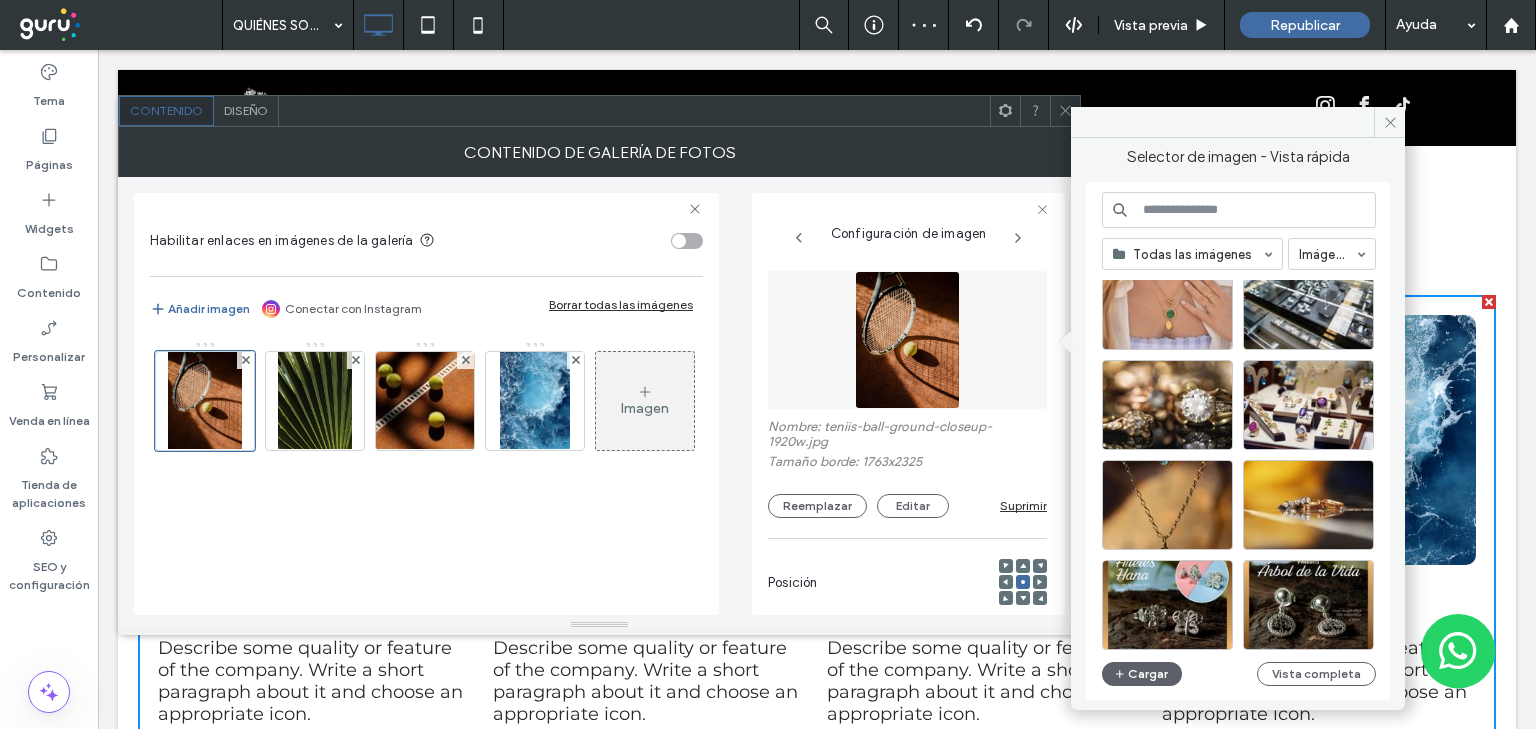scroll, scrollTop: 160, scrollLeft: 0, axis: vertical 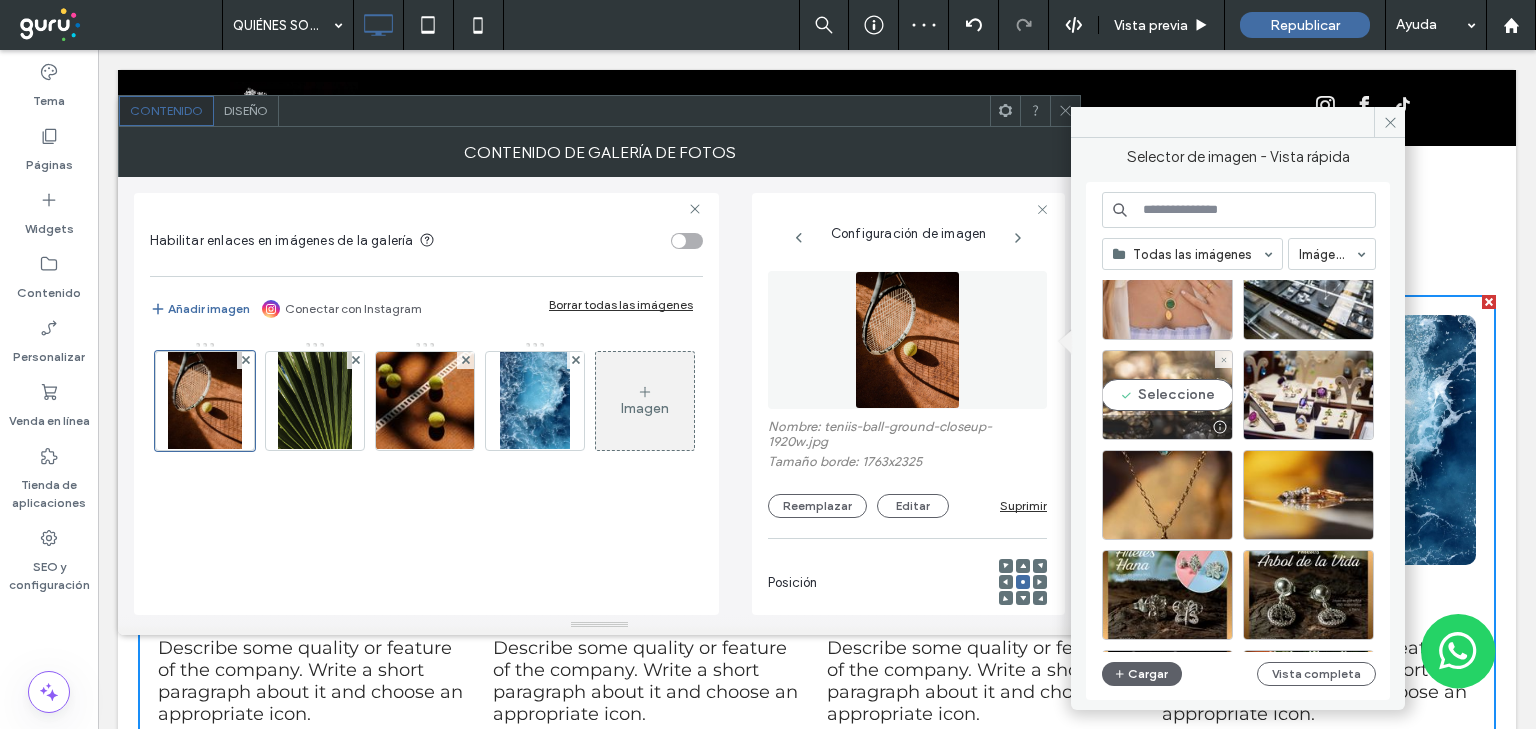 click on "Seleccione" at bounding box center (1167, 395) 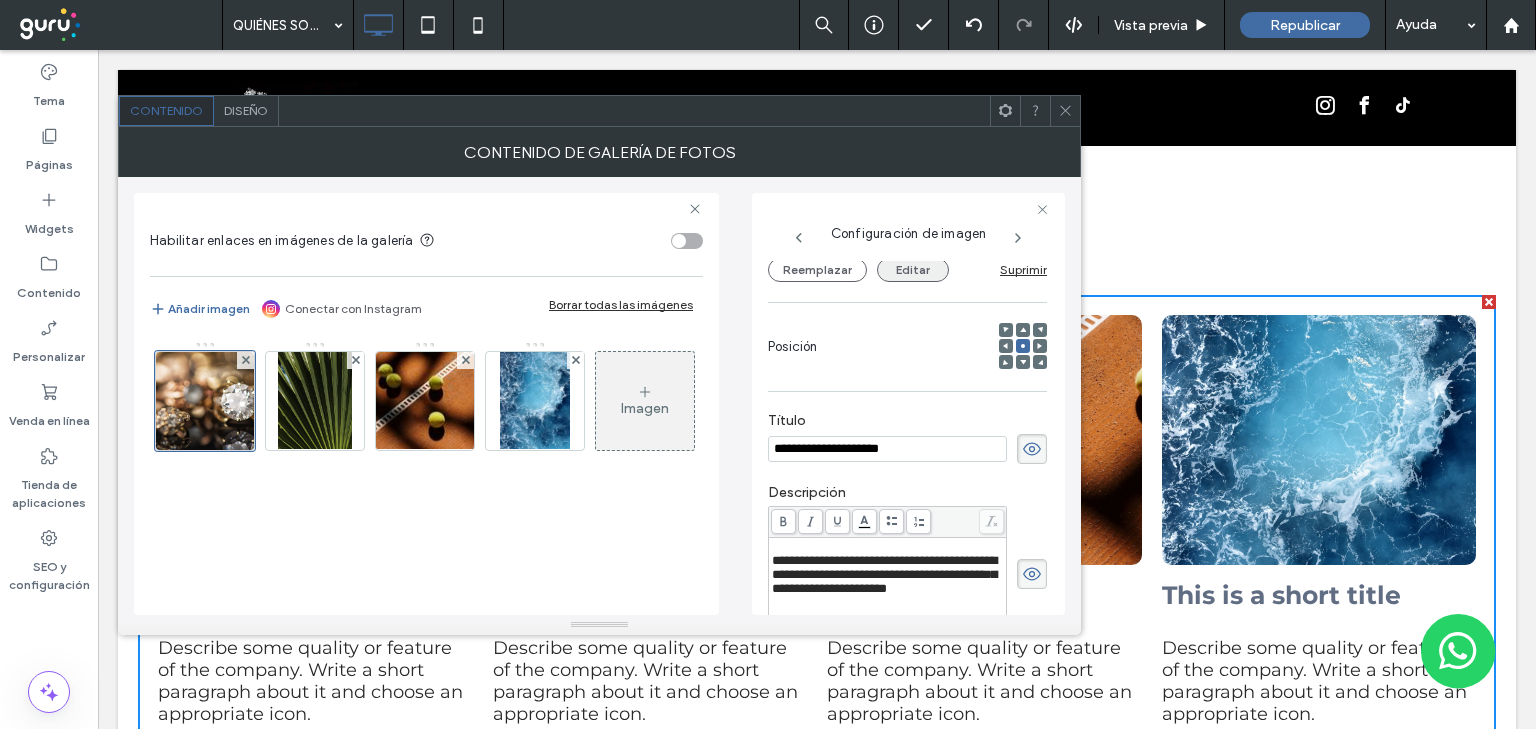 scroll, scrollTop: 240, scrollLeft: 0, axis: vertical 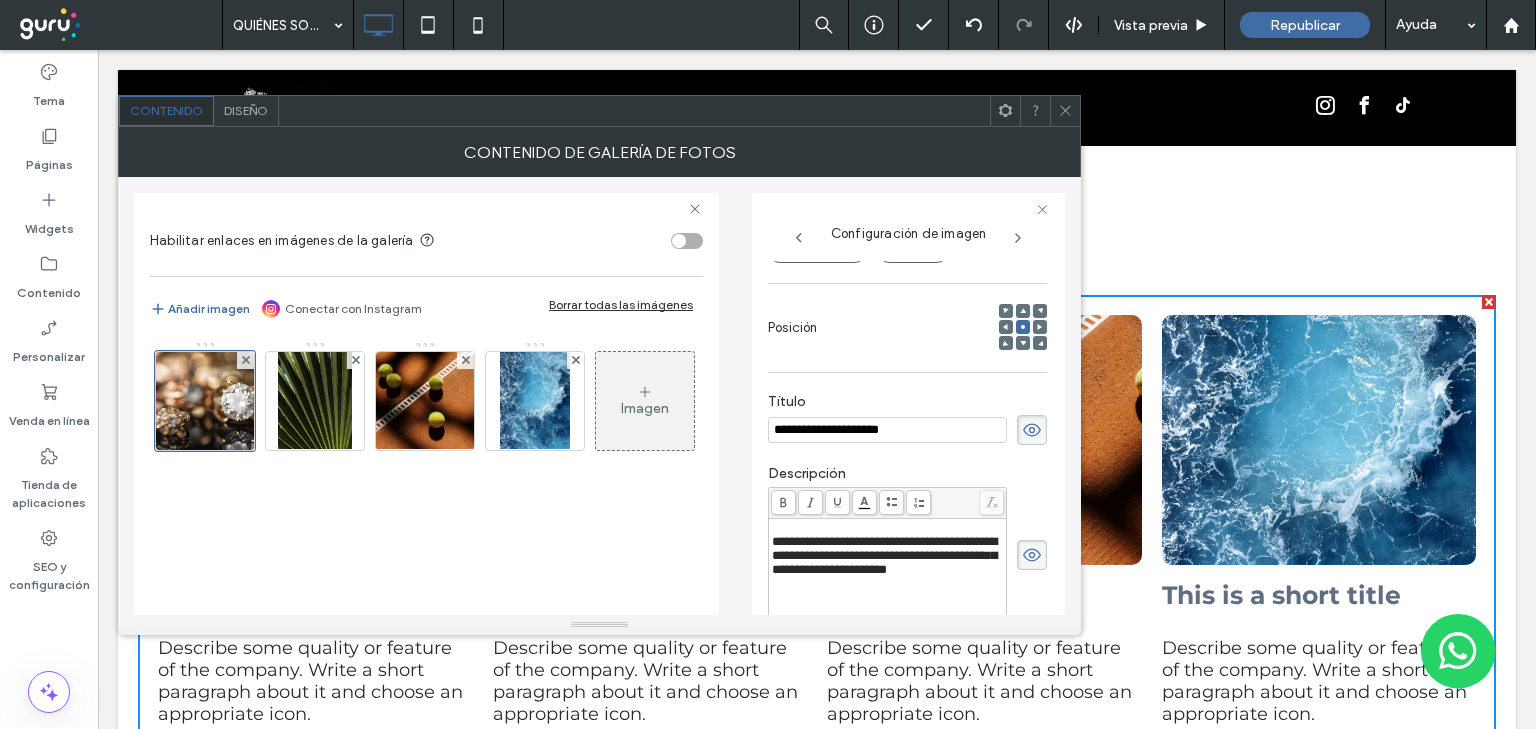 drag, startPoint x: 898, startPoint y: 429, endPoint x: 631, endPoint y: 426, distance: 267.01685 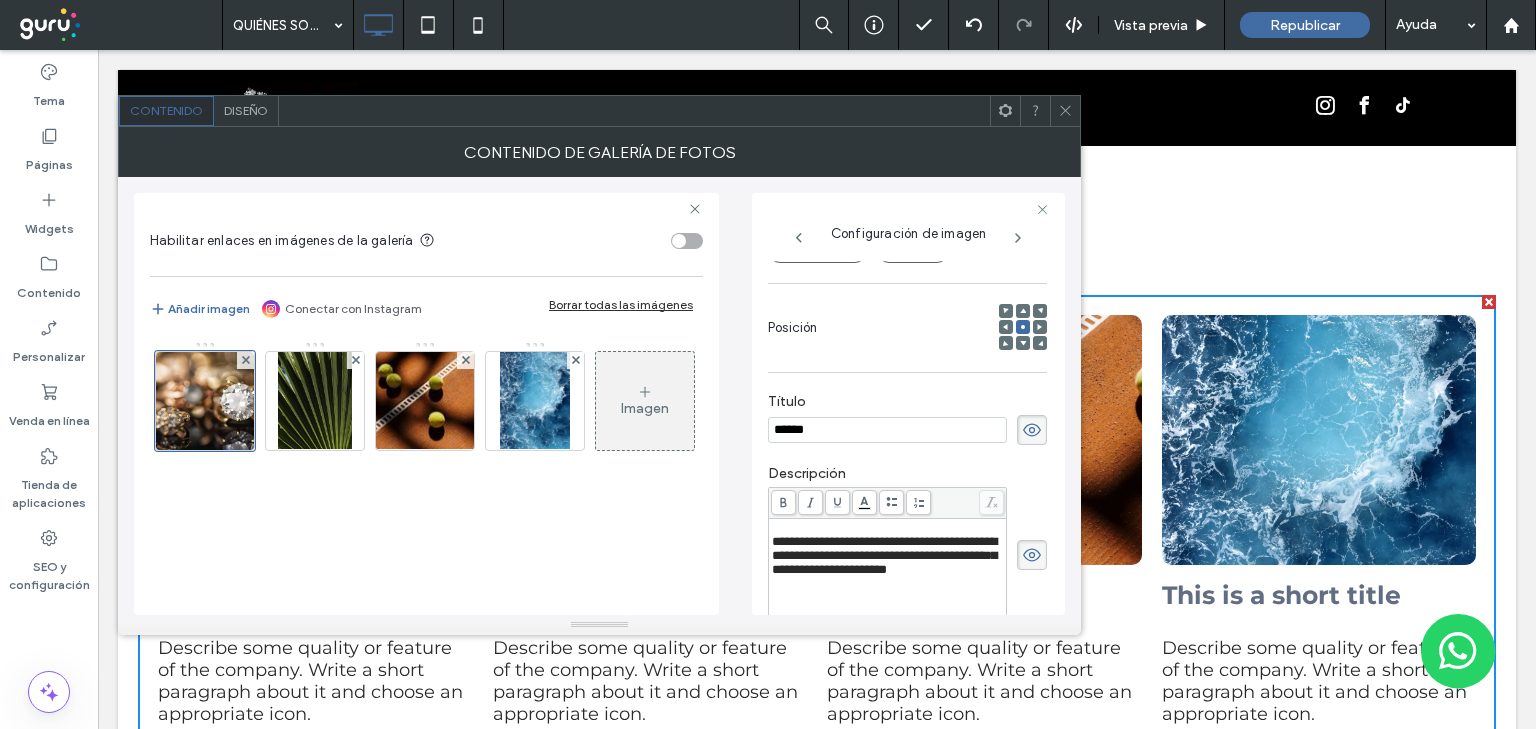 type on "******" 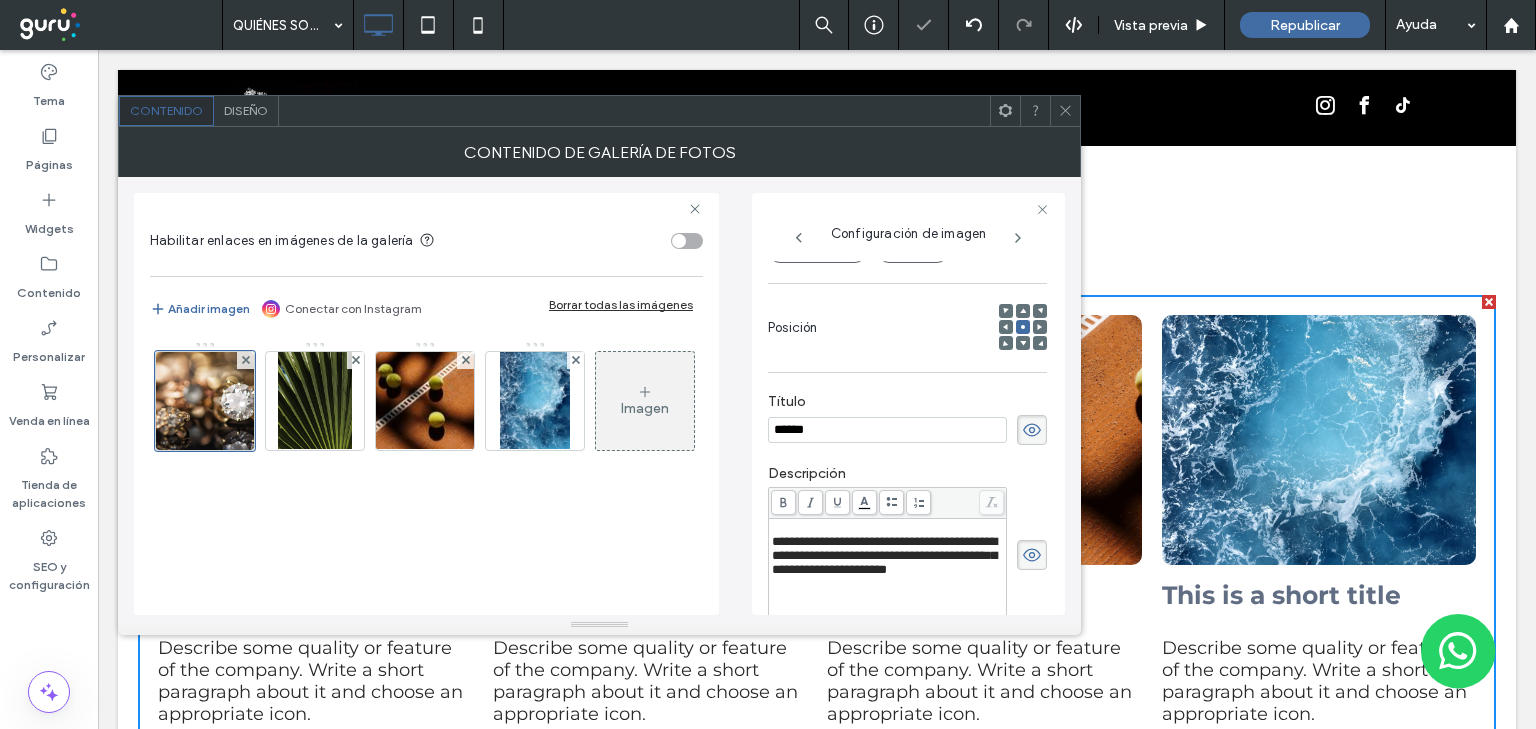 click on "**********" at bounding box center (888, 556) 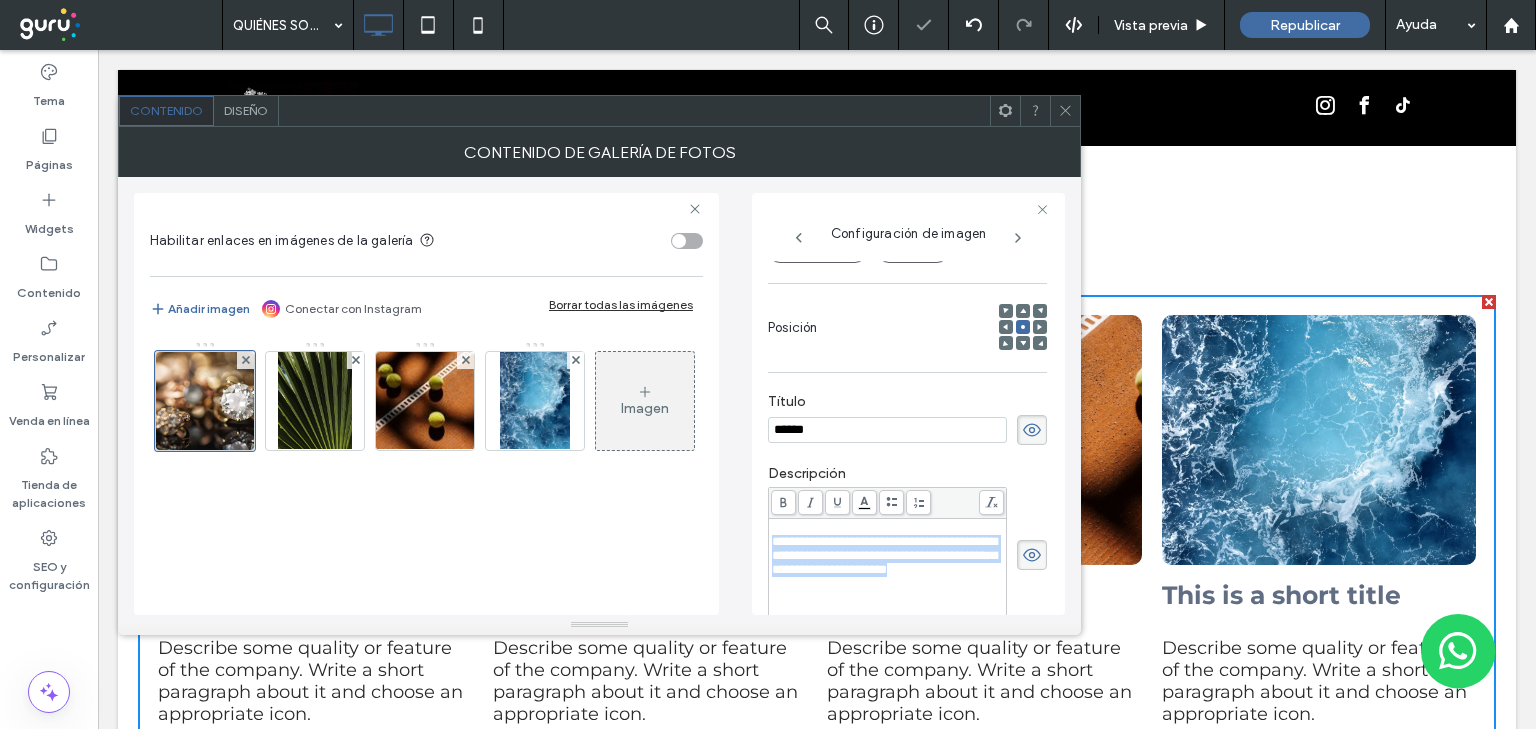click on "**********" at bounding box center [888, 556] 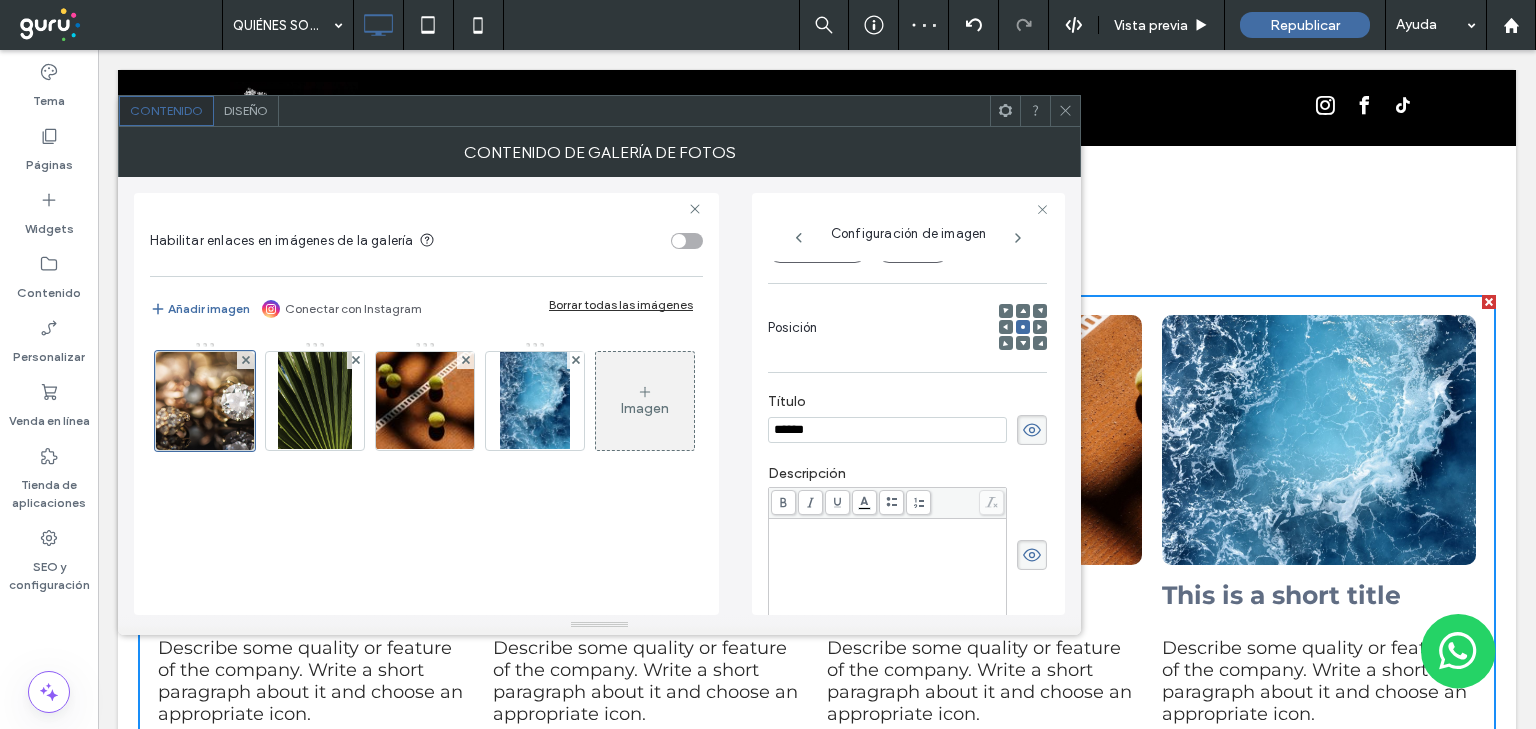 type 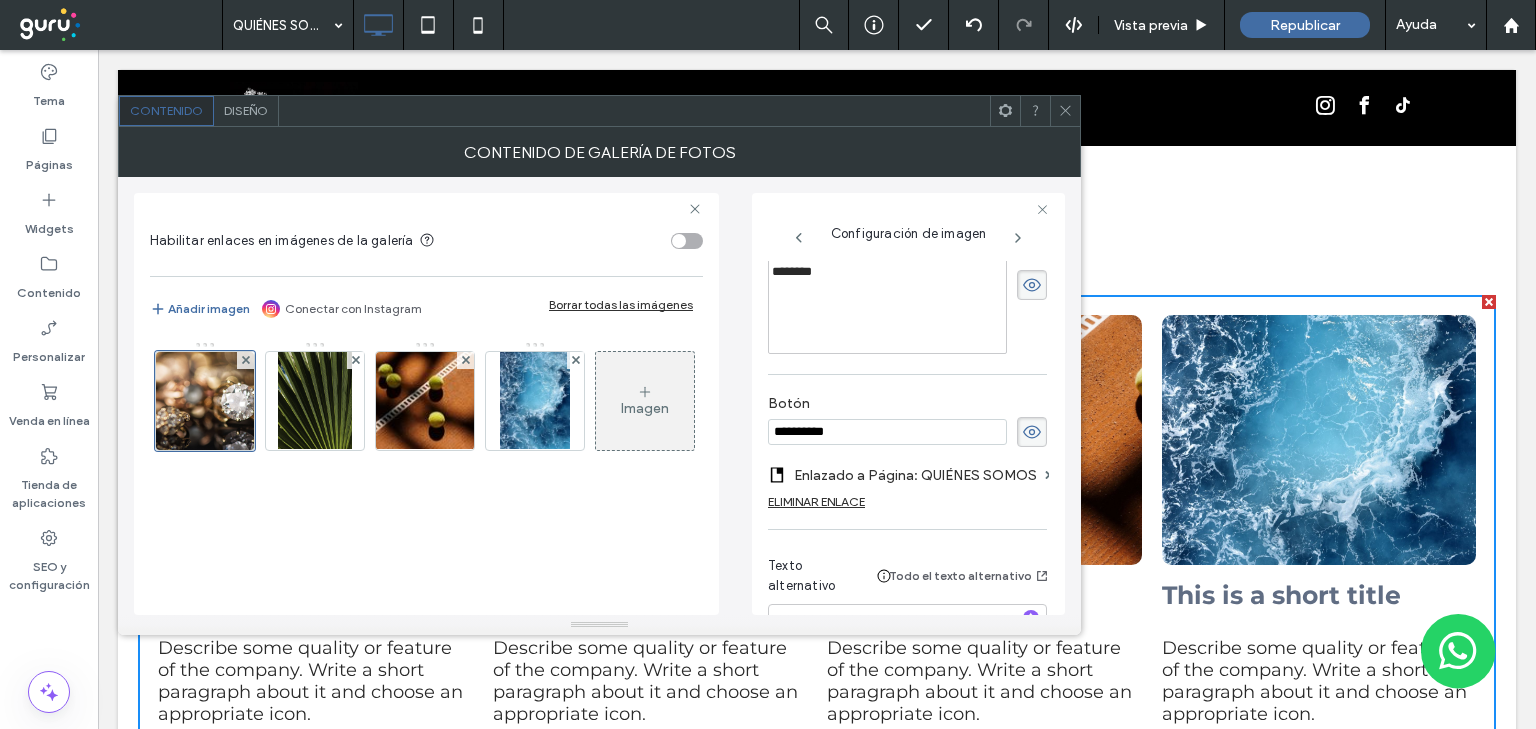 scroll, scrollTop: 589, scrollLeft: 0, axis: vertical 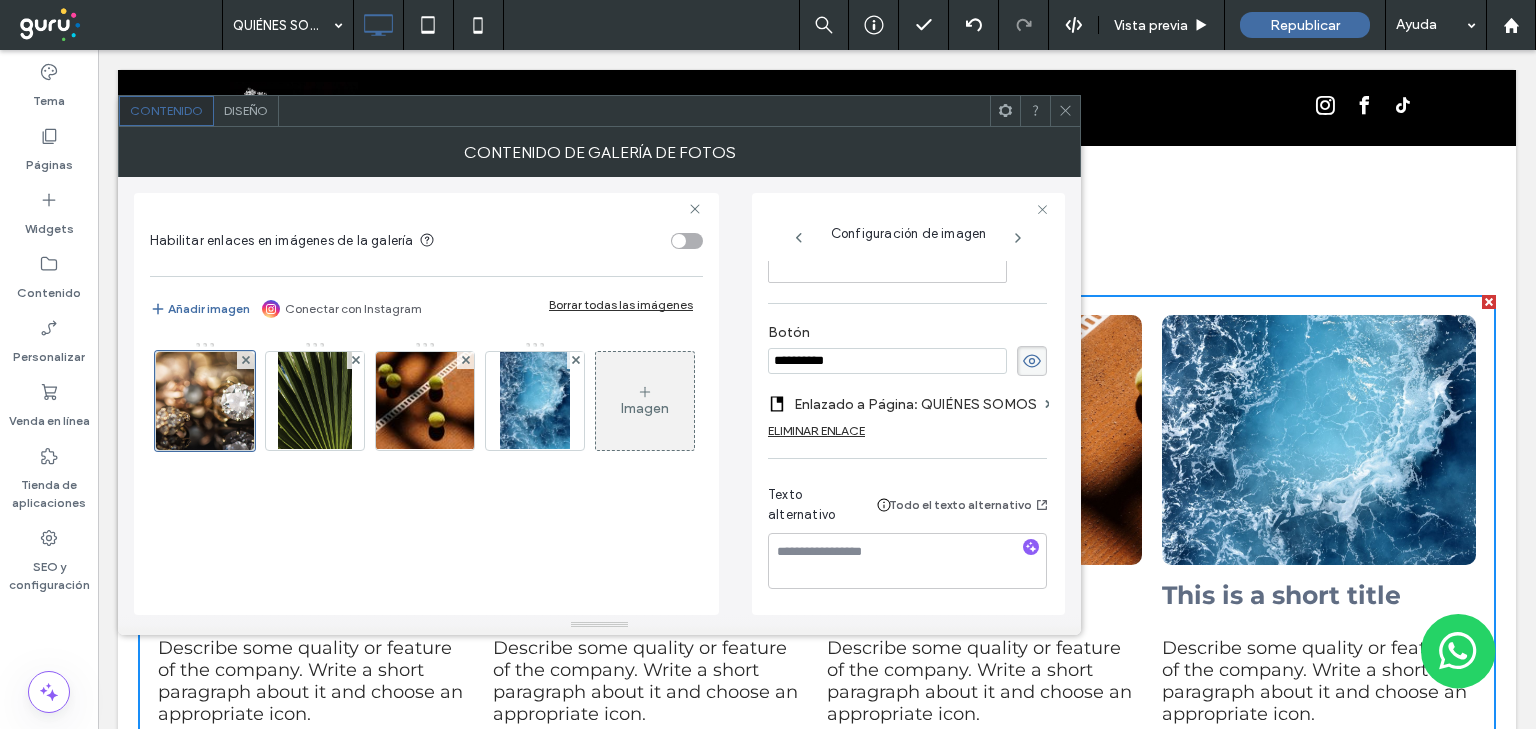 click 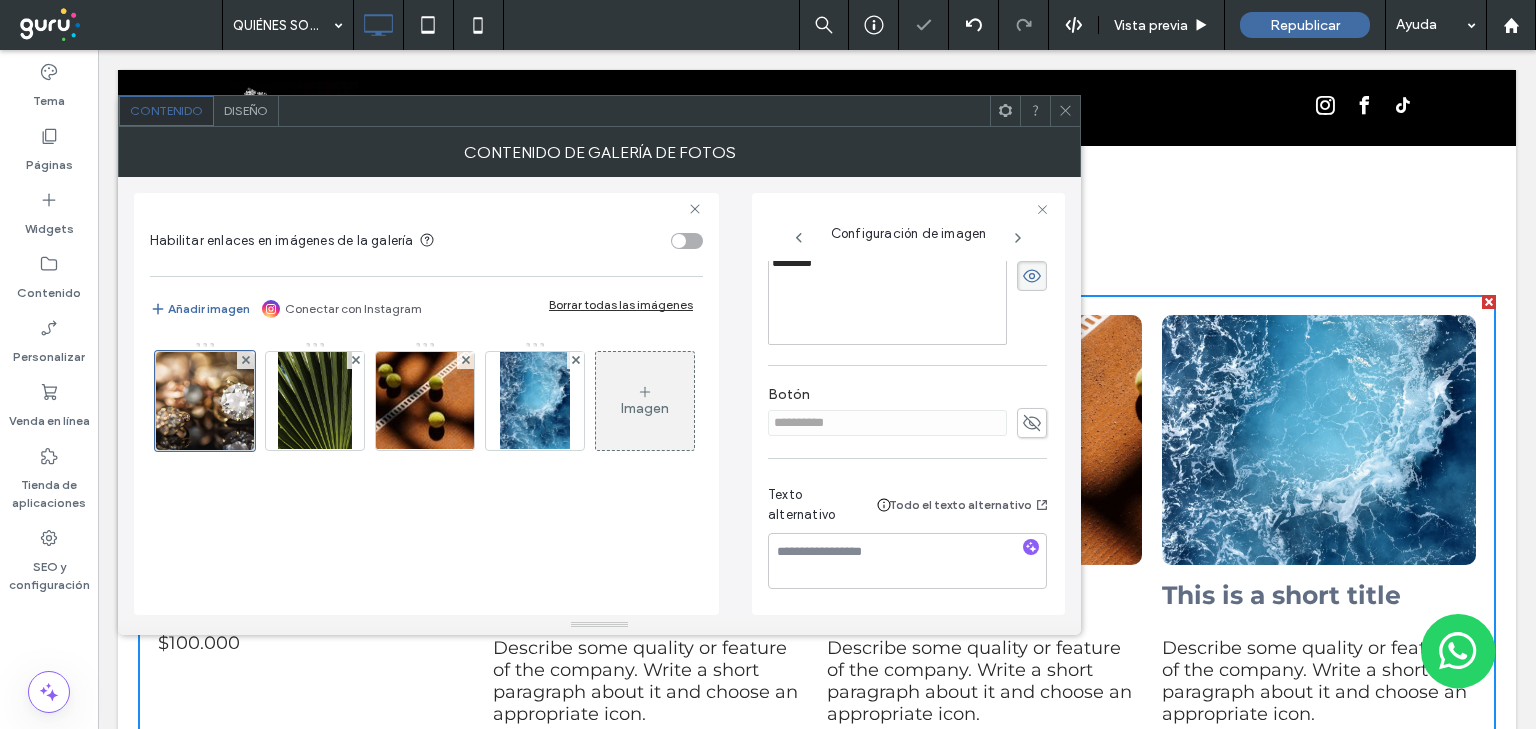 scroll, scrollTop: 528, scrollLeft: 0, axis: vertical 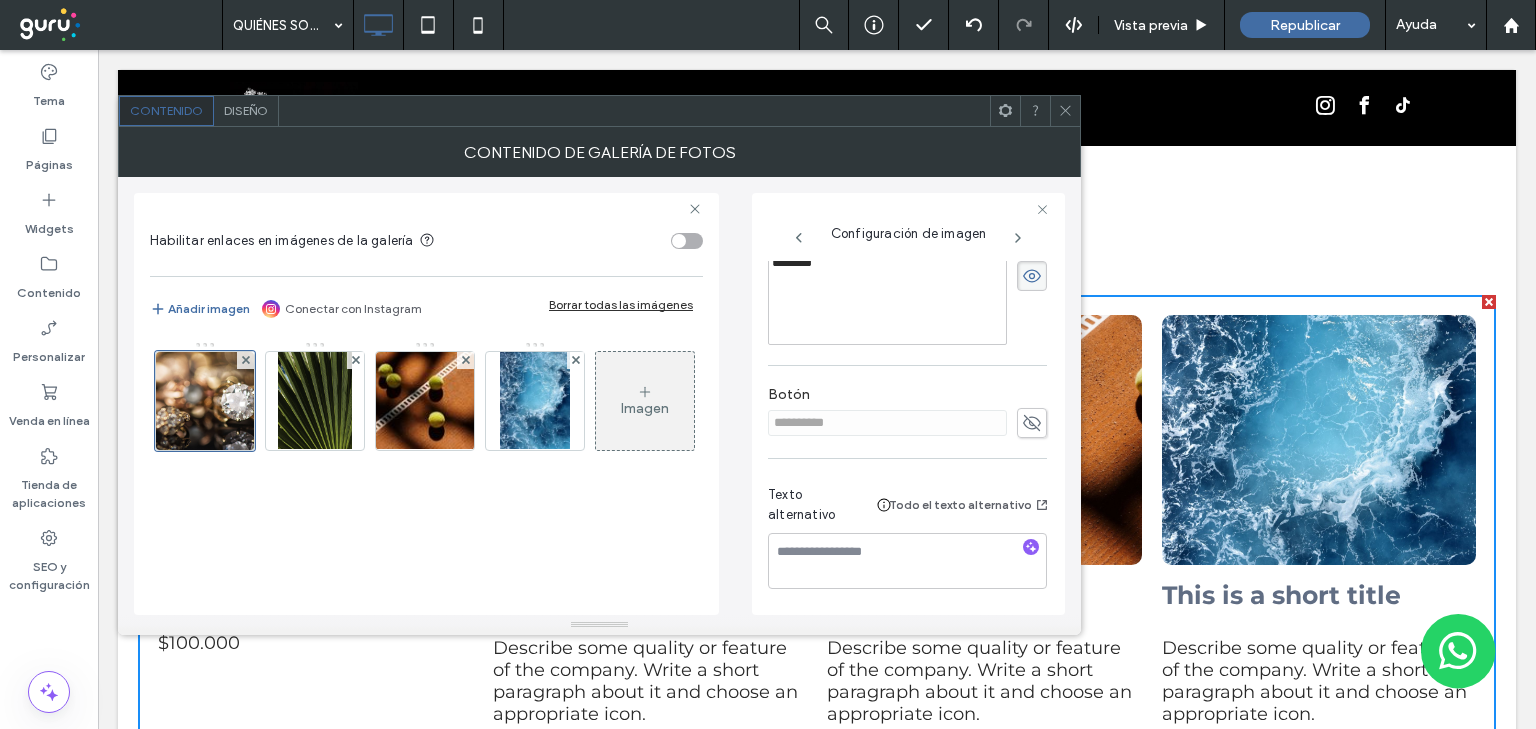 click 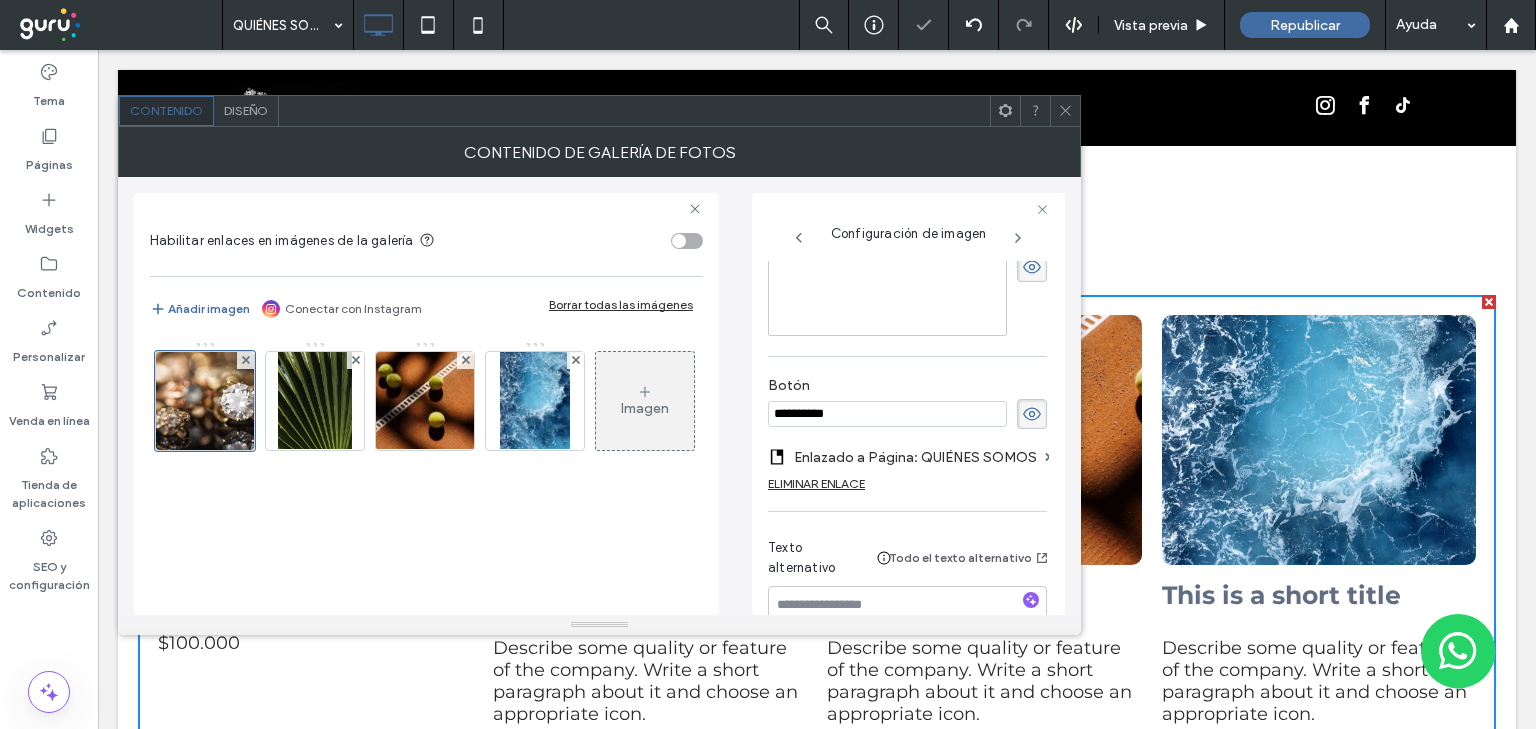 scroll, scrollTop: 589, scrollLeft: 0, axis: vertical 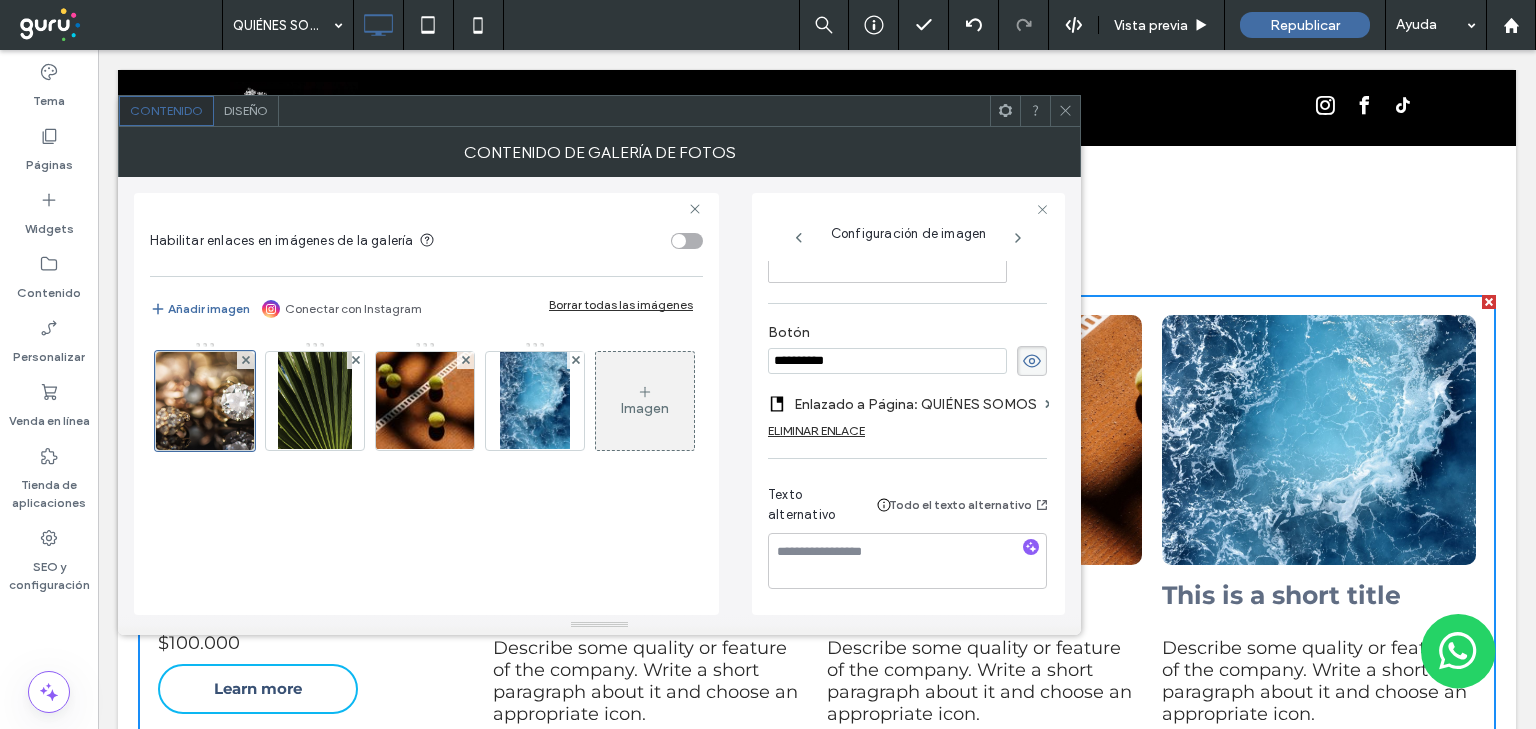 click on "ELIMINAR ENLACE" at bounding box center (816, 430) 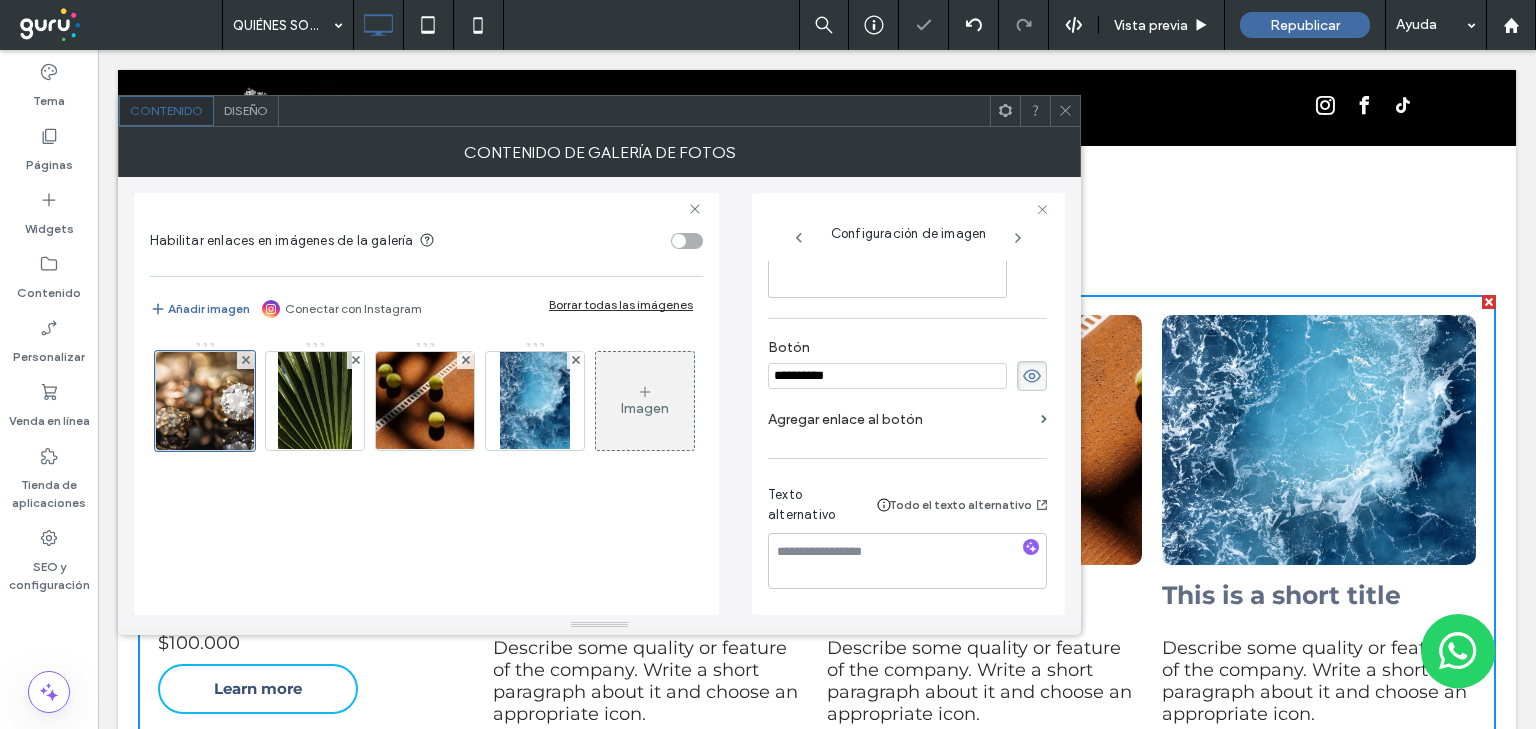 scroll, scrollTop: 575, scrollLeft: 0, axis: vertical 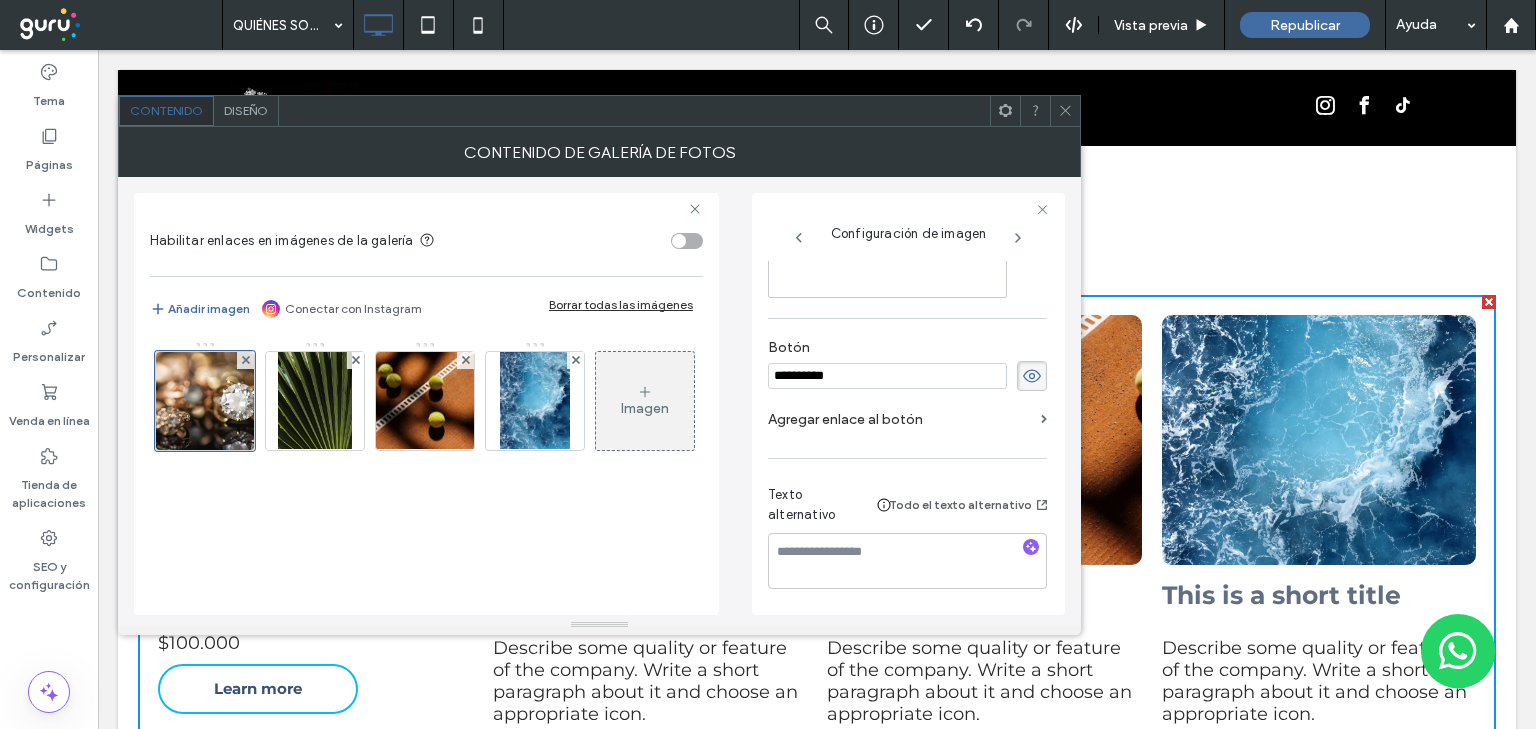 drag, startPoint x: 873, startPoint y: 366, endPoint x: 620, endPoint y: 372, distance: 253.07114 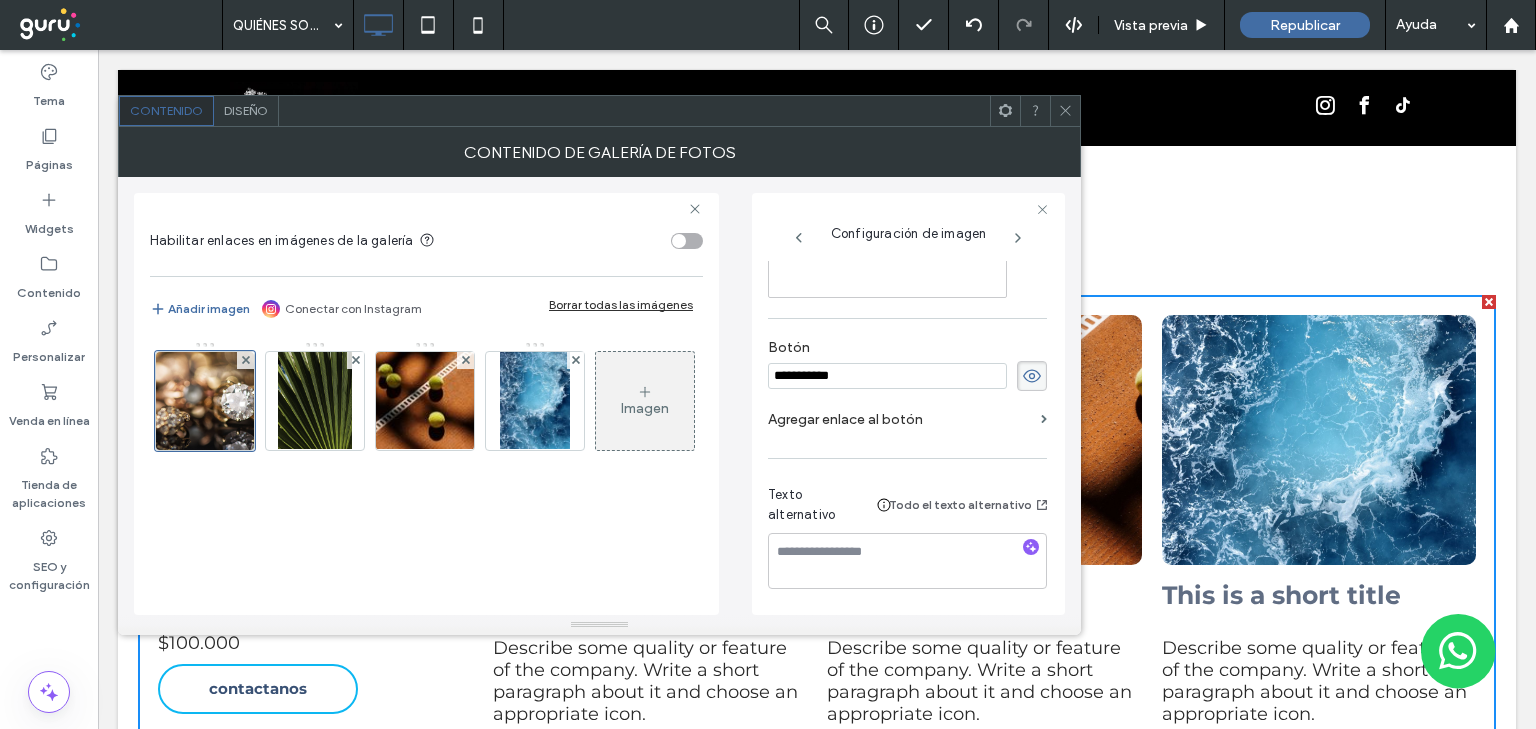 type on "**********" 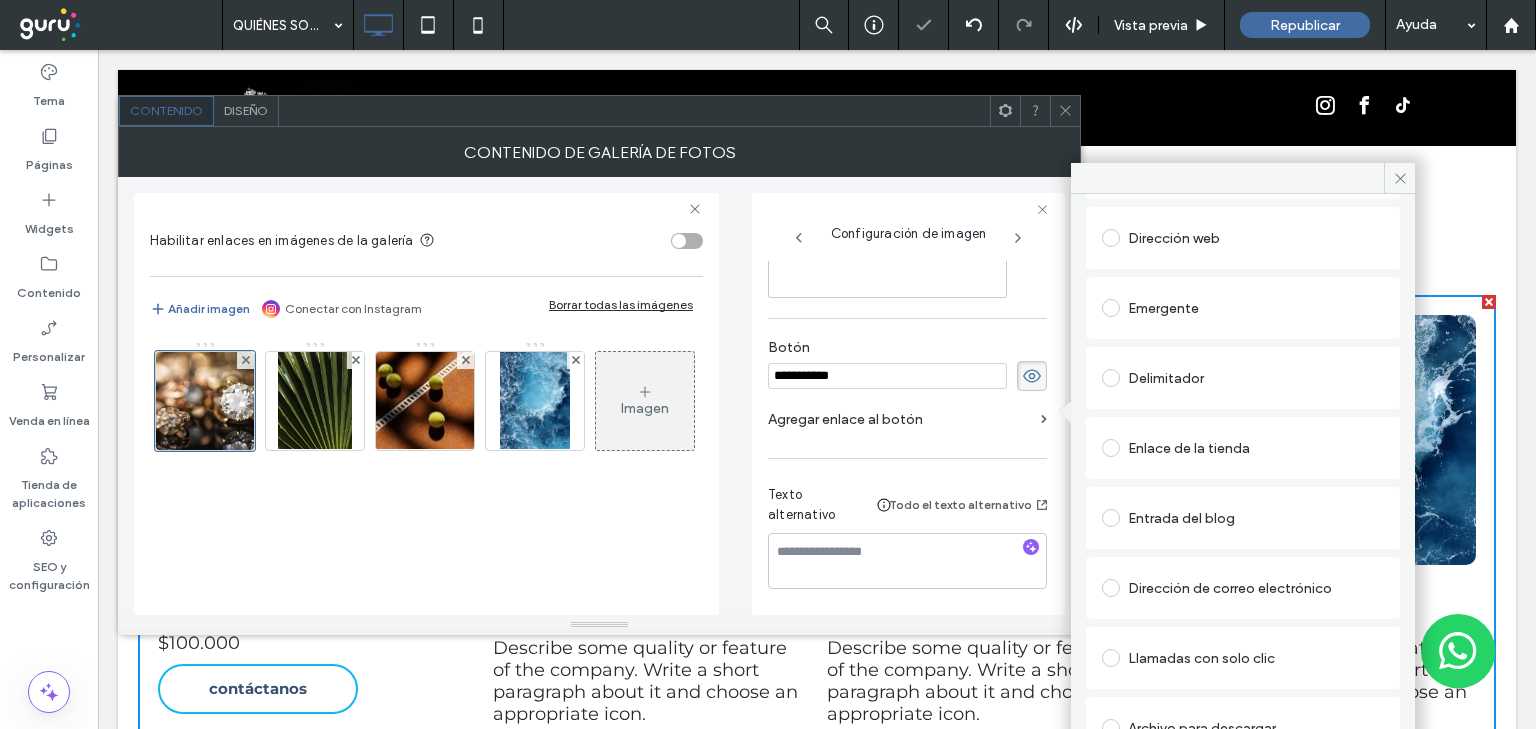 scroll, scrollTop: 188, scrollLeft: 0, axis: vertical 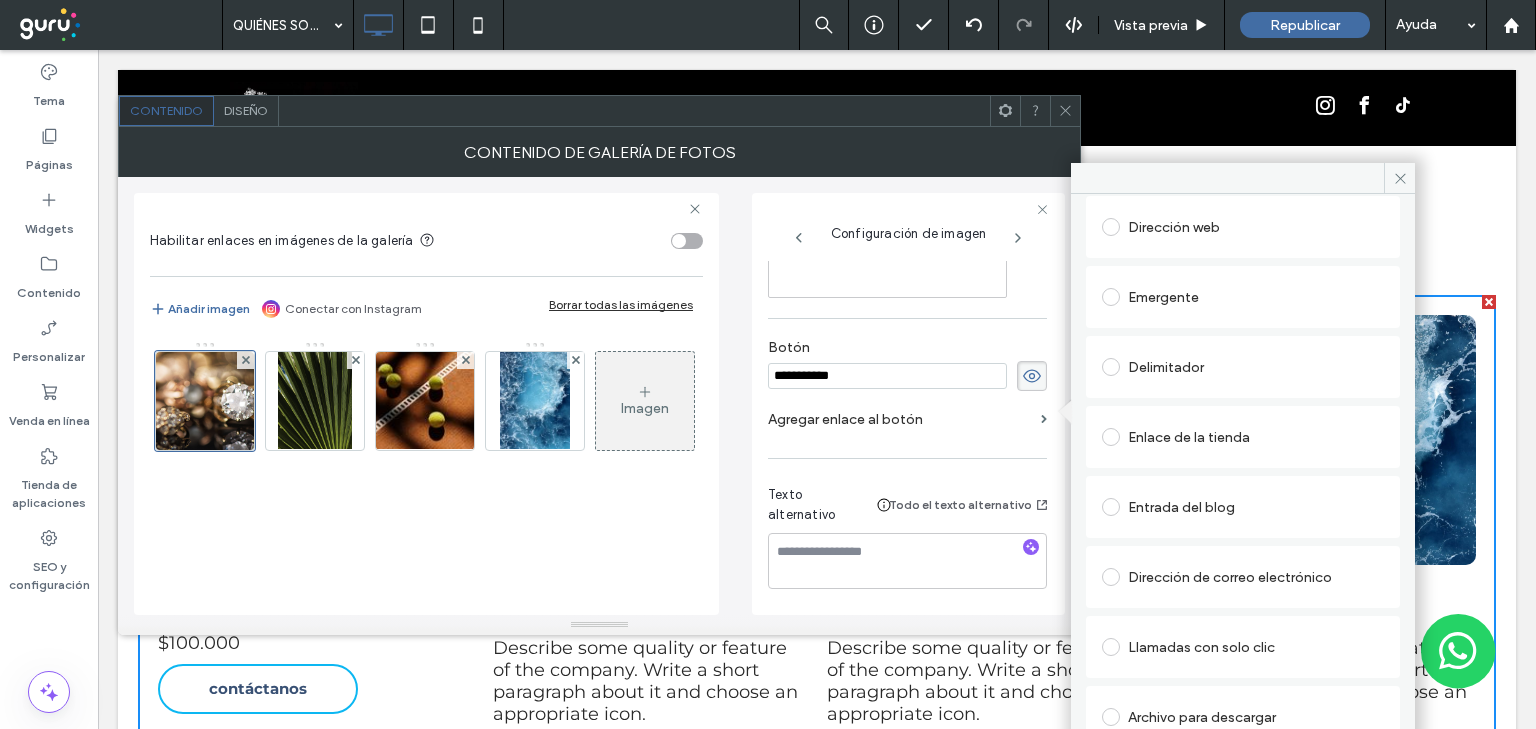 click at bounding box center (1111, 227) 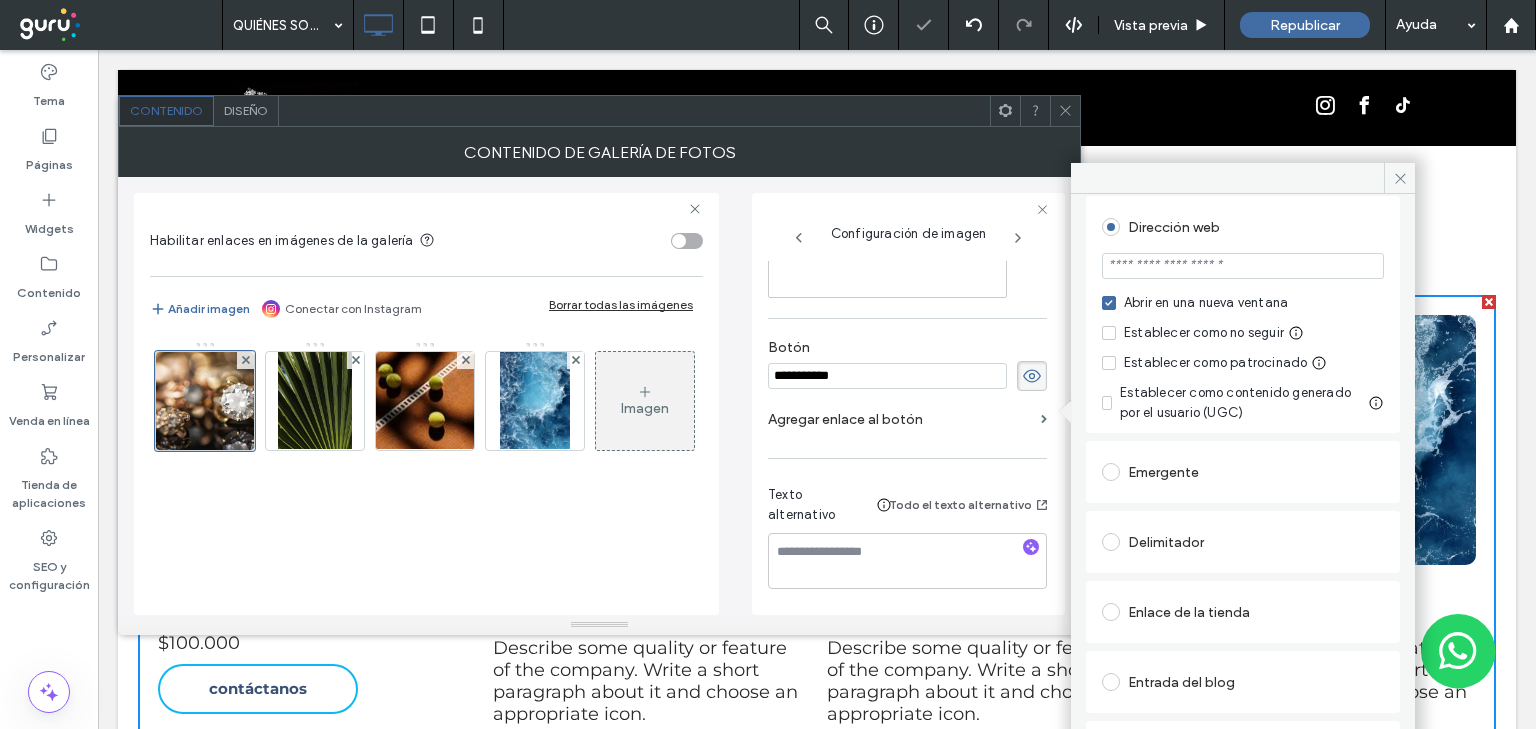 click at bounding box center [1243, 266] 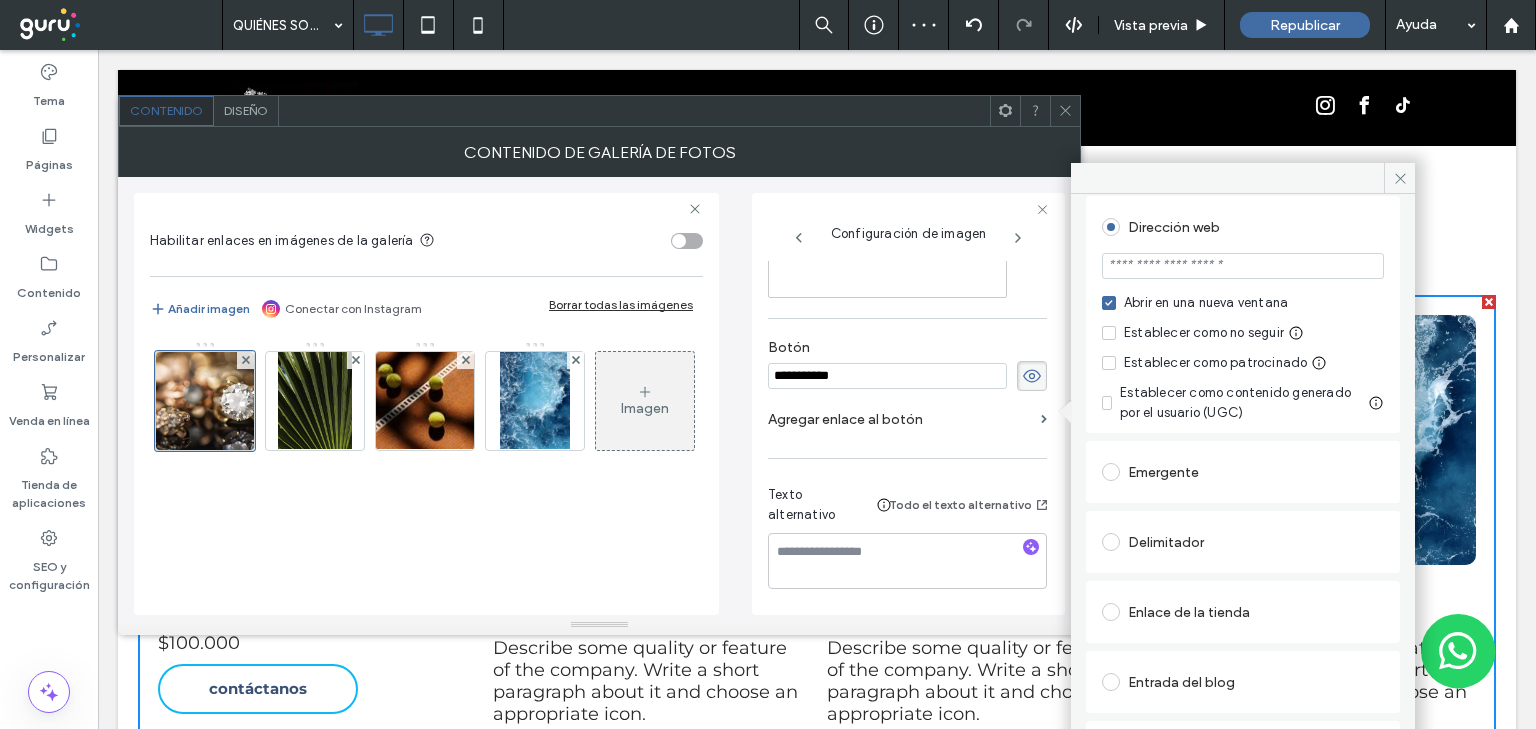 type on "*******" 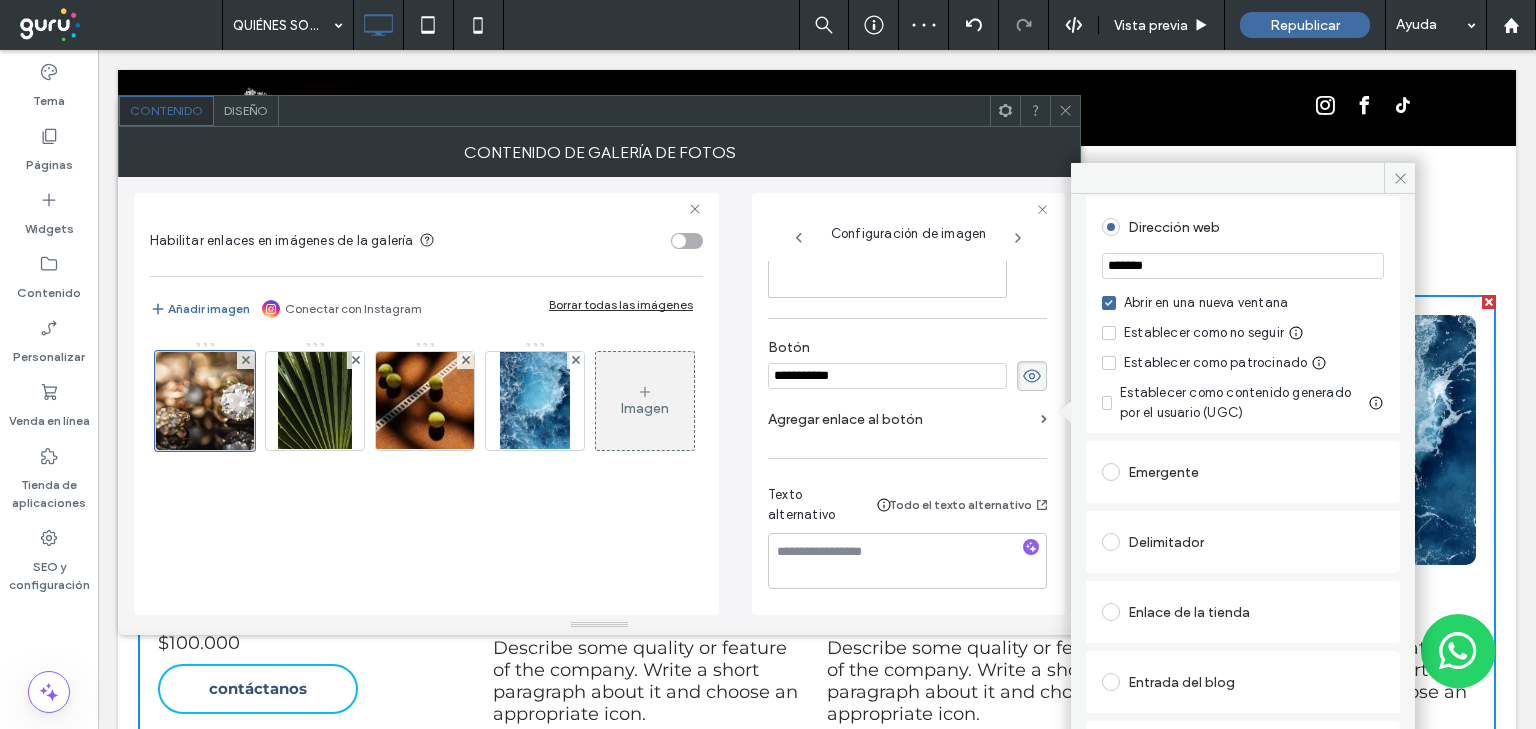 click at bounding box center (1065, 111) 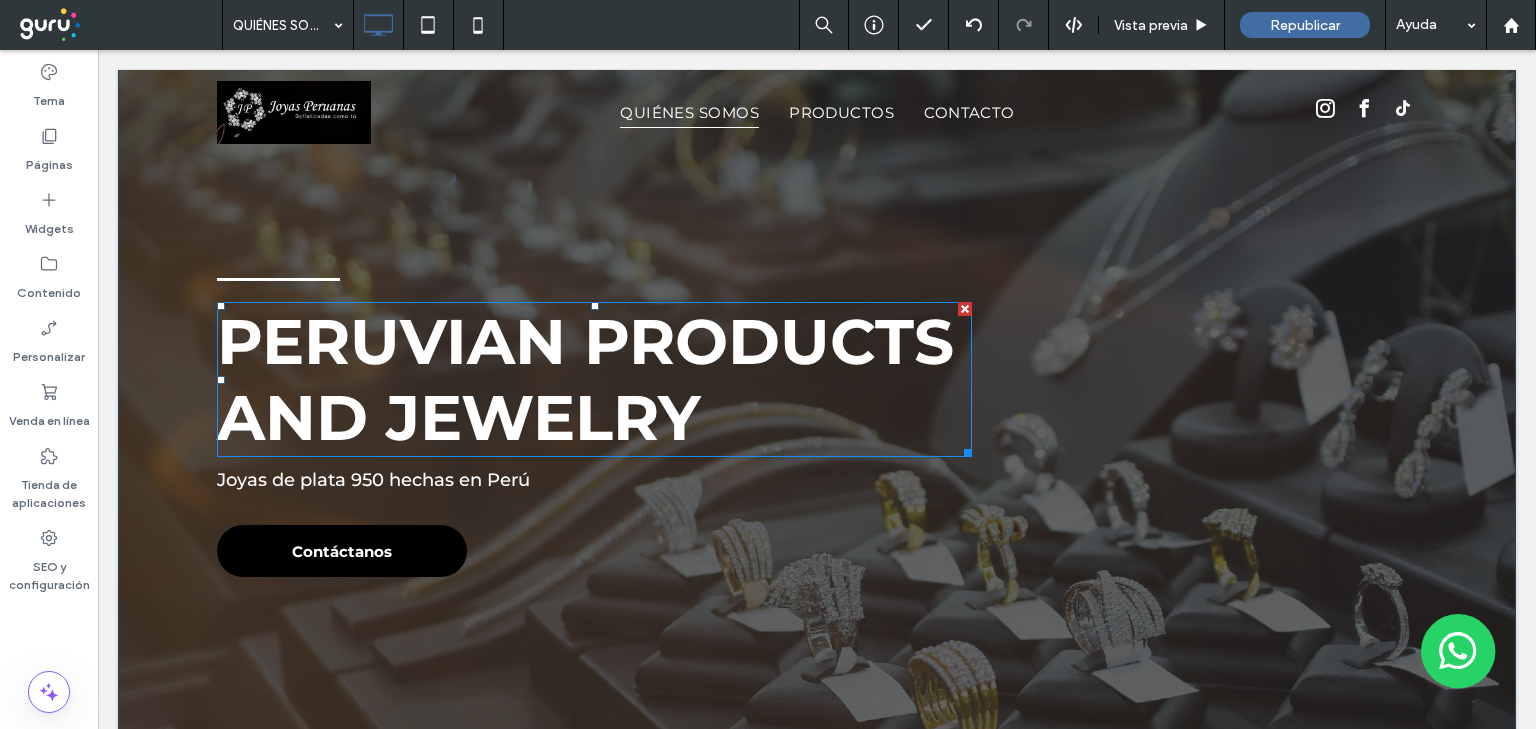 scroll, scrollTop: 160, scrollLeft: 0, axis: vertical 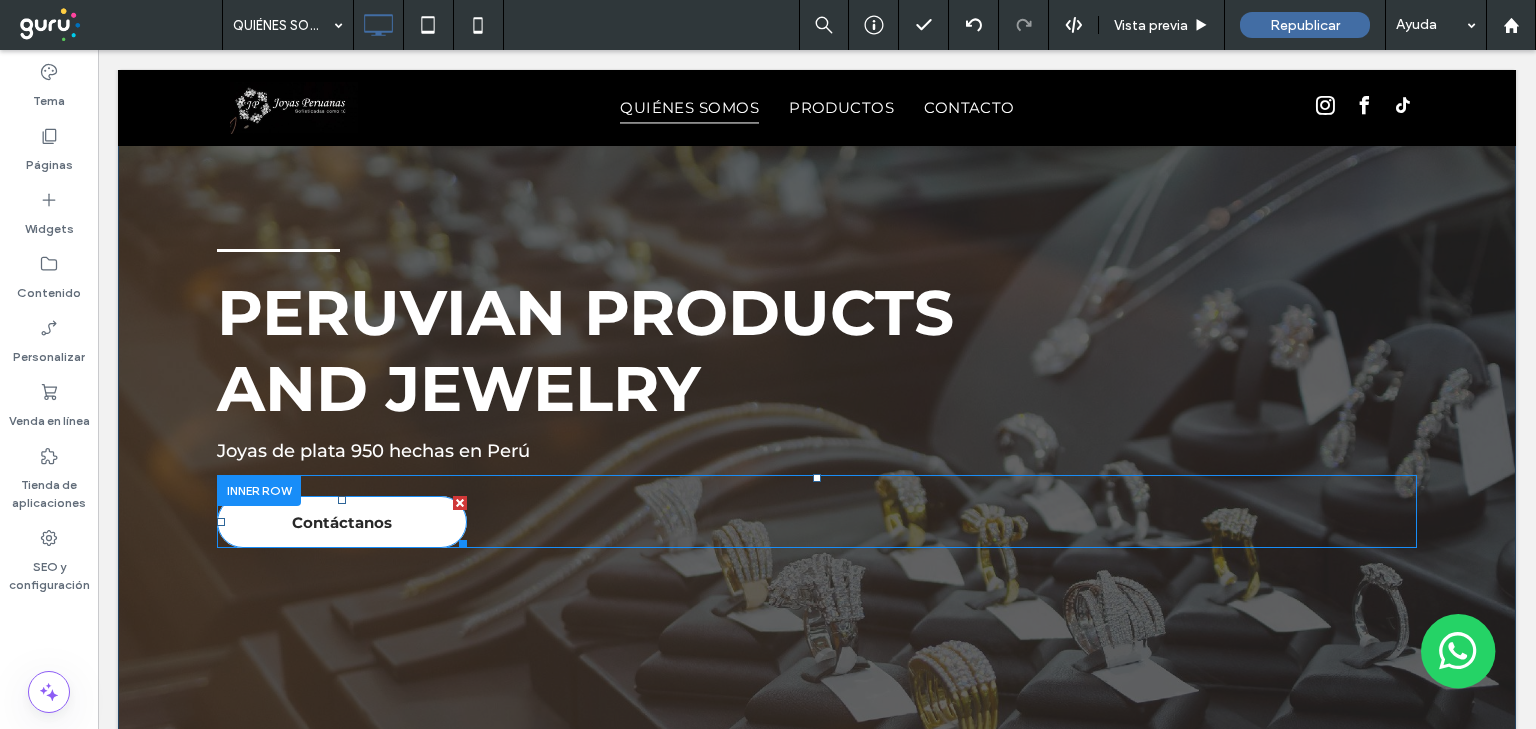 click on "Contáctanos" at bounding box center (342, 522) 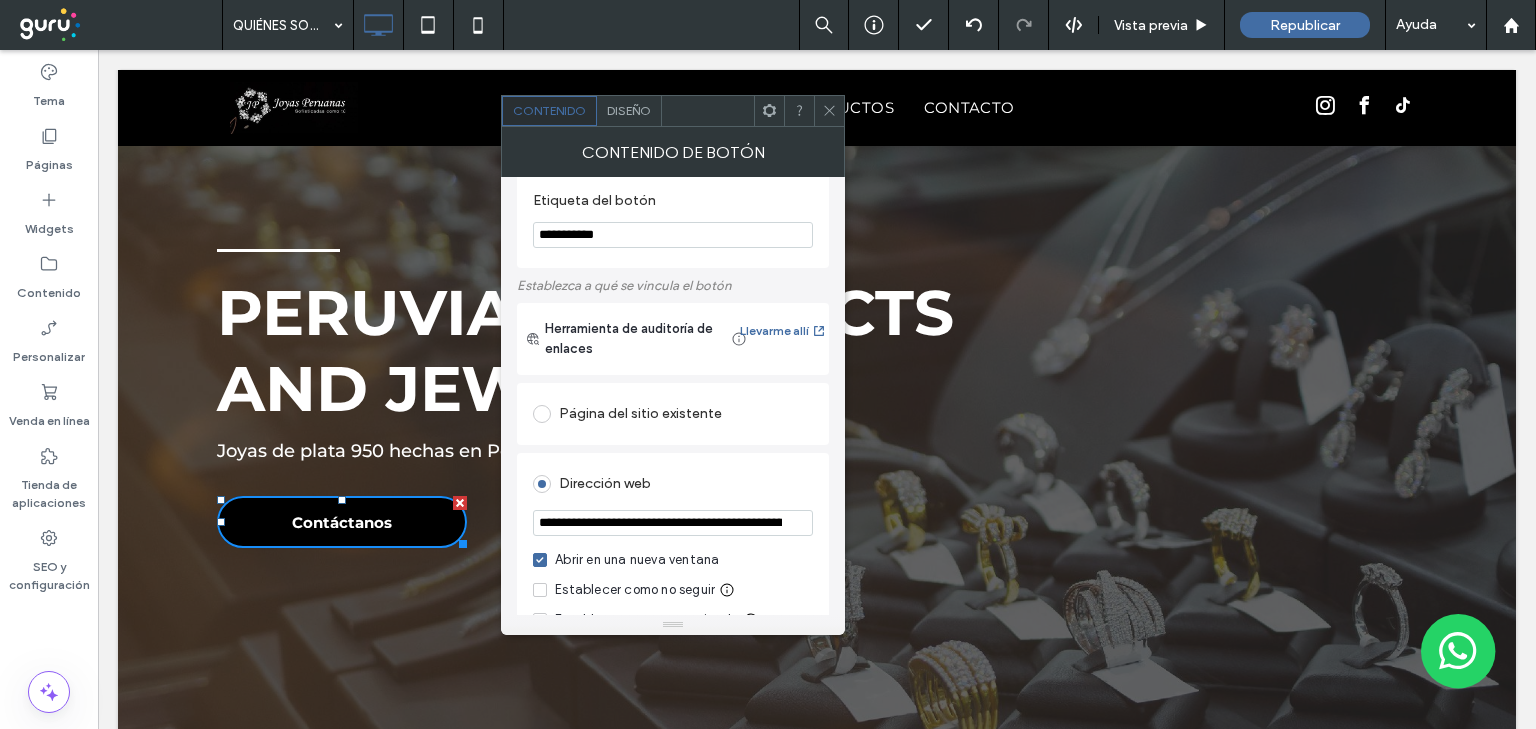 scroll, scrollTop: 80, scrollLeft: 0, axis: vertical 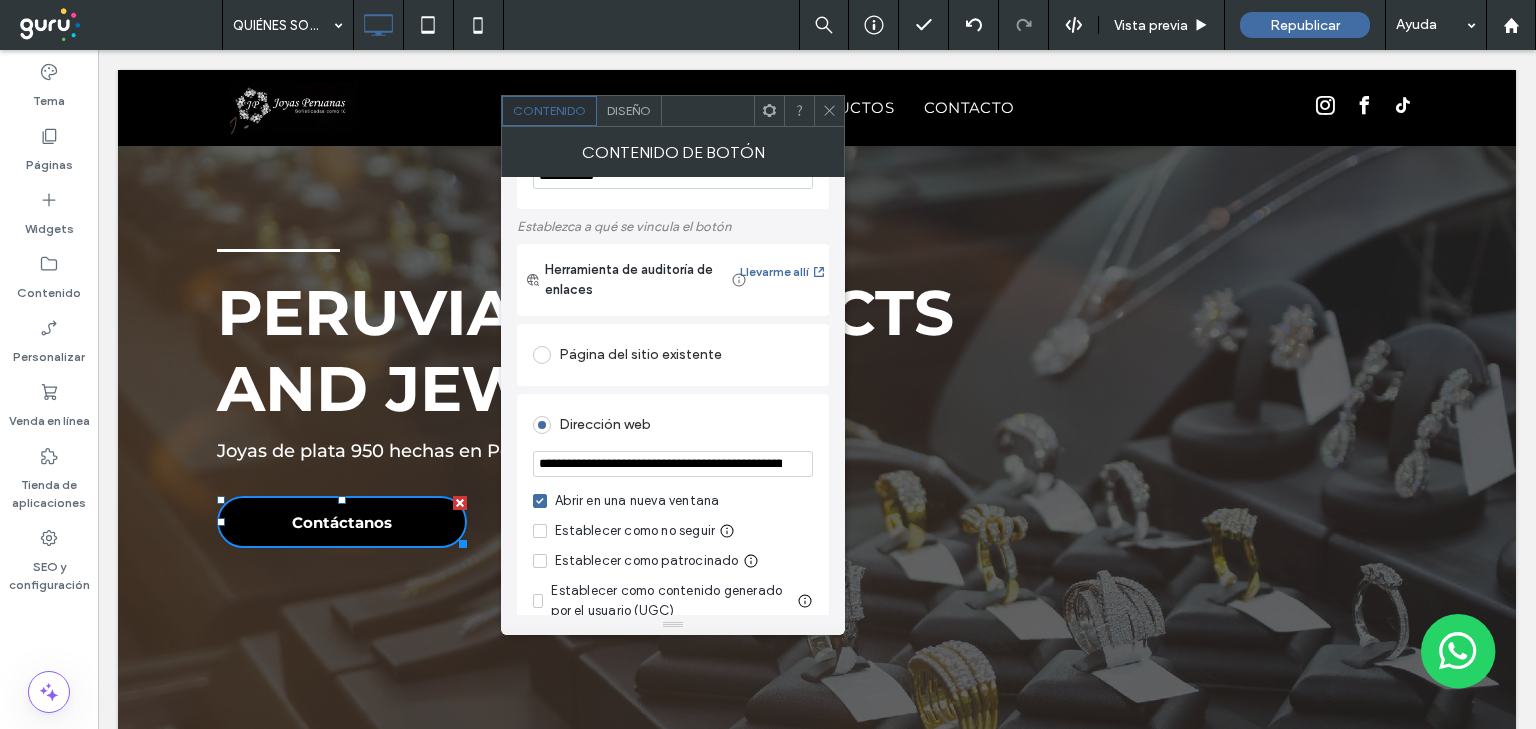 click on "**********" at bounding box center [673, 464] 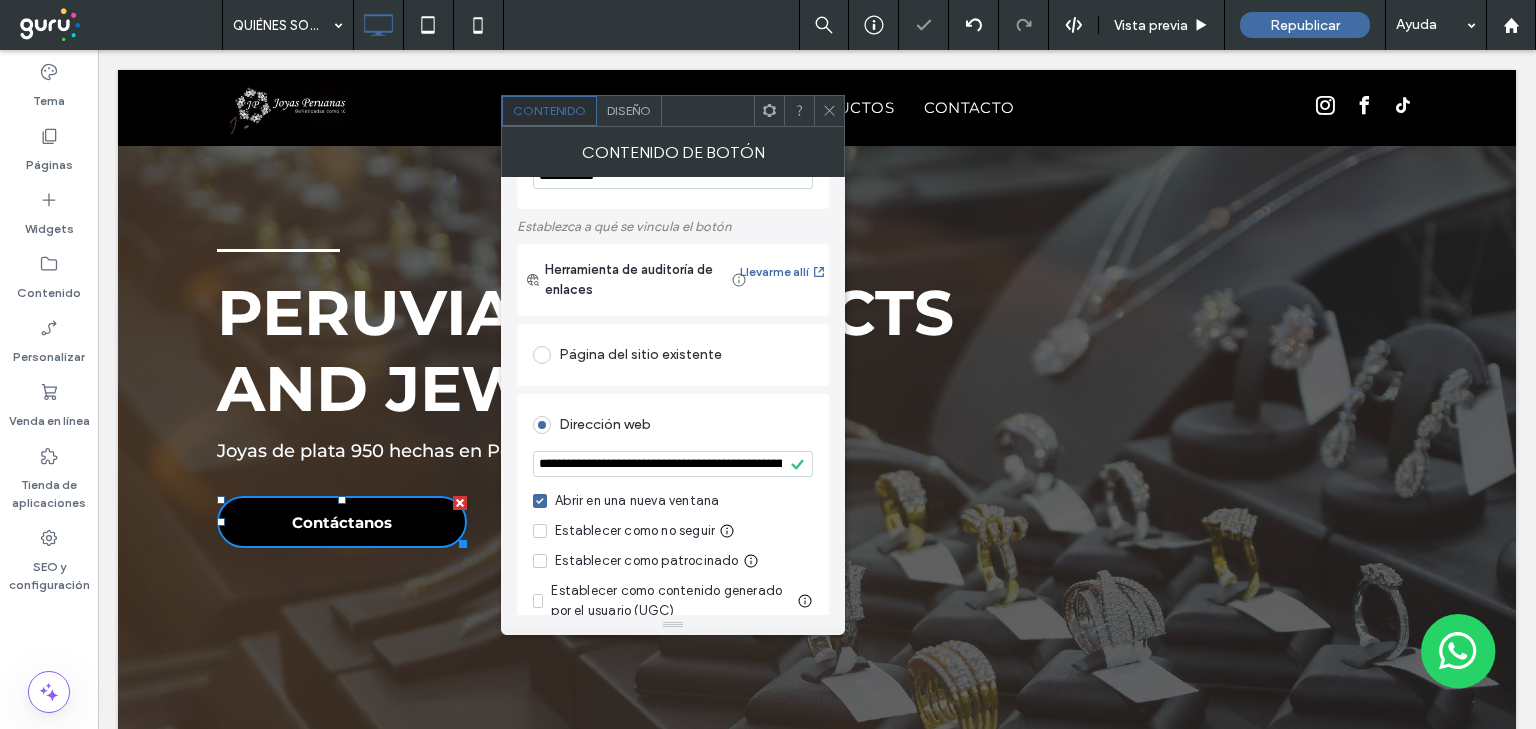 click at bounding box center [829, 111] 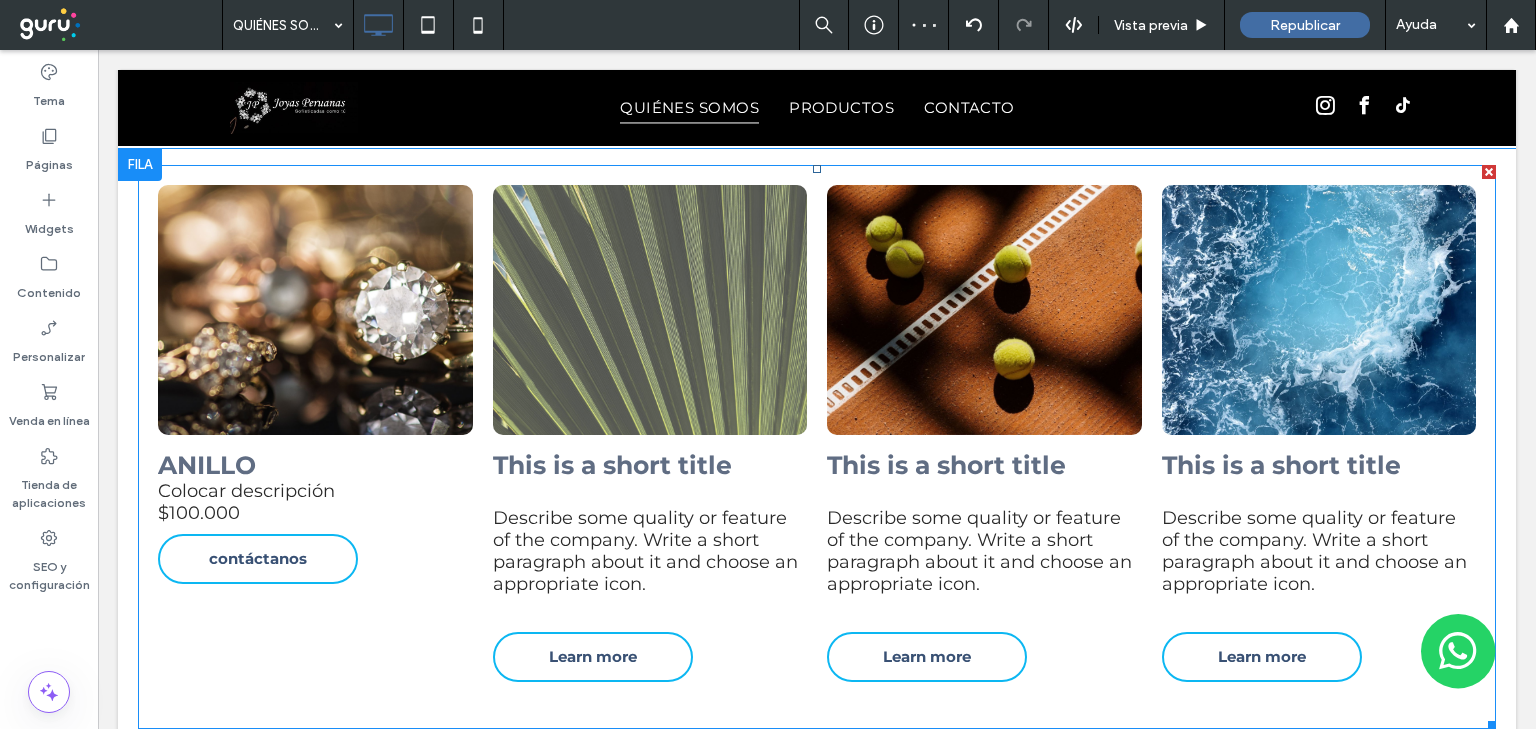 scroll, scrollTop: 2080, scrollLeft: 0, axis: vertical 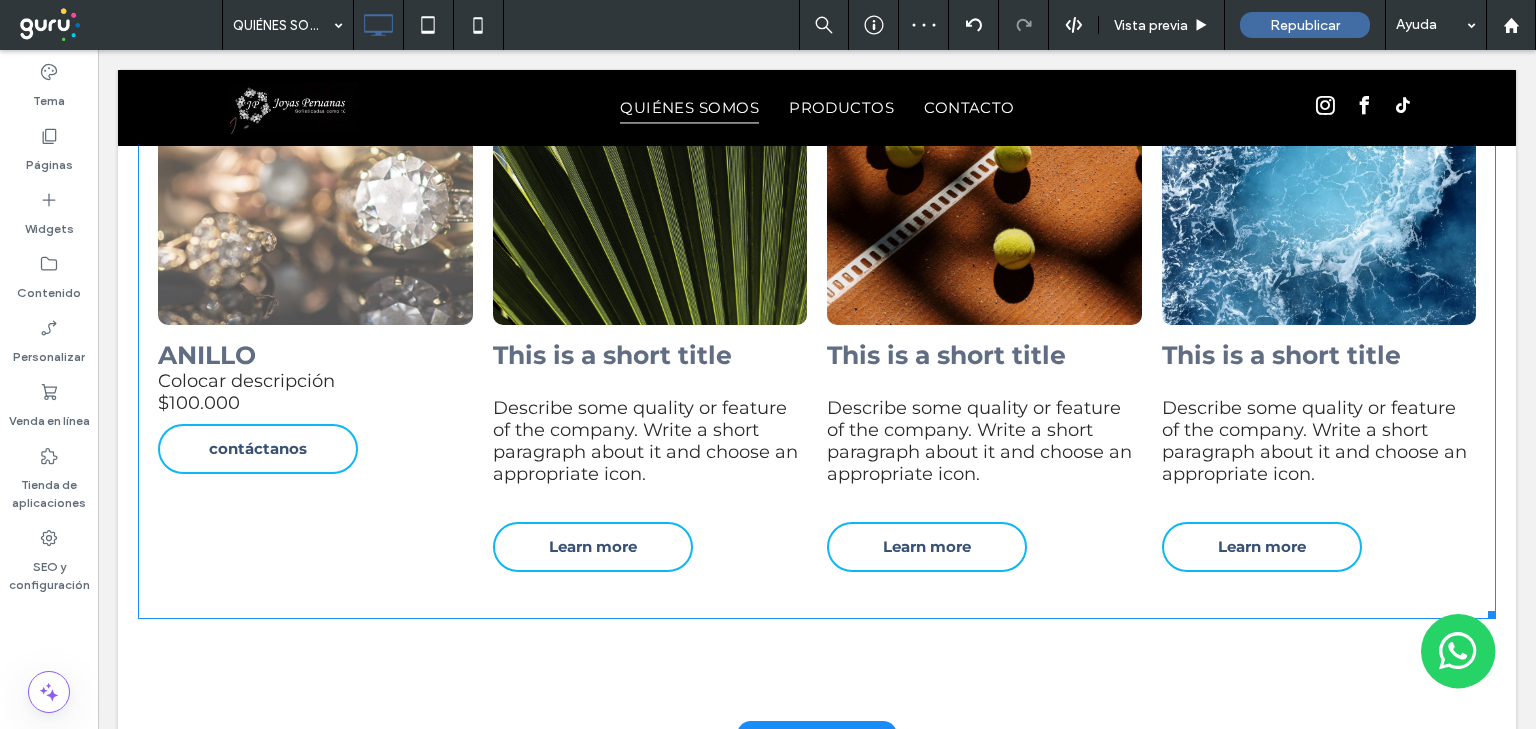 click at bounding box center (315, 200) 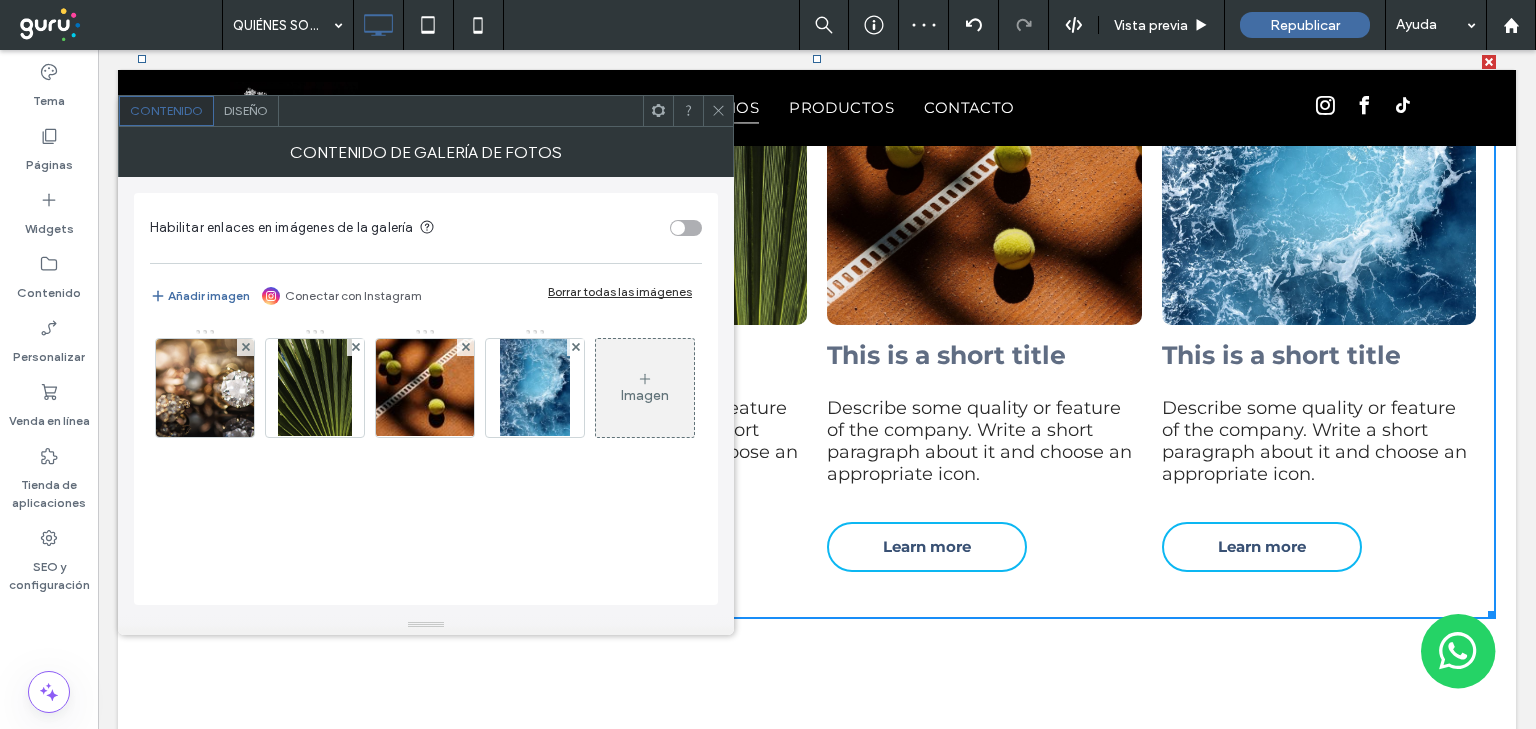click on "Click To Paste     Click To Paste
QUIÉNES SOMOS
PRODUCTOS
CONTACTO
Click To Paste     Click To Paste
Click To Paste     Click To Paste
encabezado
Peruvian Products and Jewelry
Joyas de plata 950 hechas en Perú
Contáctanos
Click To Paste     Click To Paste
Click To Paste     Click To Paste
Fila + Añadir sección
Click To Paste     Click To Paste
Quiénes somos
En
Peruvian Products and Jewelry
creamos joyas únicas, con sello peruano y el respaldo de materiales de alta calidad.
Click To Paste     Click To Paste
Fila + Añadir sección
Nuestros productos
Click To Paste     Click To Paste" at bounding box center [817, -159] 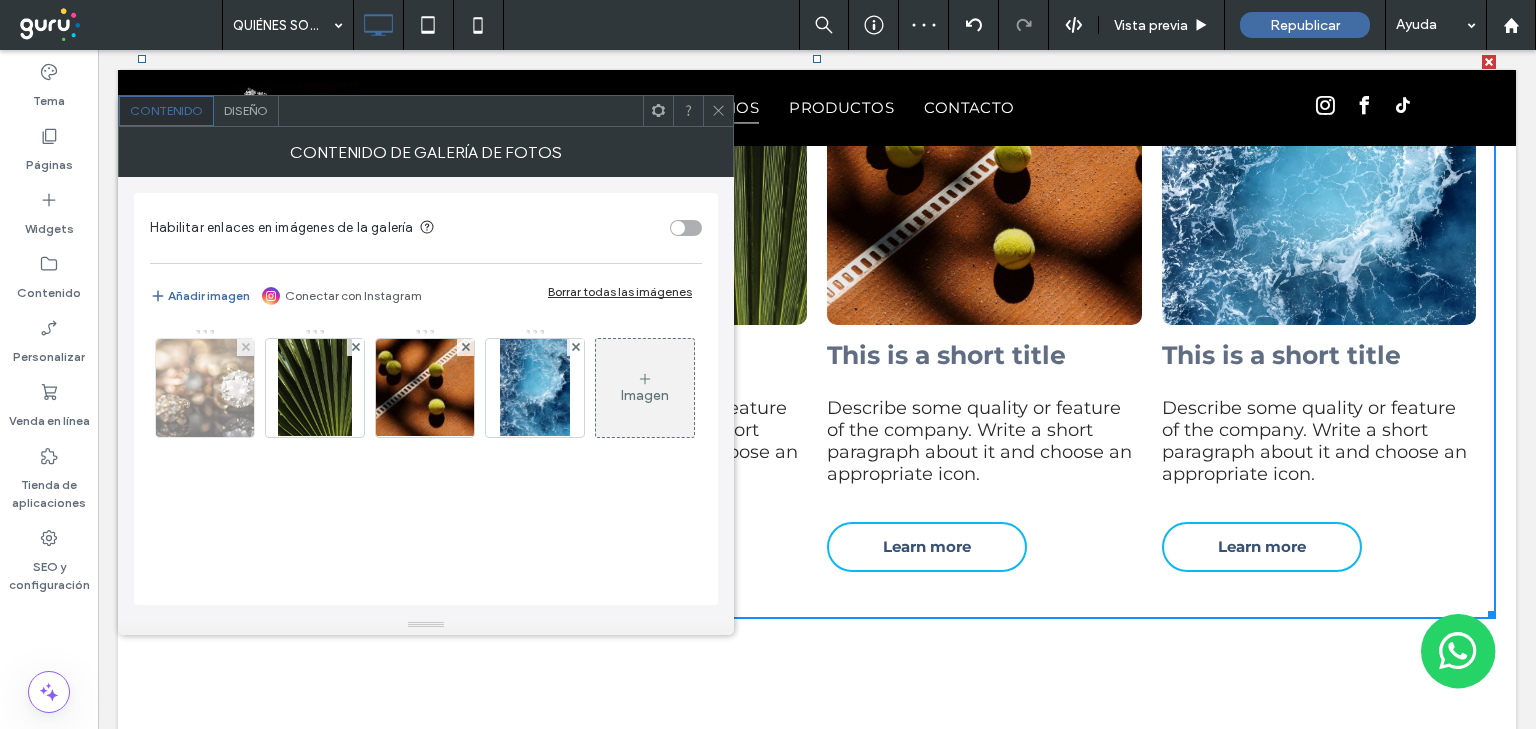 click at bounding box center [205, 388] 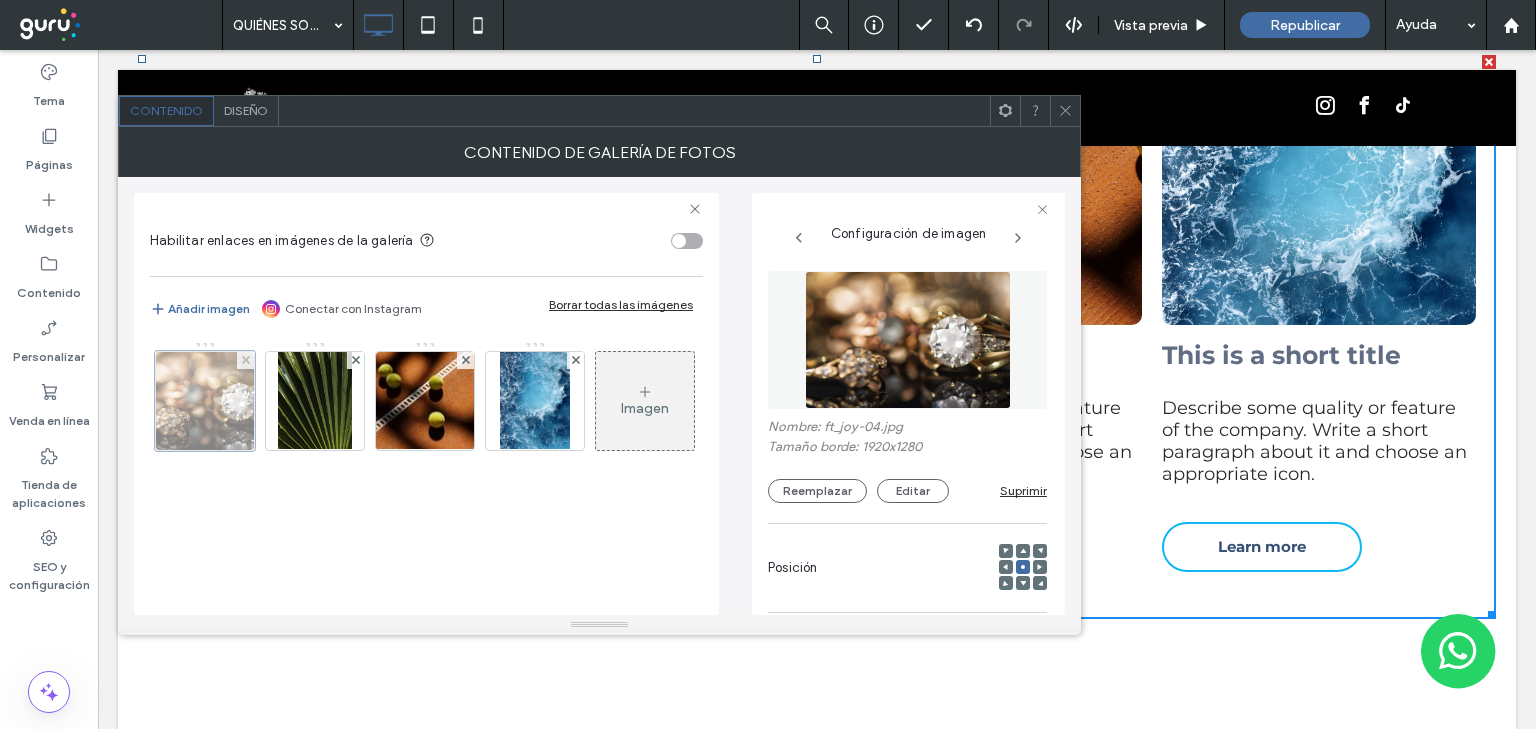scroll, scrollTop: 0, scrollLeft: 132, axis: horizontal 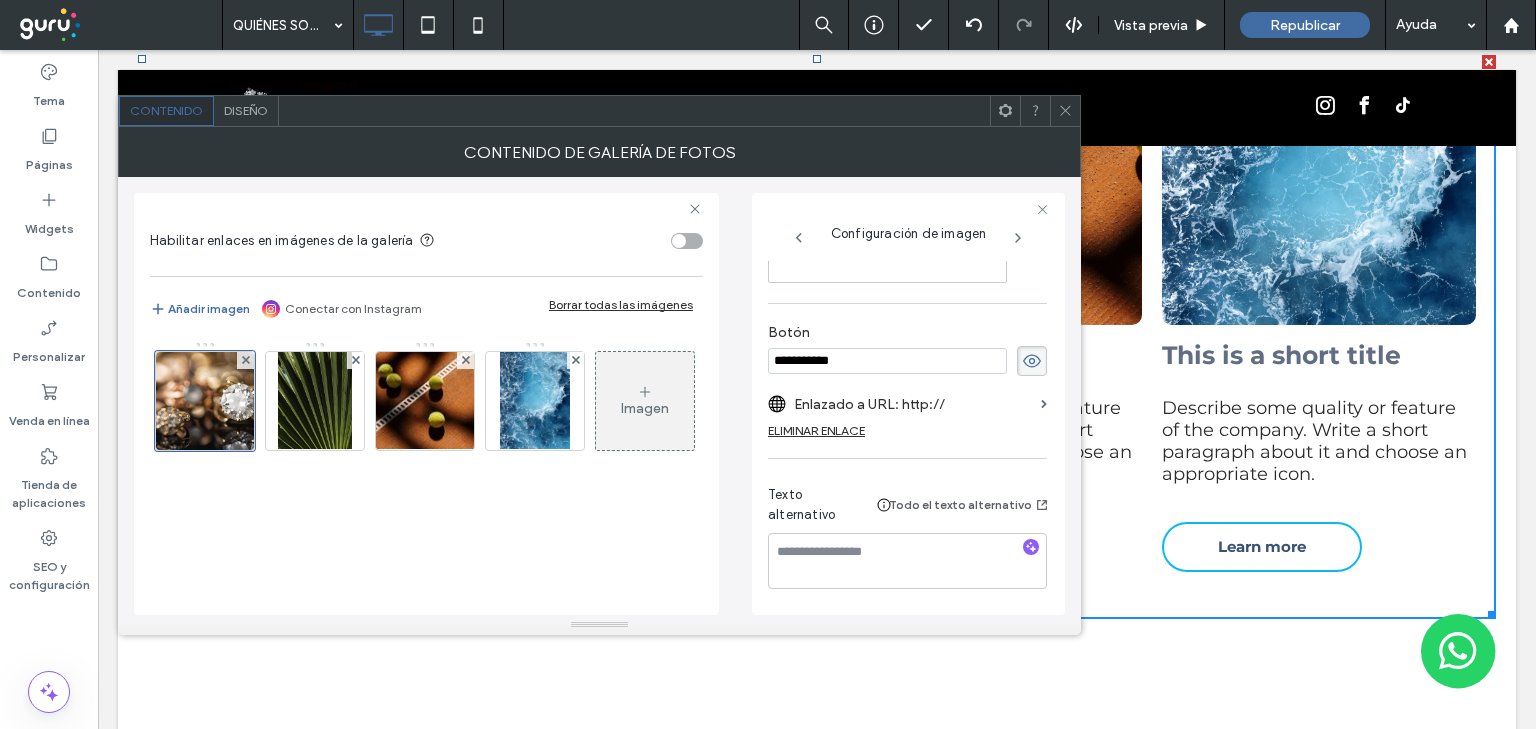 click on "ELIMINAR ENLACE" at bounding box center (816, 430) 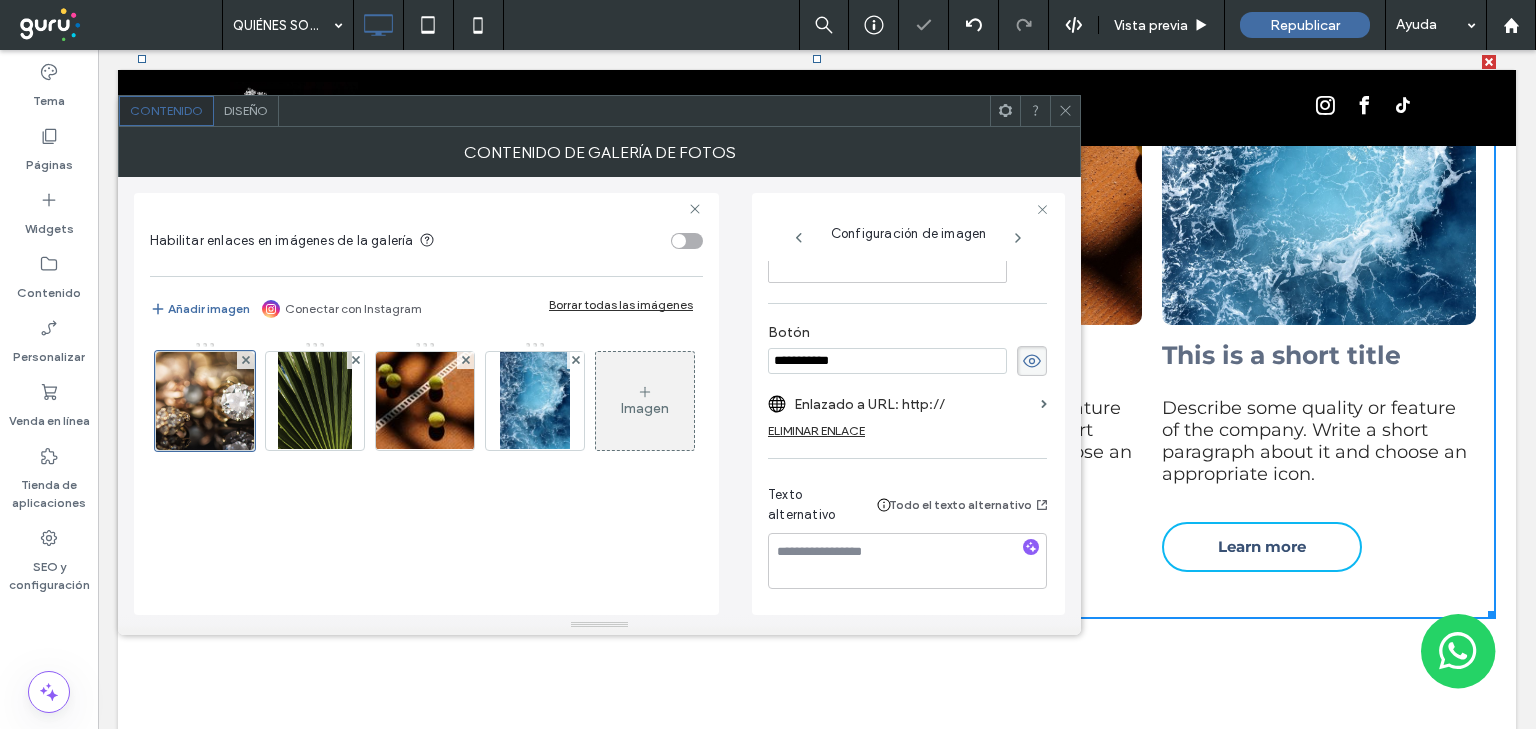 scroll, scrollTop: 575, scrollLeft: 0, axis: vertical 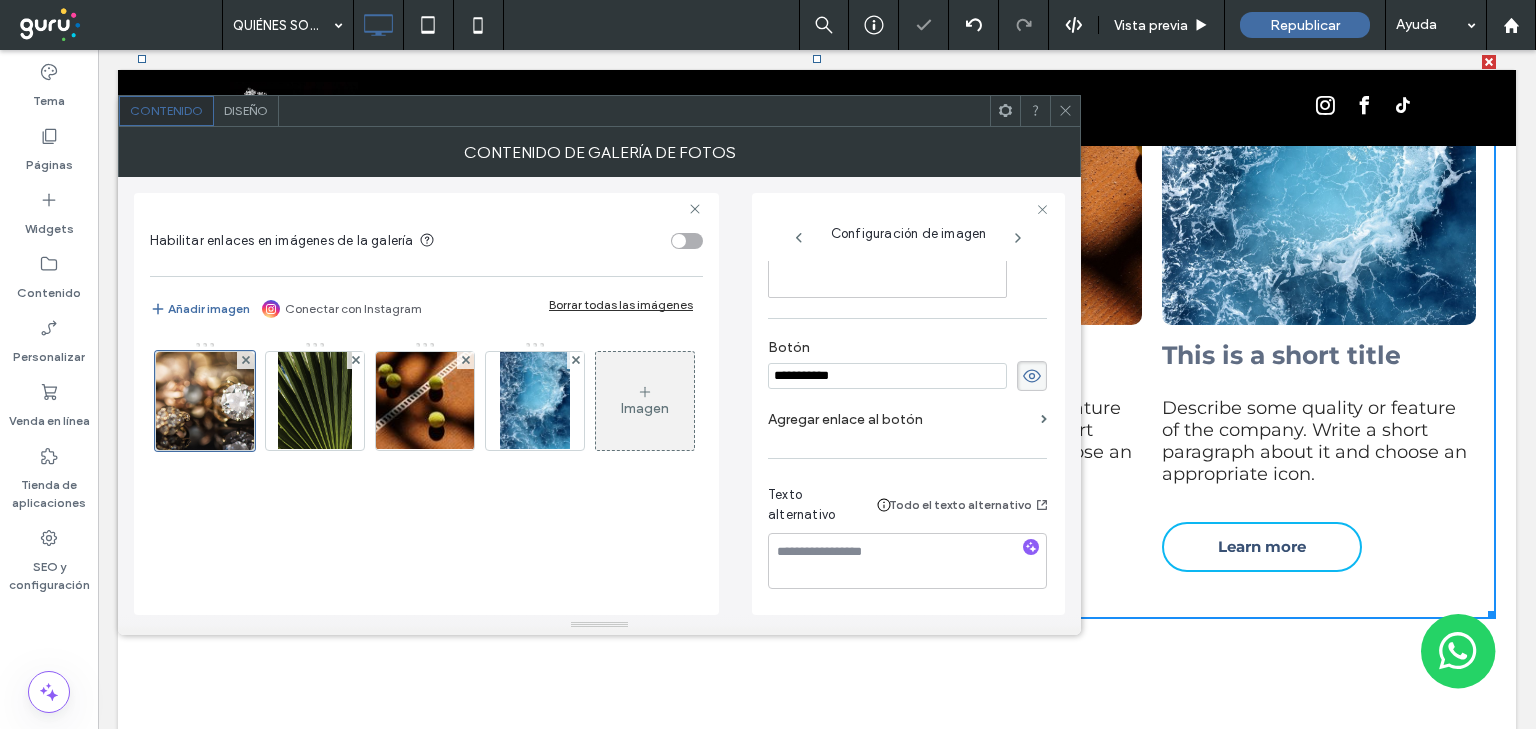 click on "Agregar enlace al botón" at bounding box center (900, 419) 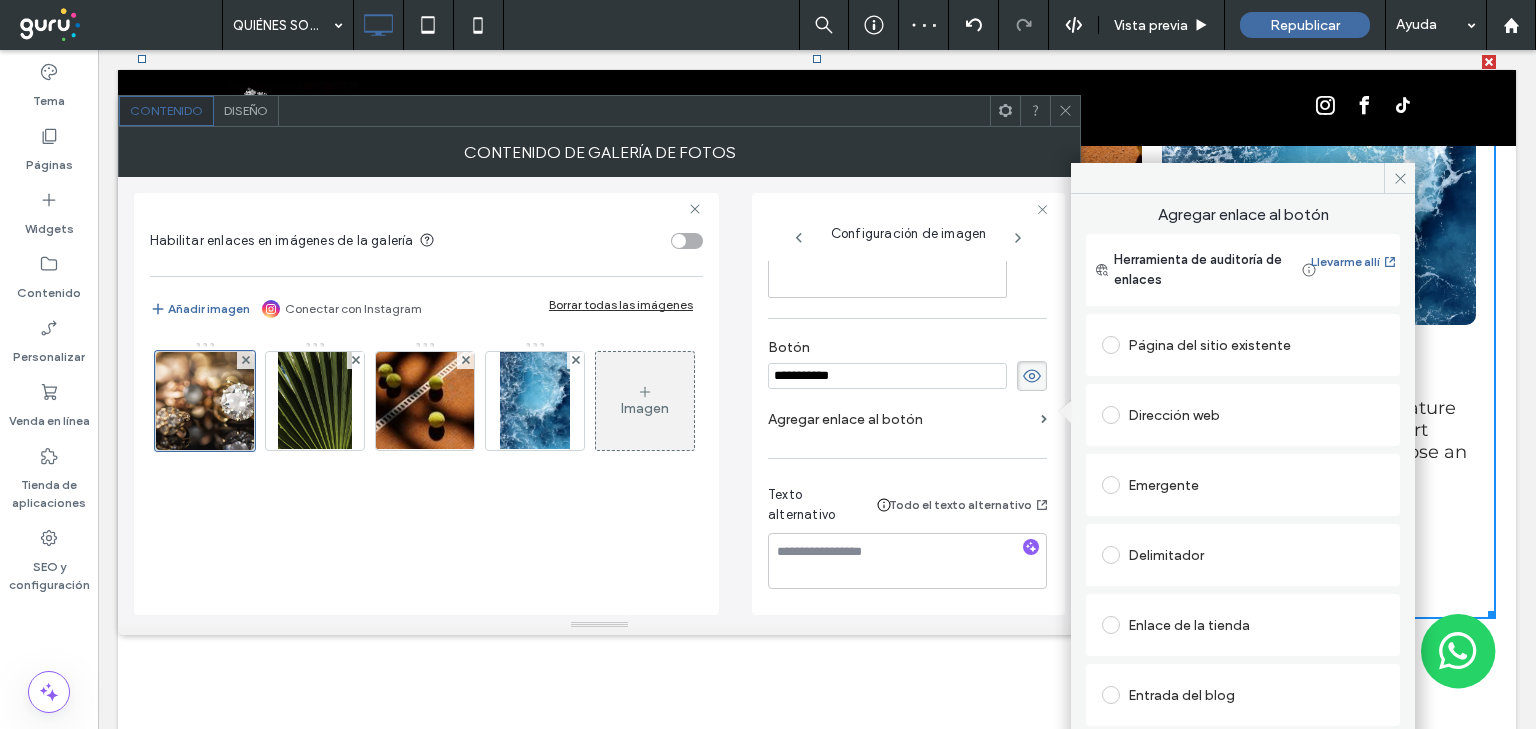 click on "Dirección web" at bounding box center (1243, 415) 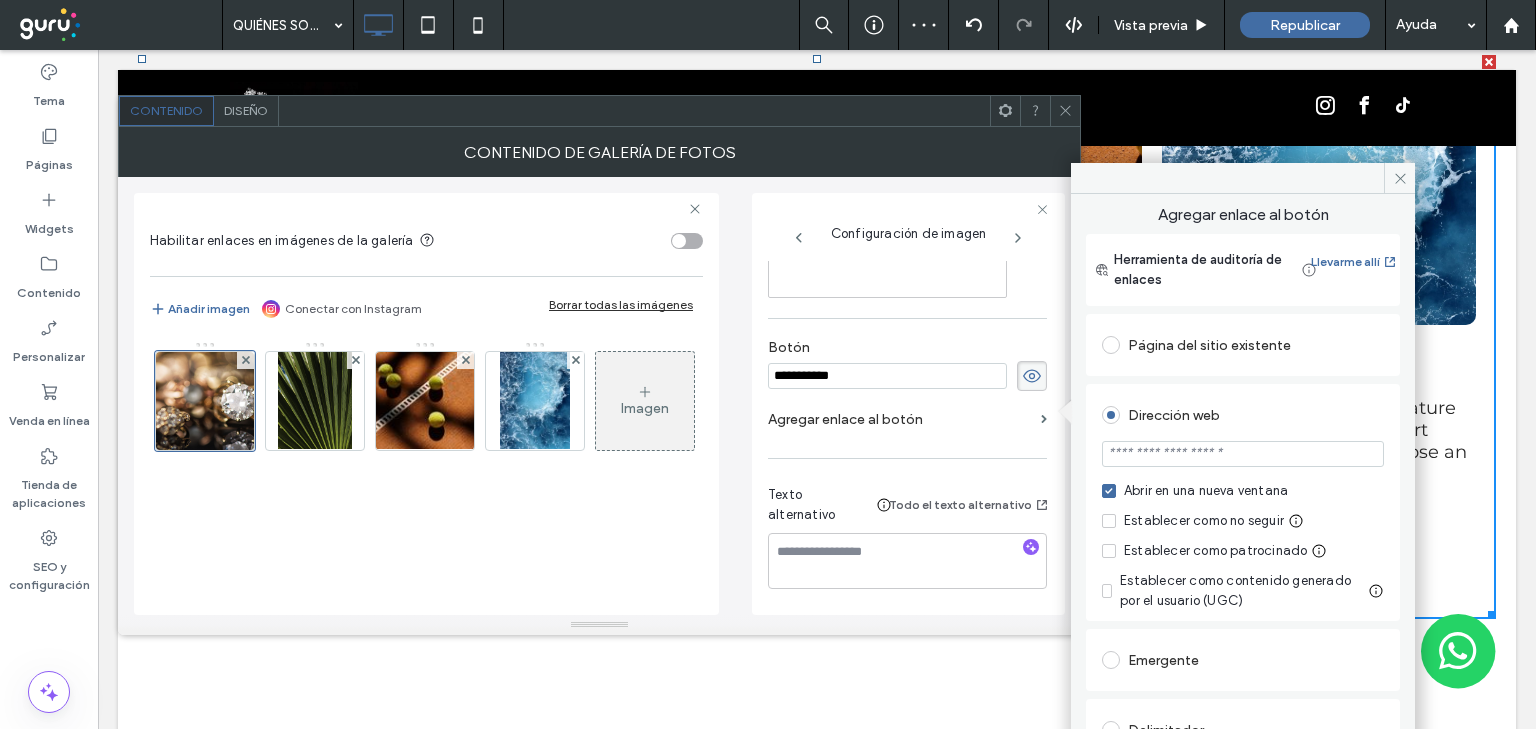 click at bounding box center [1243, 454] 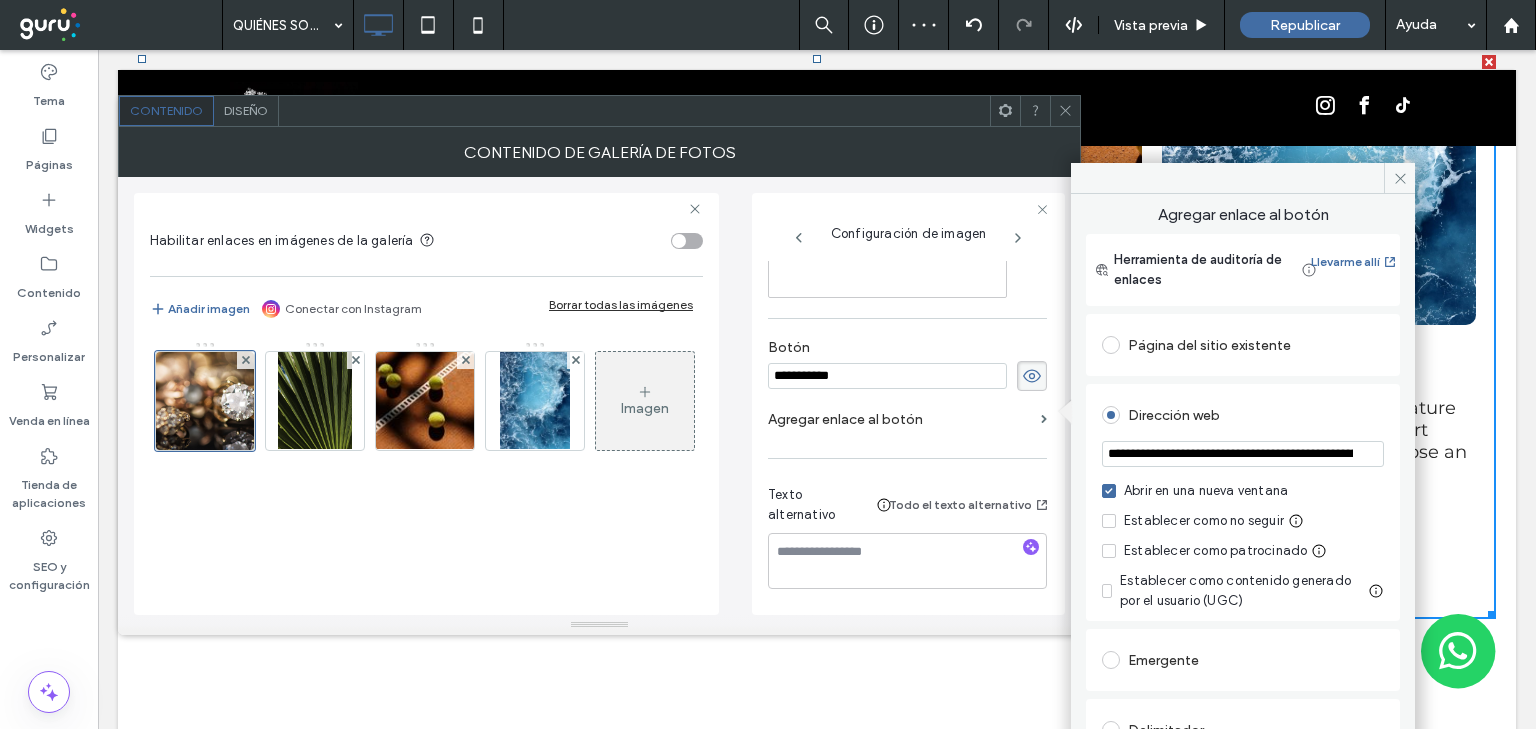 scroll, scrollTop: 0, scrollLeft: 504, axis: horizontal 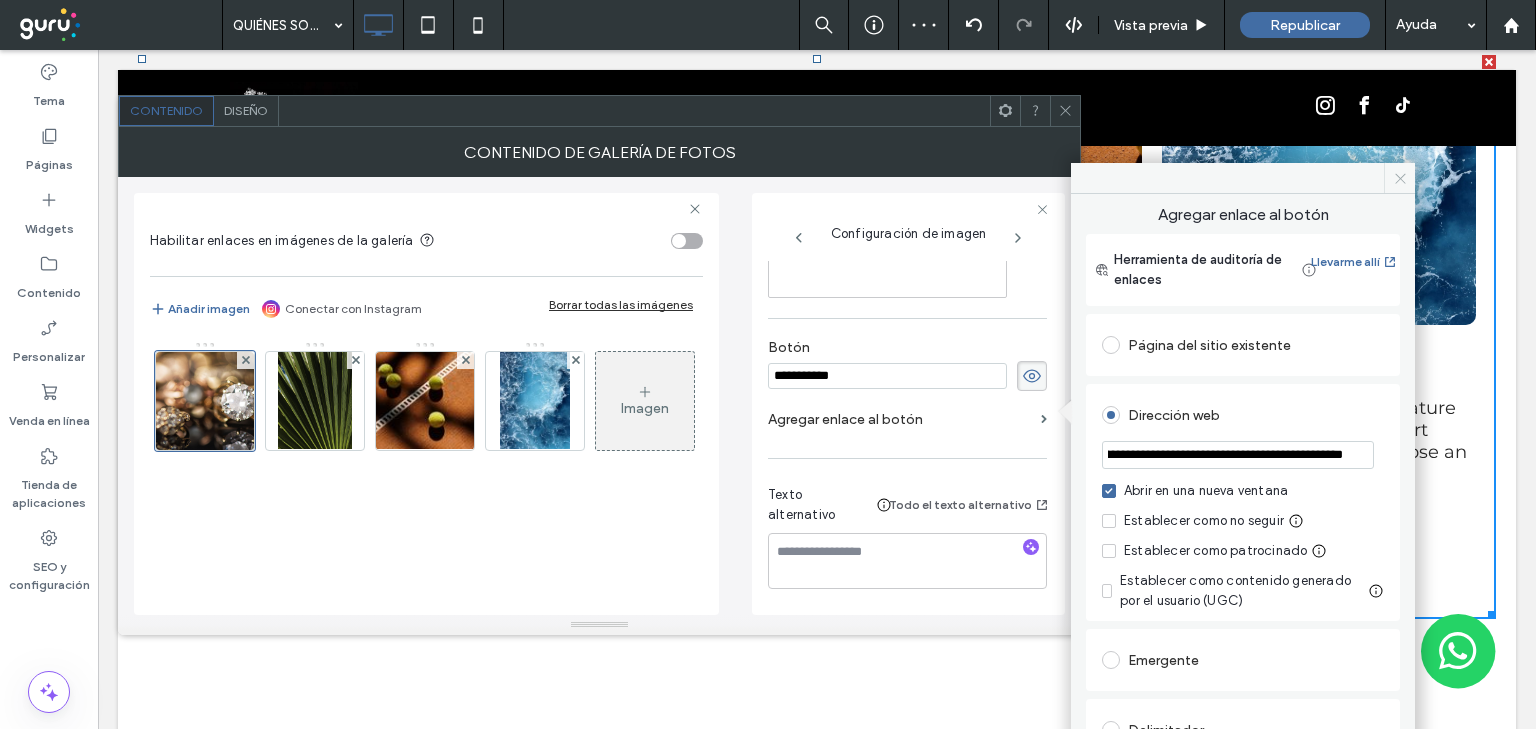 type on "**********" 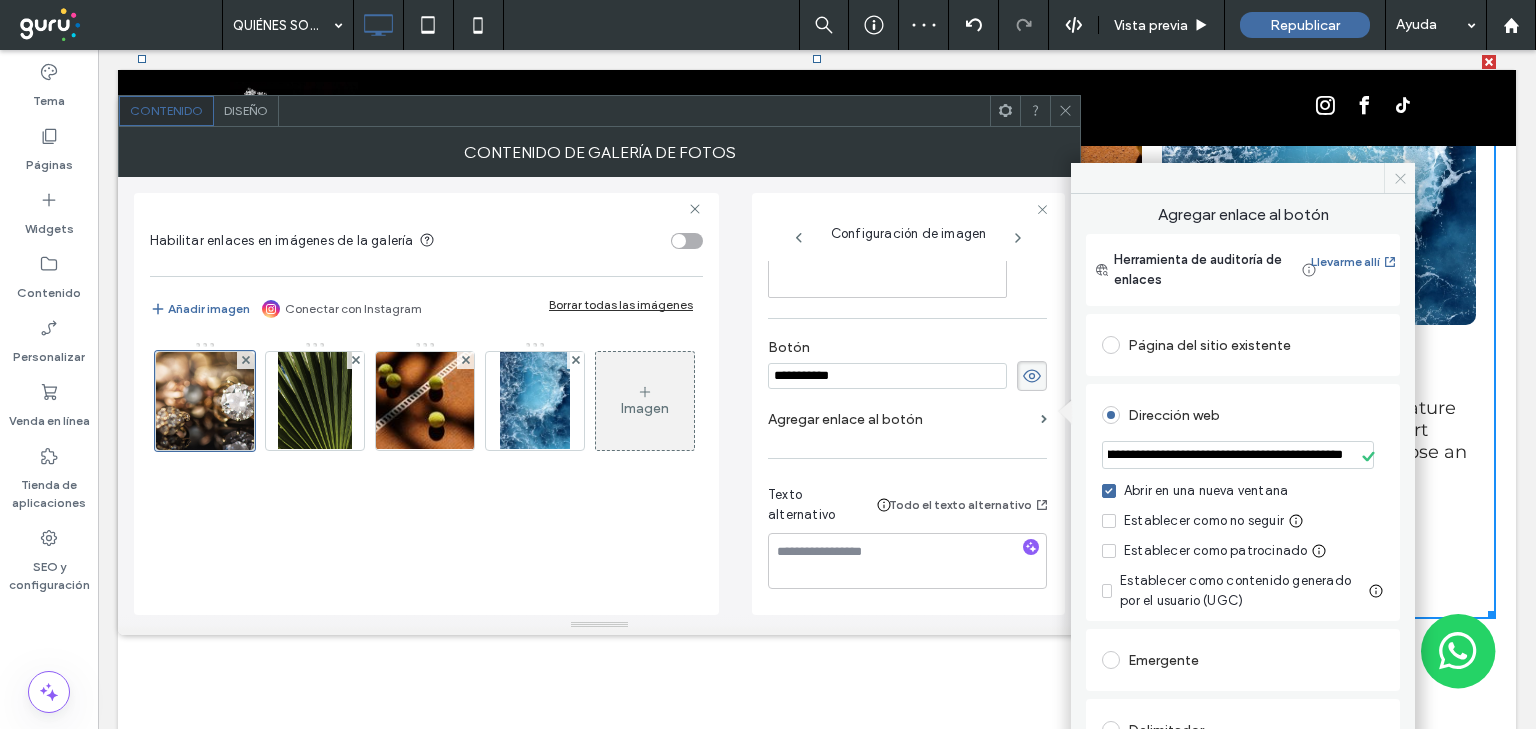 click at bounding box center (1399, 178) 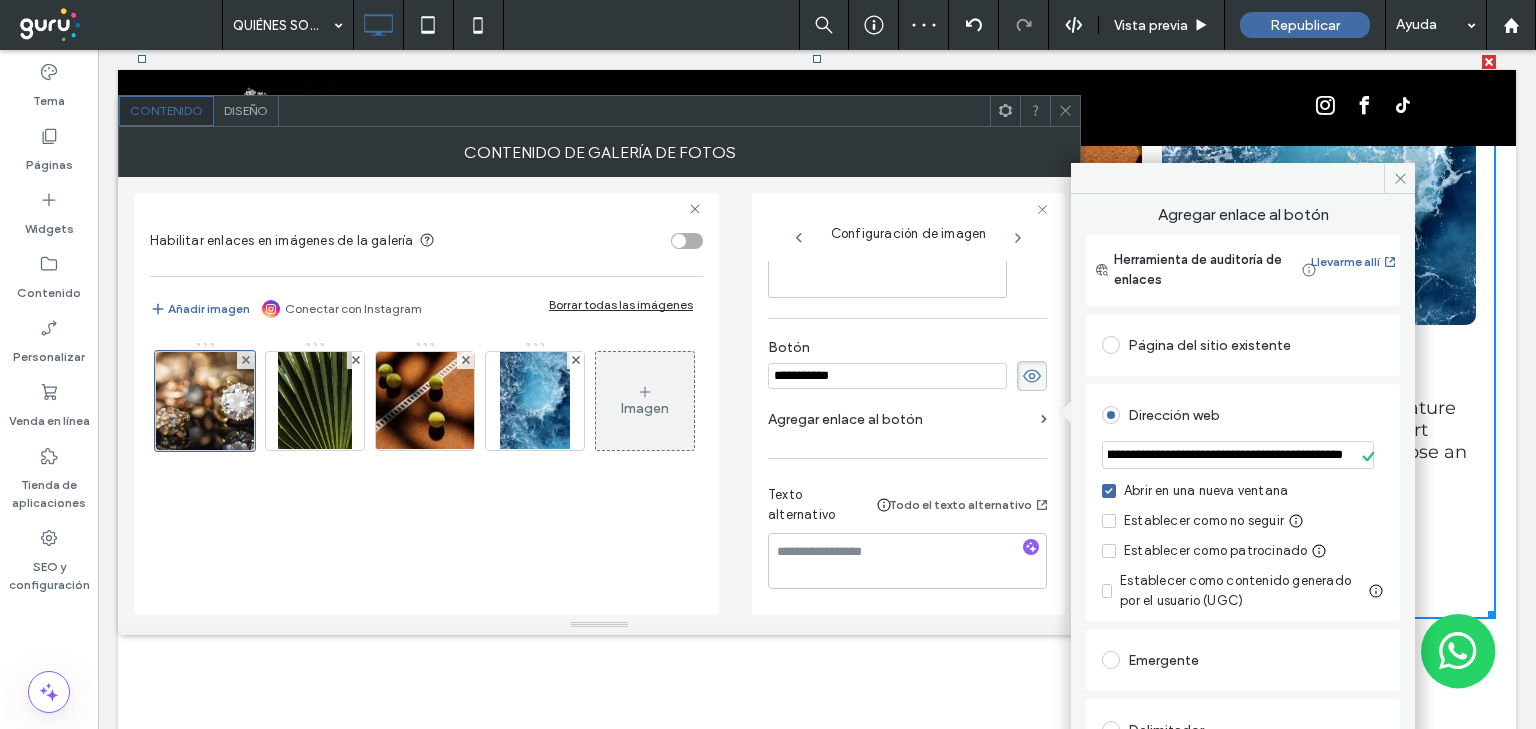 scroll, scrollTop: 0, scrollLeft: 0, axis: both 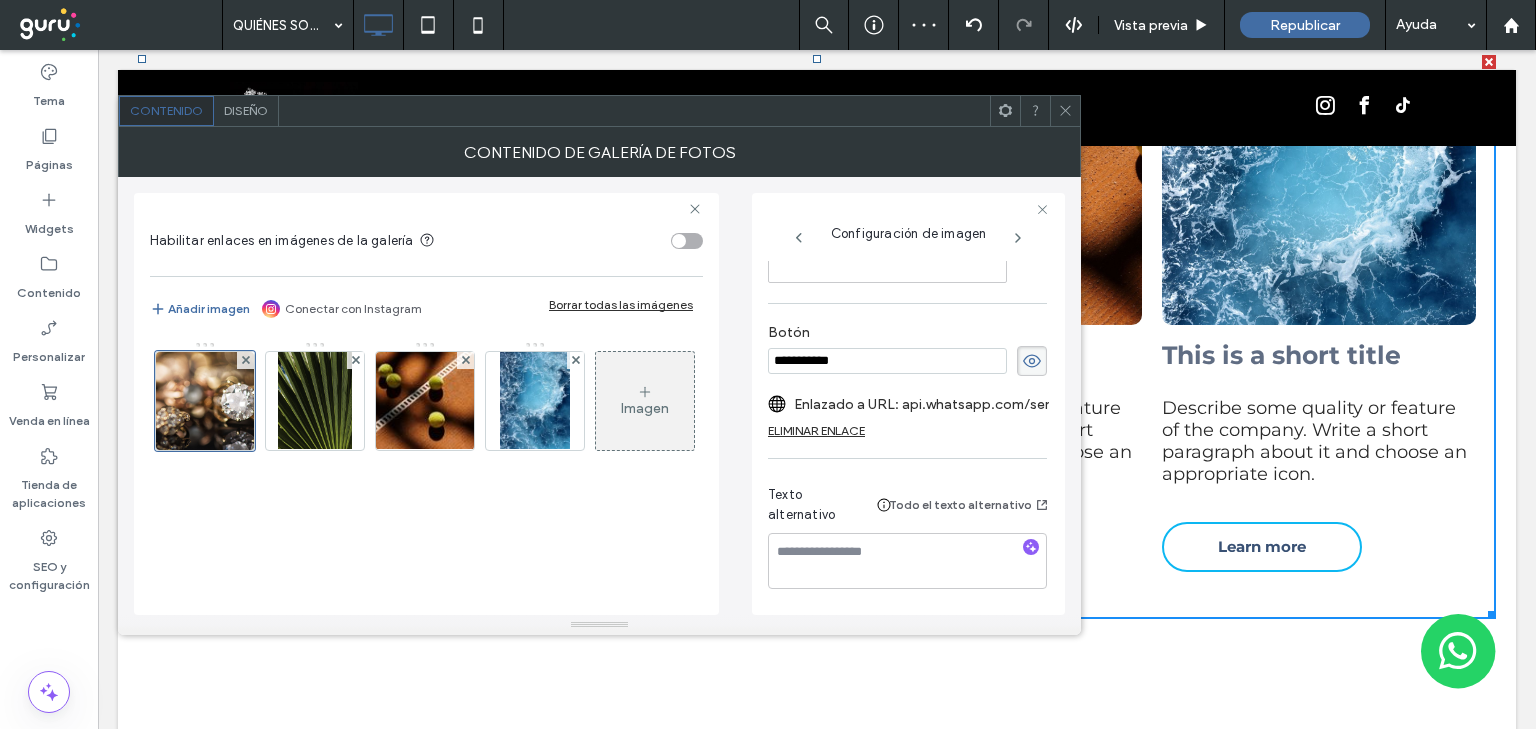 click at bounding box center (1065, 111) 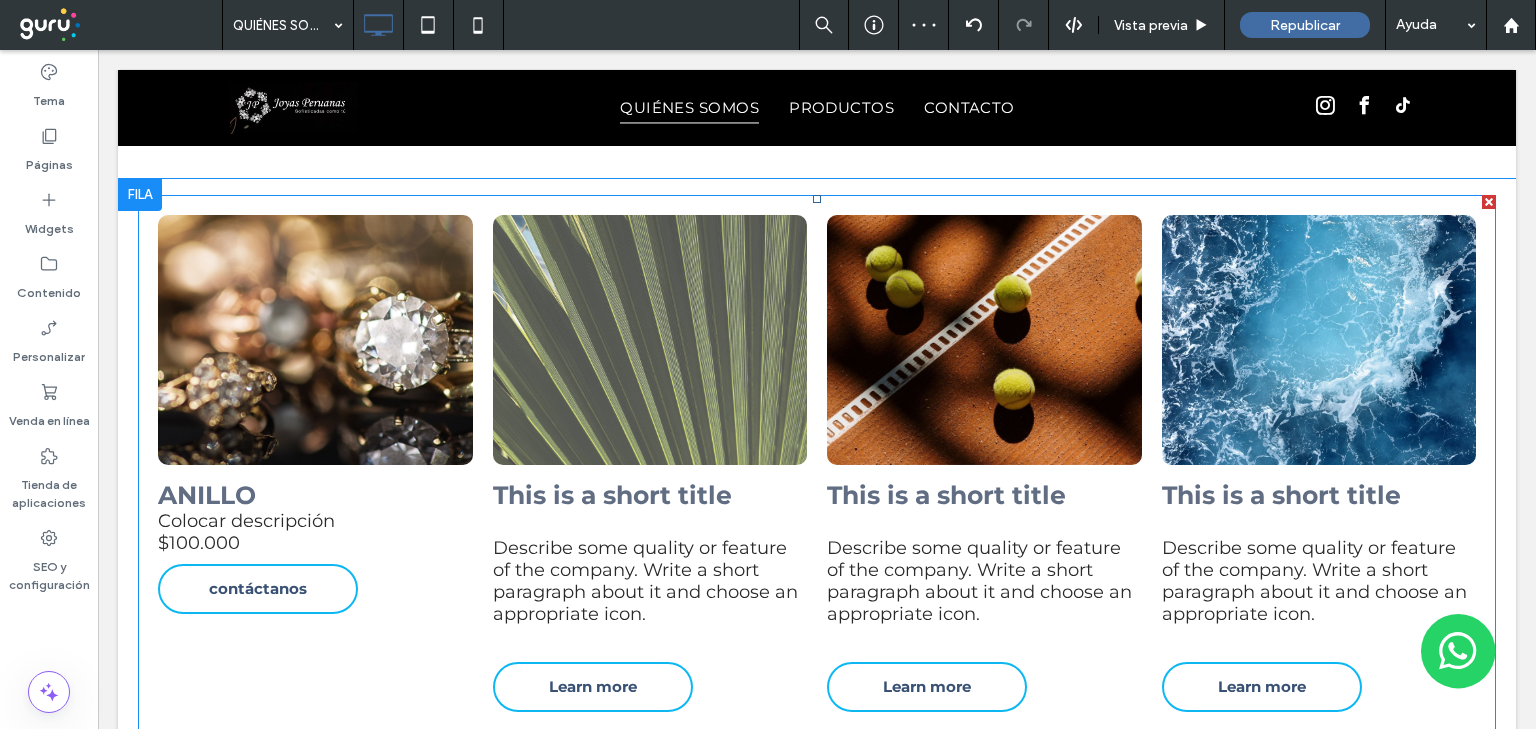 scroll, scrollTop: 1920, scrollLeft: 0, axis: vertical 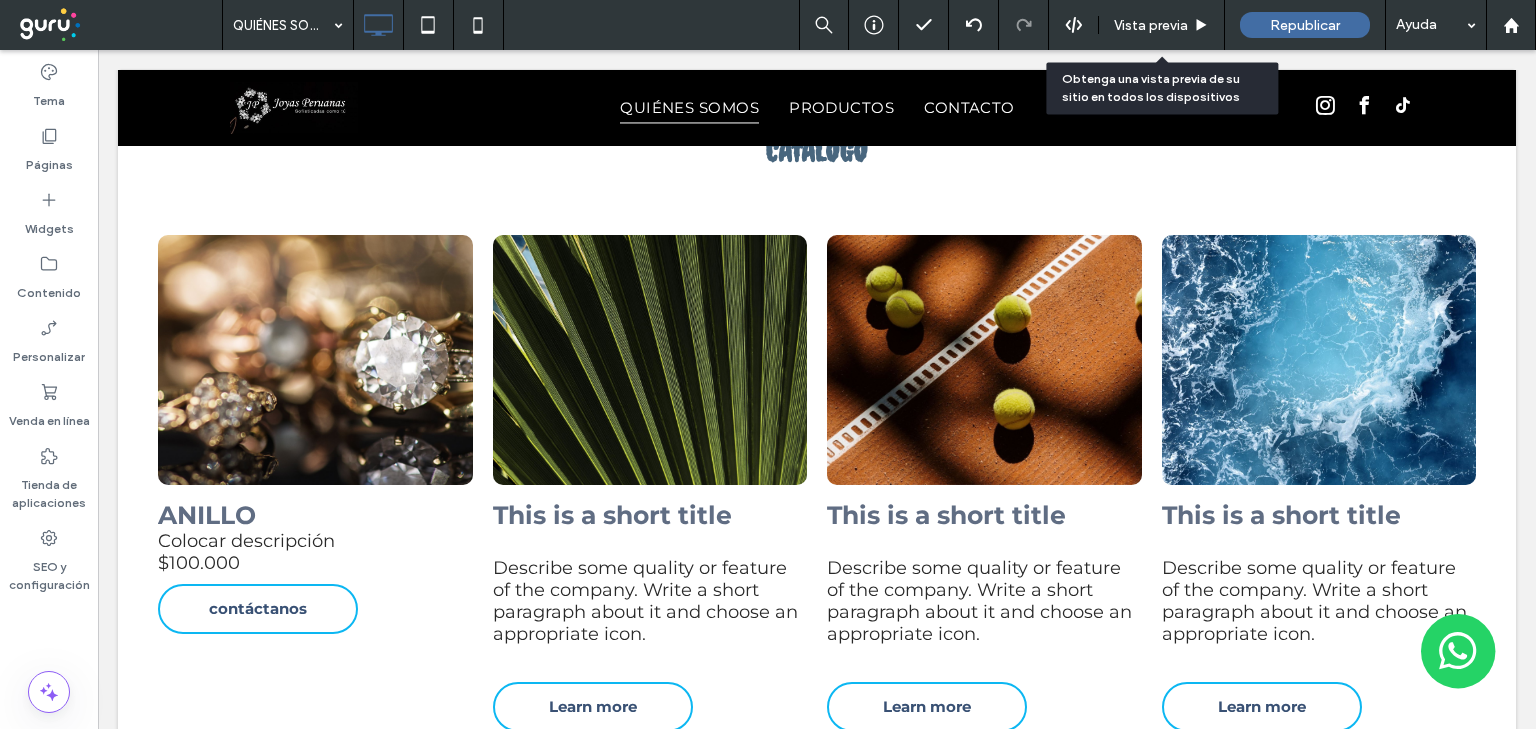 click on "Vista previa" at bounding box center [1151, 25] 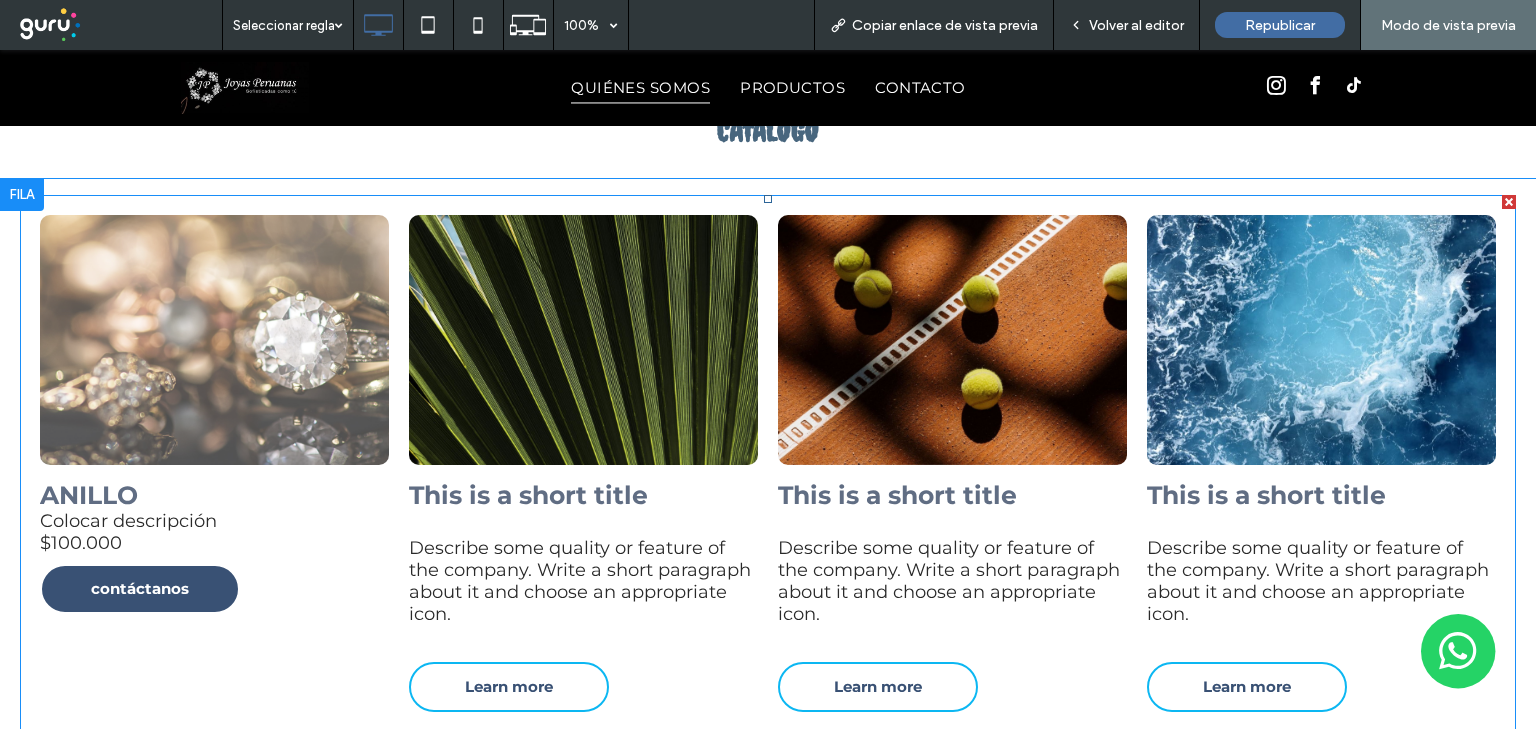 click on "contáctanos" at bounding box center [140, 588] 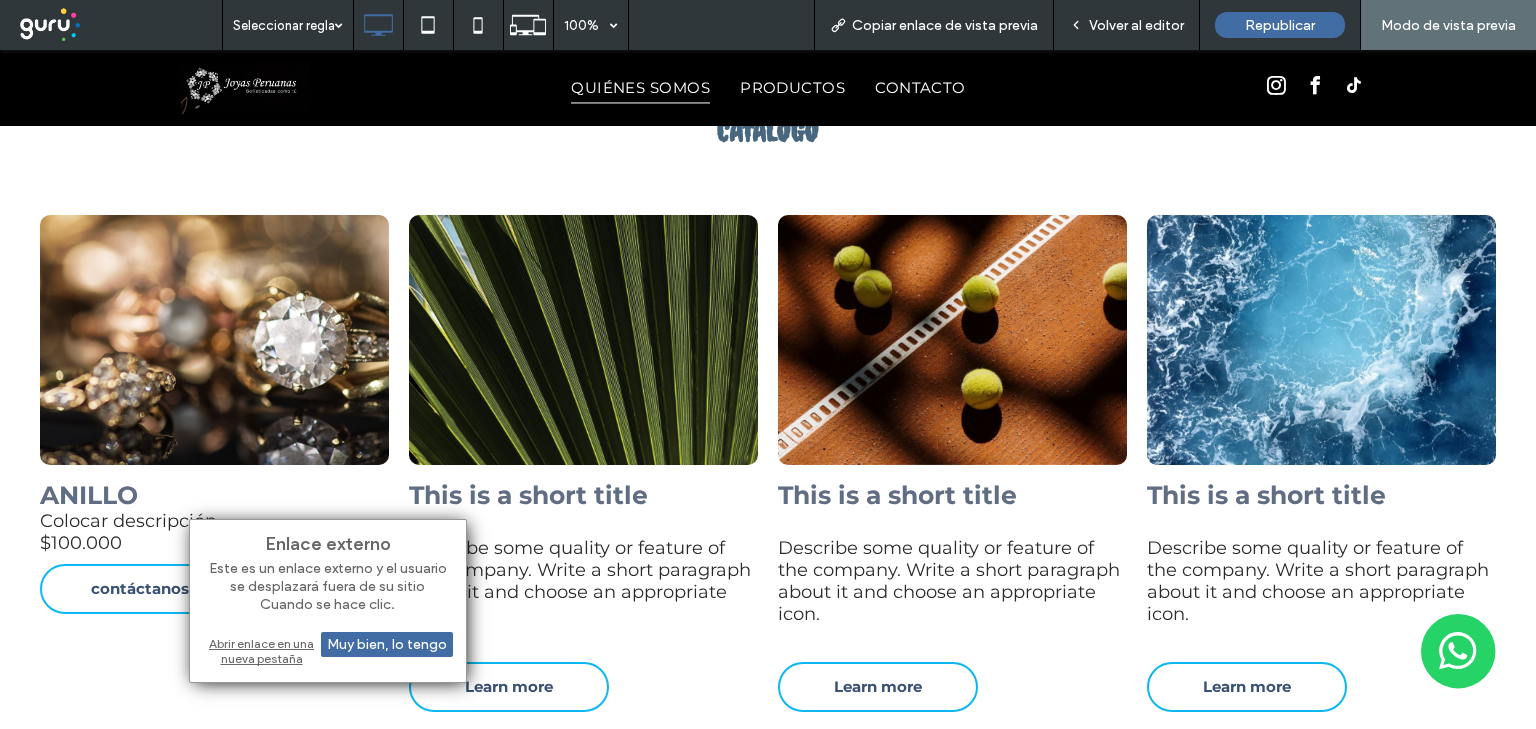 click on "Abrir enlace en una nueva pestaña" at bounding box center (328, 651) 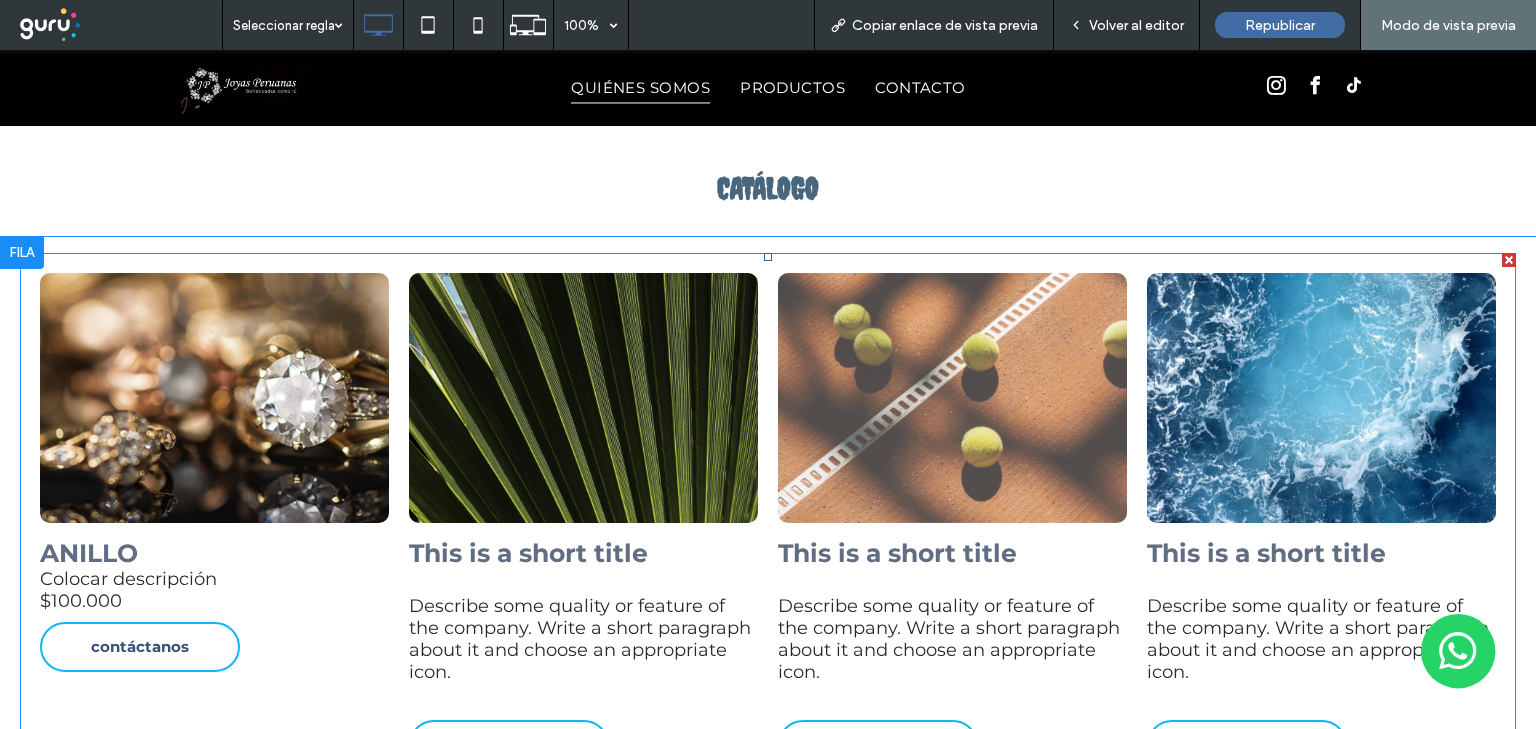 scroll, scrollTop: 1840, scrollLeft: 0, axis: vertical 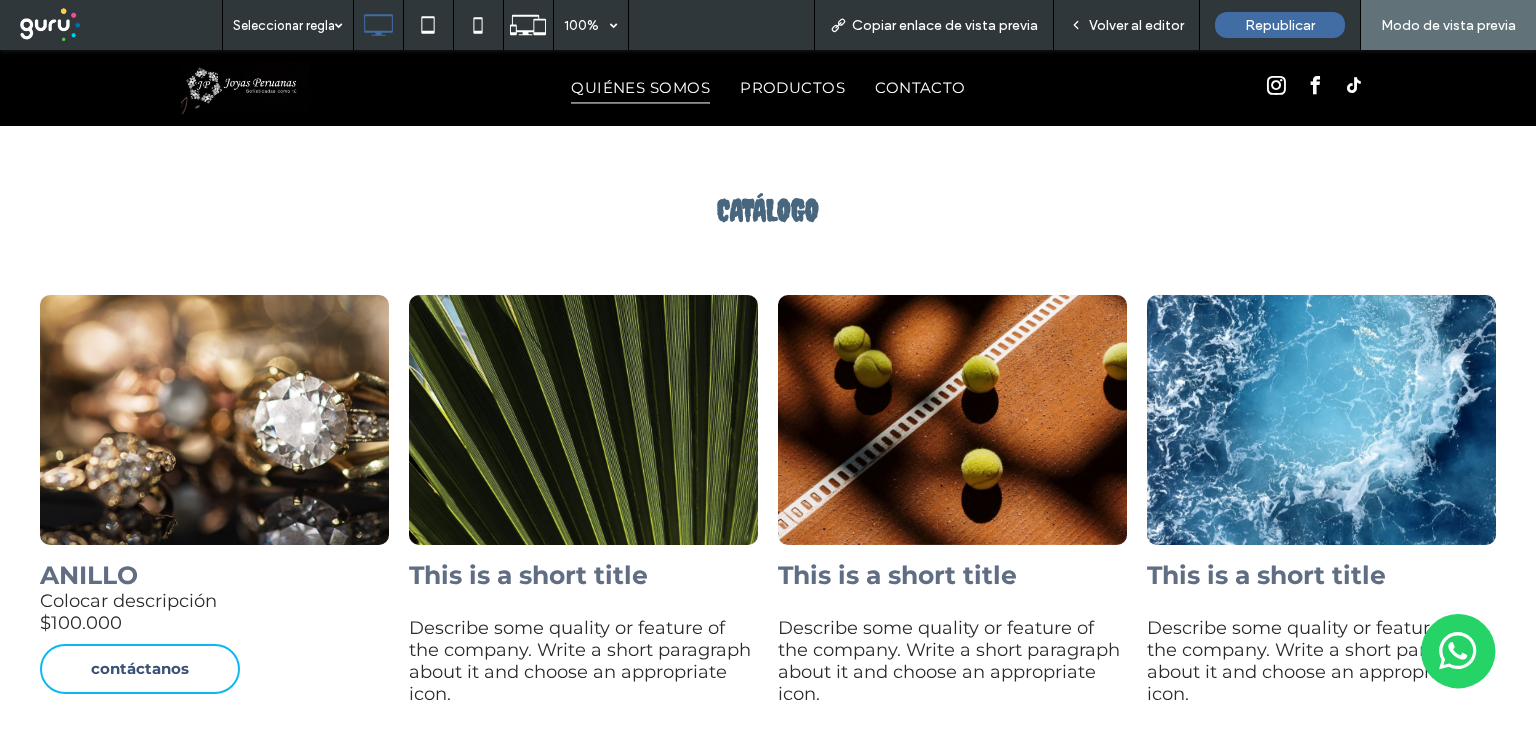 click on "Volver al editor" at bounding box center (1136, 25) 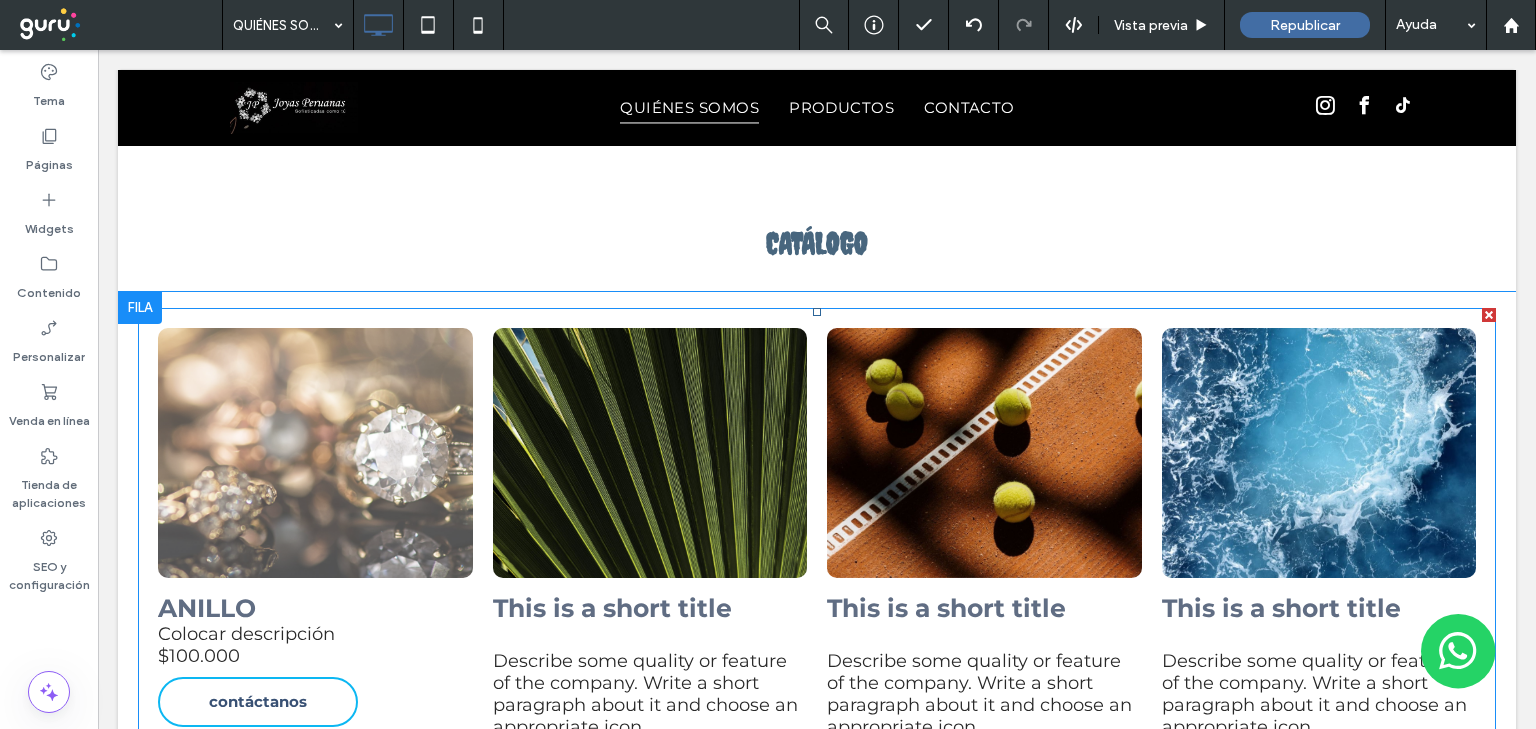 scroll, scrollTop: 1920, scrollLeft: 0, axis: vertical 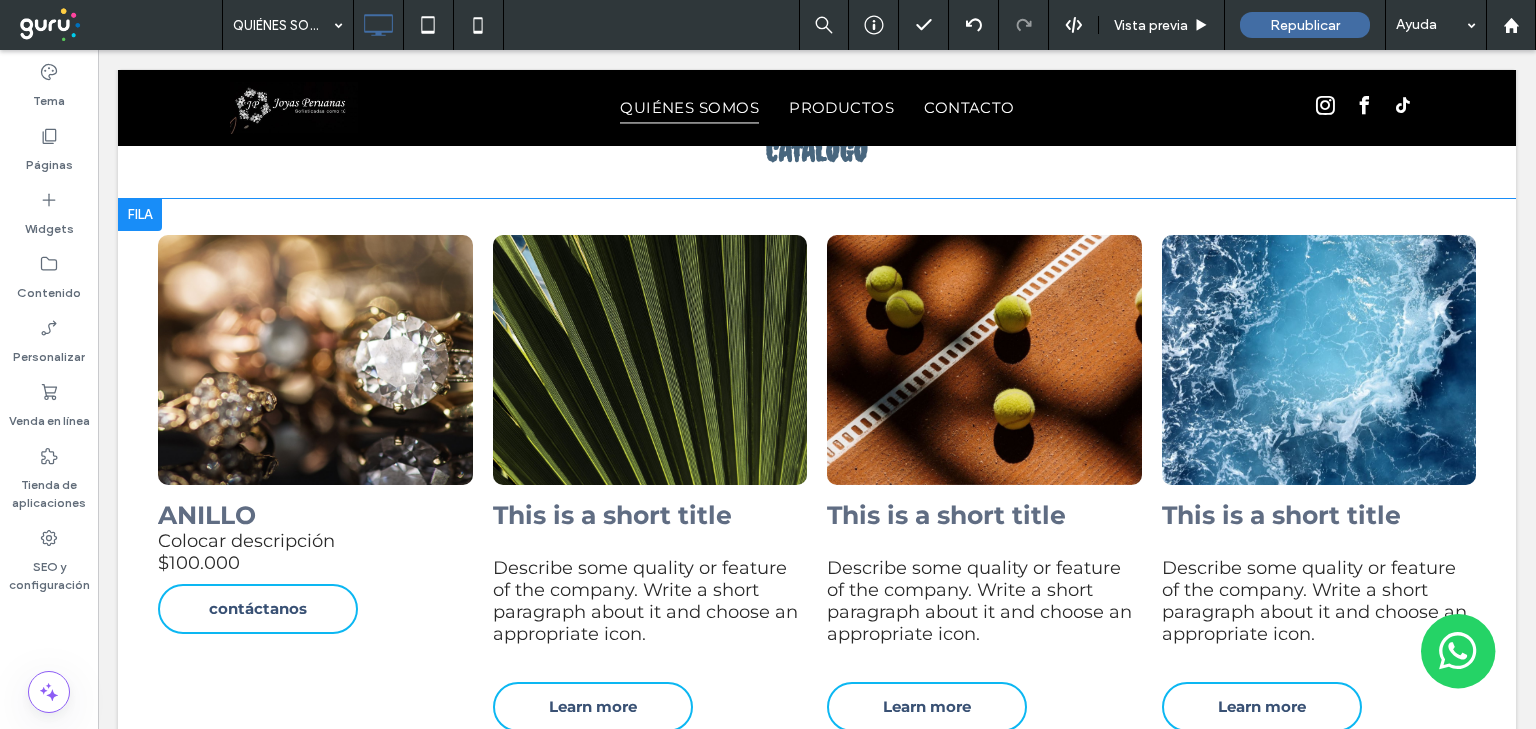 click at bounding box center [140, 215] 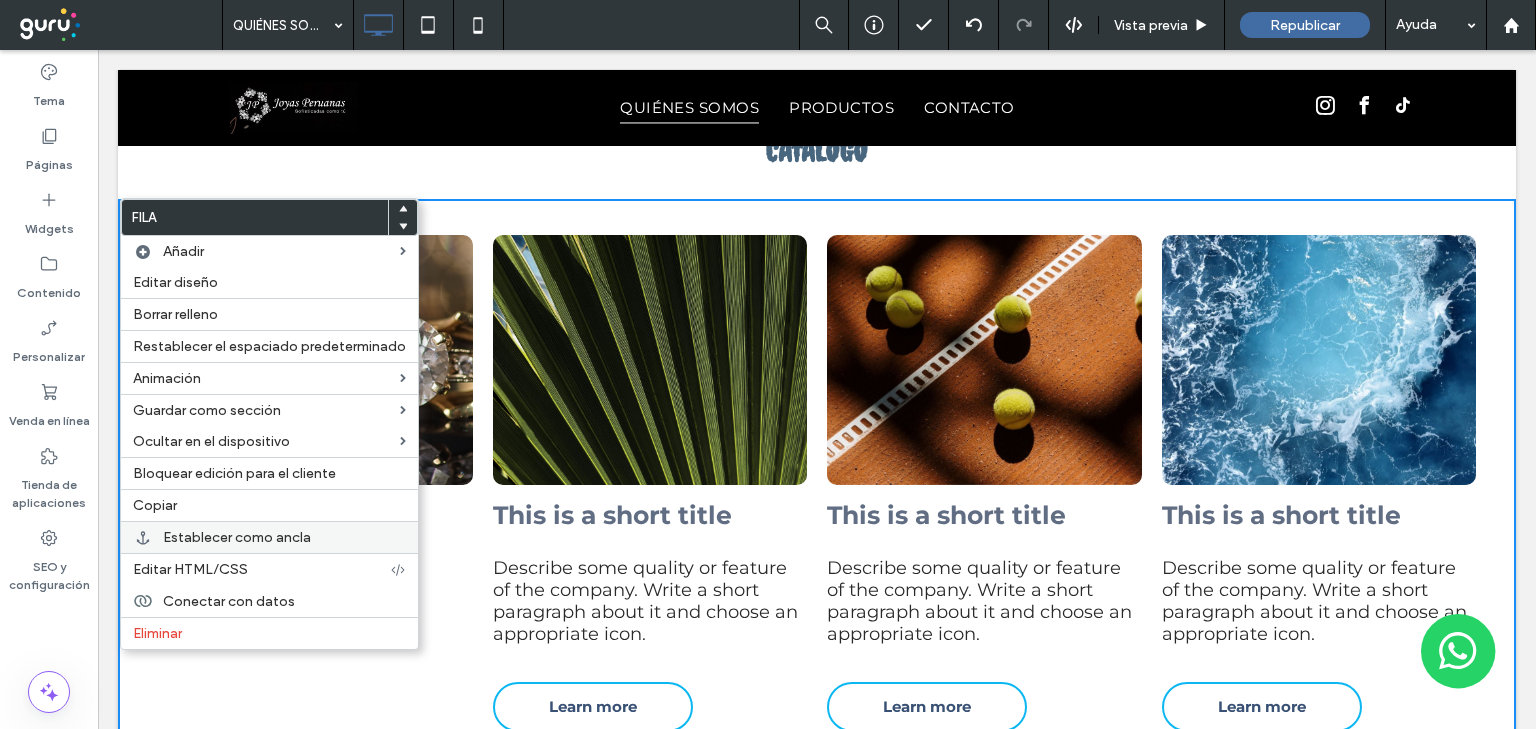 click on "Establecer como ancla" at bounding box center (237, 537) 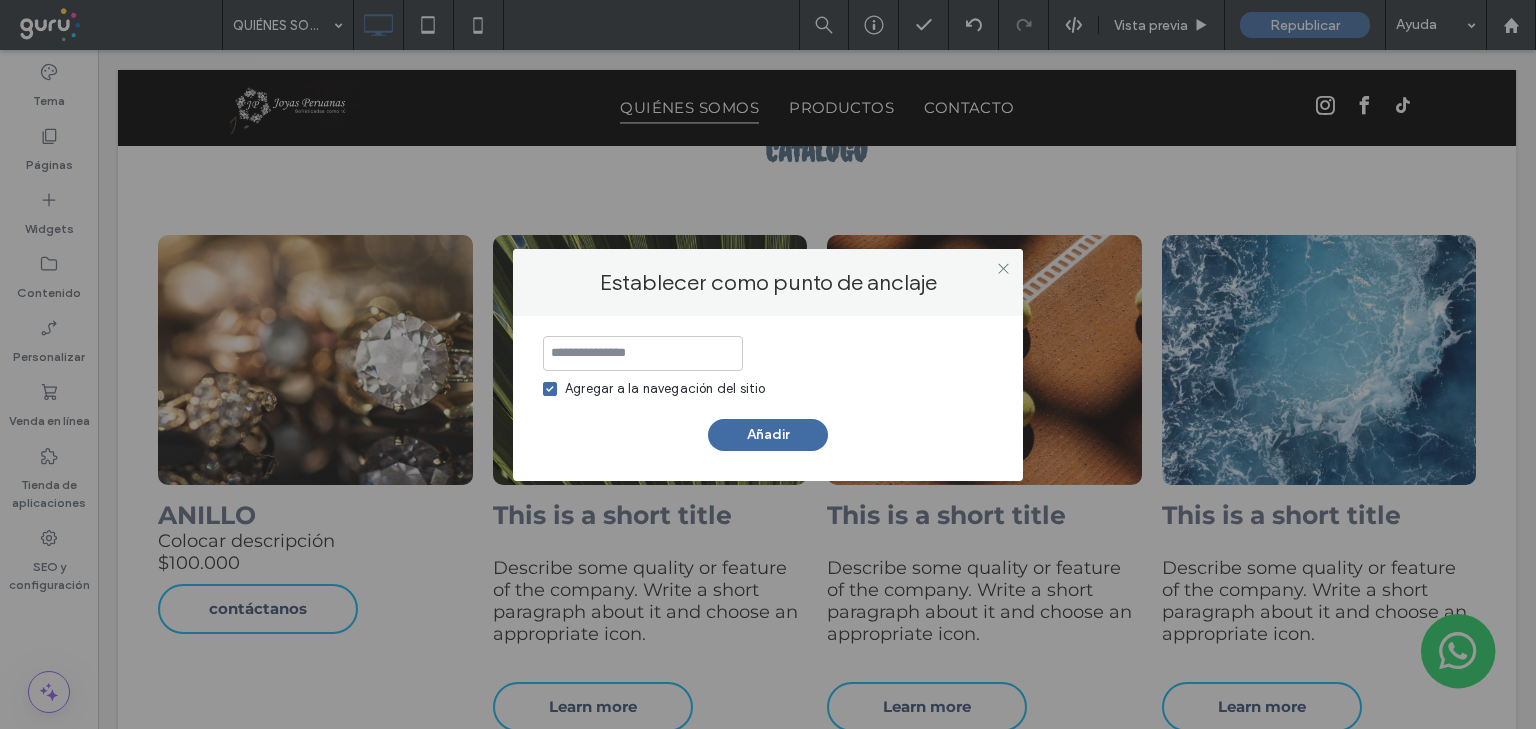 click at bounding box center (643, 353) 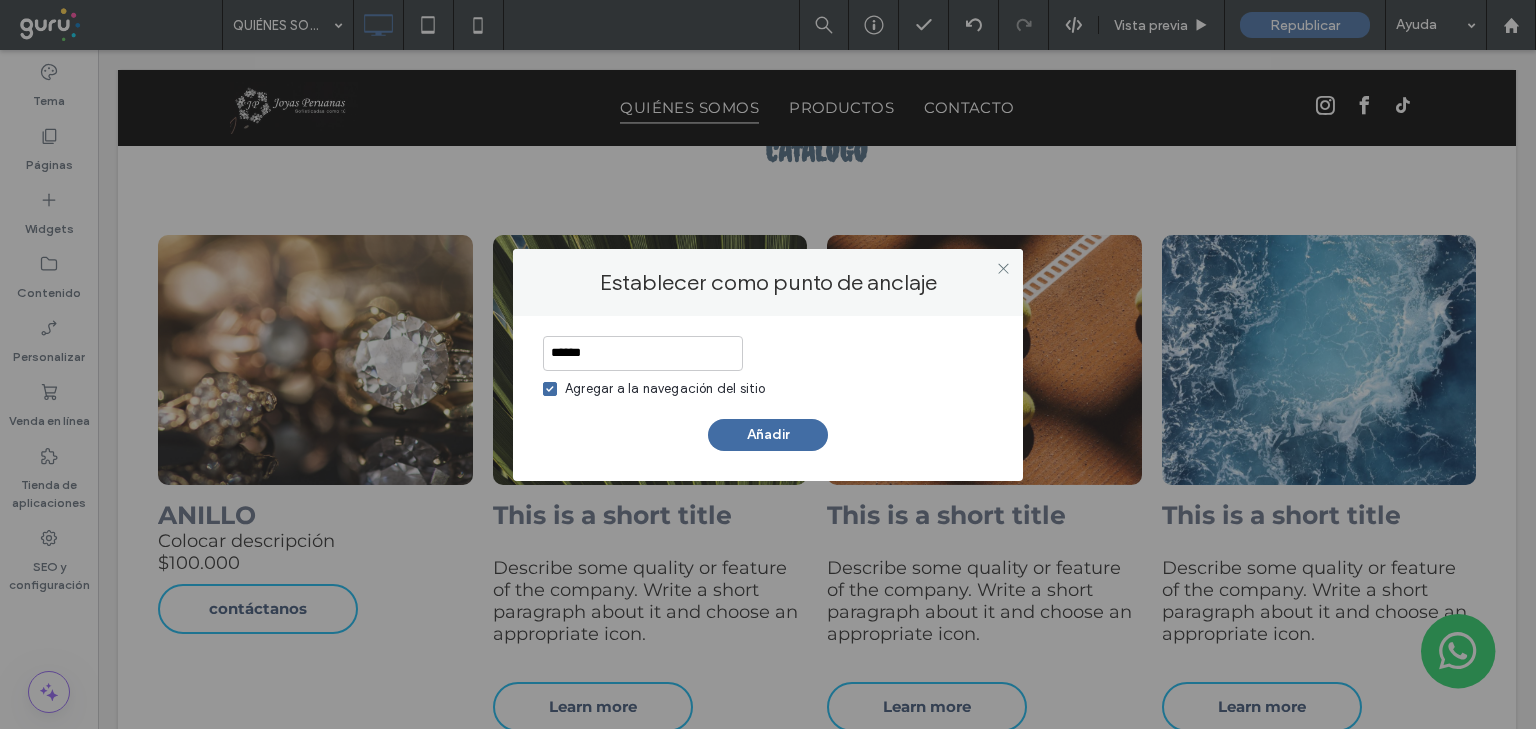 type on "*******" 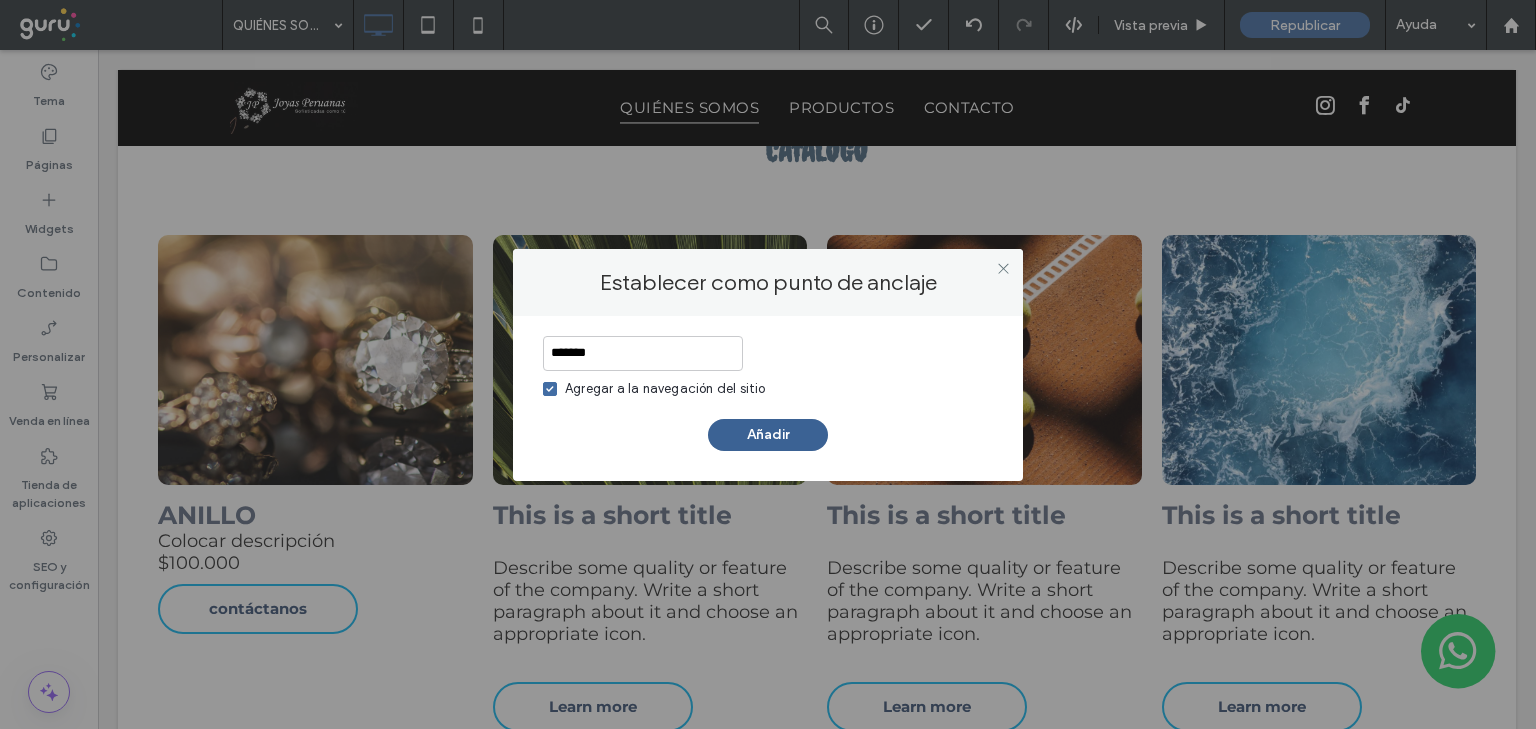 type on "*******" 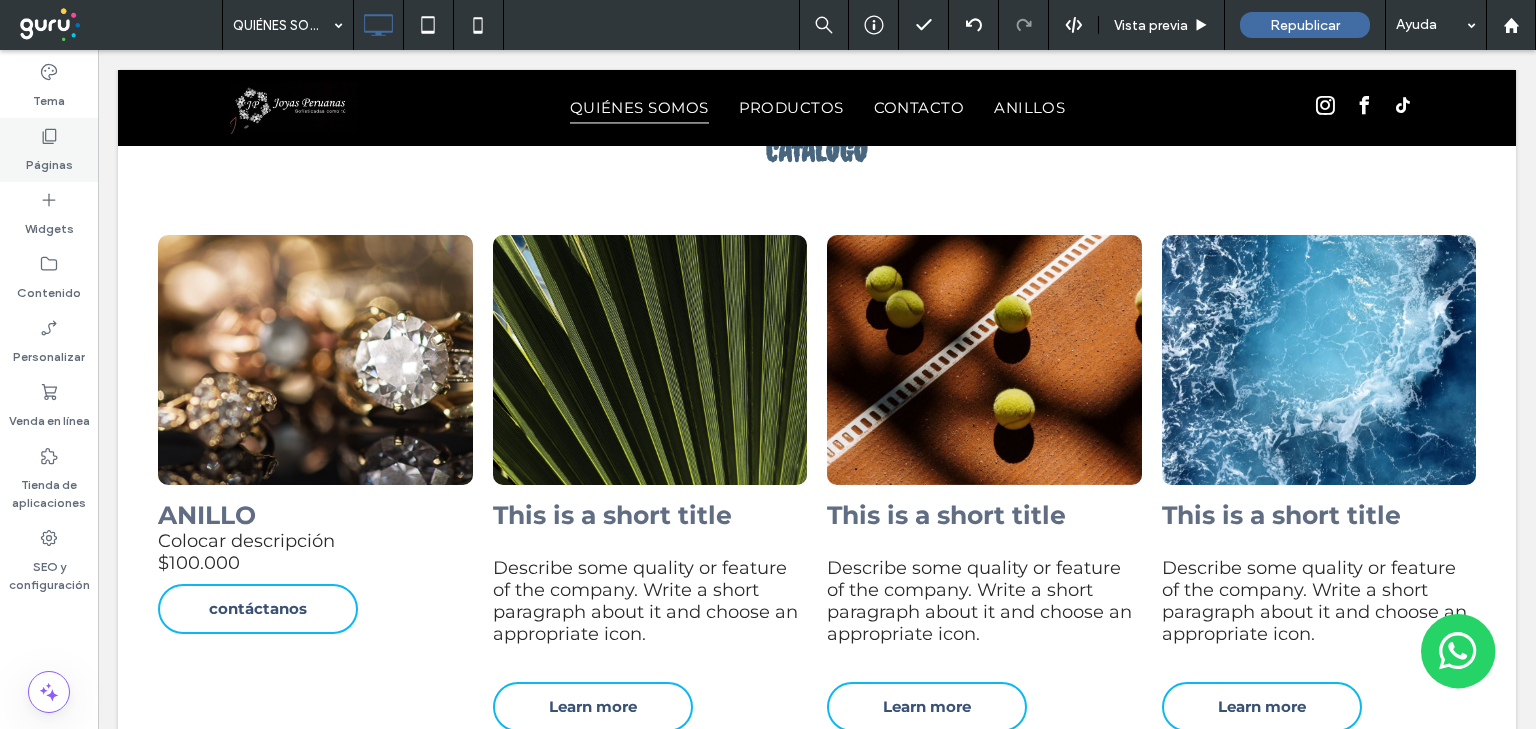 click on "Páginas" at bounding box center [49, 160] 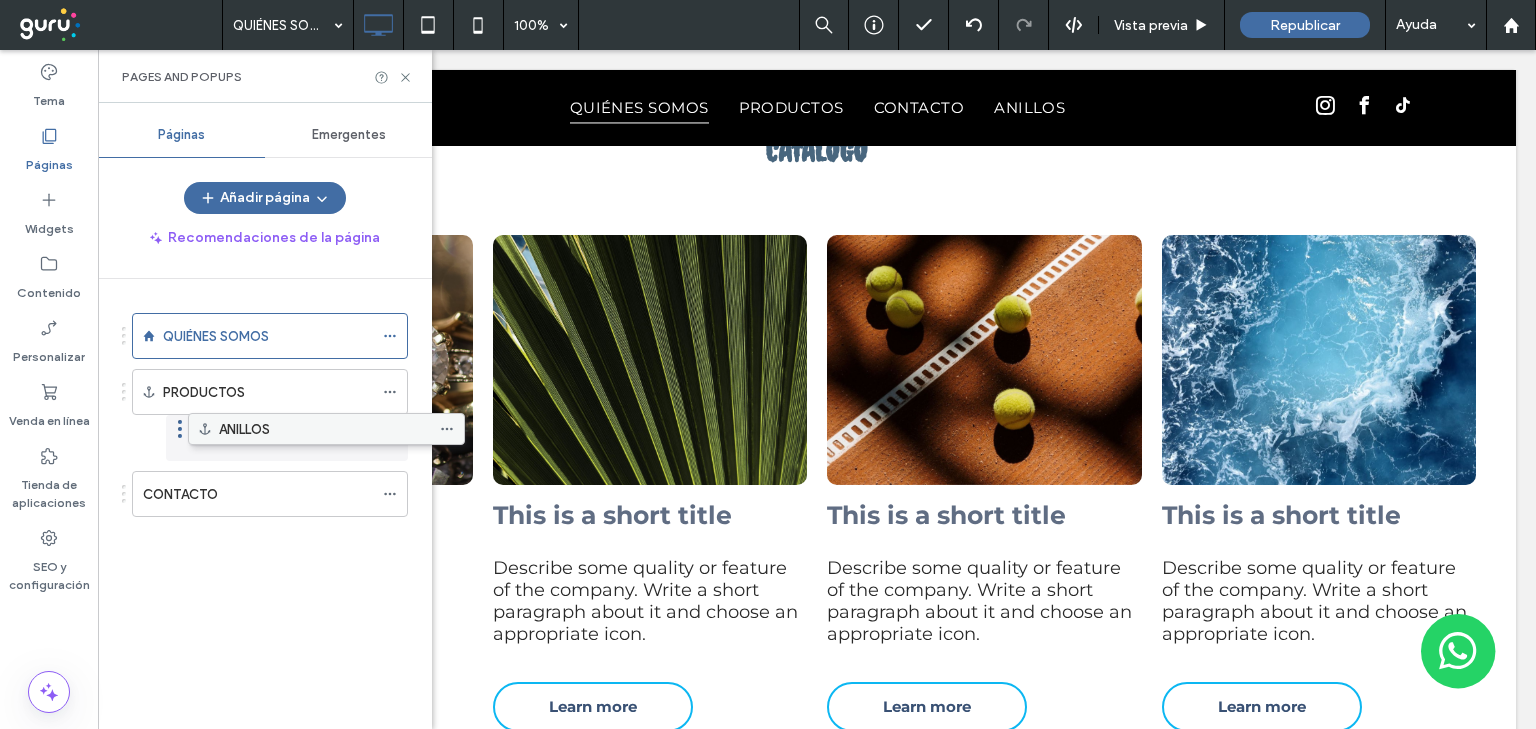 drag, startPoint x: 222, startPoint y: 500, endPoint x: 277, endPoint y: 434, distance: 85.91275 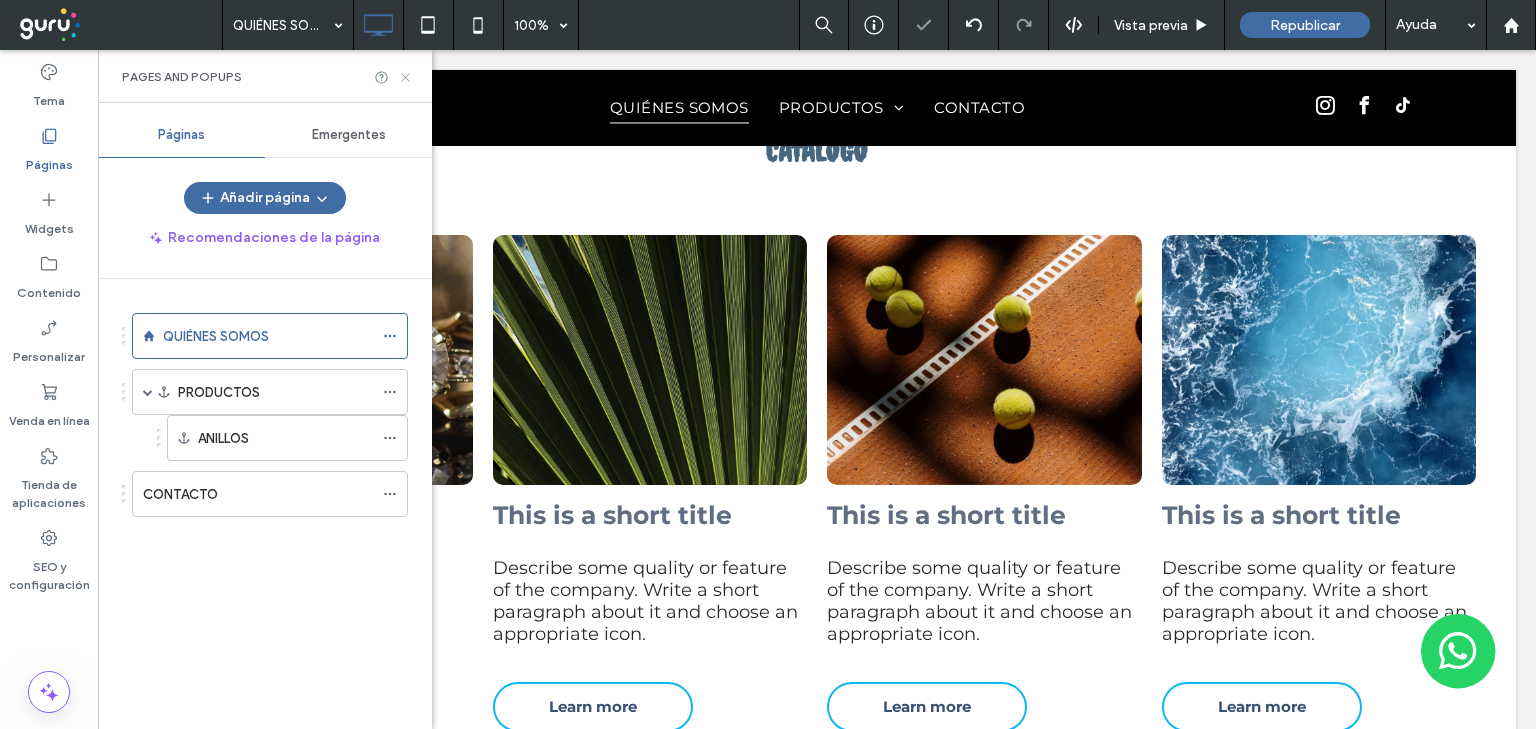 click 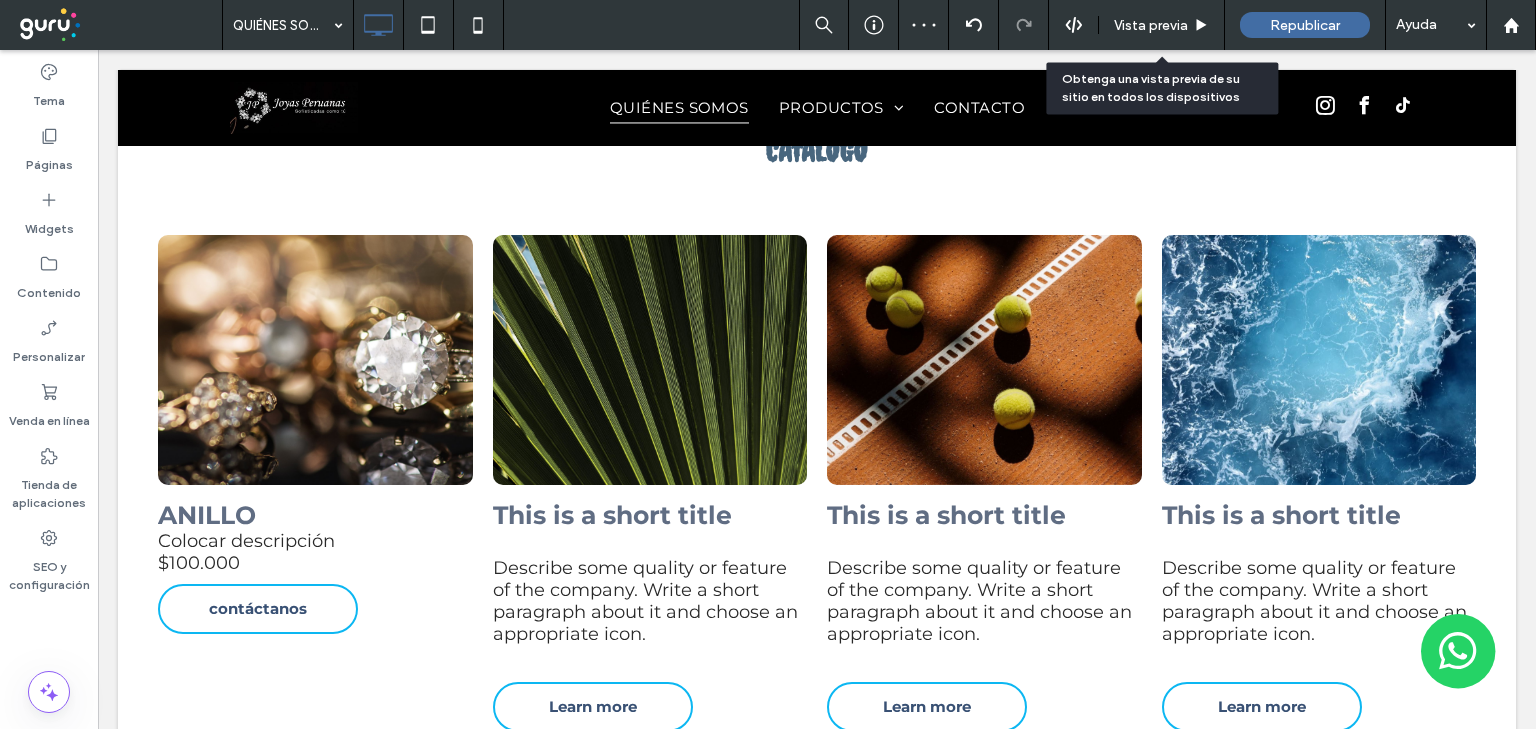 click on "Vista previa" at bounding box center (1151, 25) 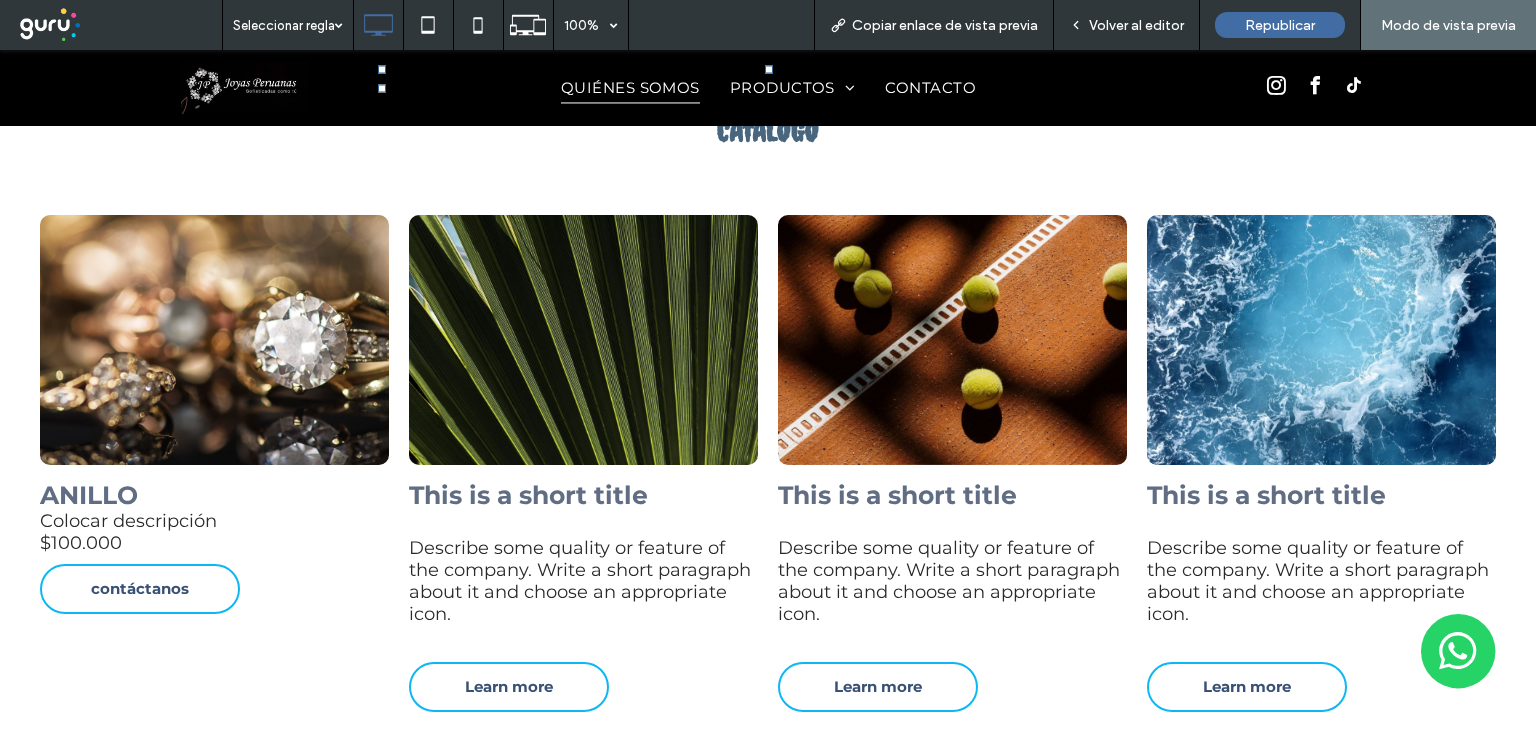 click on "Volver al editor" at bounding box center [1127, 25] 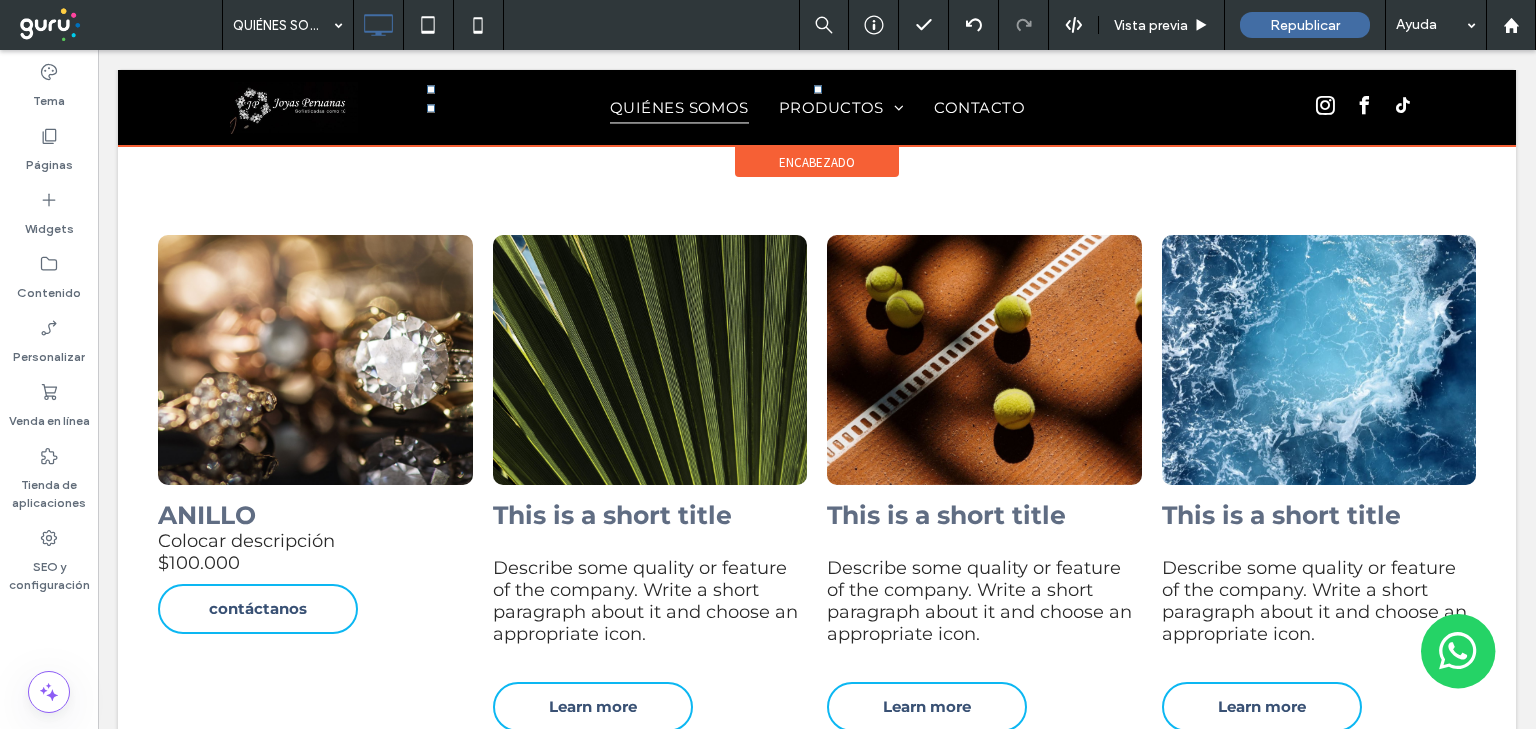 click at bounding box center [817, 108] 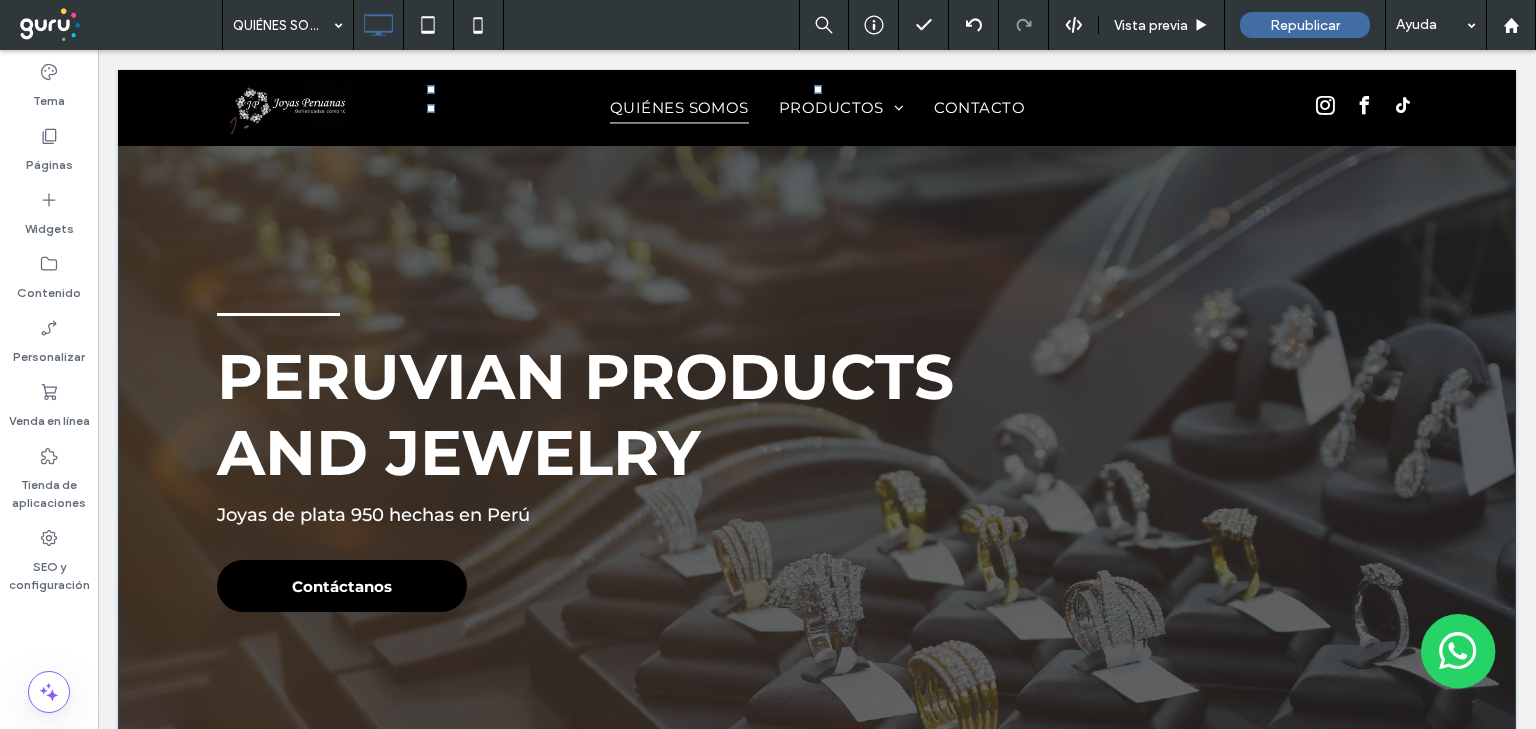 scroll, scrollTop: 0, scrollLeft: 0, axis: both 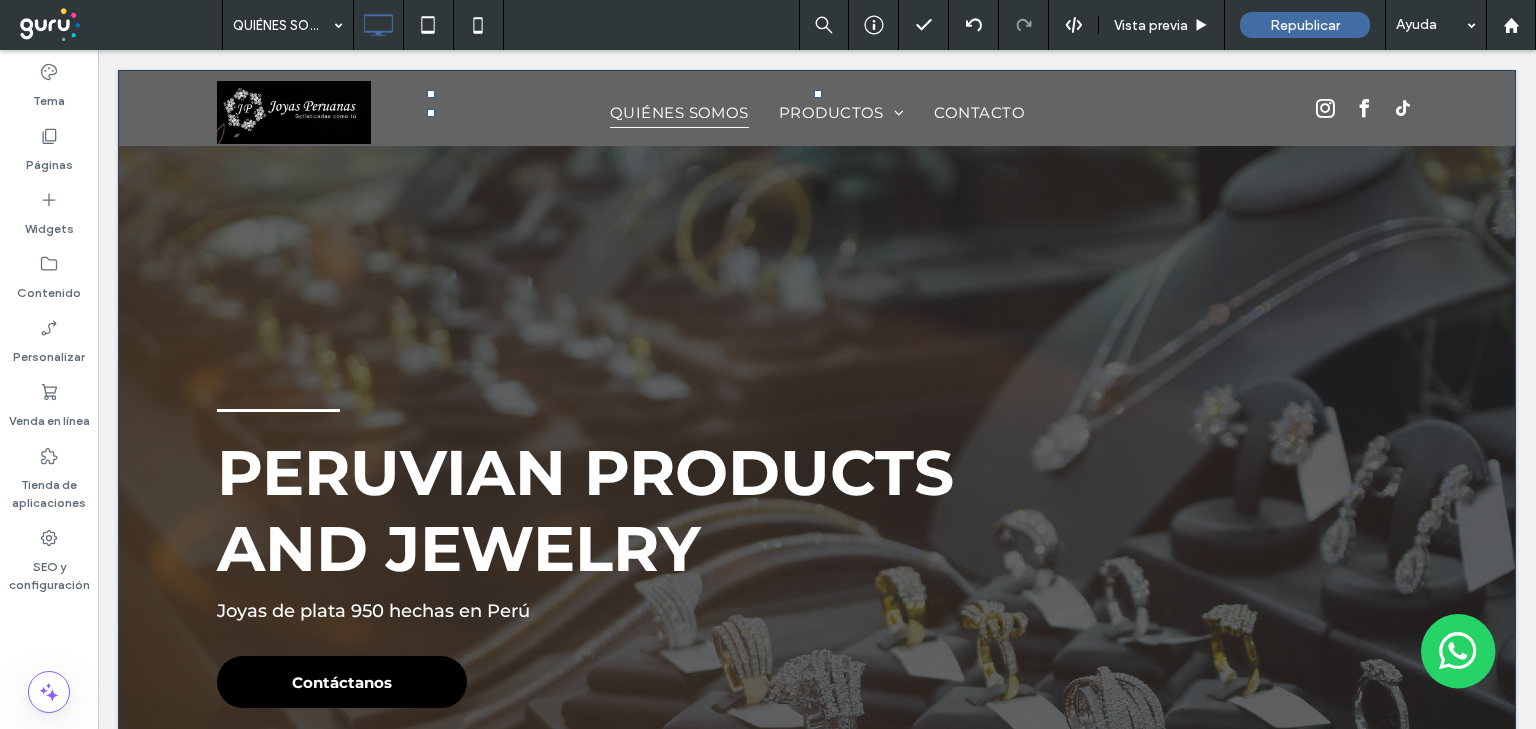 click on "Peruvian Products and Jewelry
Joyas de plata 950 hechas en Perú
Contáctanos
Click To Paste     Click To Paste
Click To Paste     Click To Paste
Fila + Añadir sección" at bounding box center (817, 510) 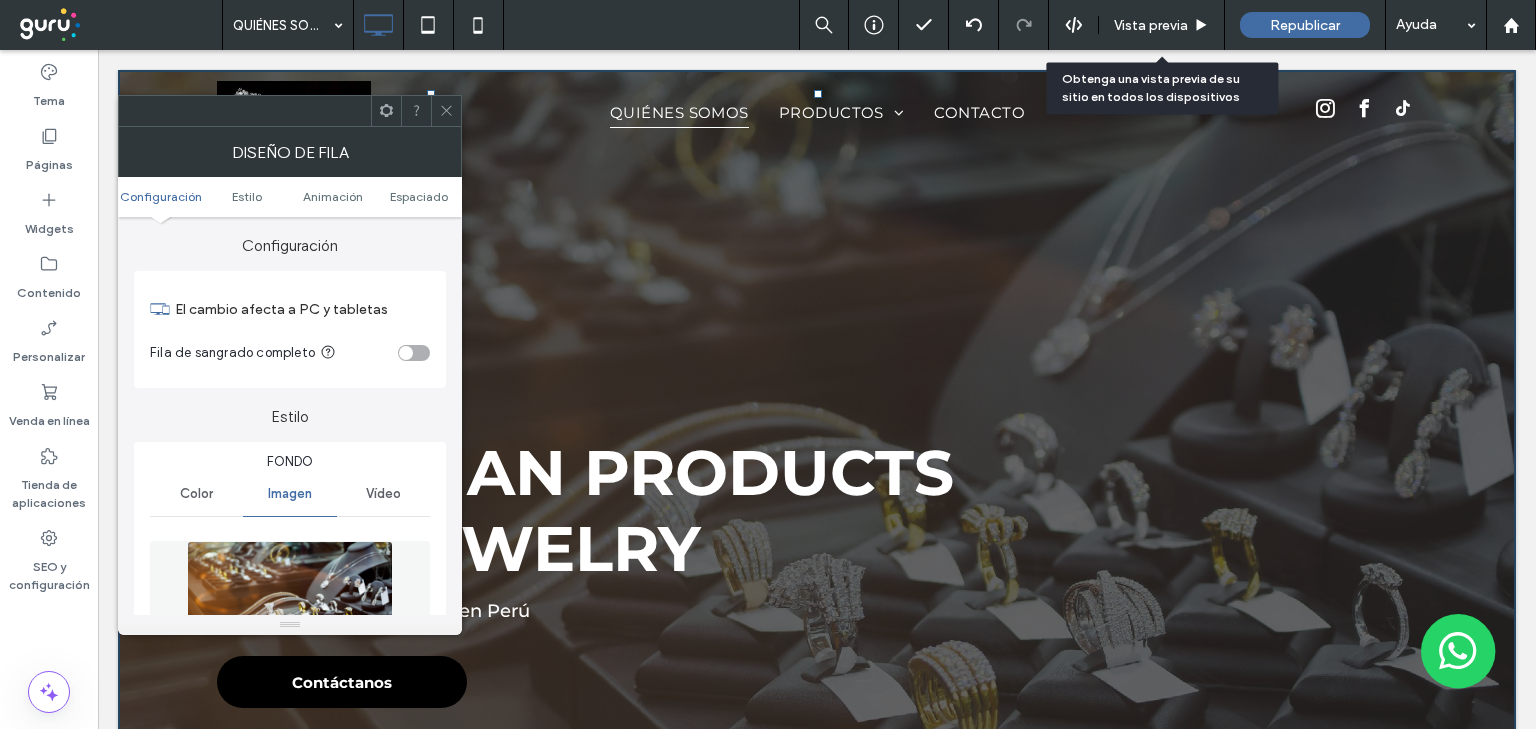 click on "Vista previa" at bounding box center [1151, 25] 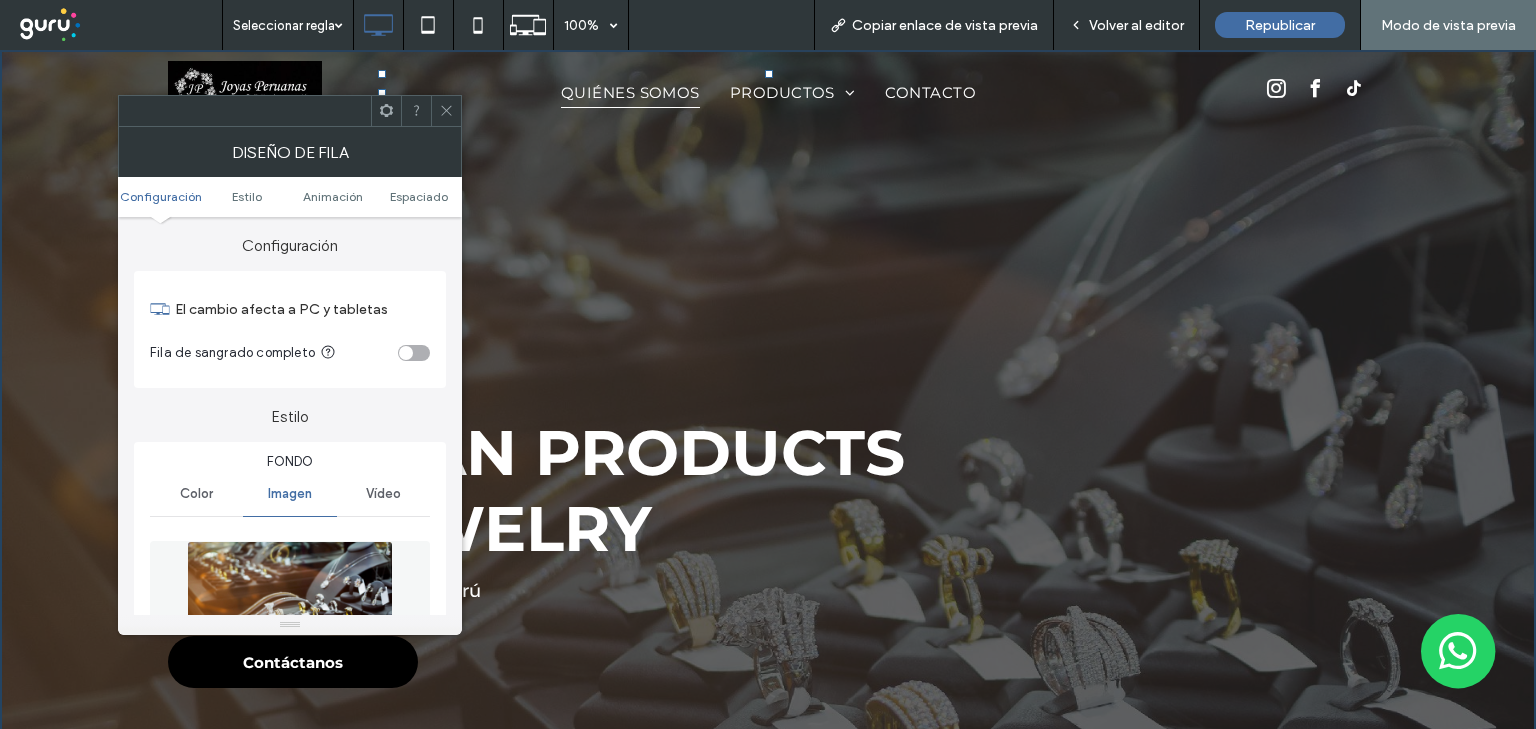 click 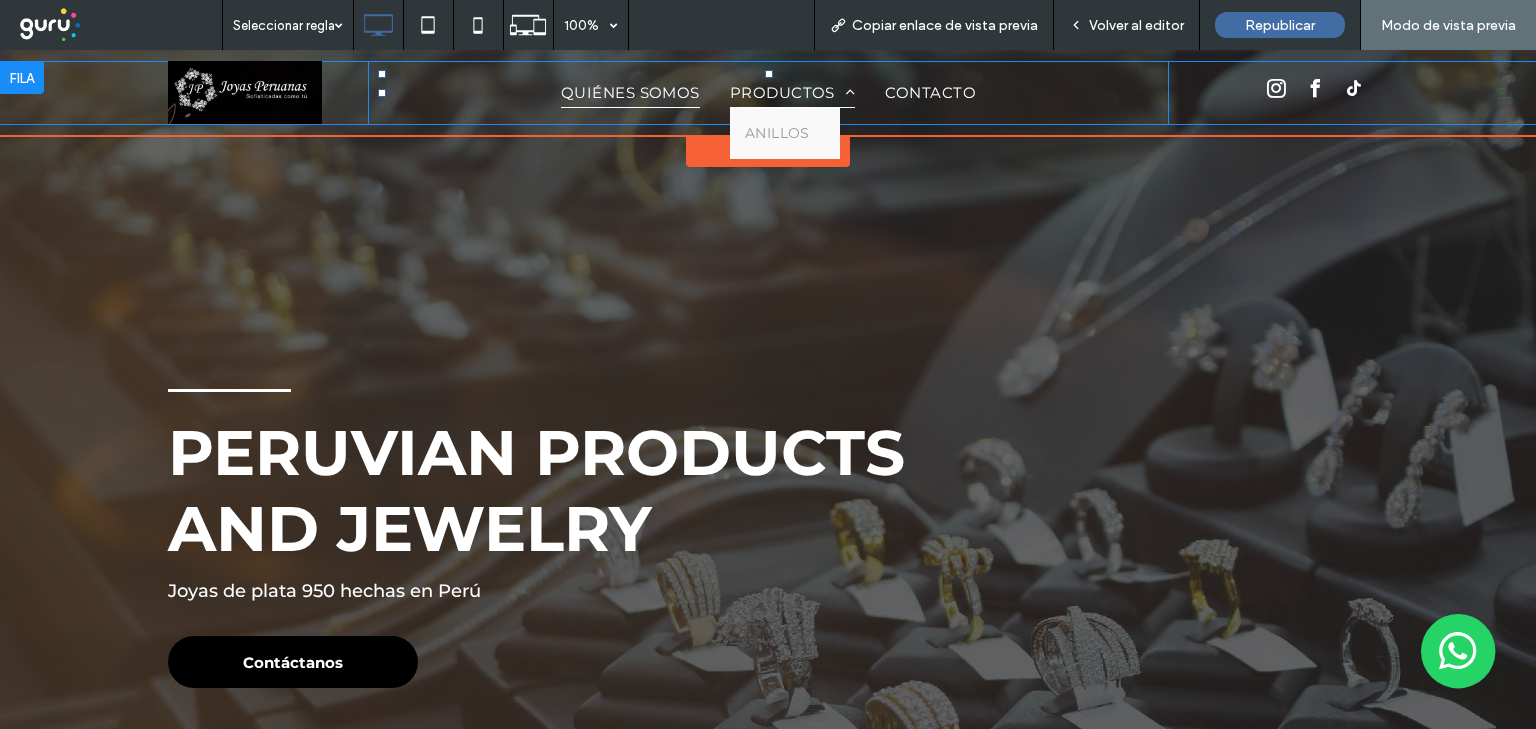 click on "PRODUCTOS" at bounding box center [793, 93] 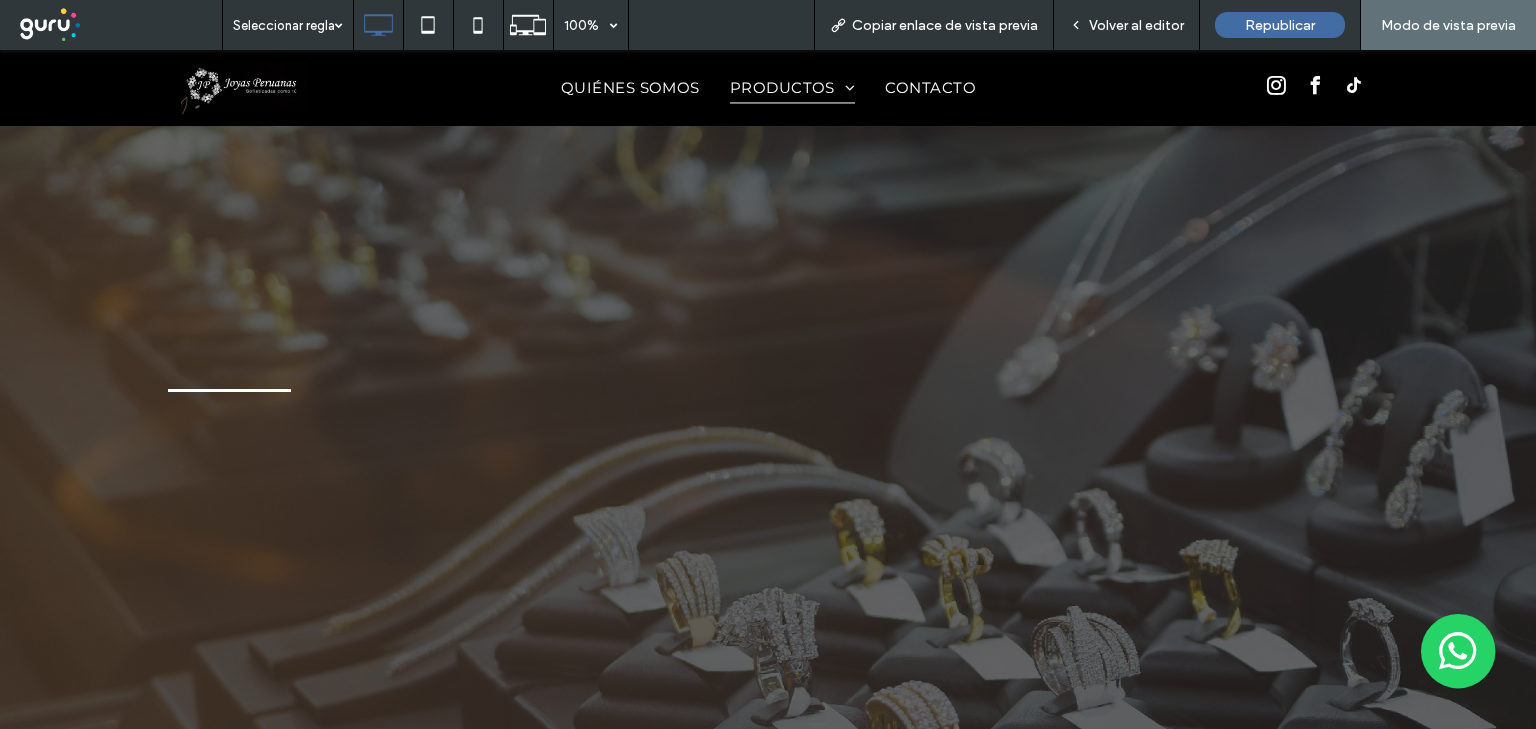 scroll, scrollTop: 1355, scrollLeft: 0, axis: vertical 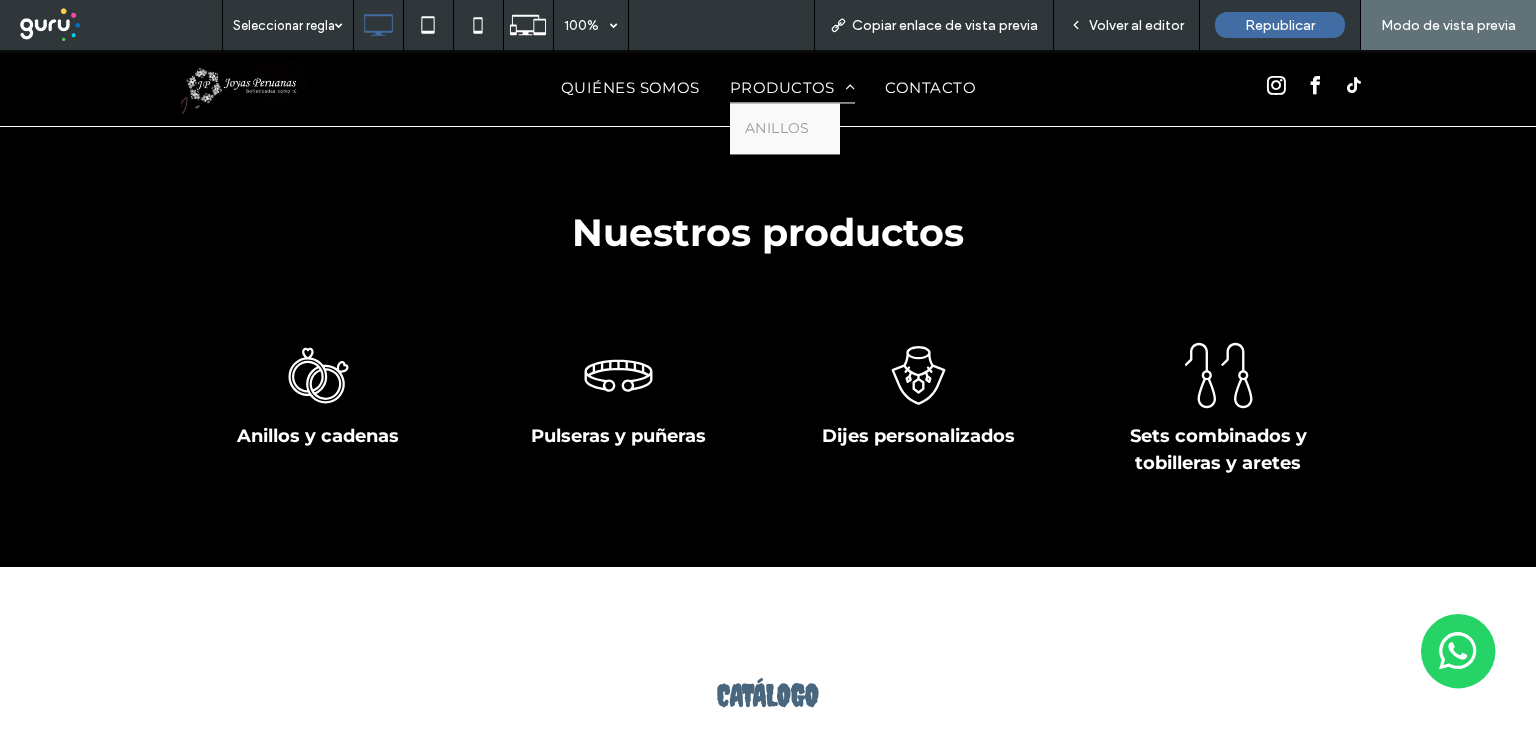 click on "PRODUCTOS" at bounding box center [793, 88] 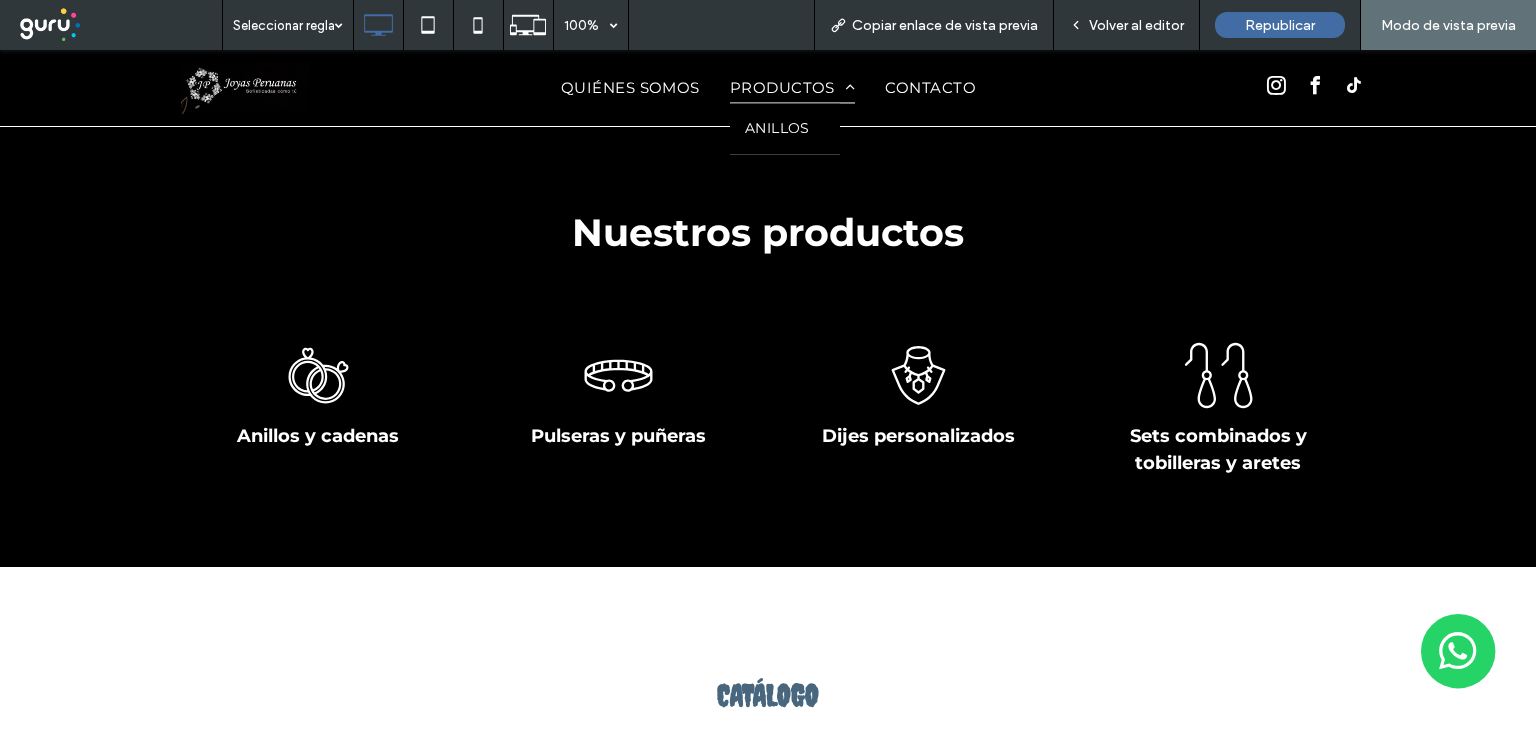 click on "ANILLOS" at bounding box center [777, 129] 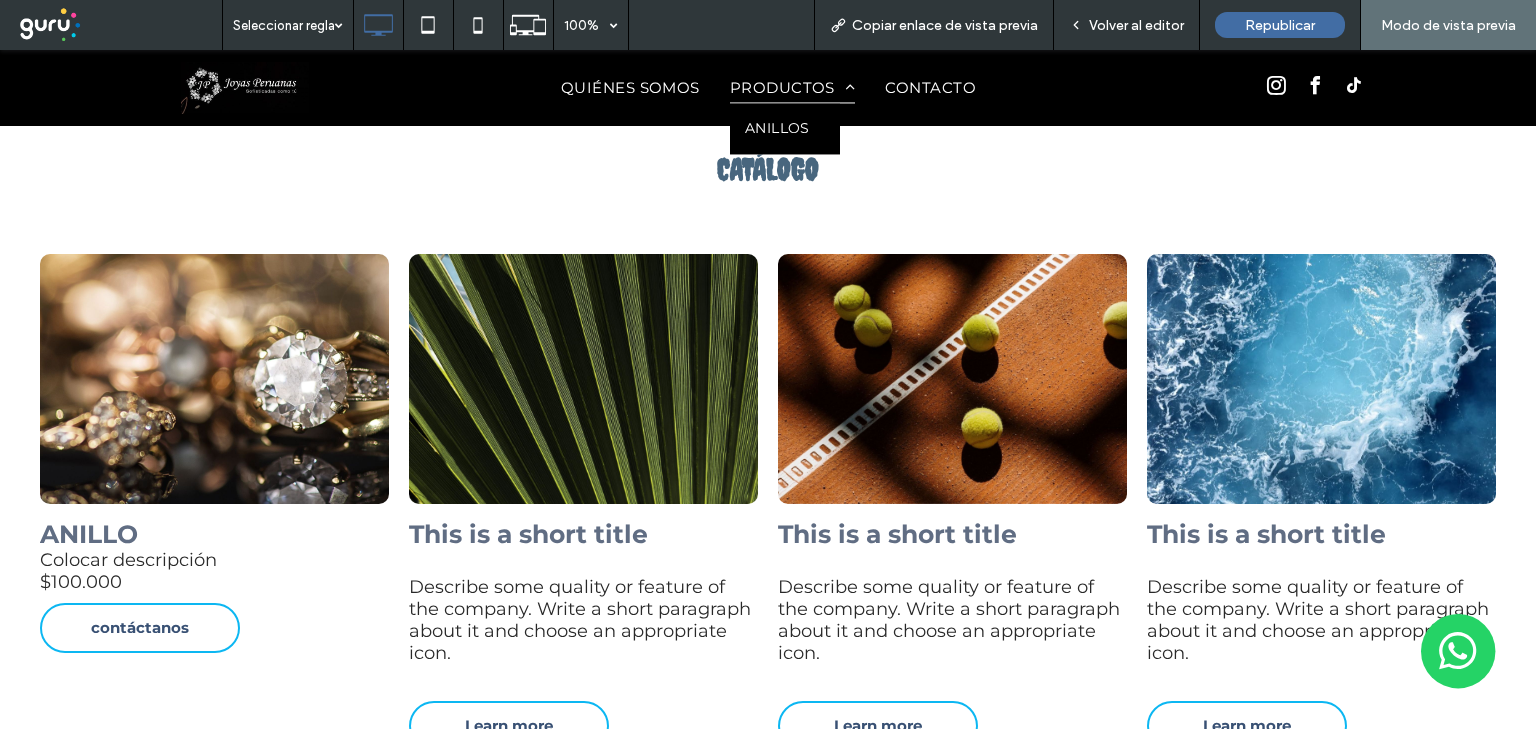 scroll, scrollTop: 1972, scrollLeft: 0, axis: vertical 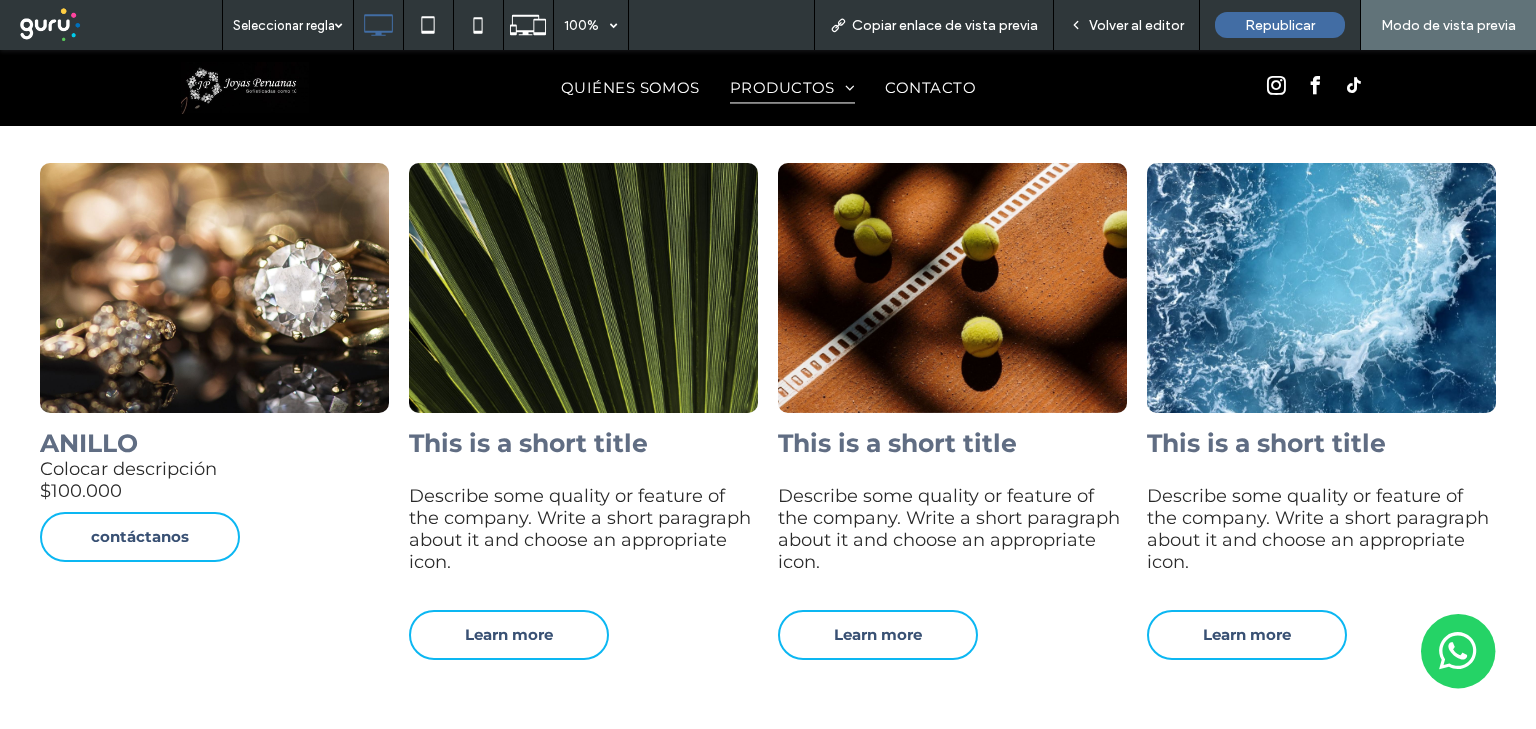 click on "Volver al editor" at bounding box center [1136, 25] 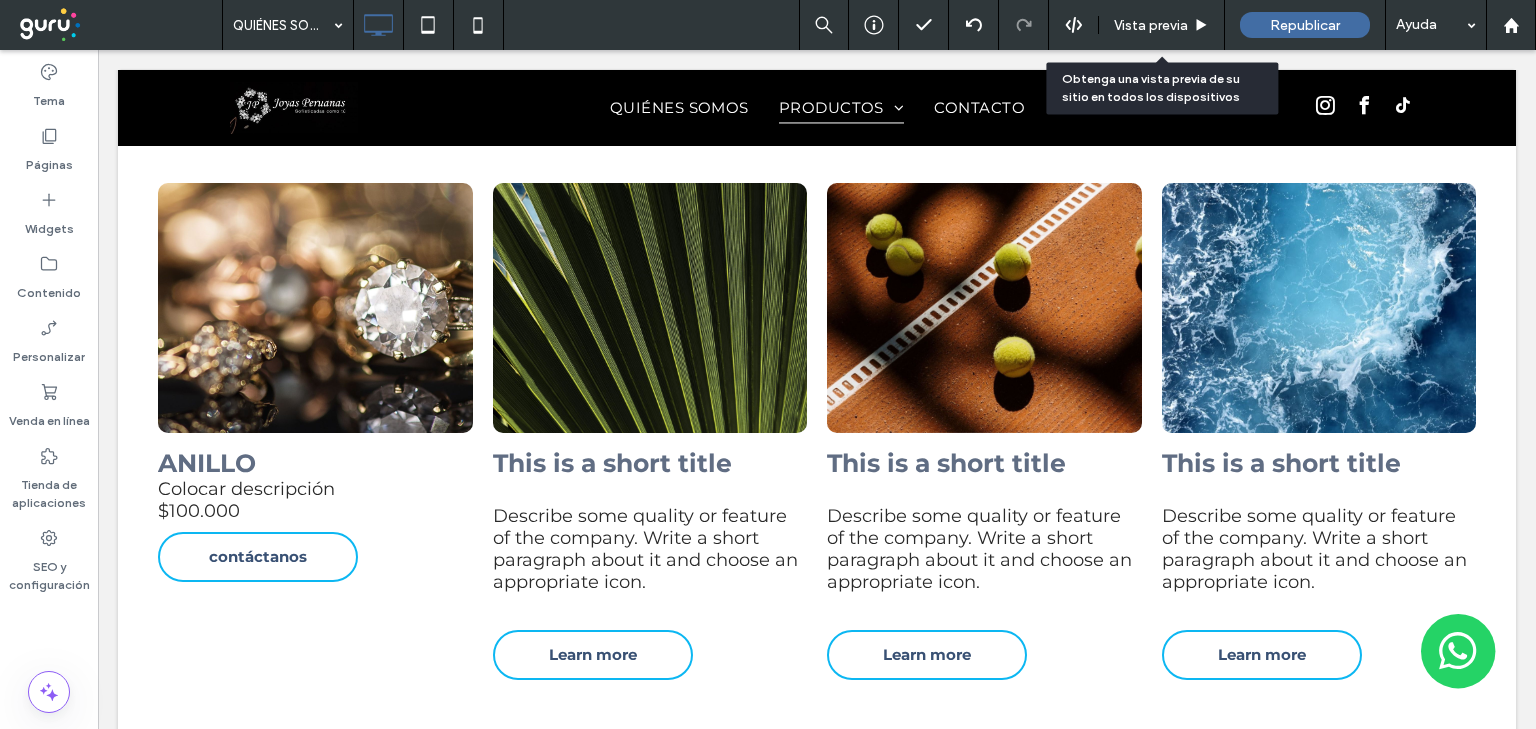 click on "Vista previa" at bounding box center [1151, 25] 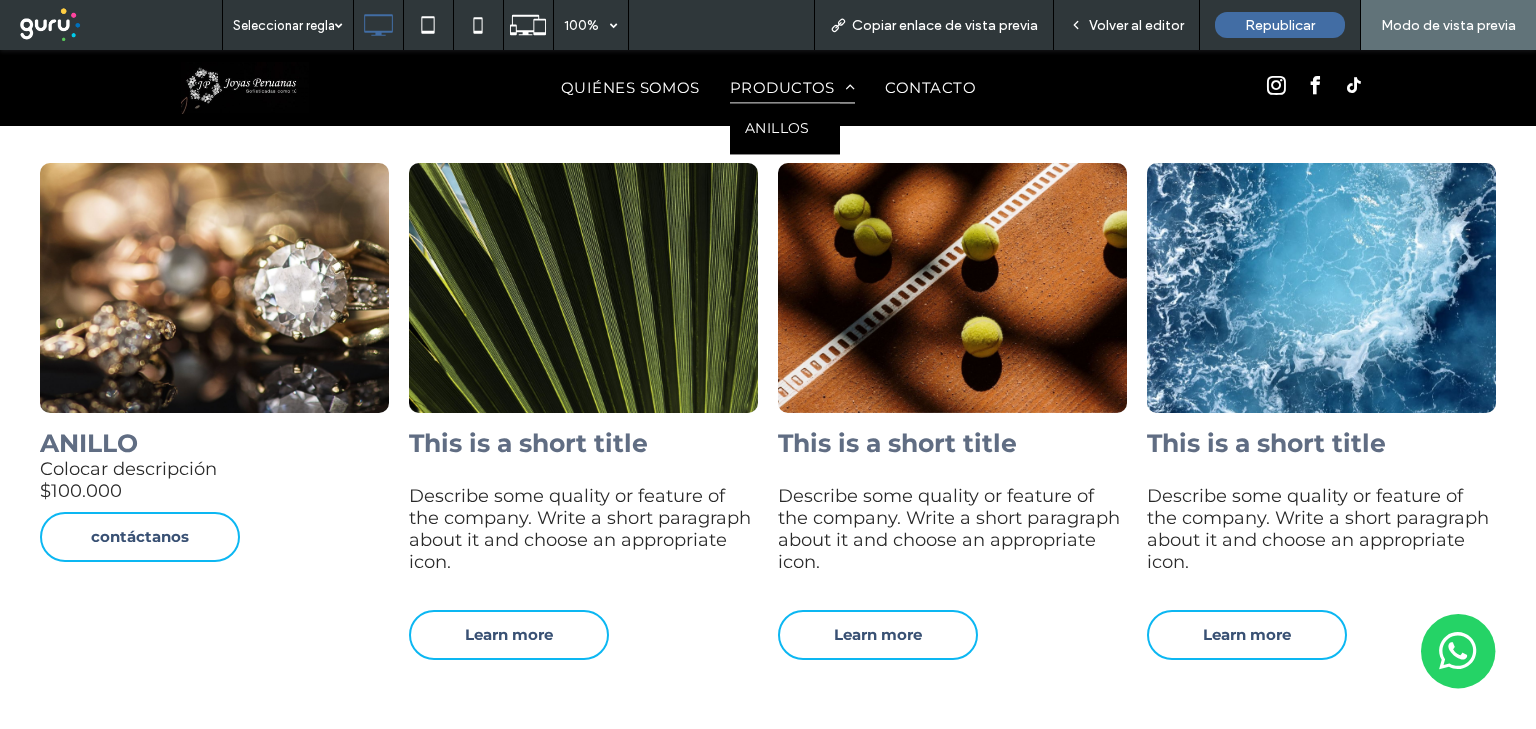 click on "ANILLOS" at bounding box center (777, 129) 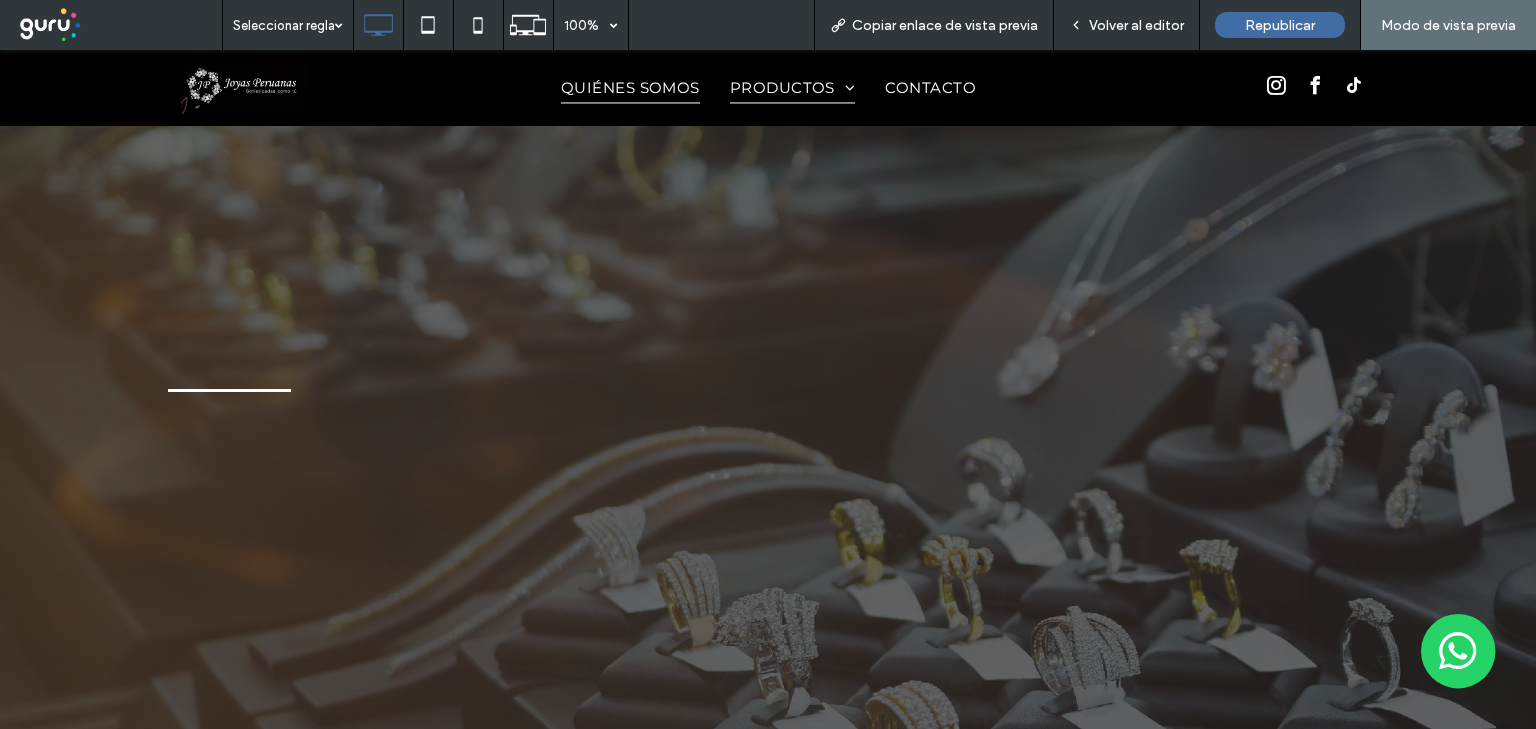 scroll, scrollTop: 1971, scrollLeft: 0, axis: vertical 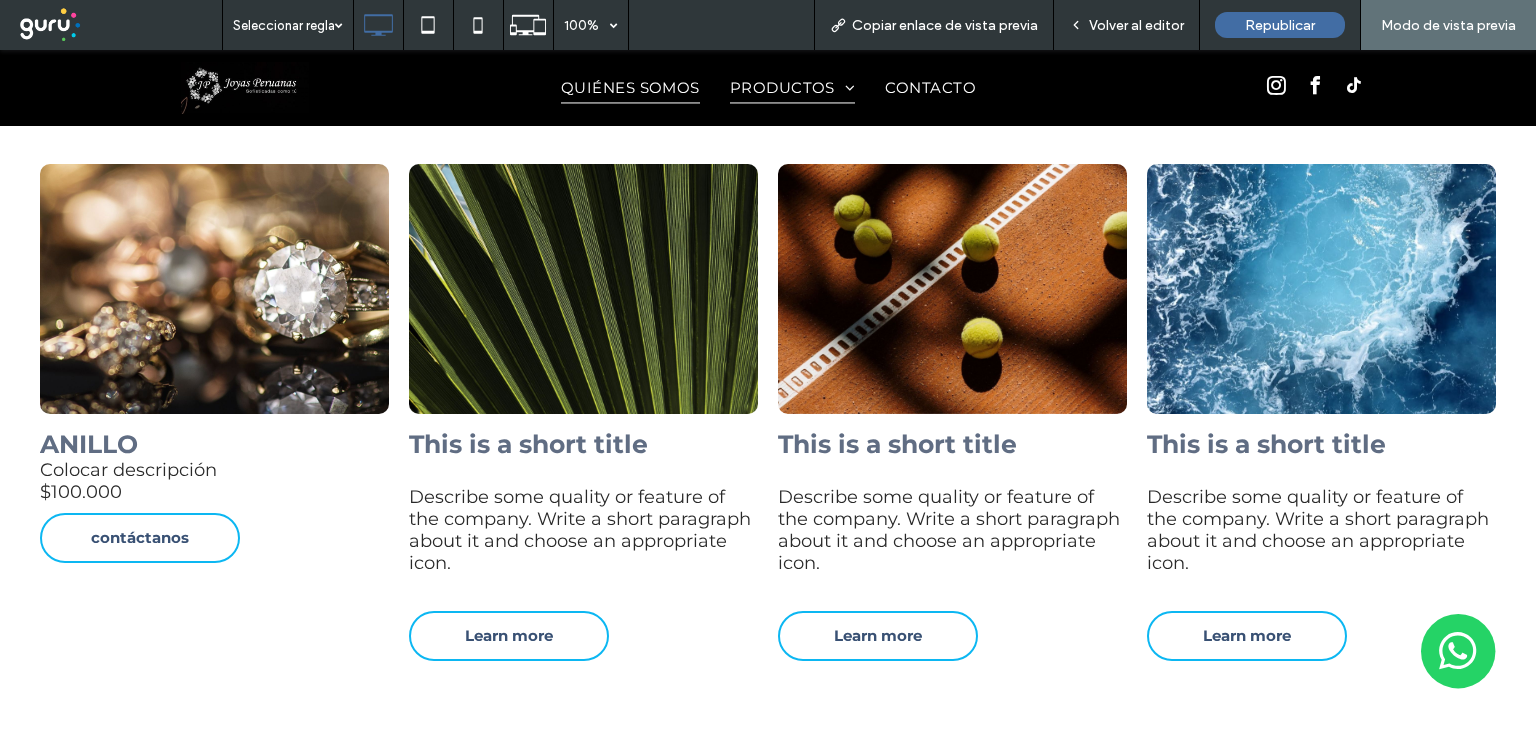 click on "QUIÉNES SOMOS" at bounding box center (630, 88) 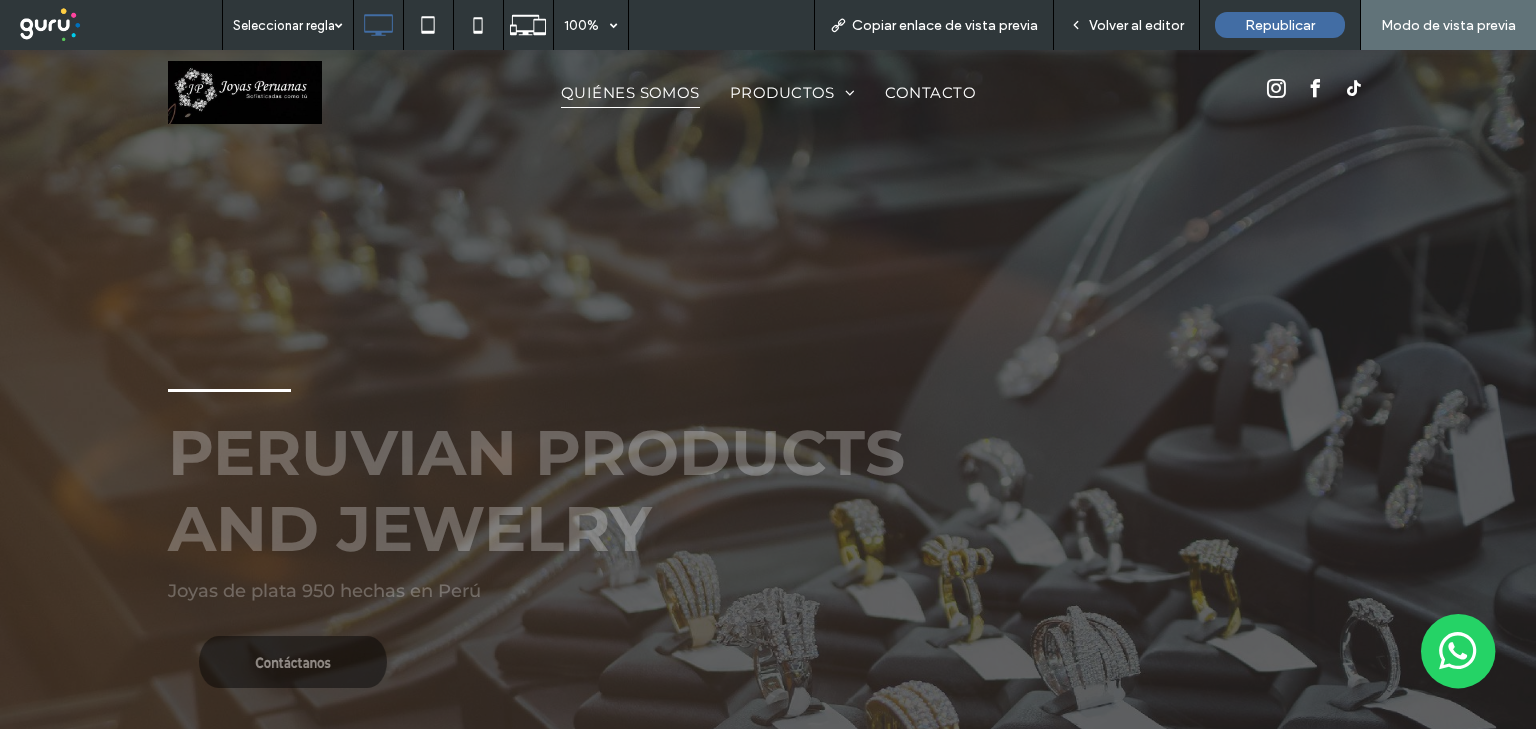 scroll, scrollTop: 0, scrollLeft: 0, axis: both 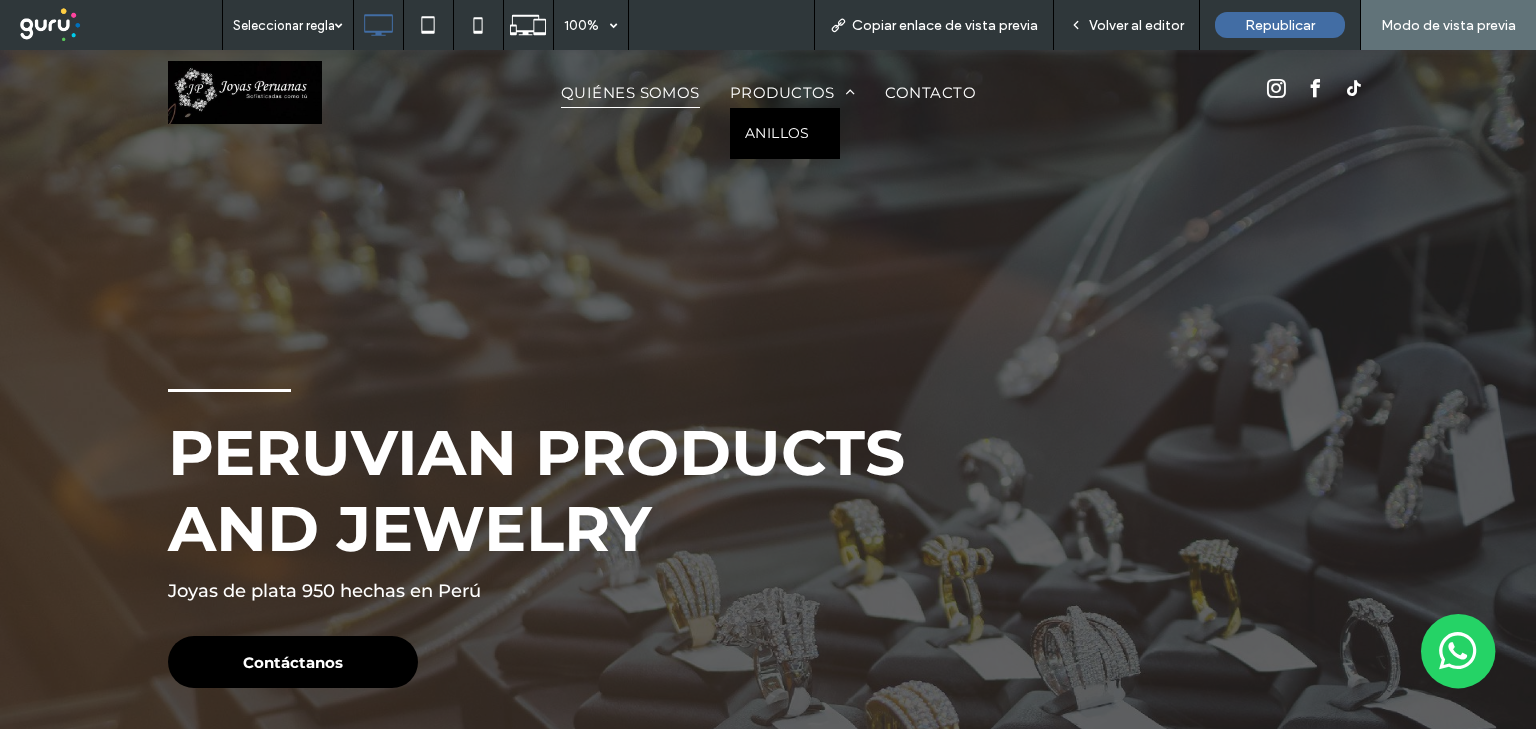 click on "ANILLOS" at bounding box center (777, 133) 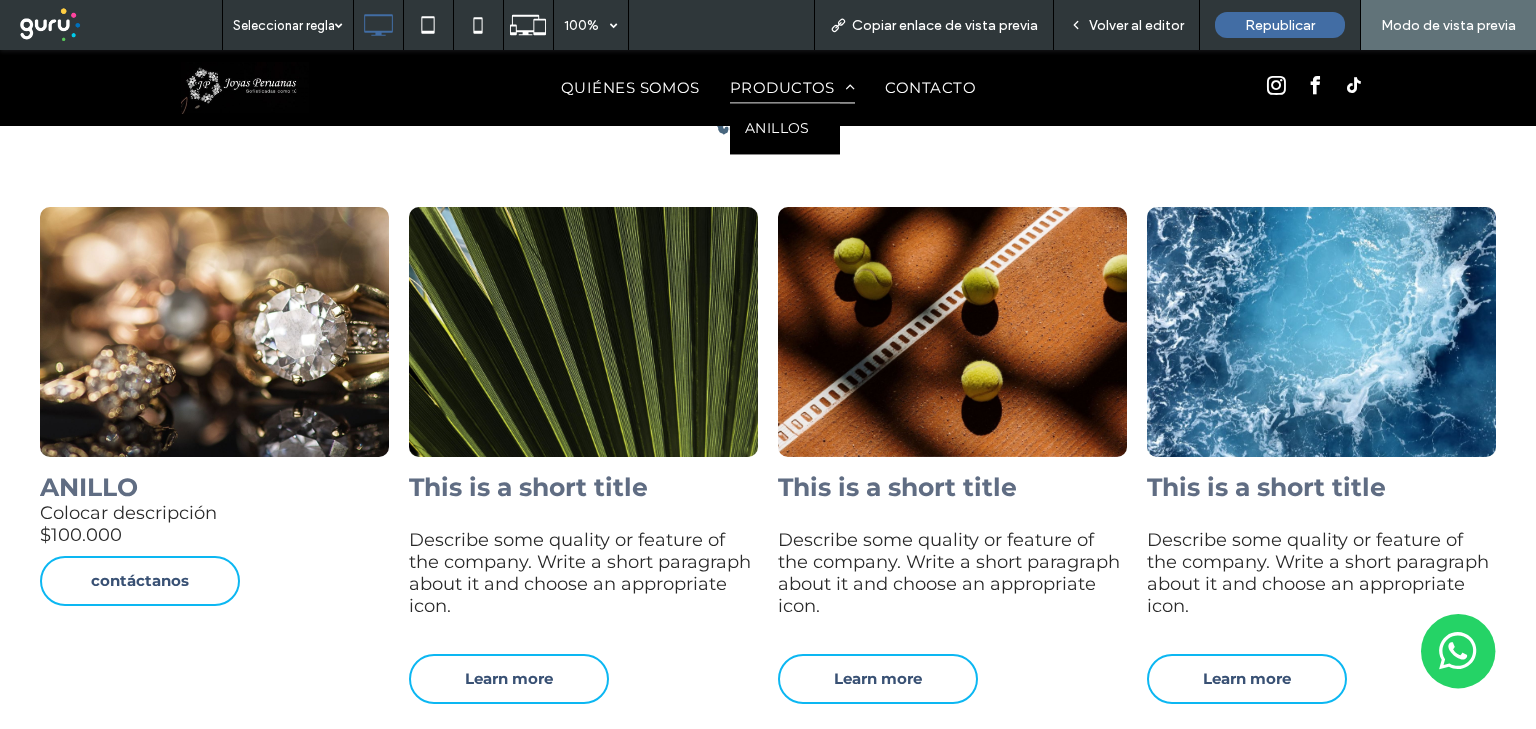 scroll, scrollTop: 1972, scrollLeft: 0, axis: vertical 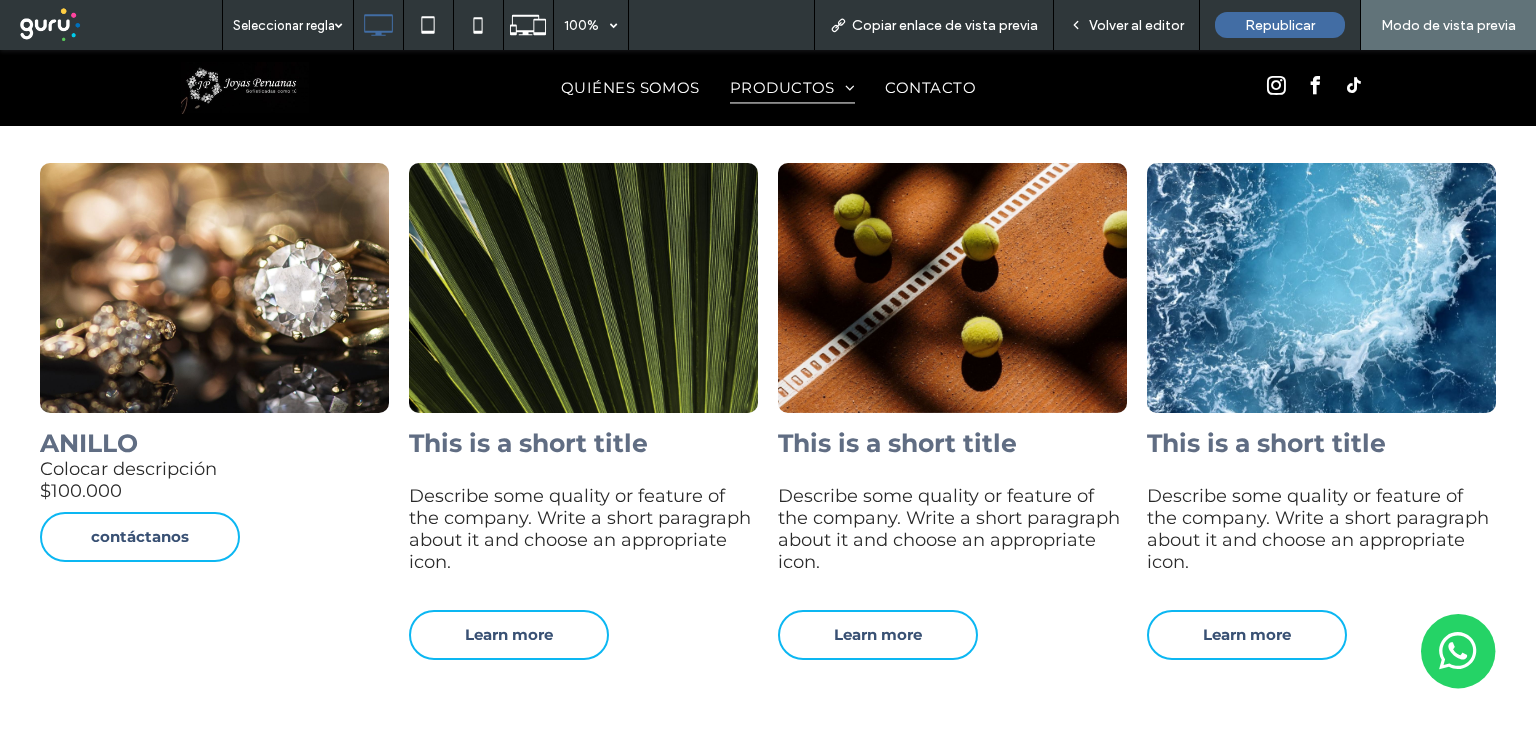 click on "Volver al editor" at bounding box center (1136, 25) 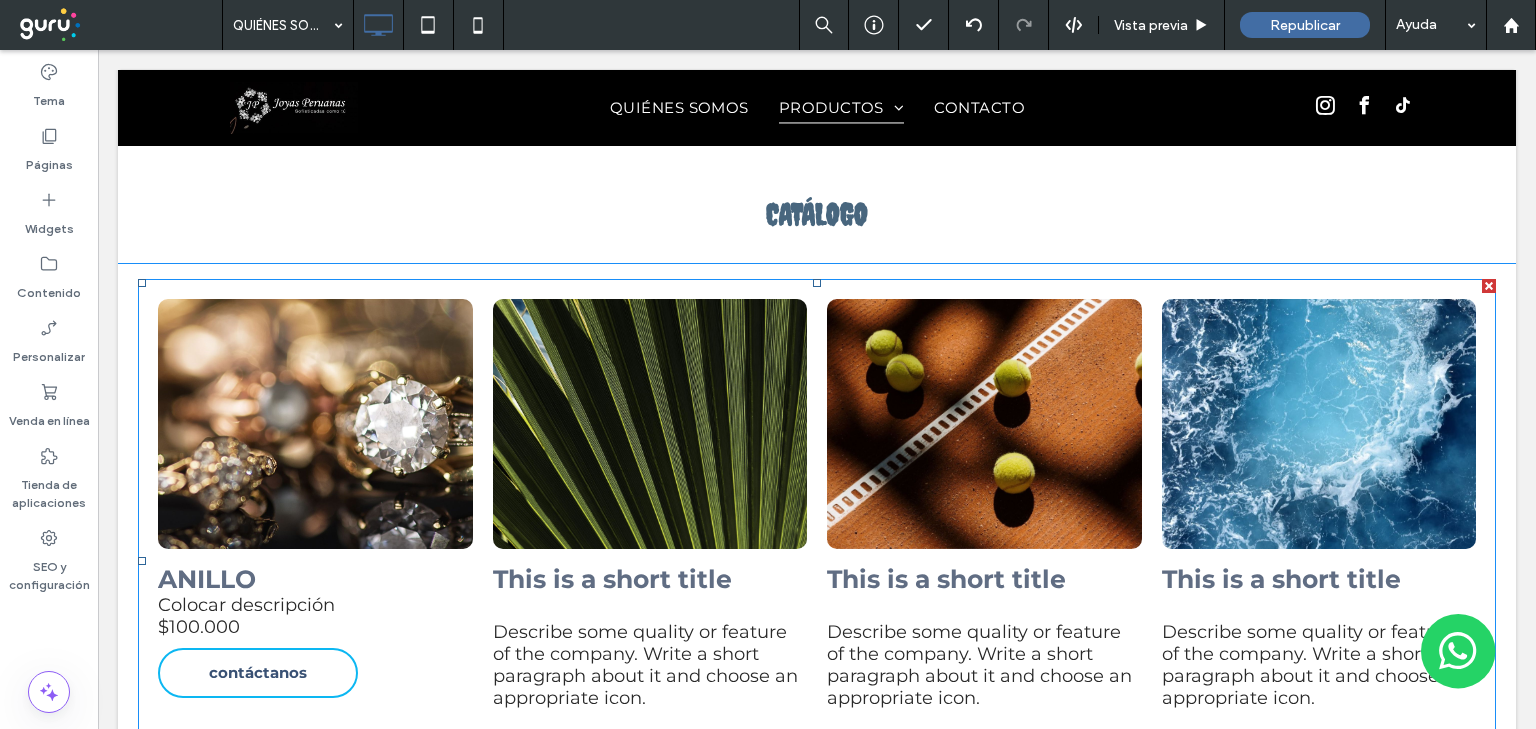scroll, scrollTop: 1812, scrollLeft: 0, axis: vertical 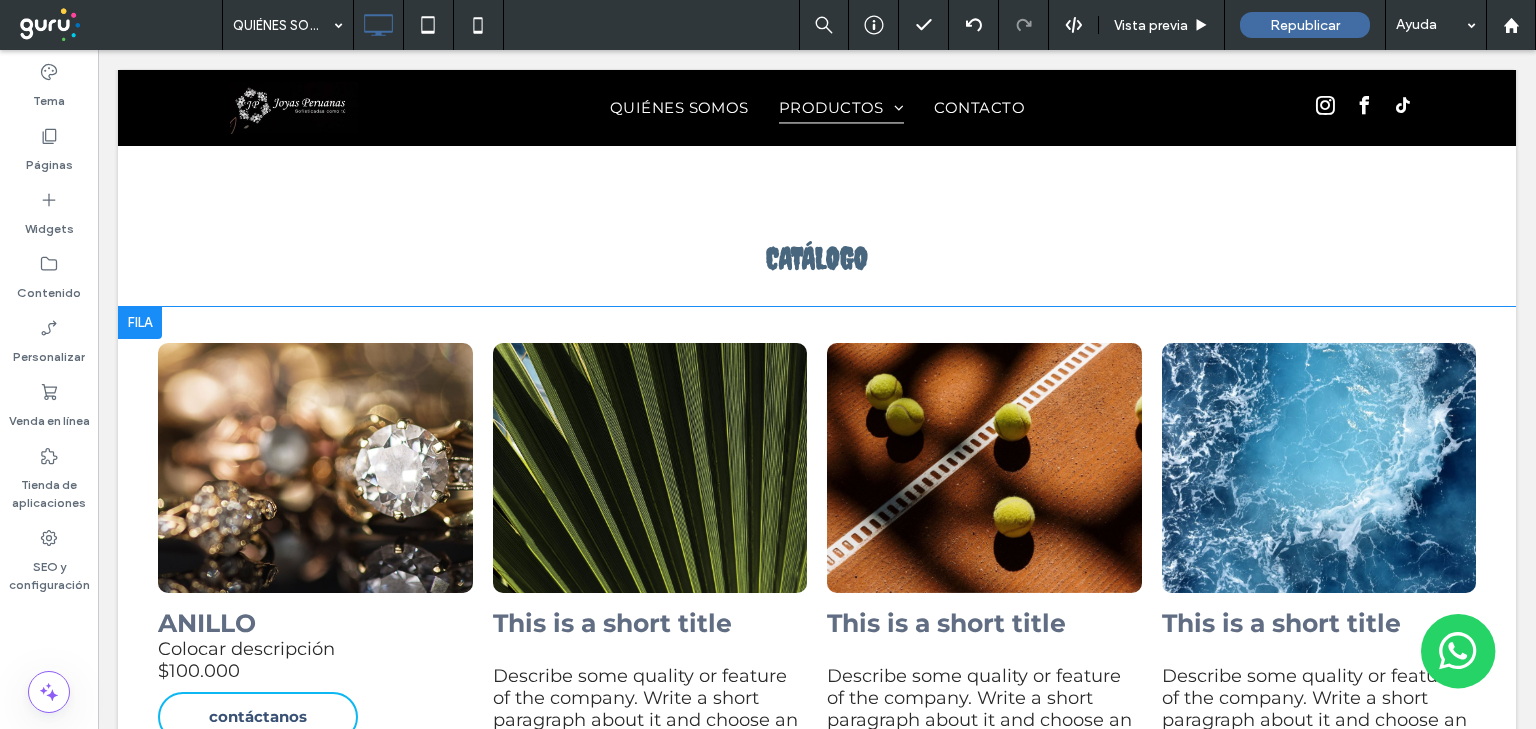 click at bounding box center (140, 323) 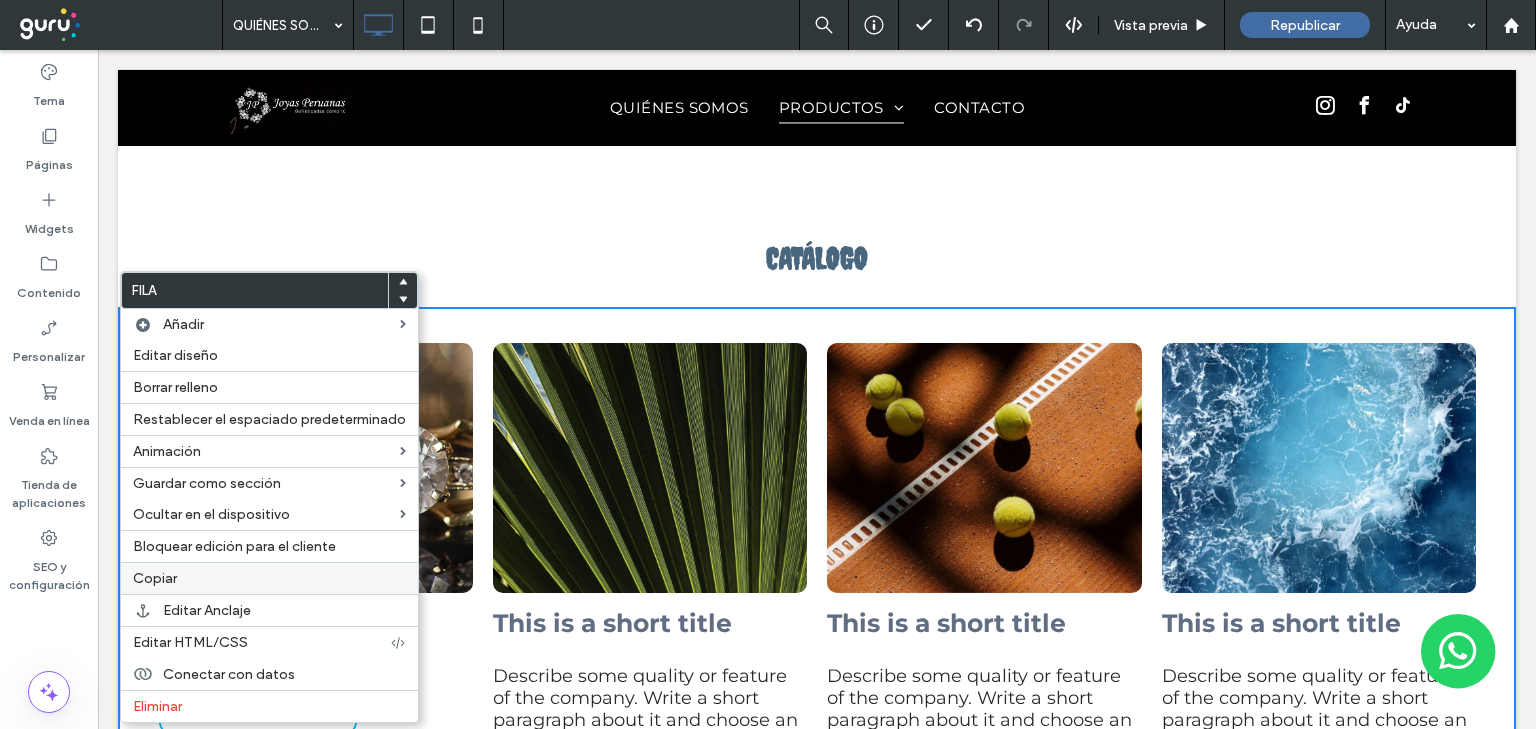 click on "Copiar" at bounding box center (155, 578) 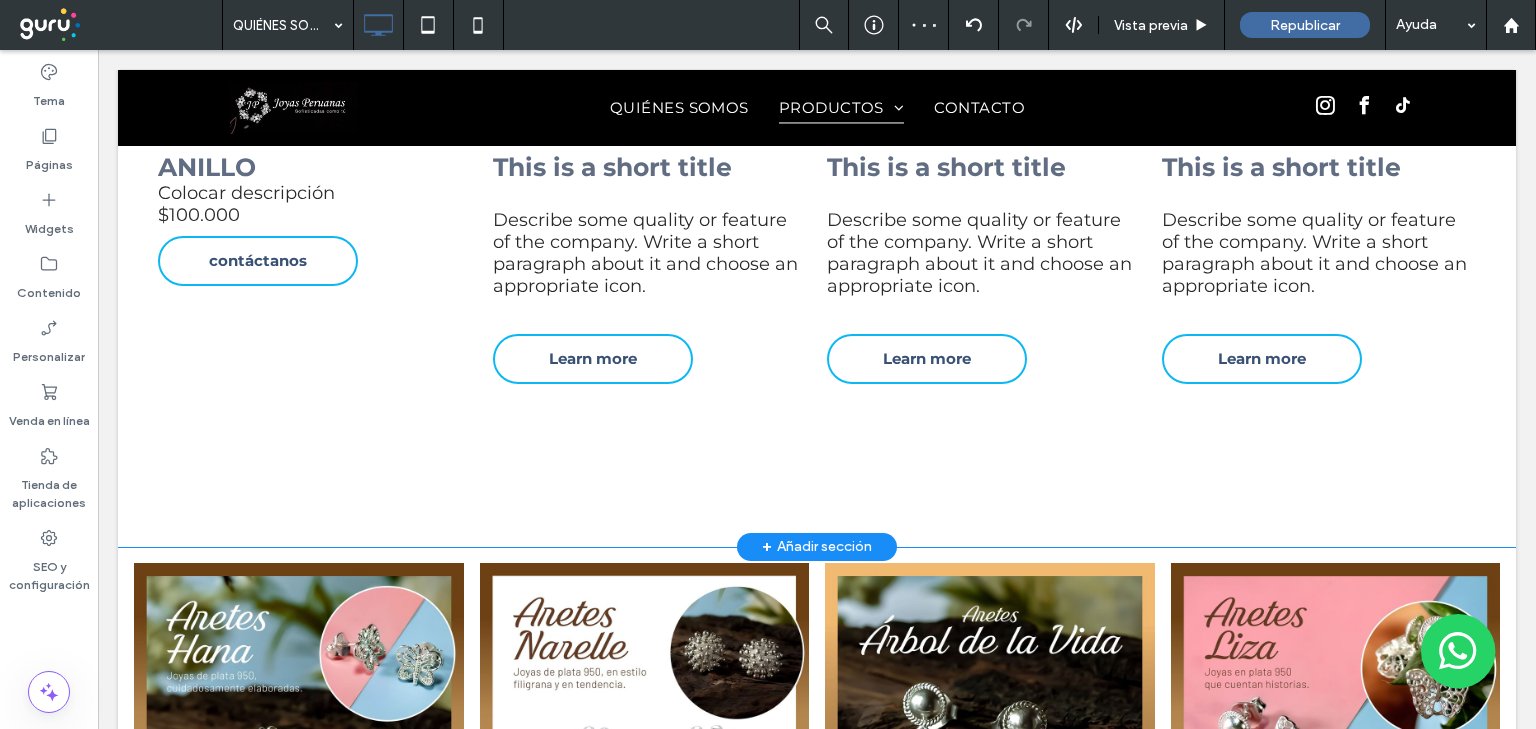 scroll, scrollTop: 2292, scrollLeft: 0, axis: vertical 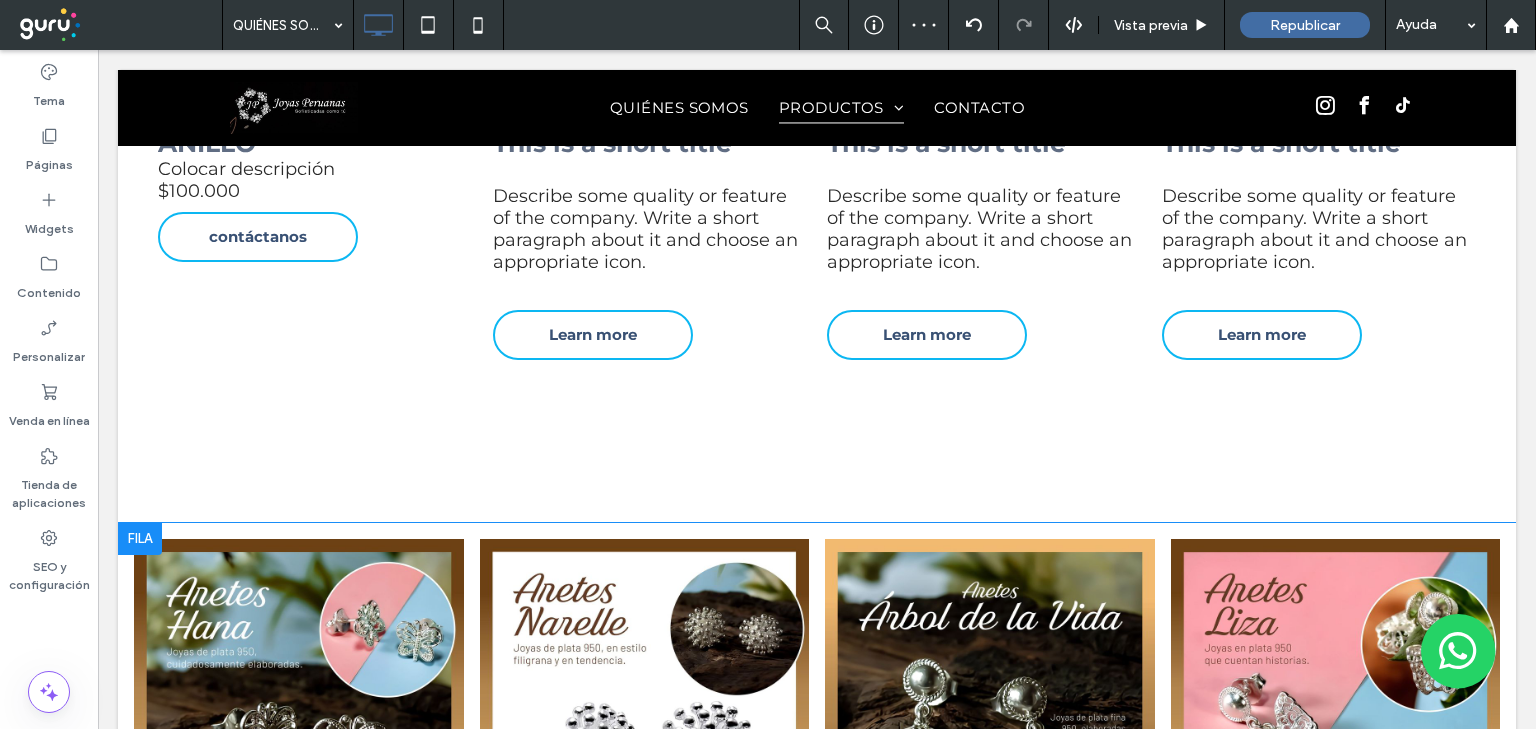 click at bounding box center [140, 539] 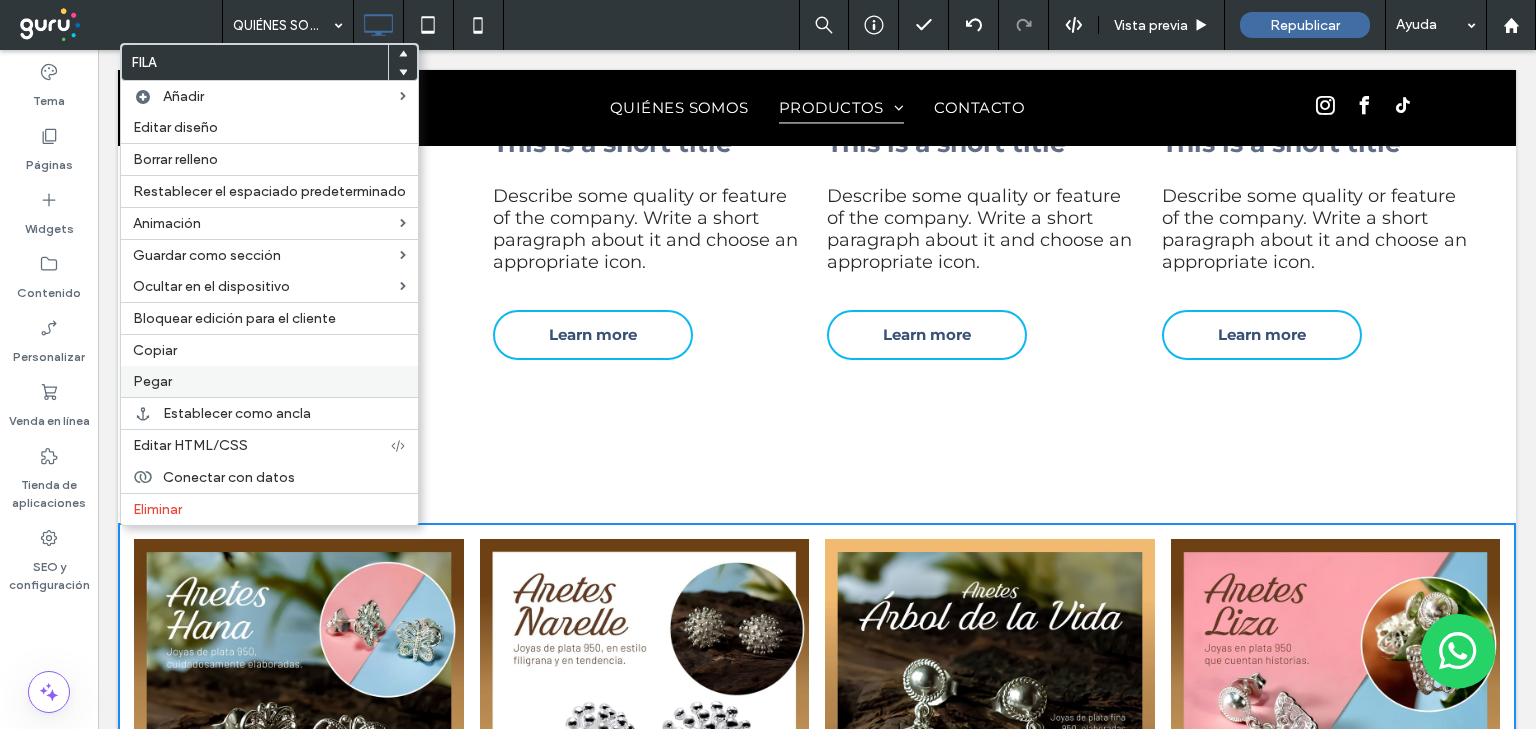 click on "Pegar" at bounding box center (269, 381) 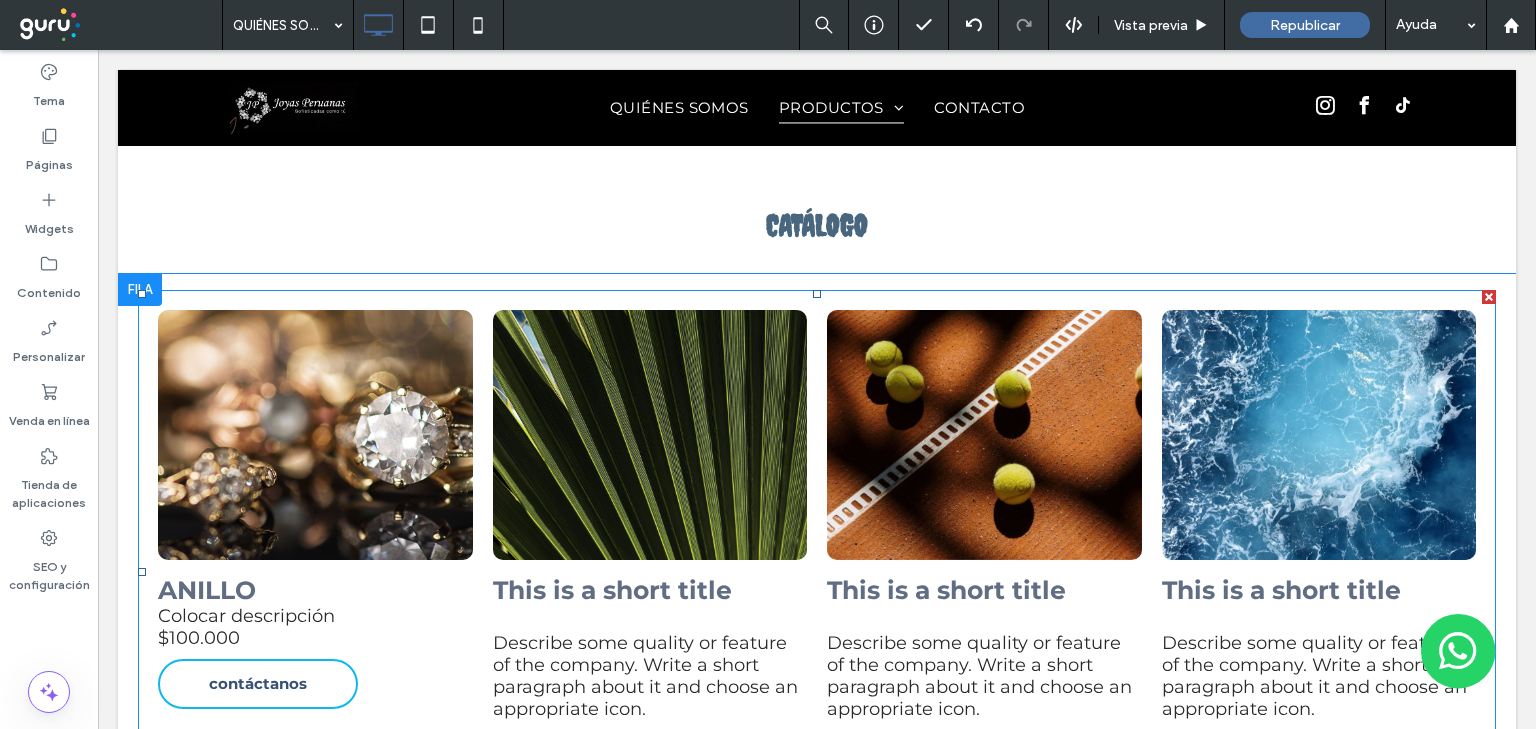 scroll, scrollTop: 1812, scrollLeft: 0, axis: vertical 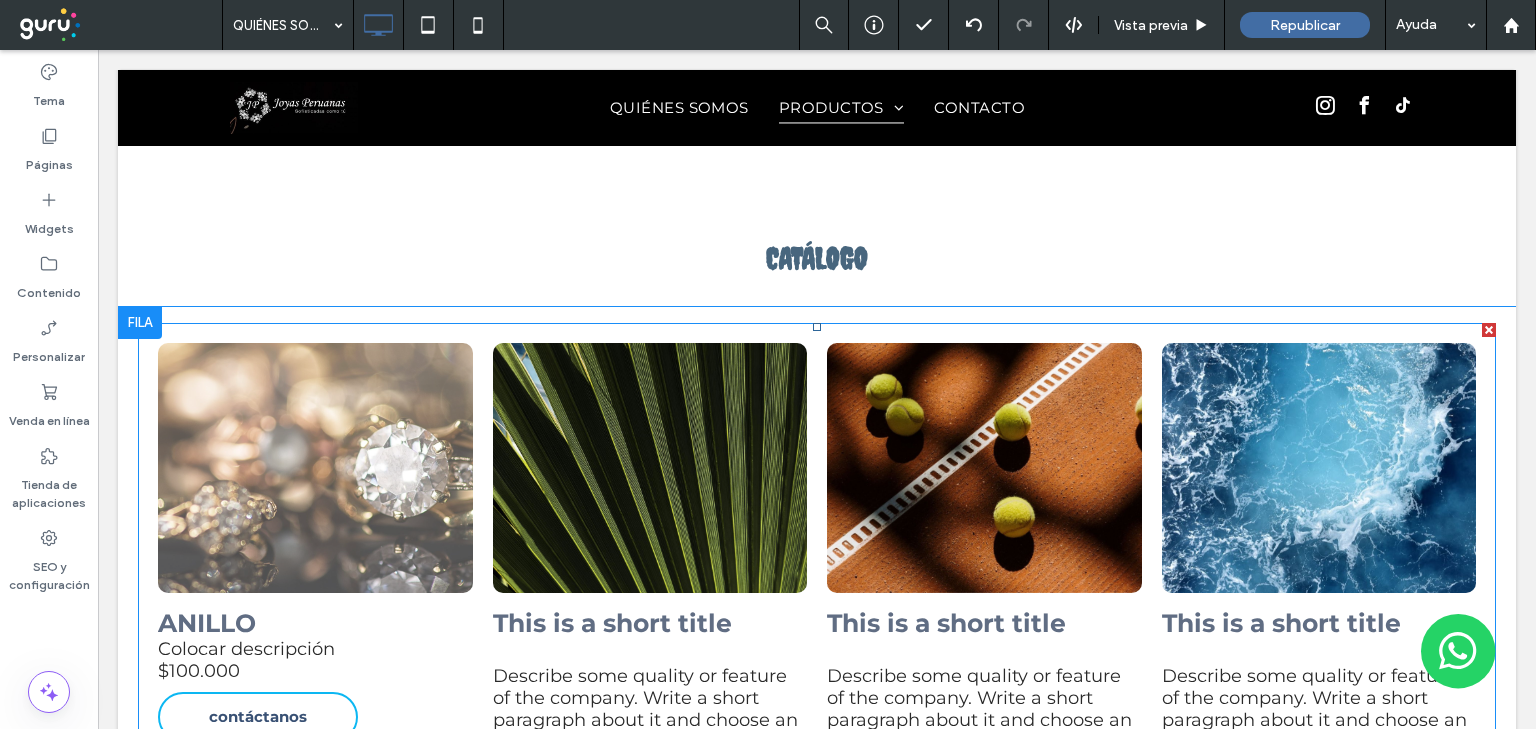 click at bounding box center (315, 468) 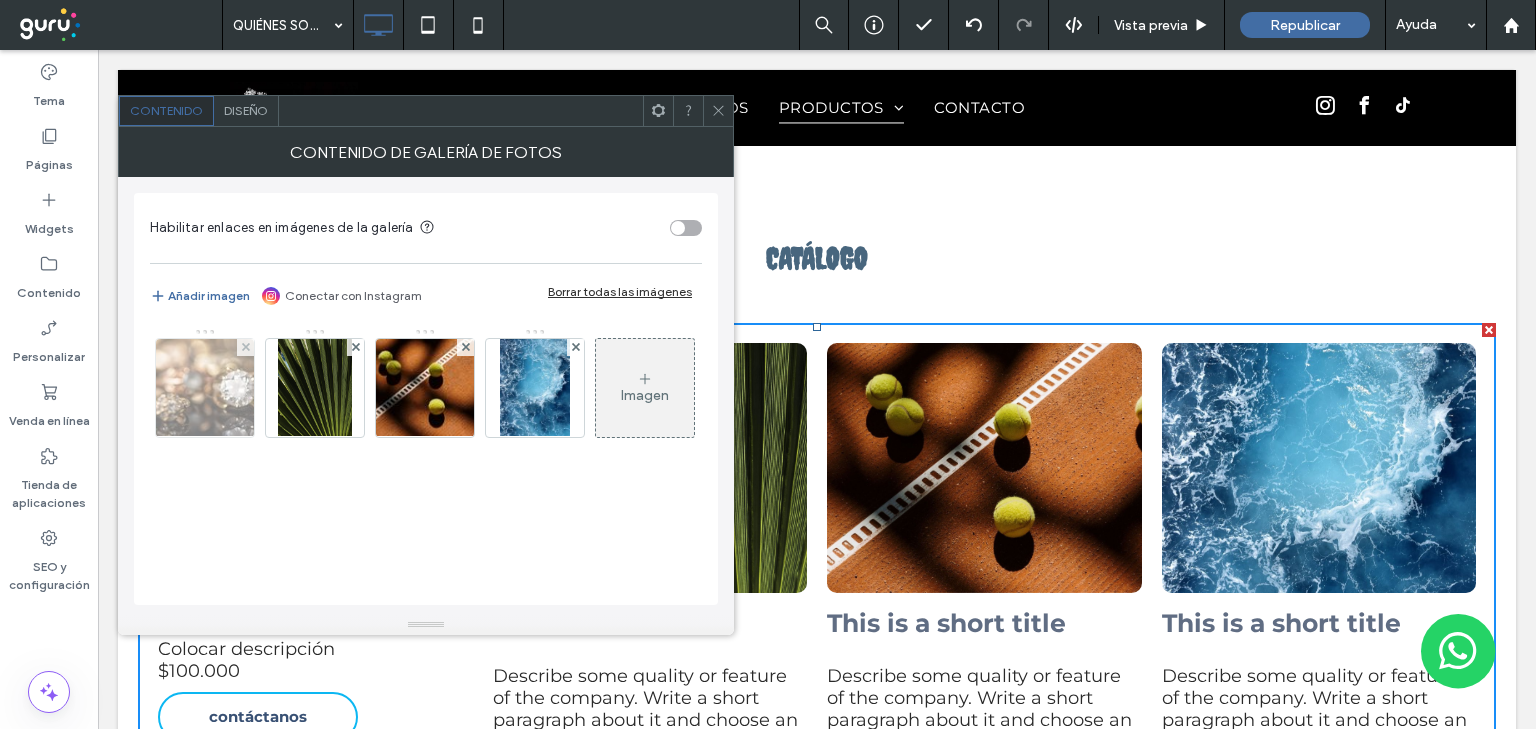 click at bounding box center (205, 388) 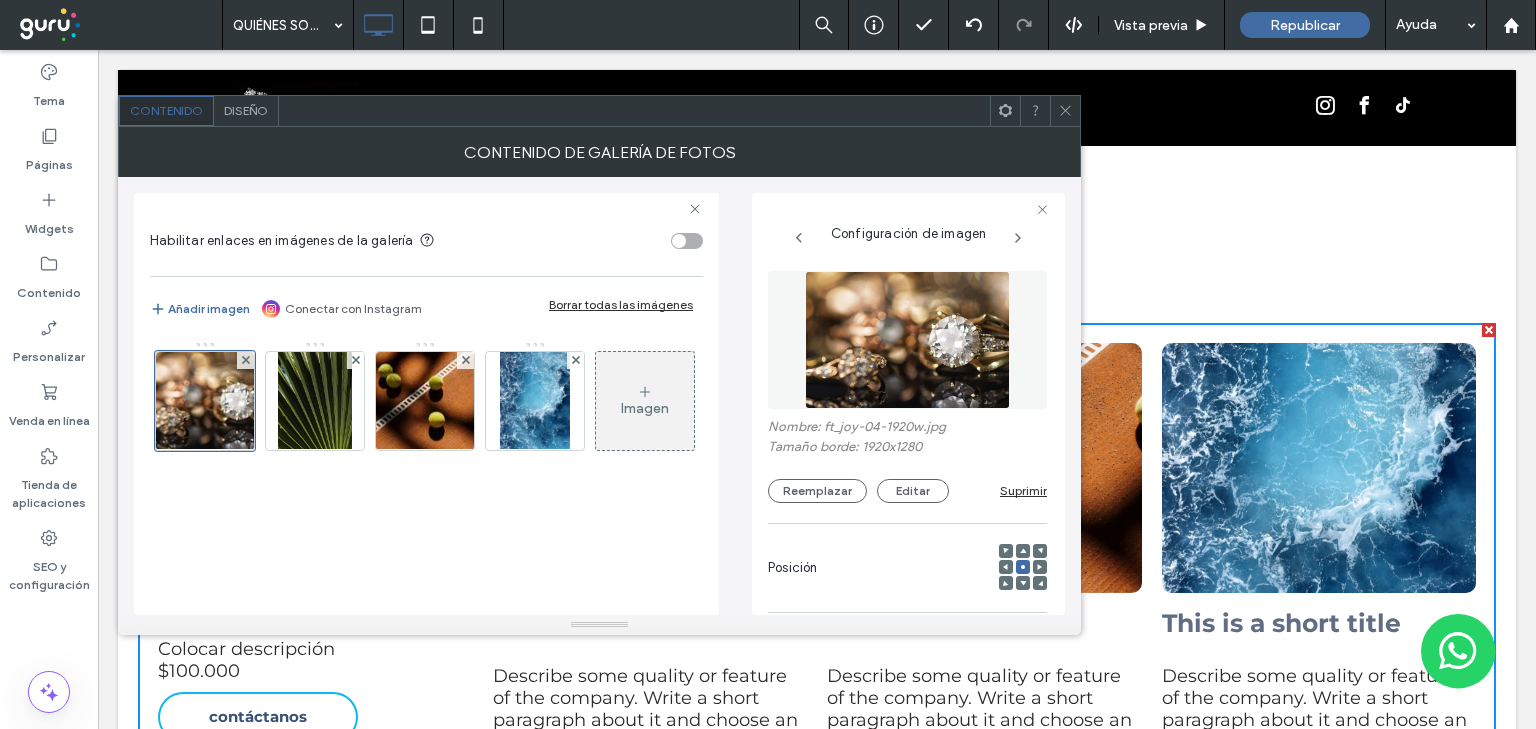 scroll, scrollTop: 0, scrollLeft: 0, axis: both 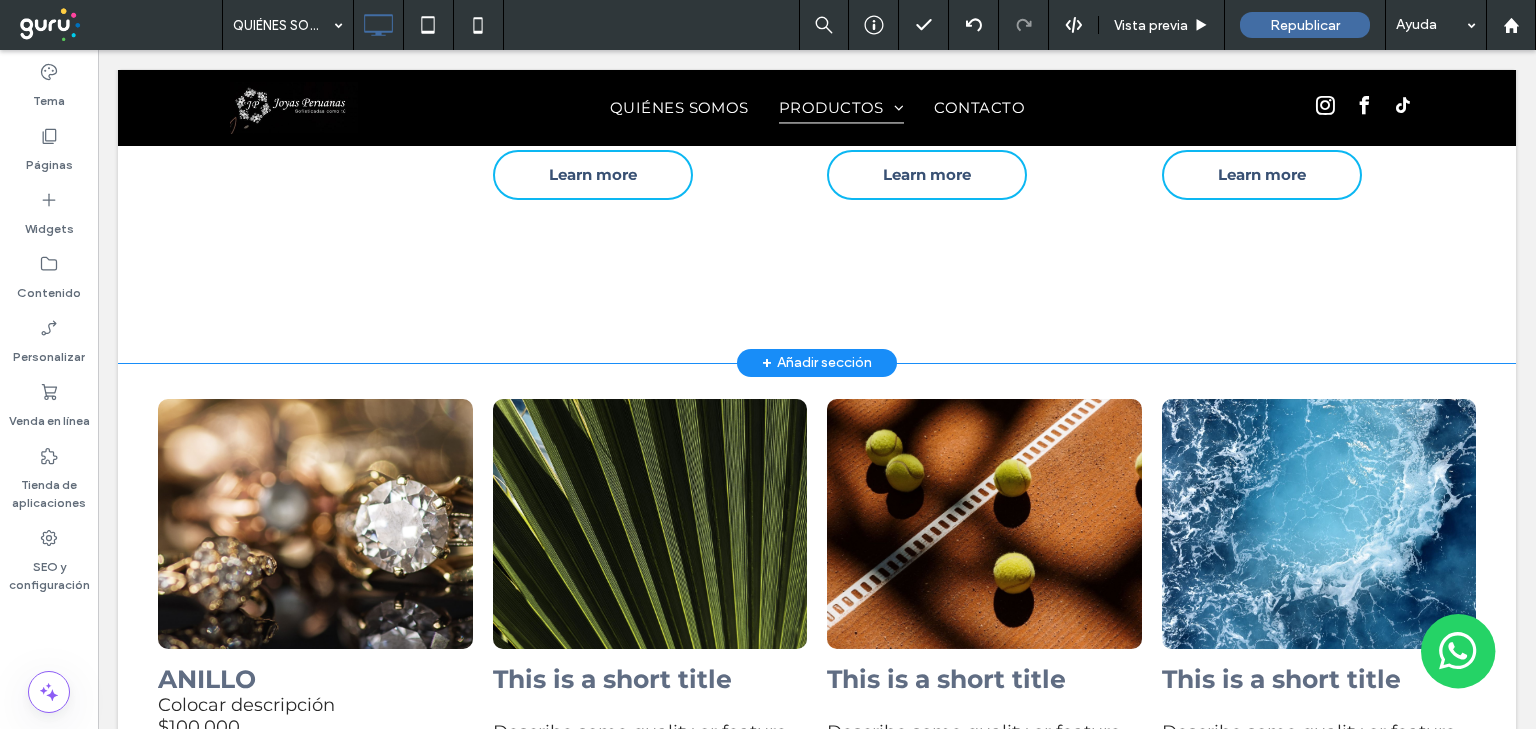 click on "+ Añadir sección" at bounding box center [817, 363] 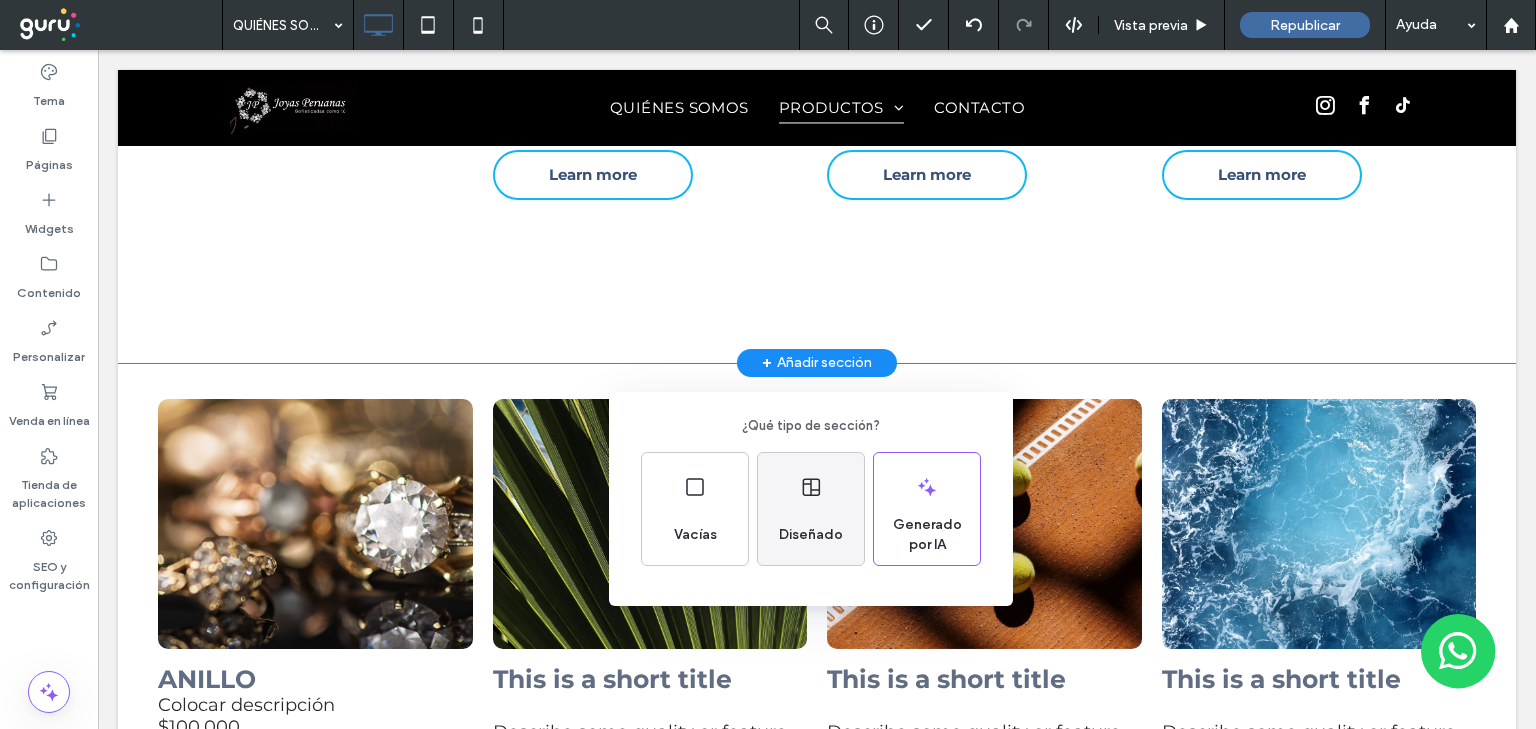 click on "Diseñado" at bounding box center [811, 509] 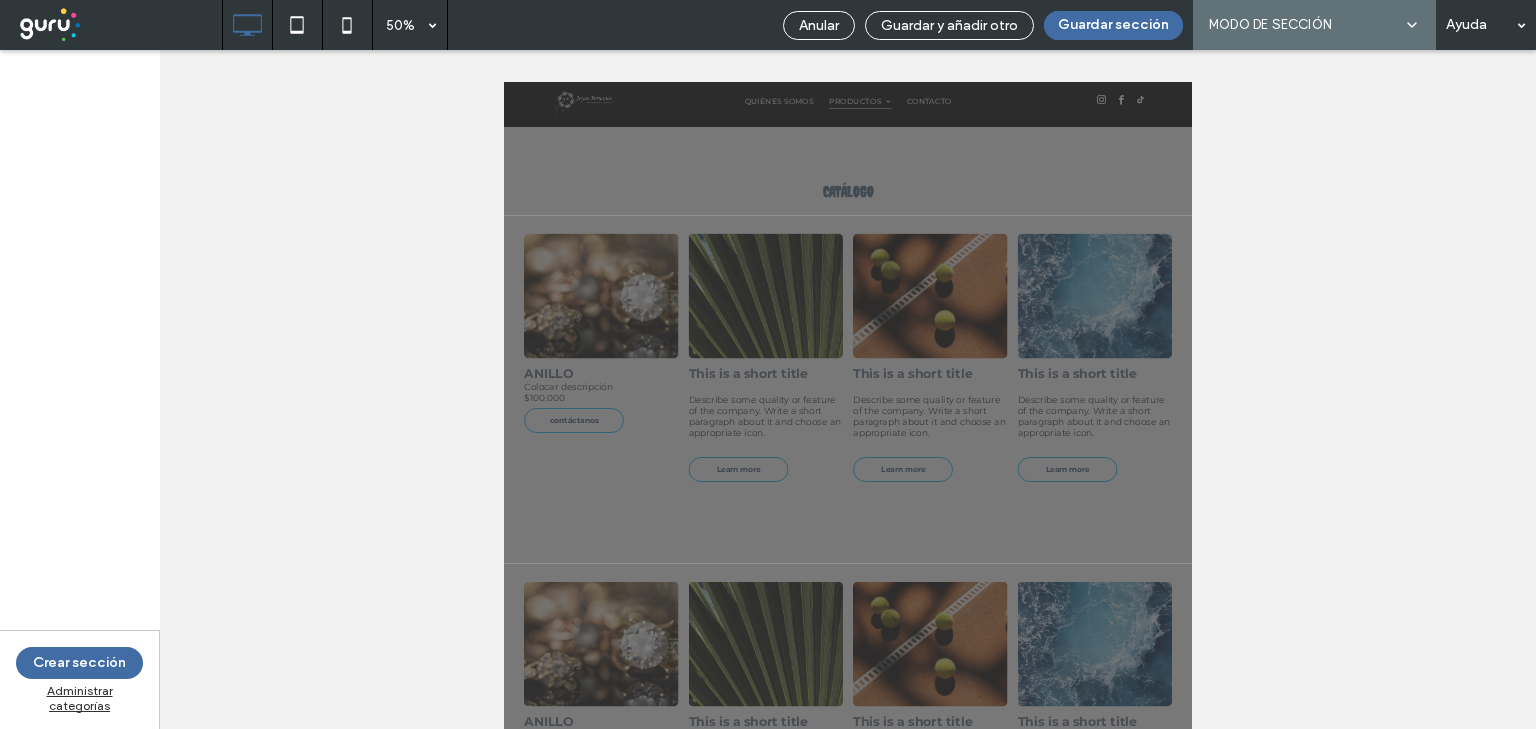 scroll, scrollTop: 1808, scrollLeft: 0, axis: vertical 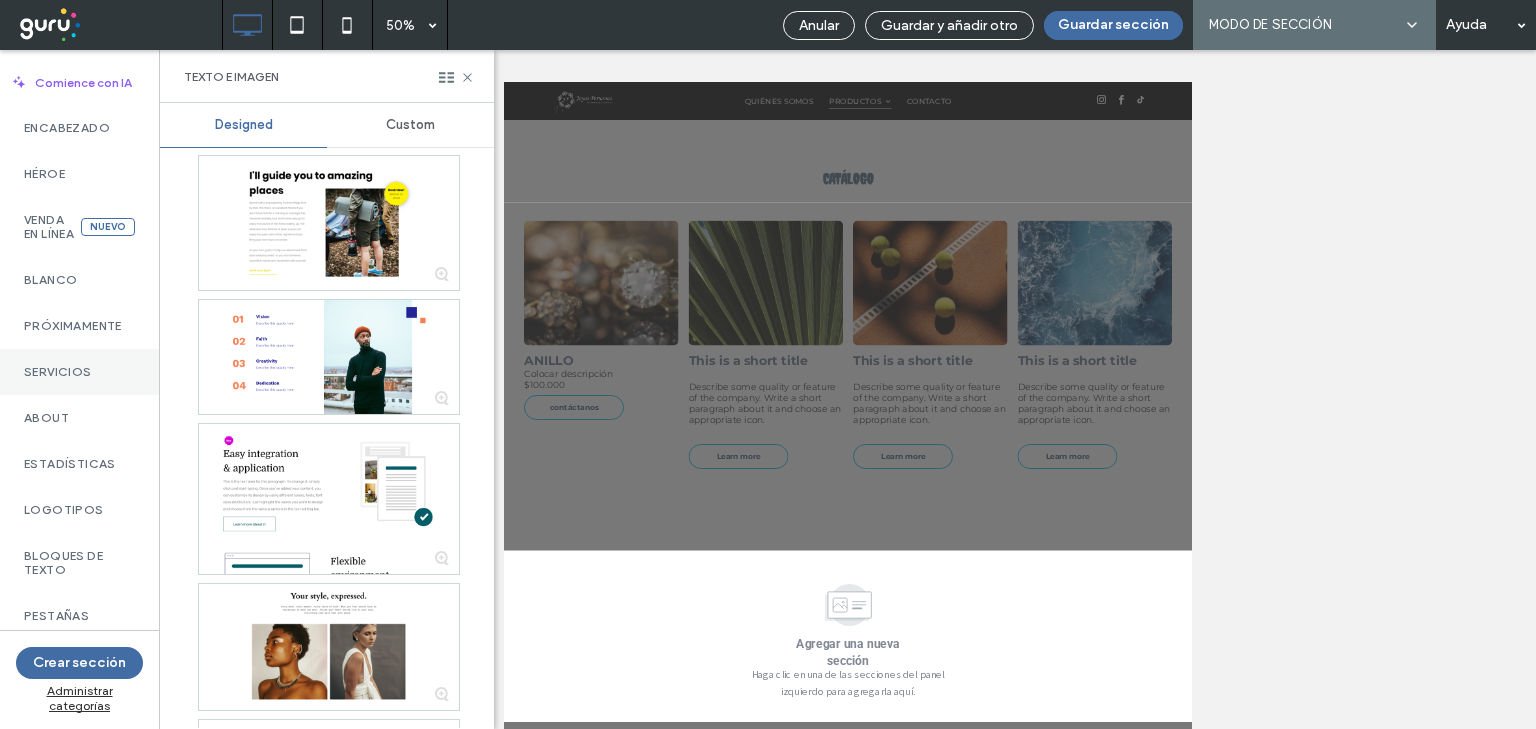 click on "Servicios" at bounding box center (79, 372) 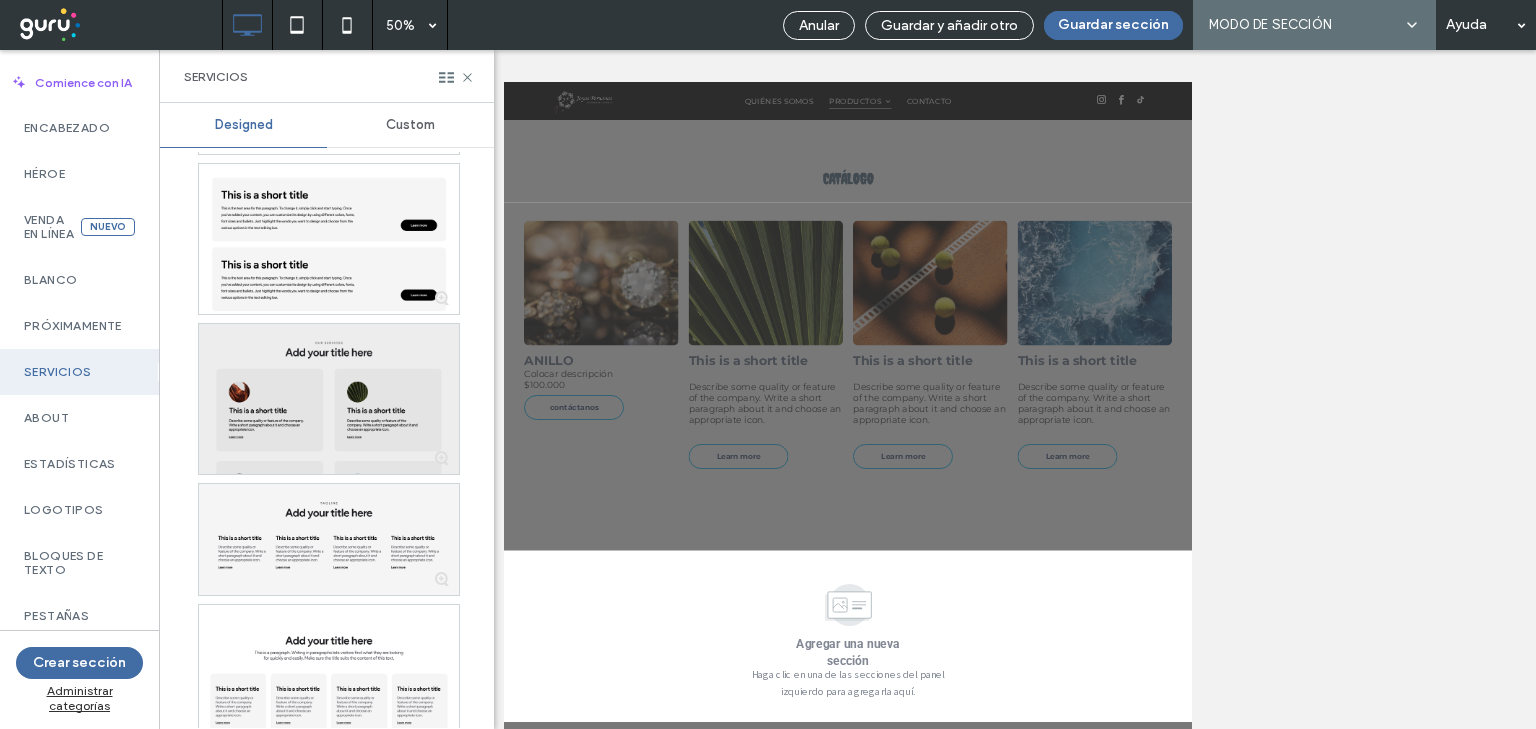 scroll, scrollTop: 2000, scrollLeft: 0, axis: vertical 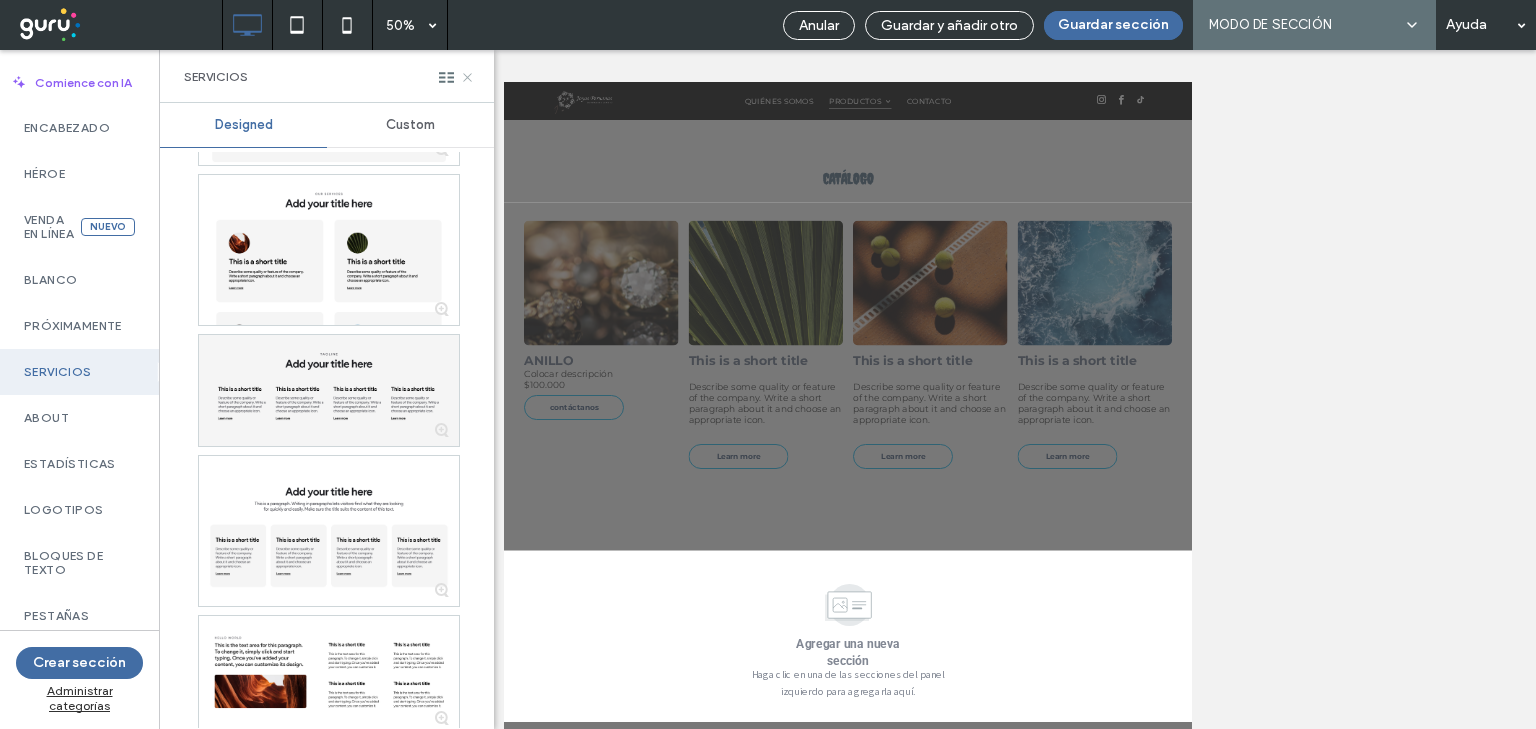 click 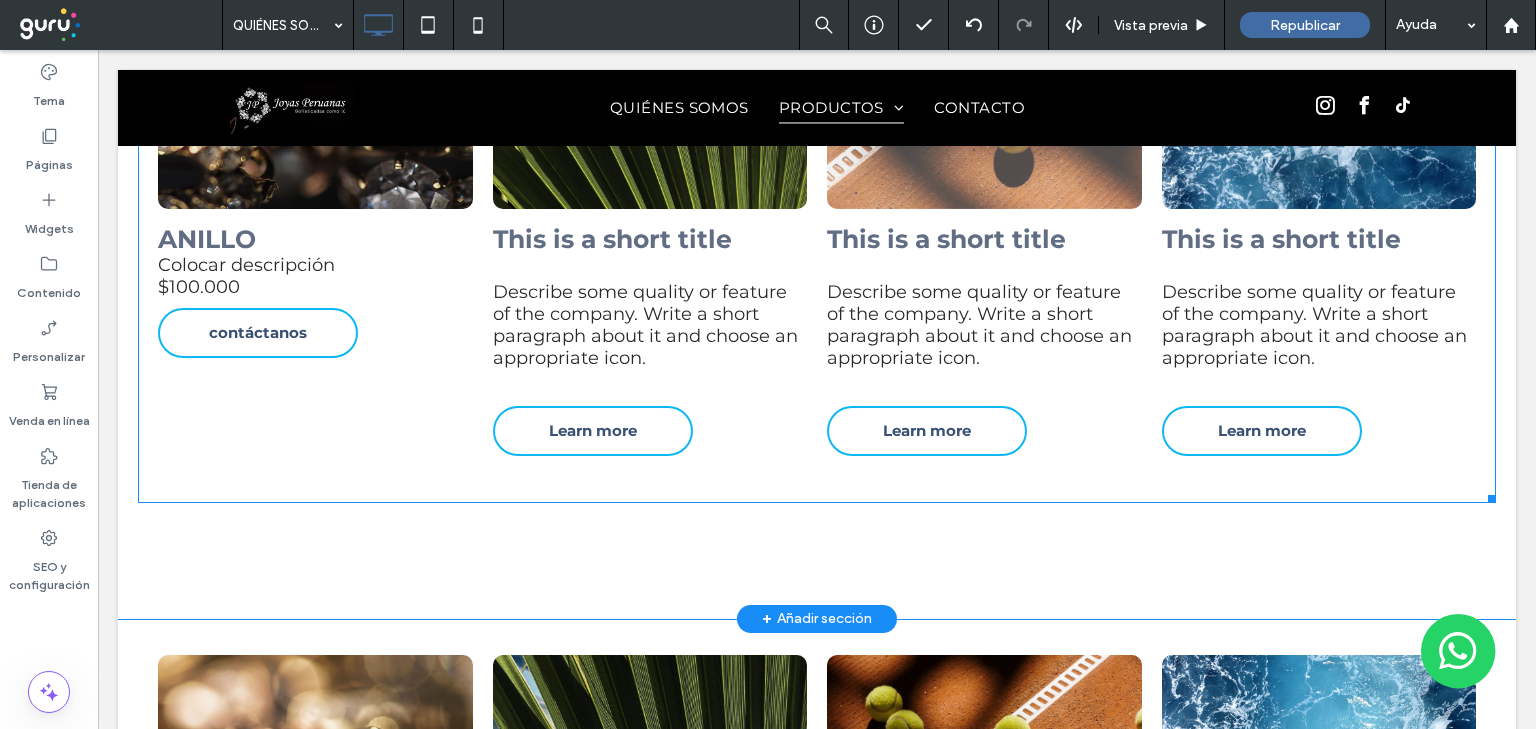 scroll, scrollTop: 2208, scrollLeft: 0, axis: vertical 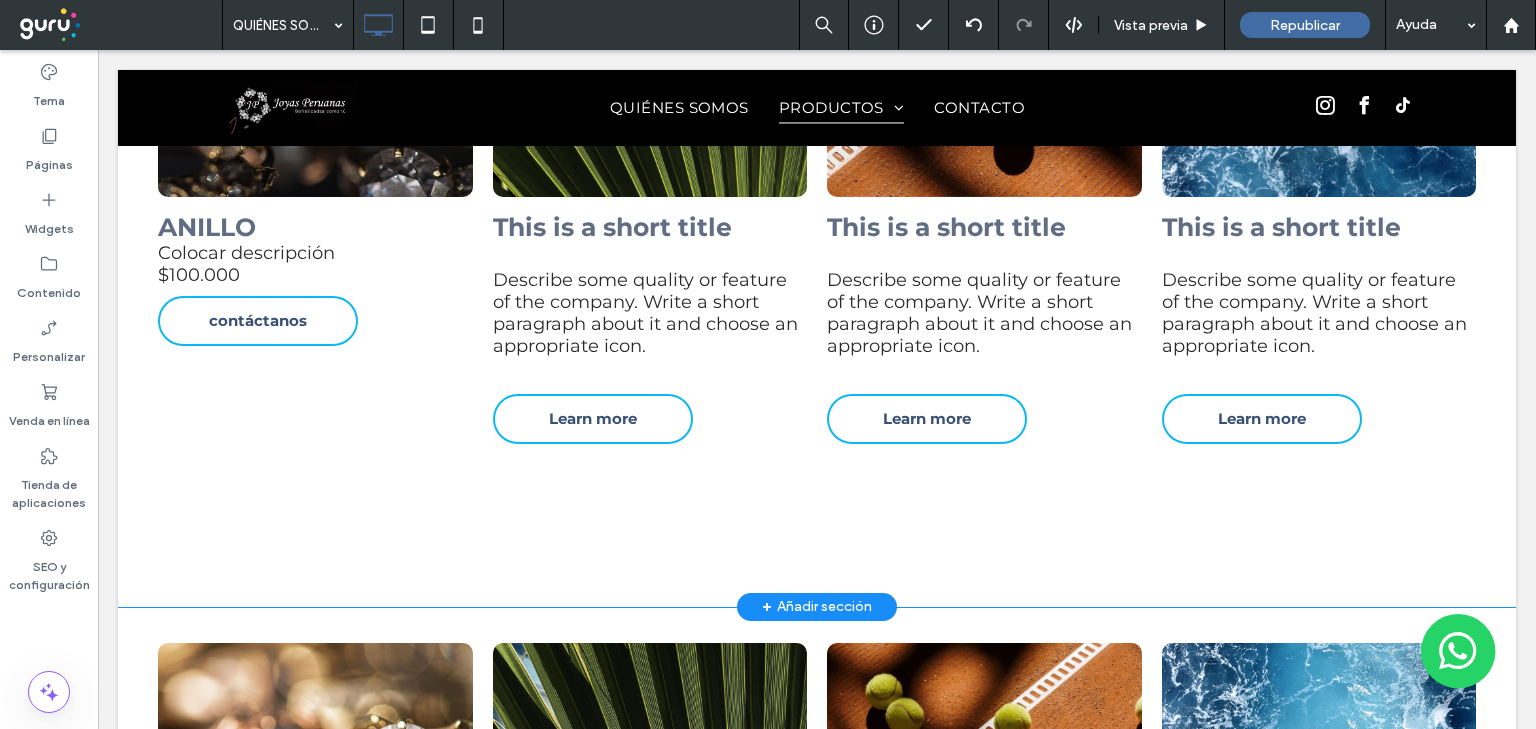click on "+ Añadir sección" at bounding box center [817, 607] 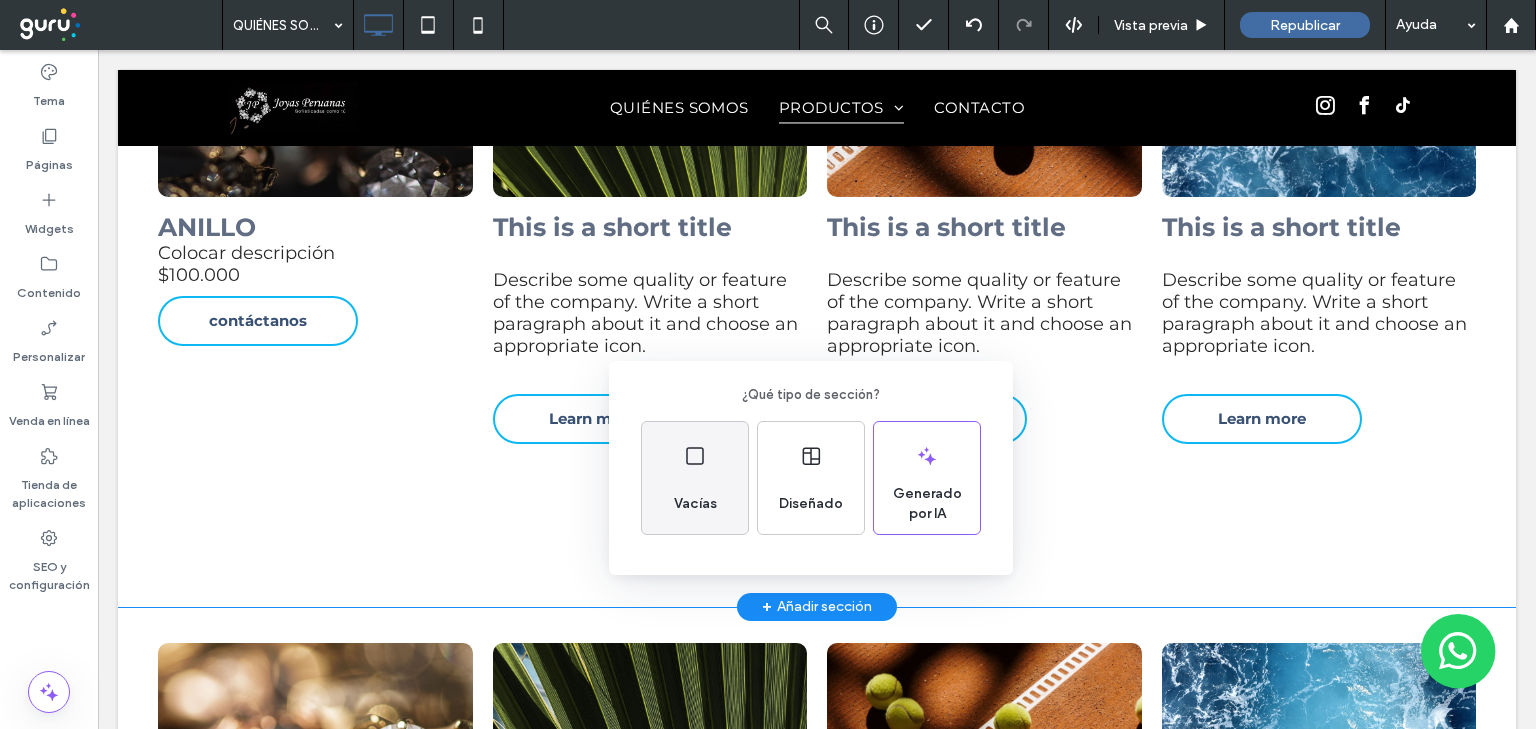 click on "Vacías" at bounding box center (695, 504) 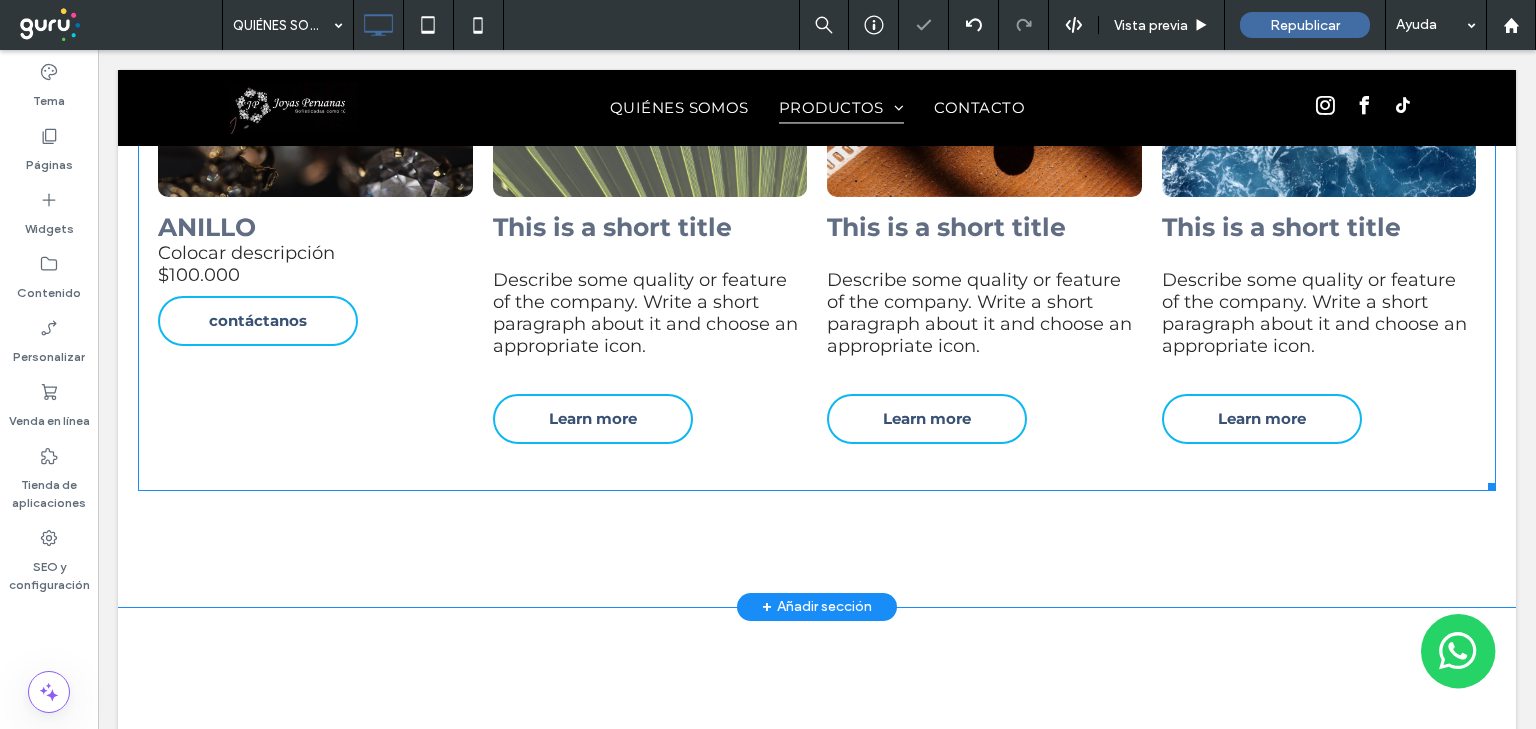 scroll, scrollTop: 2448, scrollLeft: 0, axis: vertical 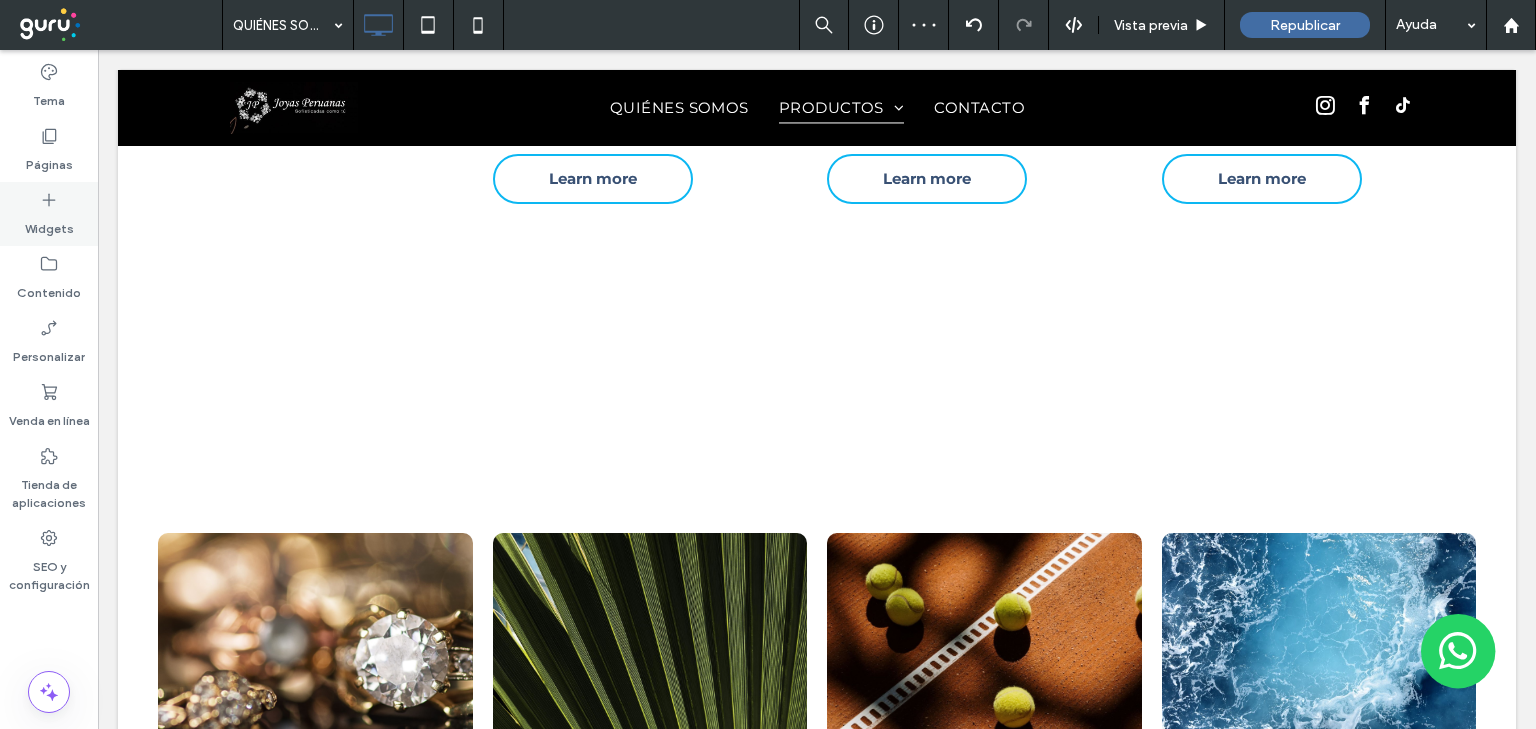 click 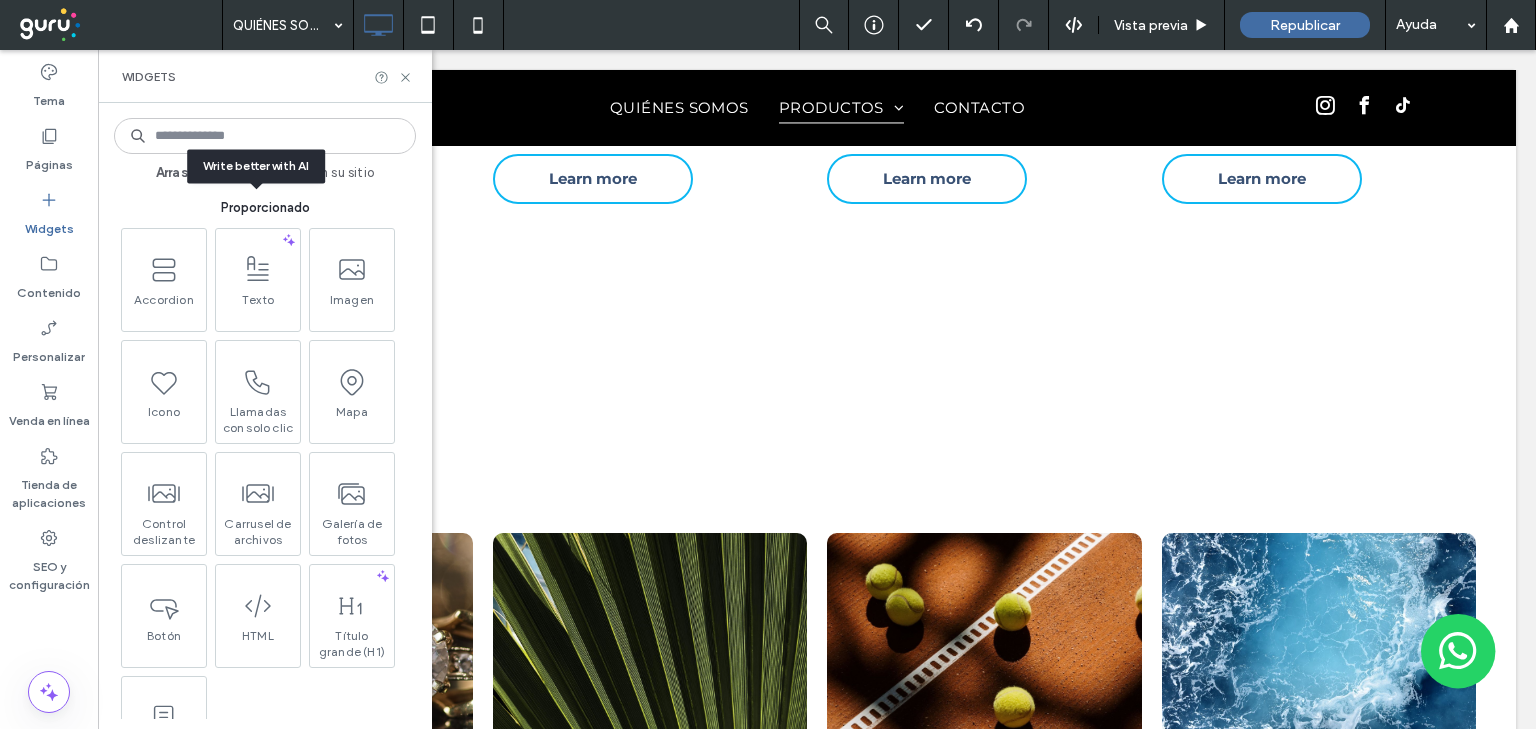 scroll, scrollTop: 320, scrollLeft: 0, axis: vertical 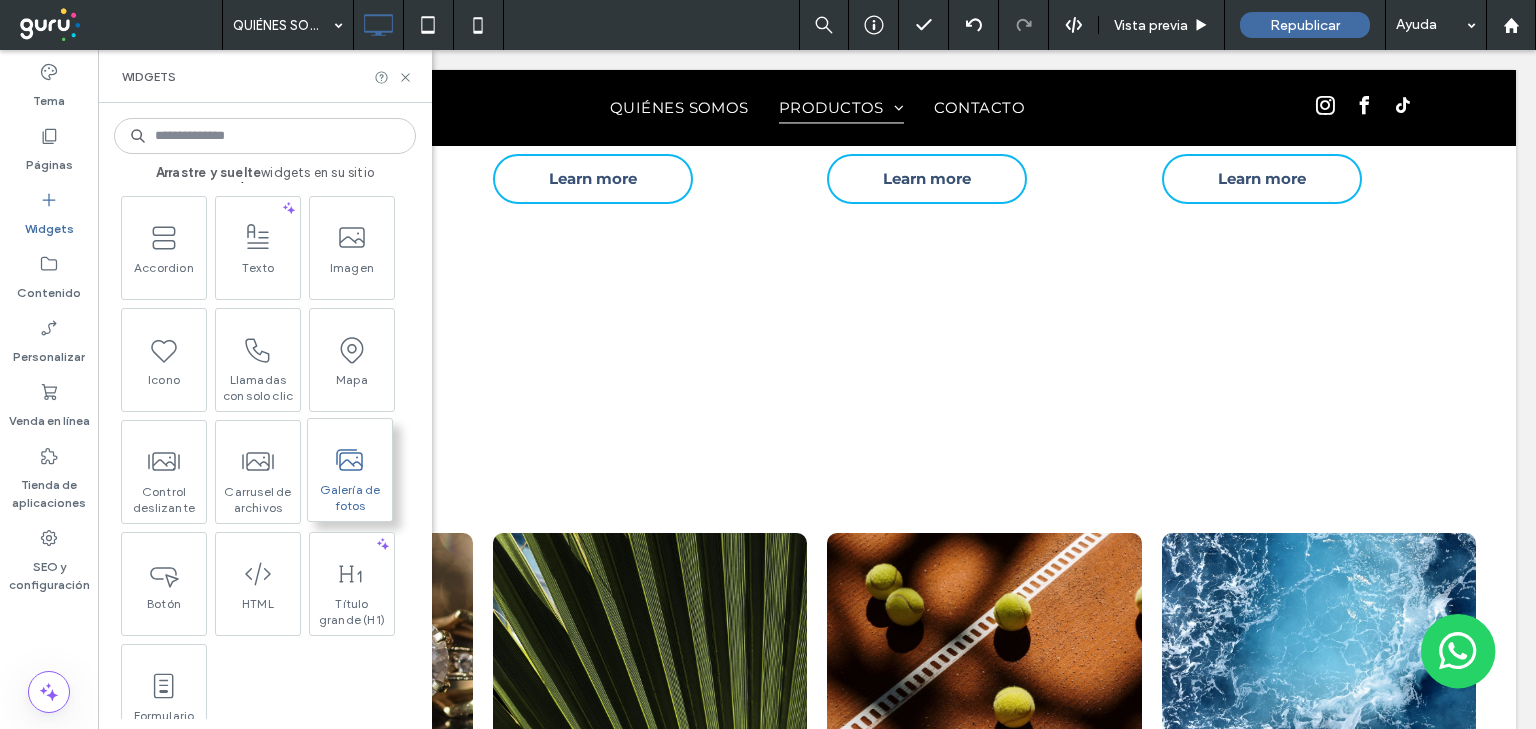 click 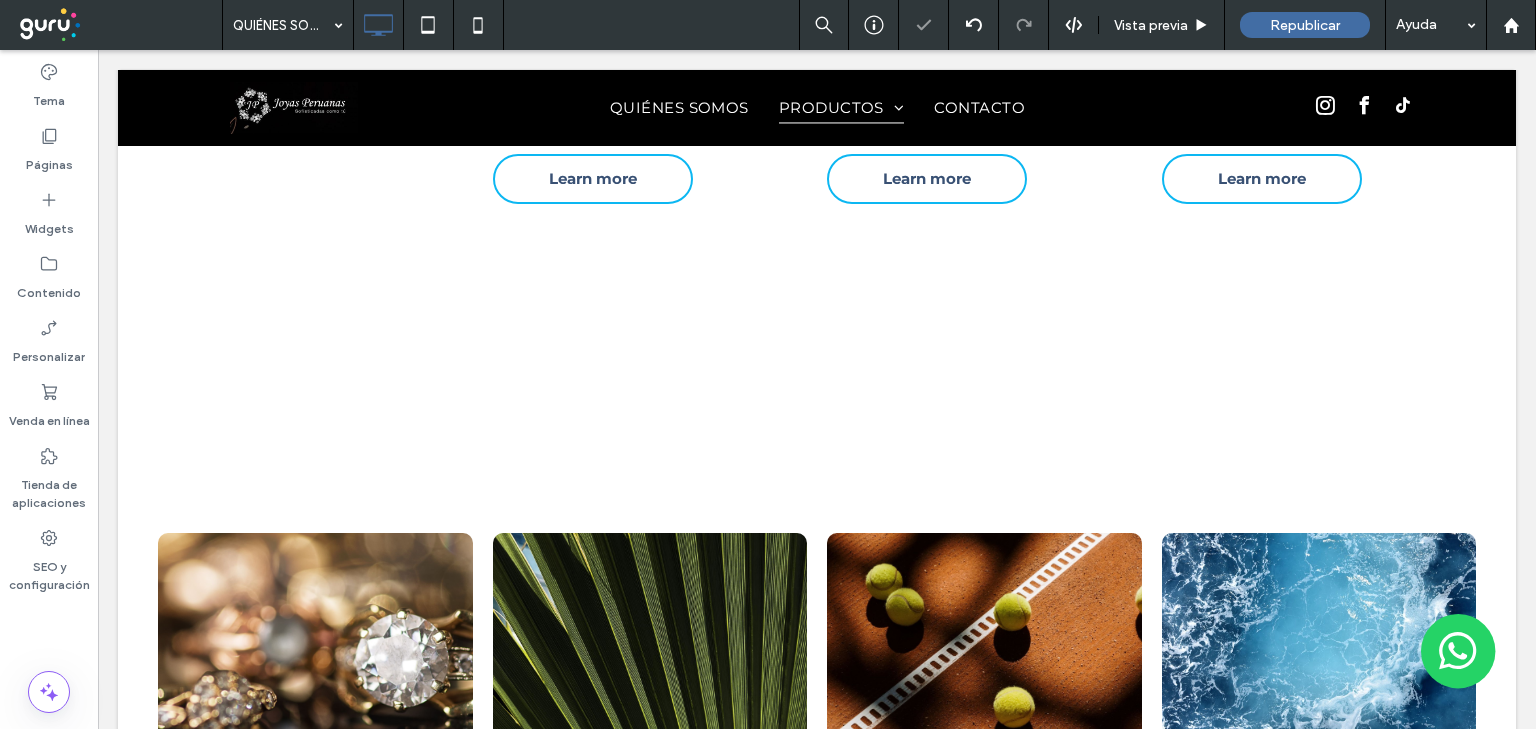 scroll, scrollTop: 2759, scrollLeft: 0, axis: vertical 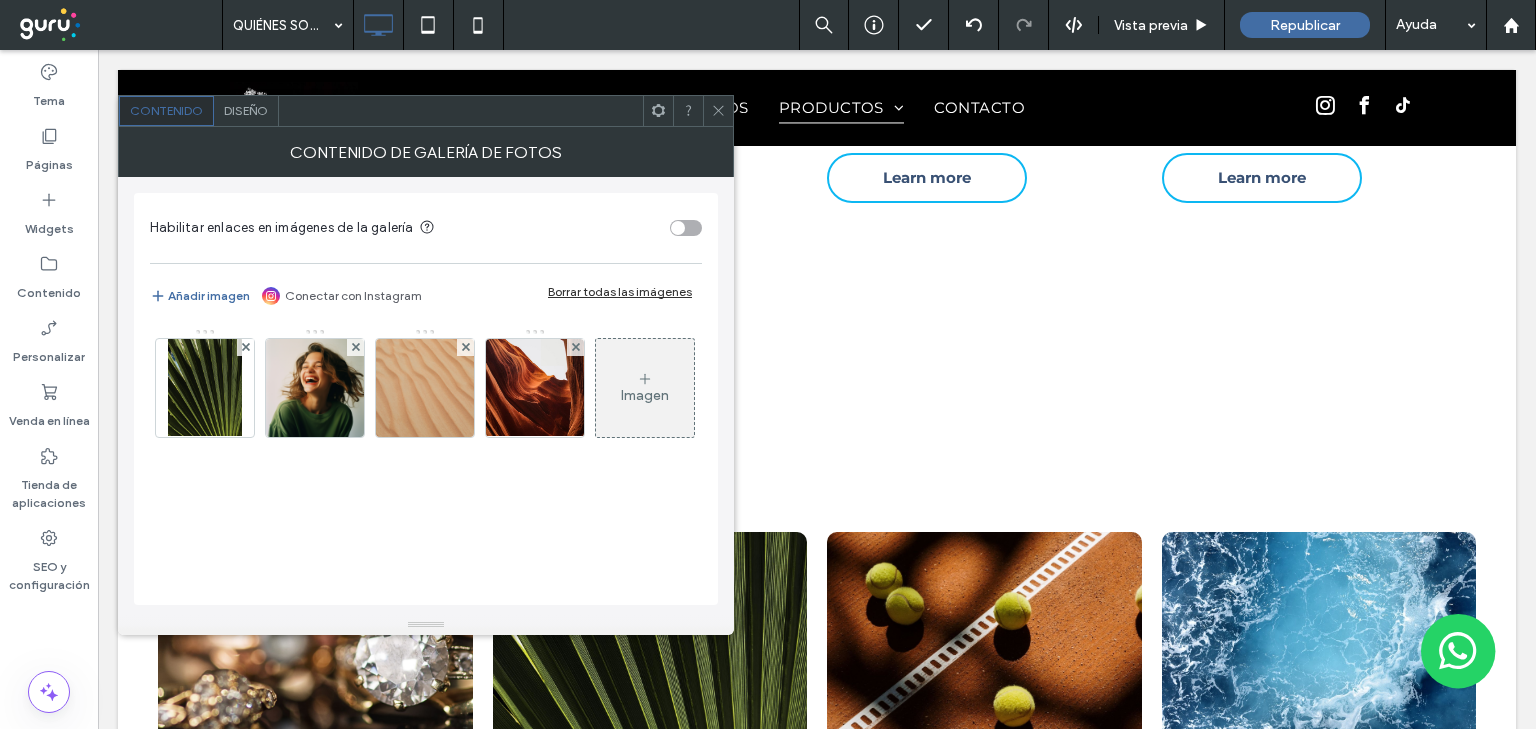 click 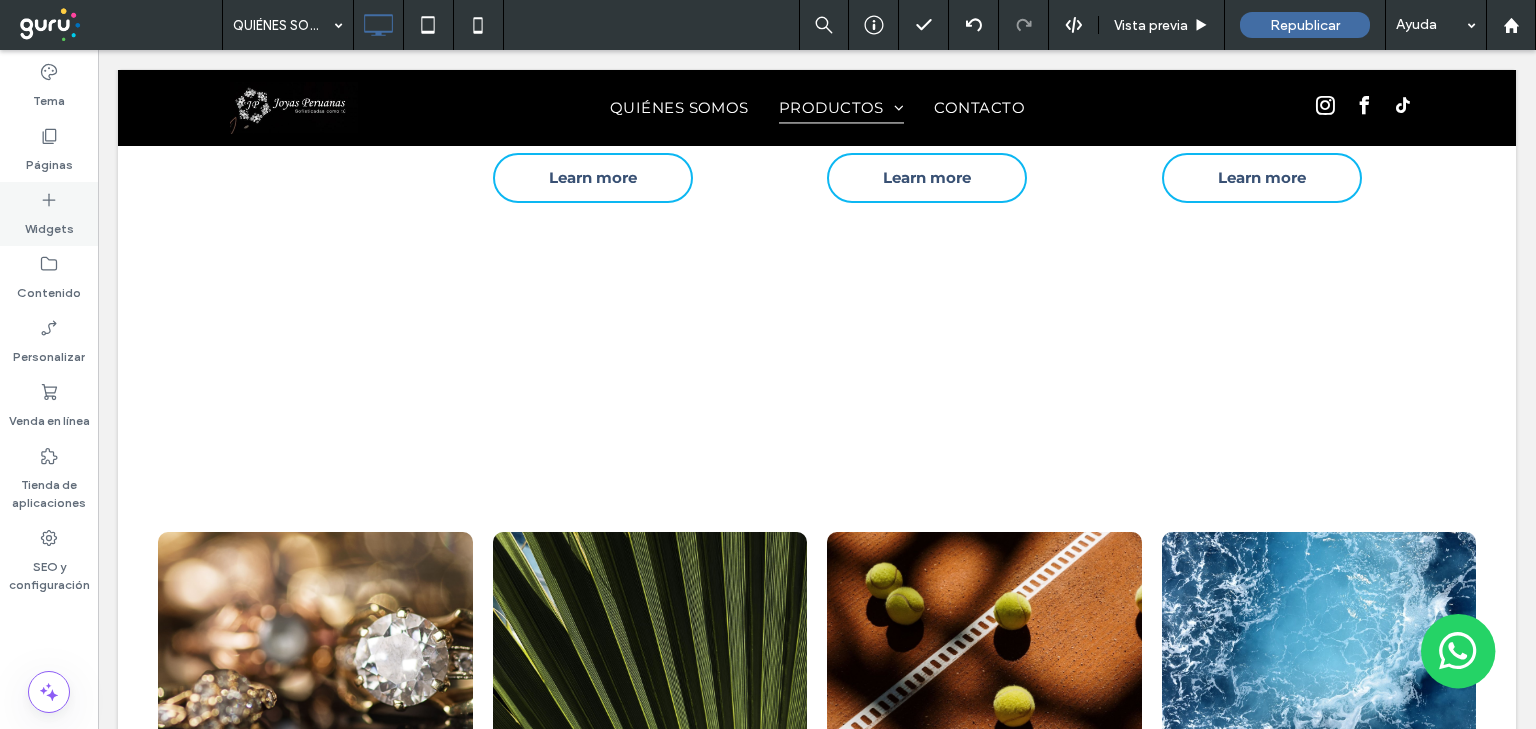 click on "Widgets" at bounding box center (49, 224) 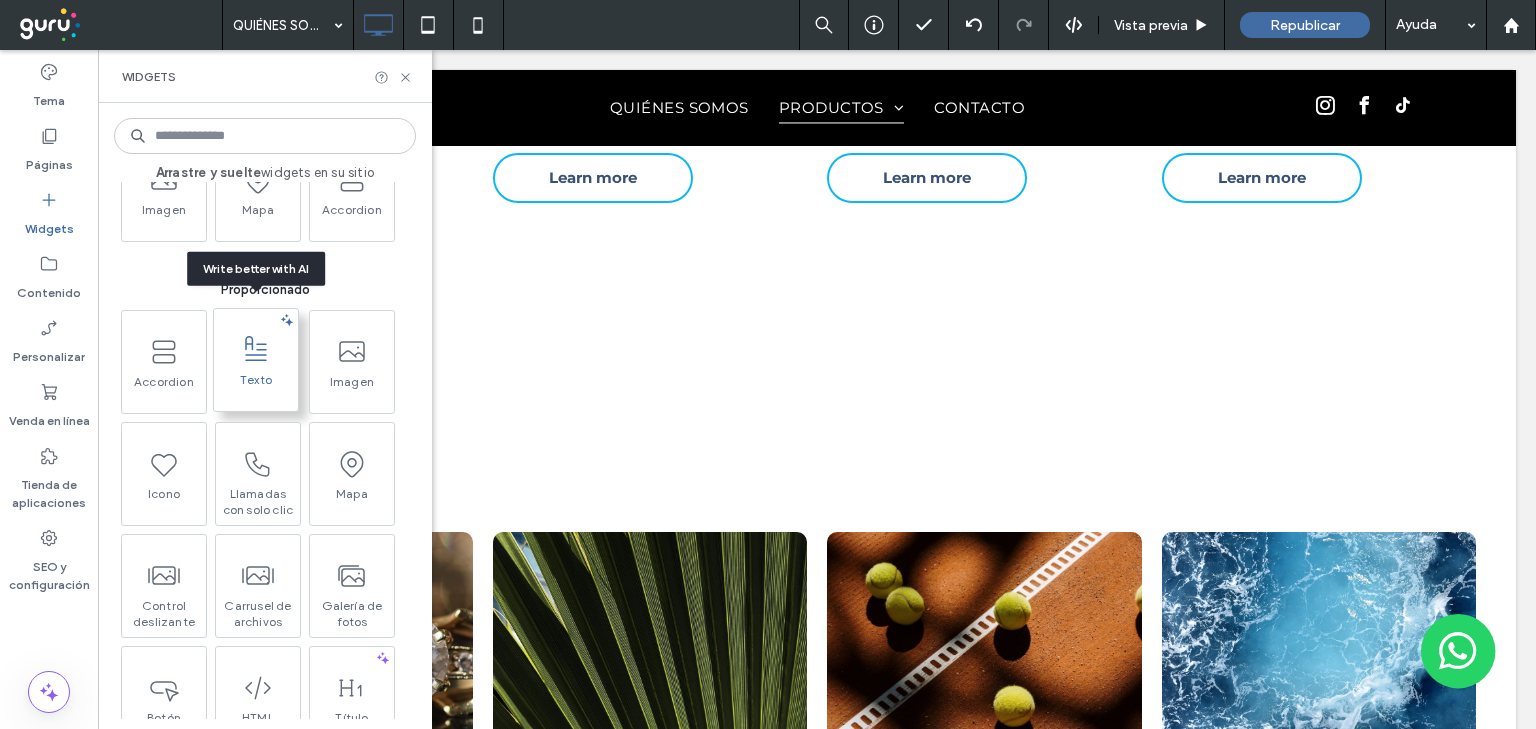 scroll, scrollTop: 240, scrollLeft: 0, axis: vertical 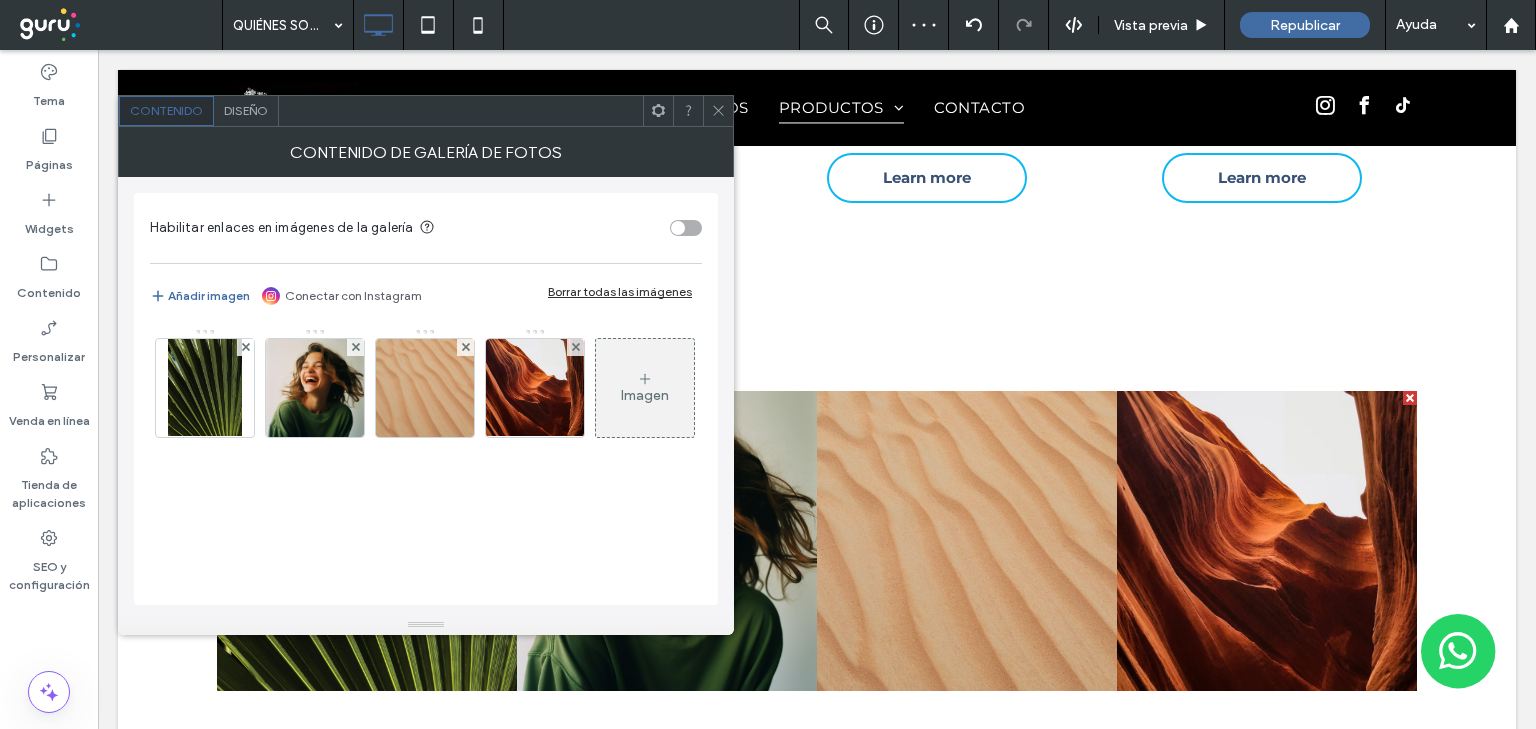 click at bounding box center (718, 111) 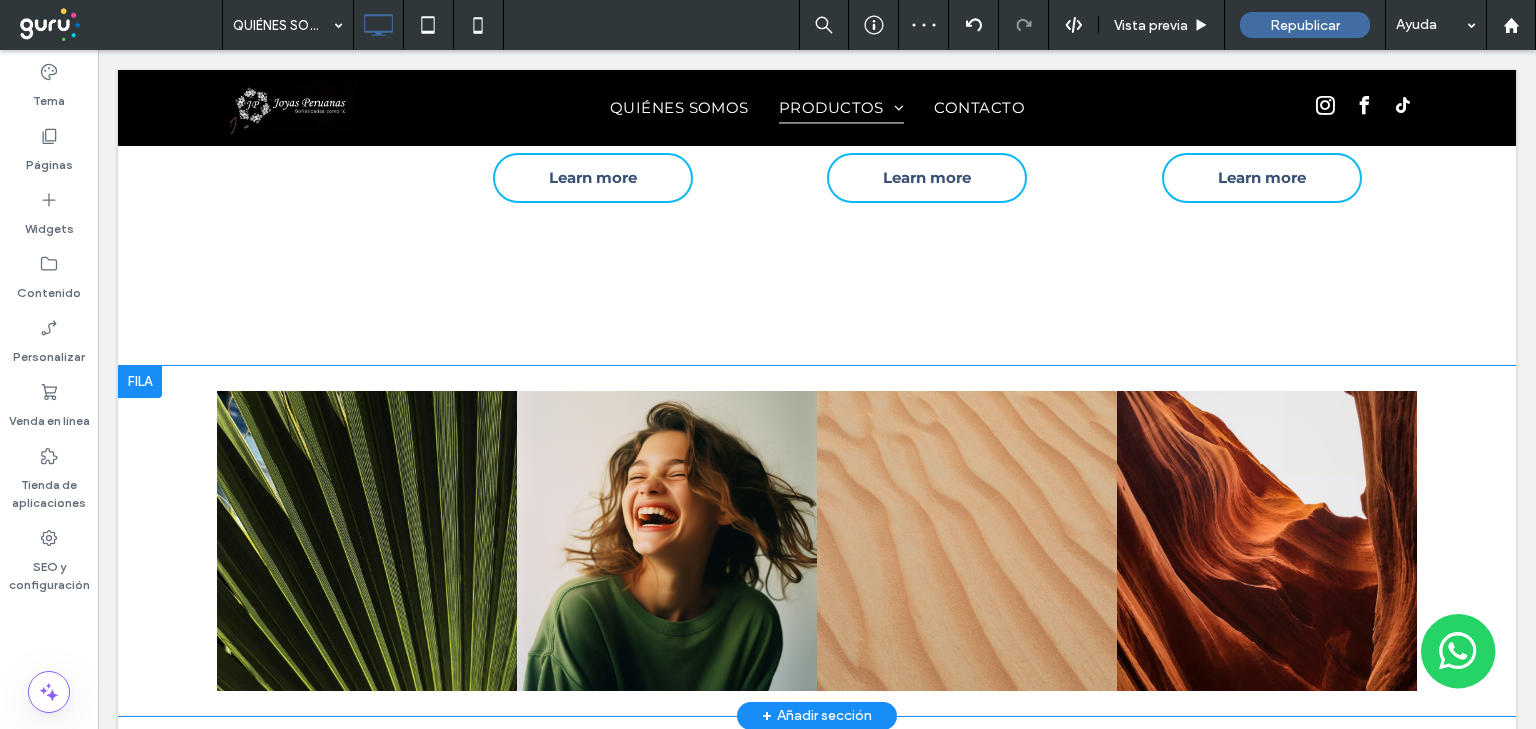 click at bounding box center (140, 382) 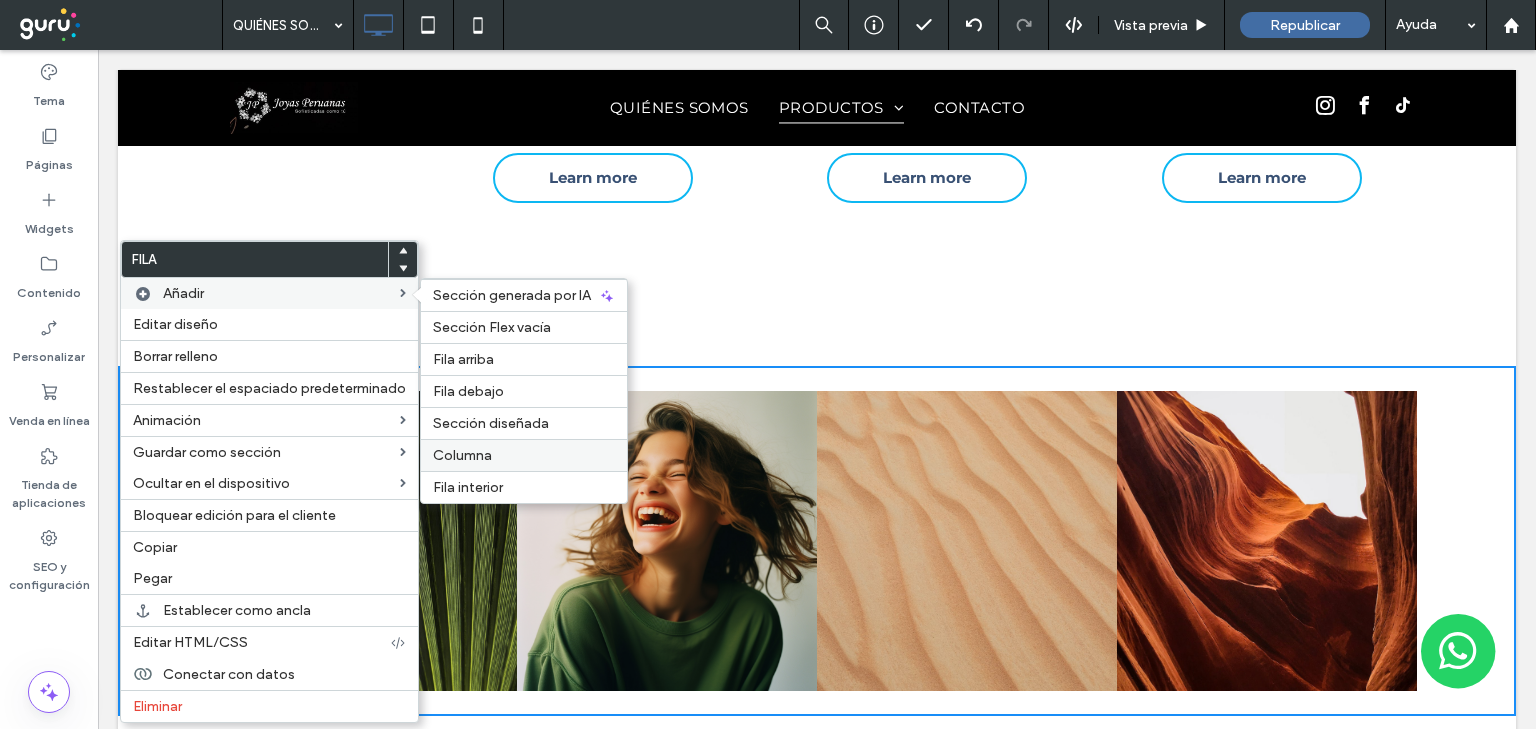 click on "Columna" at bounding box center (462, 455) 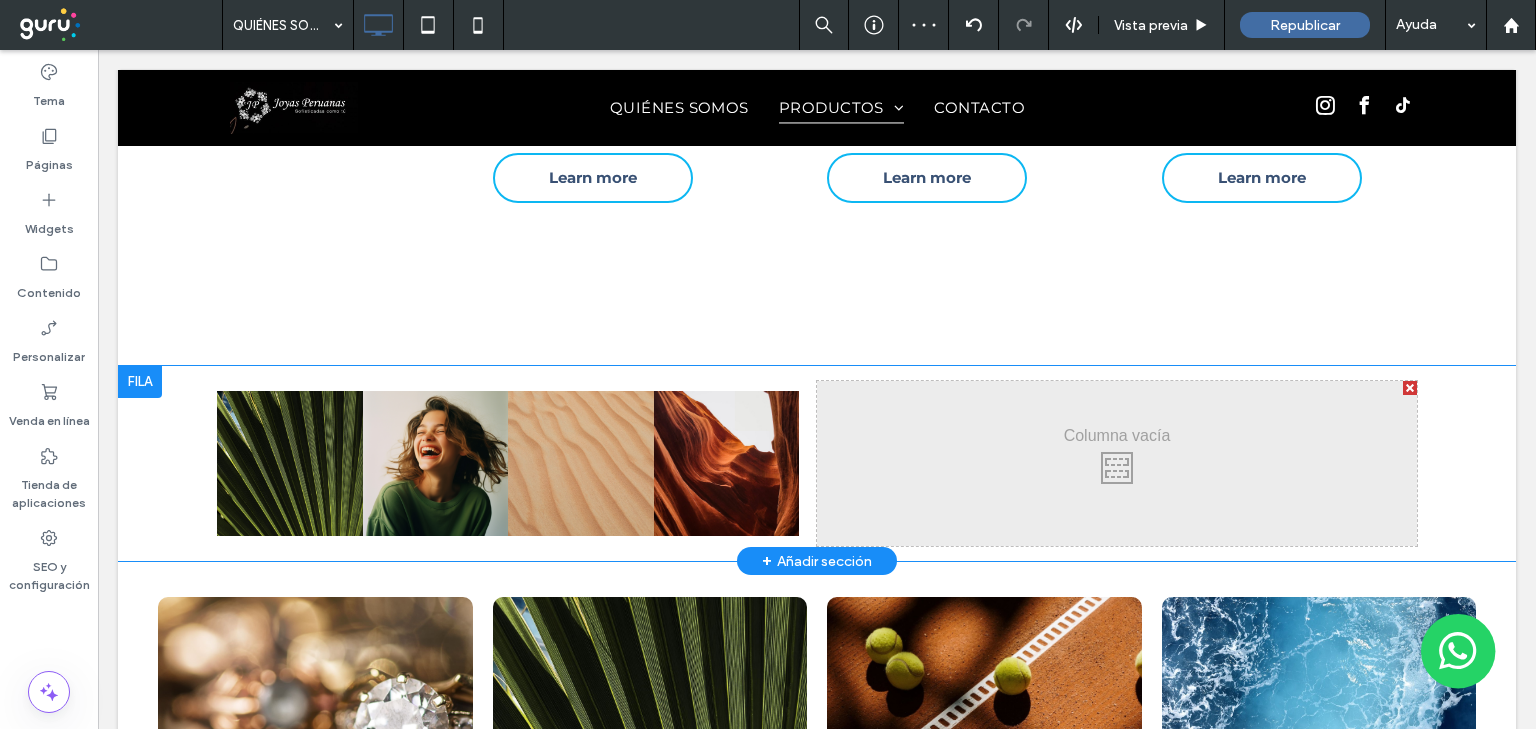click at bounding box center [140, 382] 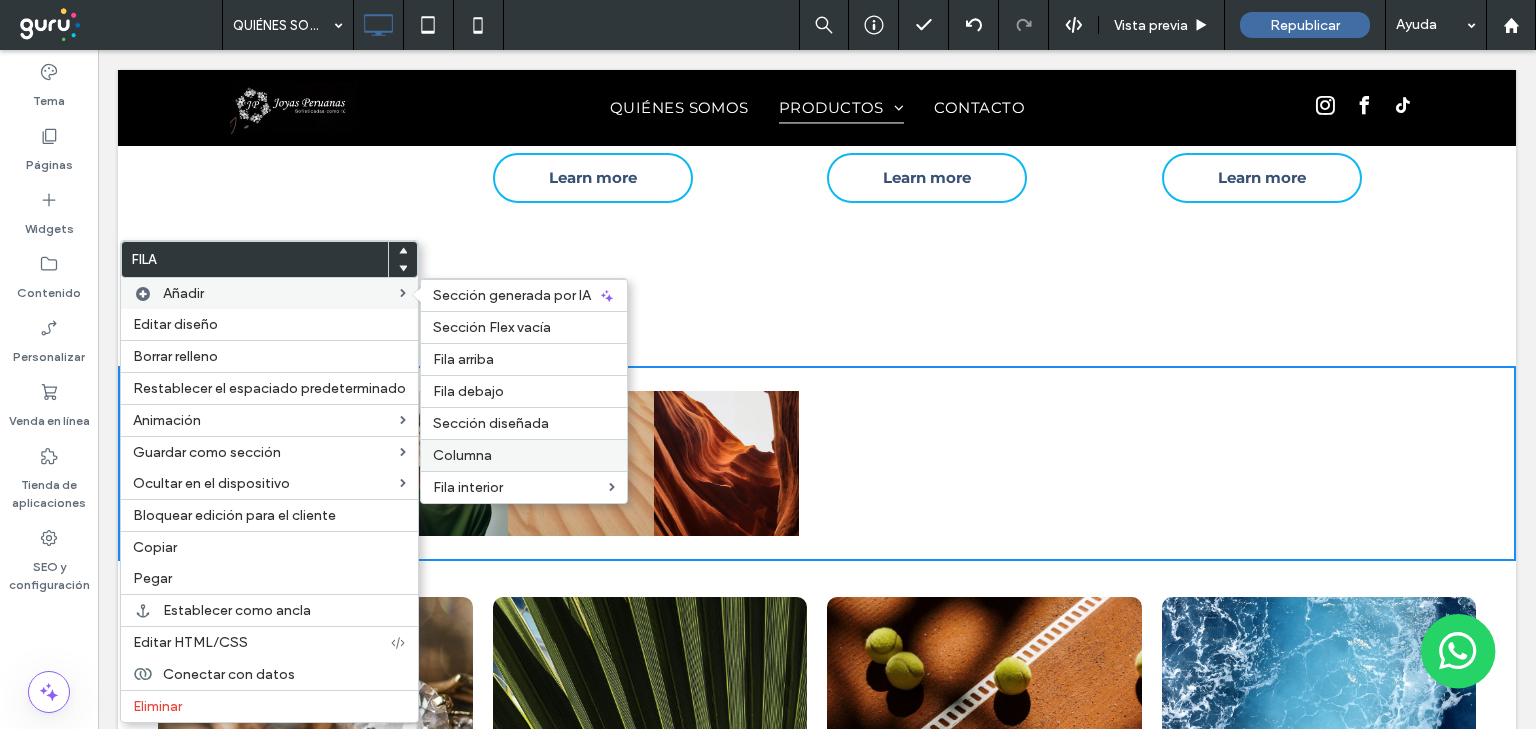 click on "Columna" at bounding box center [462, 455] 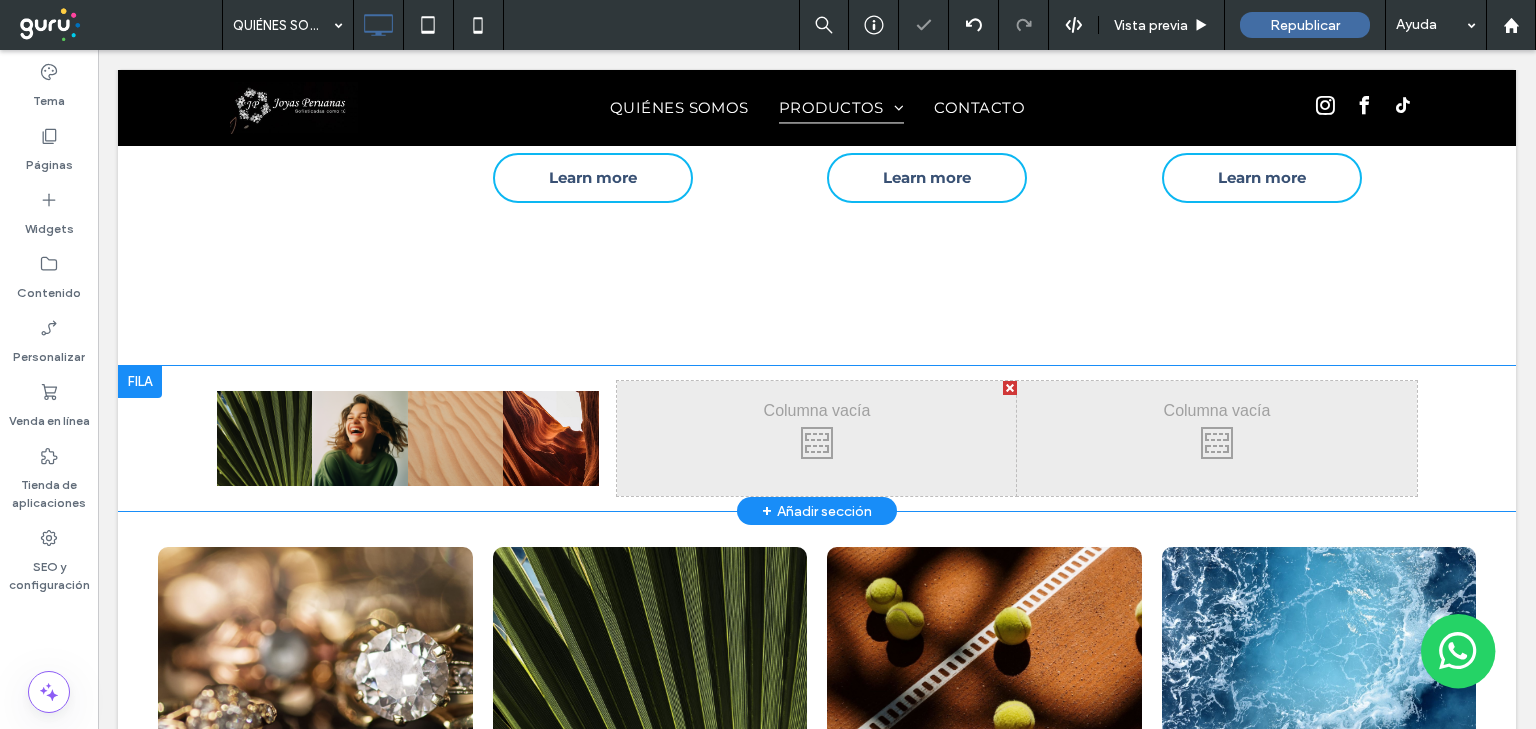 click at bounding box center (140, 382) 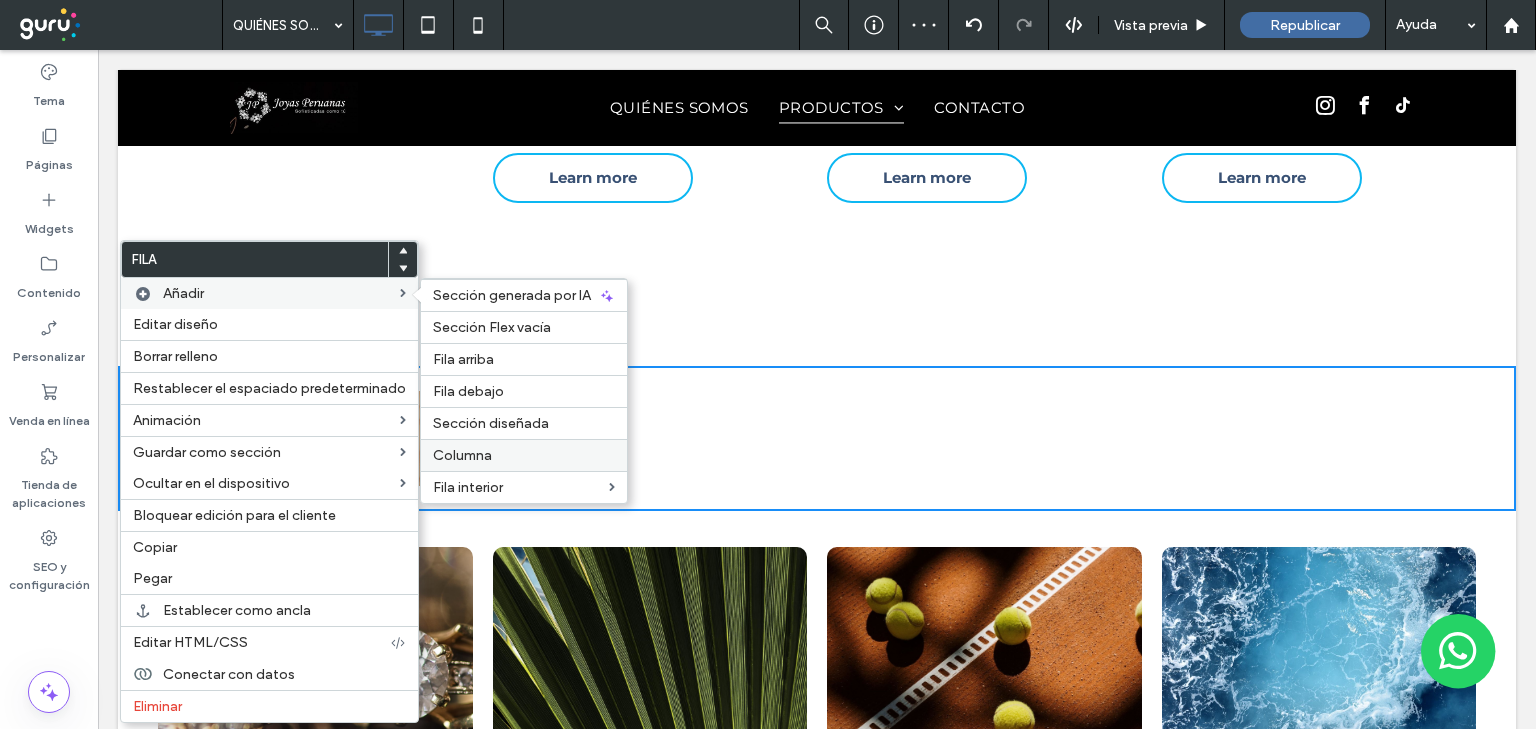 click on "Columna" at bounding box center [462, 455] 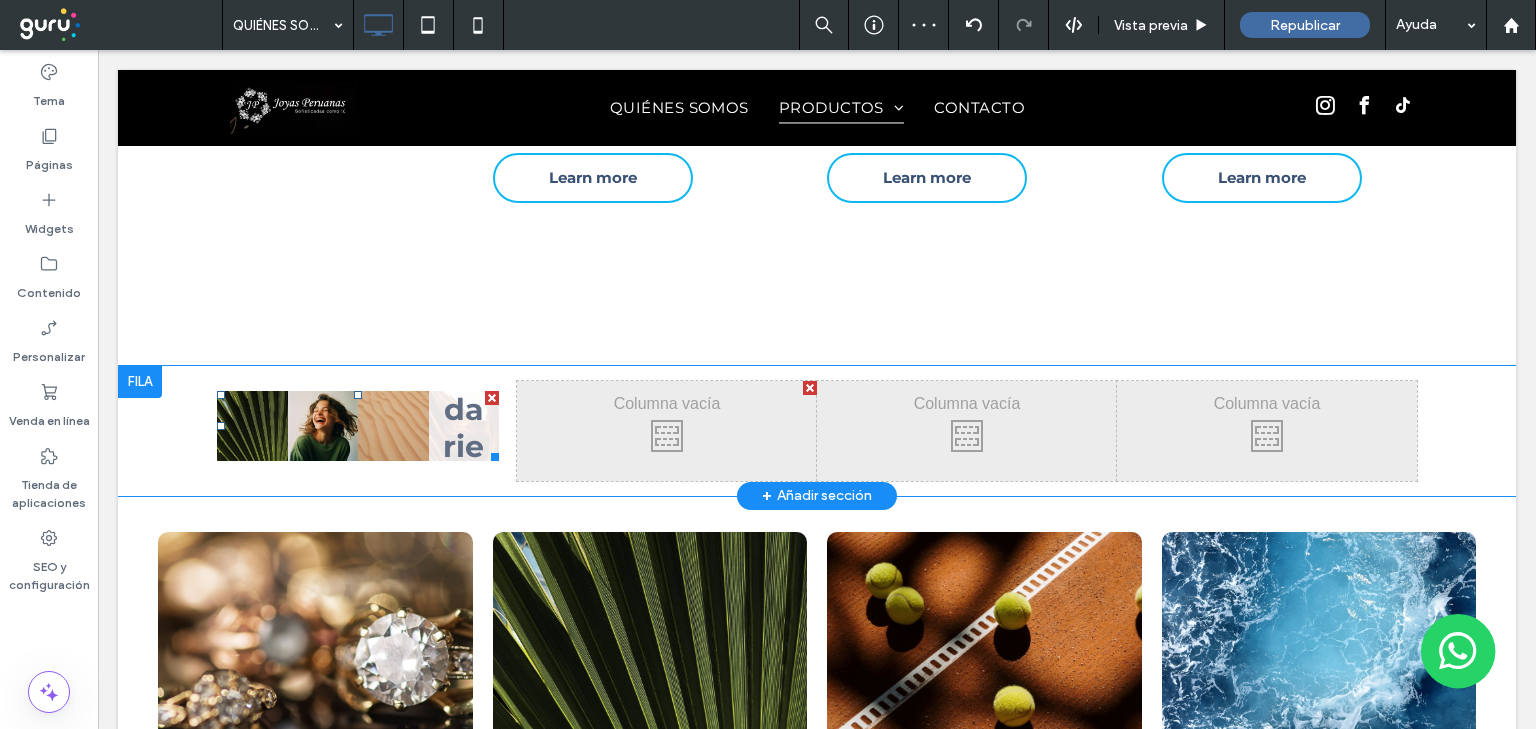 scroll, scrollTop: 2839, scrollLeft: 0, axis: vertical 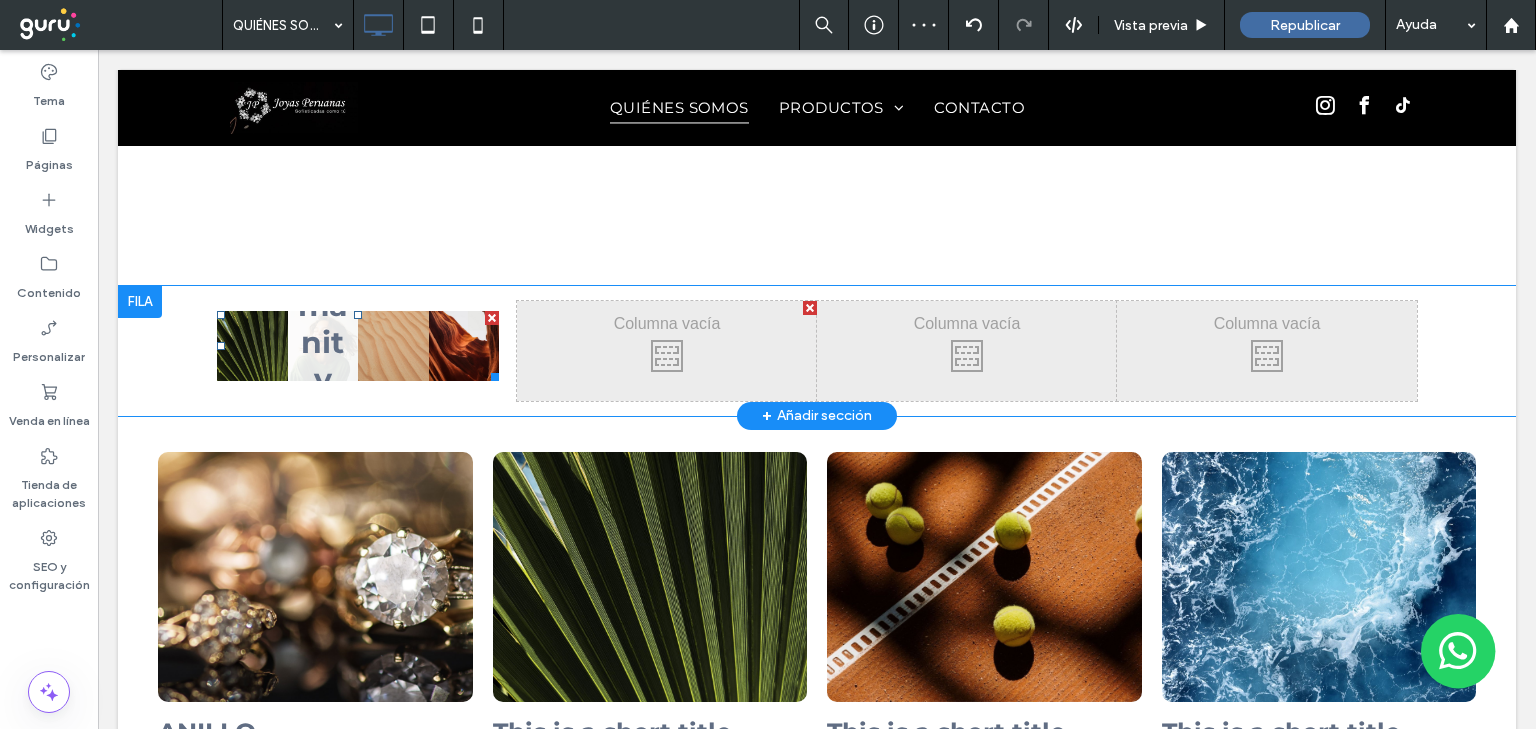 click at bounding box center [323, 346] 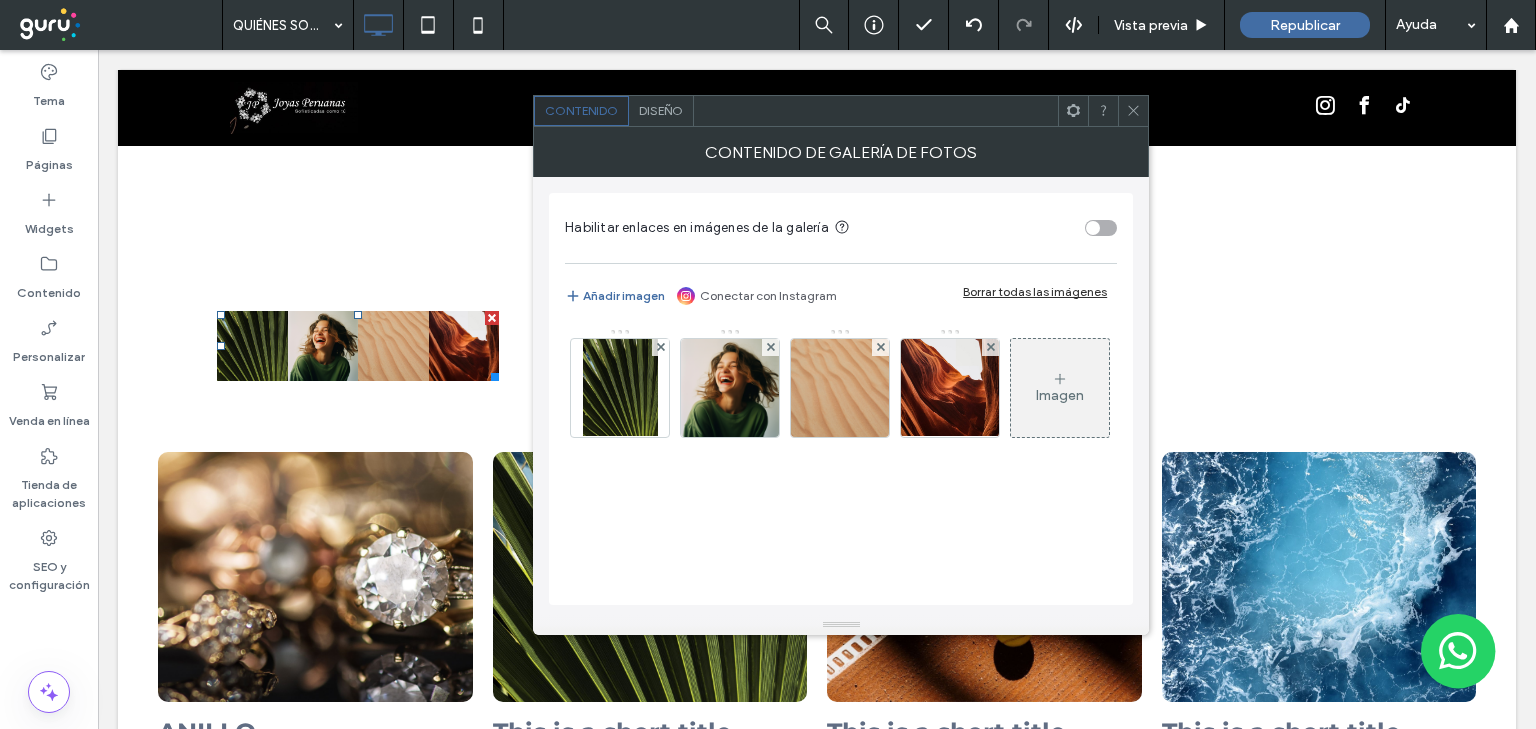 click on "Diseño" at bounding box center (661, 110) 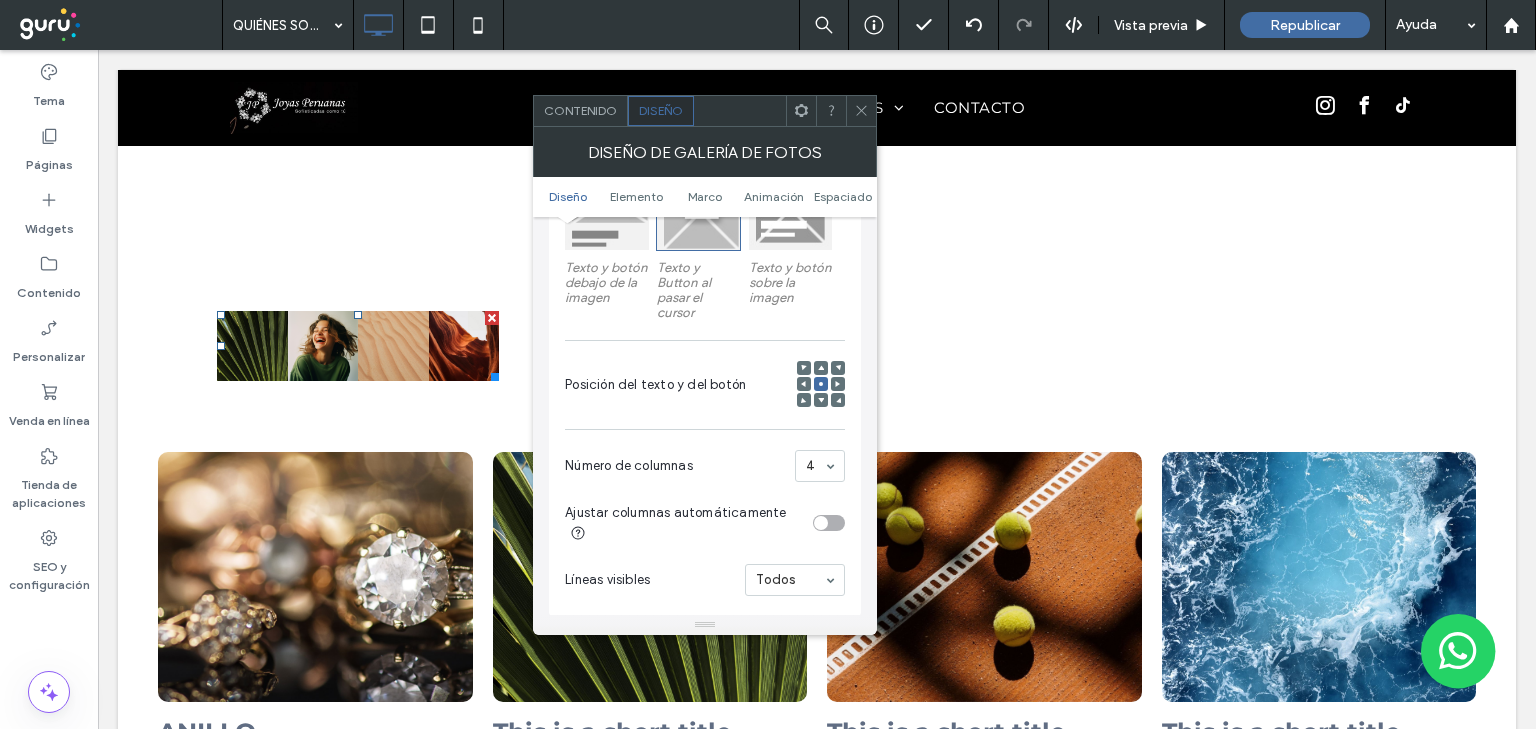 scroll, scrollTop: 400, scrollLeft: 0, axis: vertical 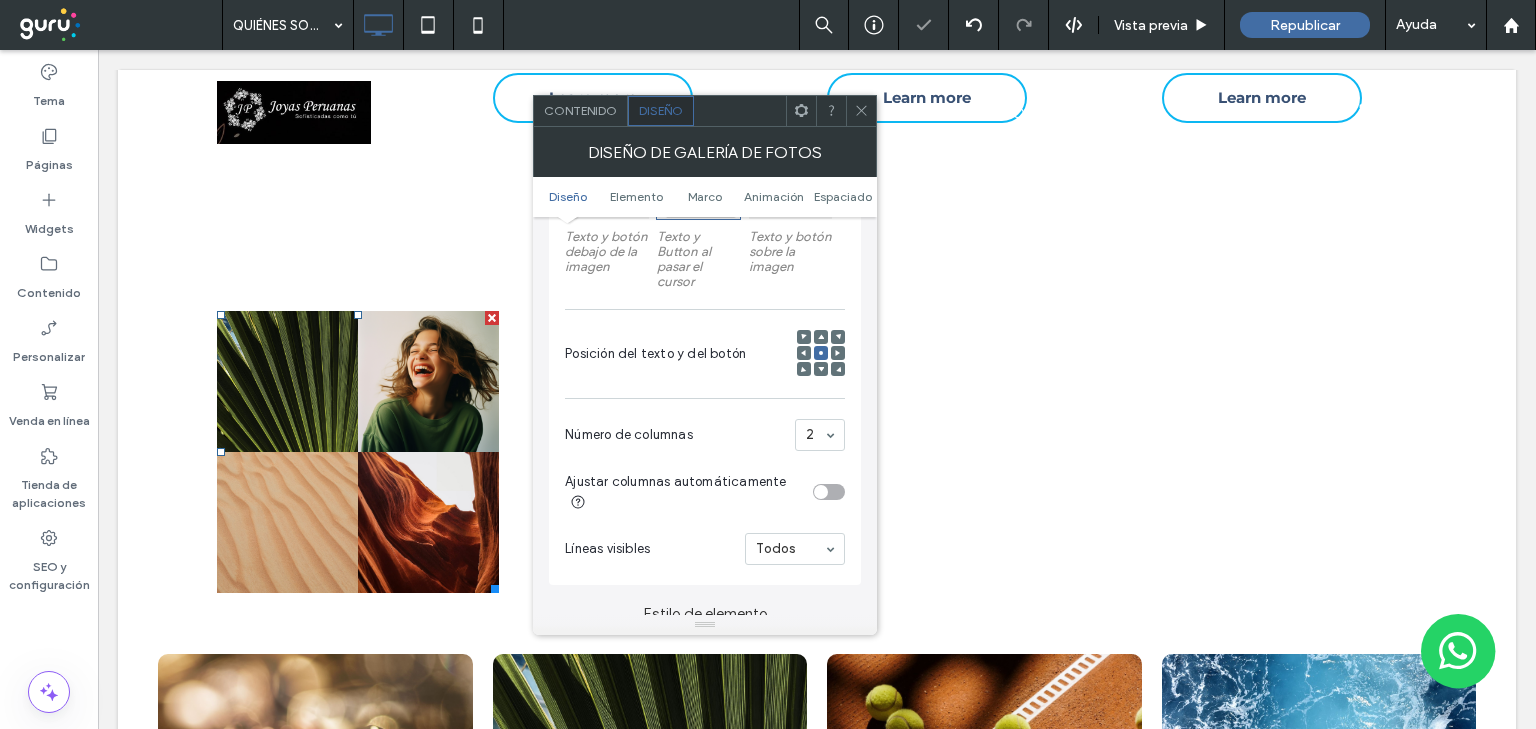 click 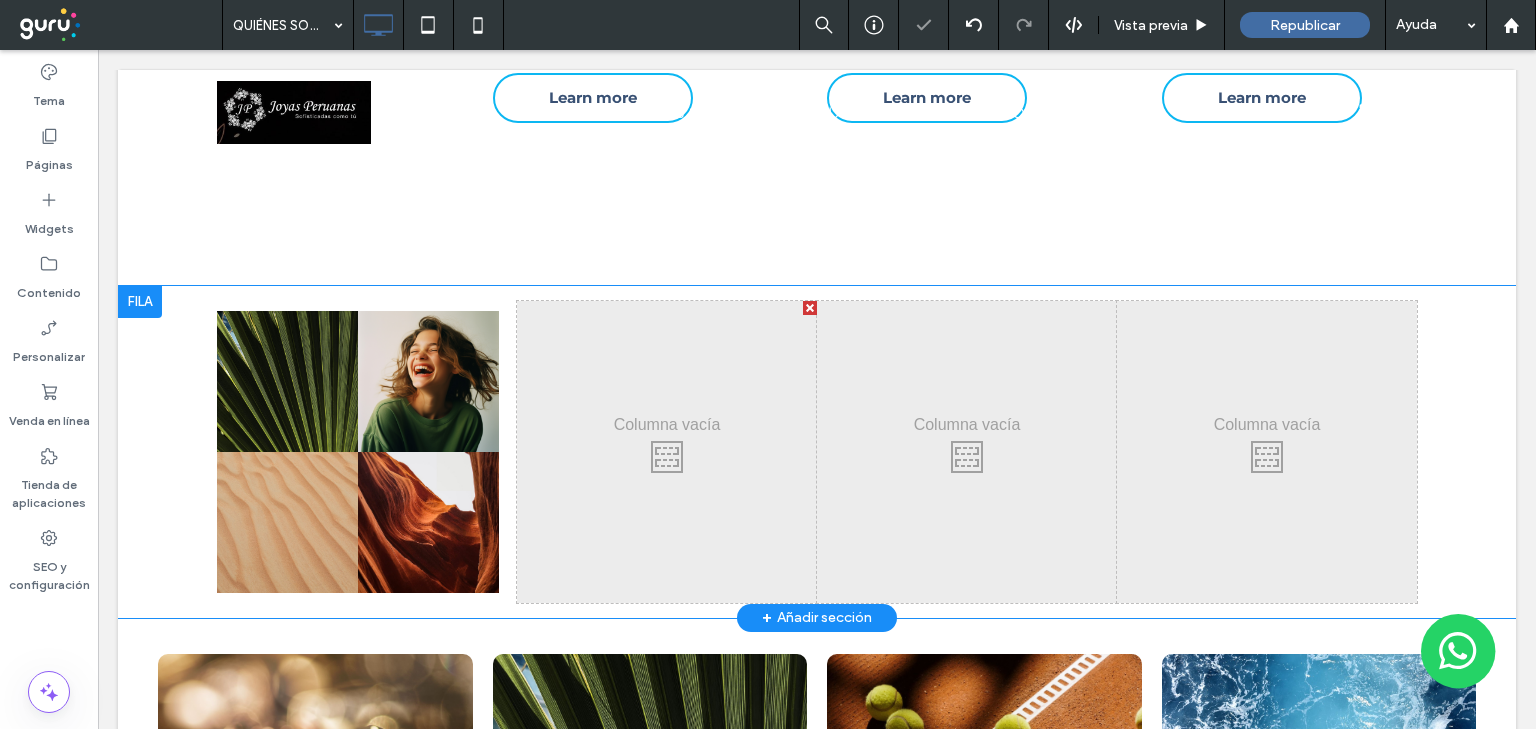 click on "Click To Paste     Click To Paste" at bounding box center (667, 452) 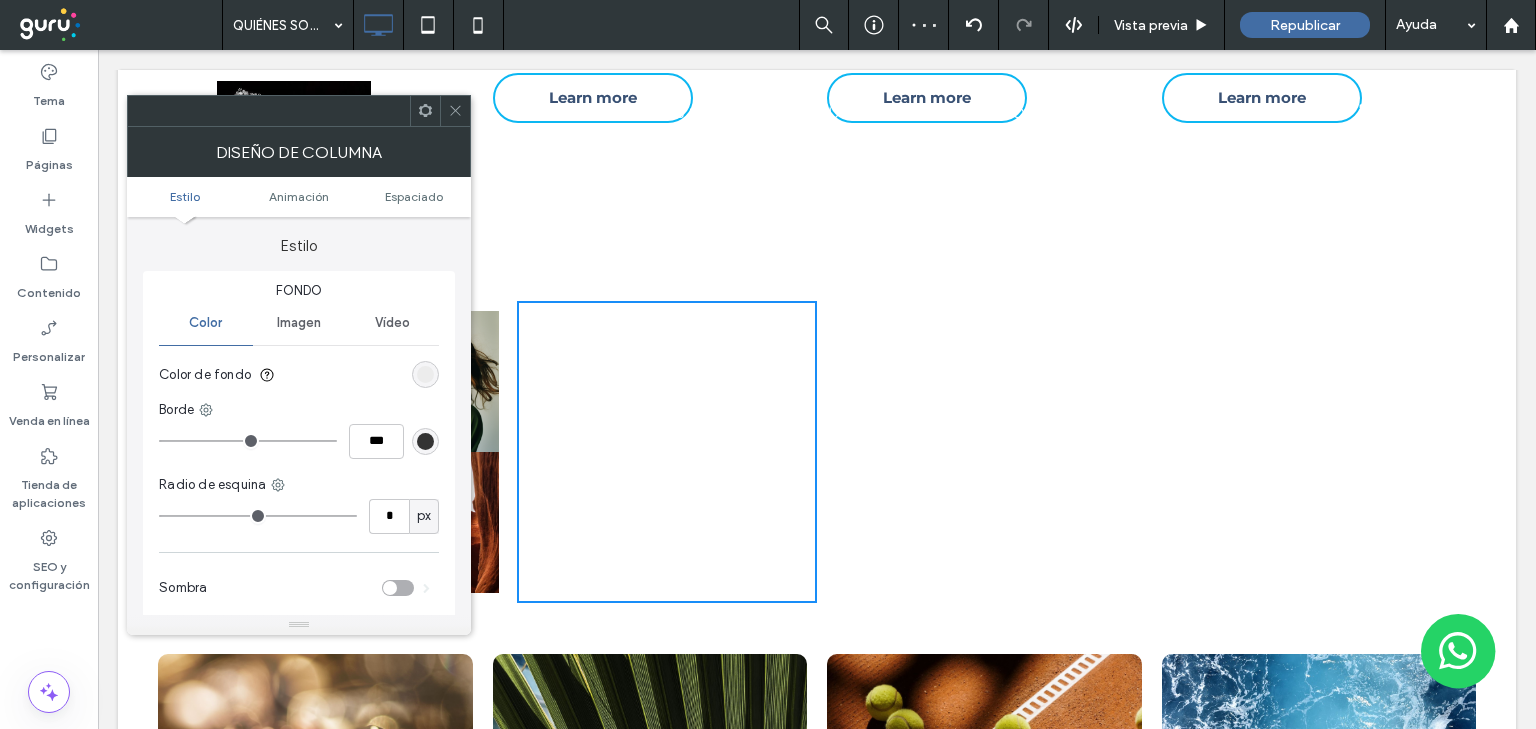 click at bounding box center [455, 111] 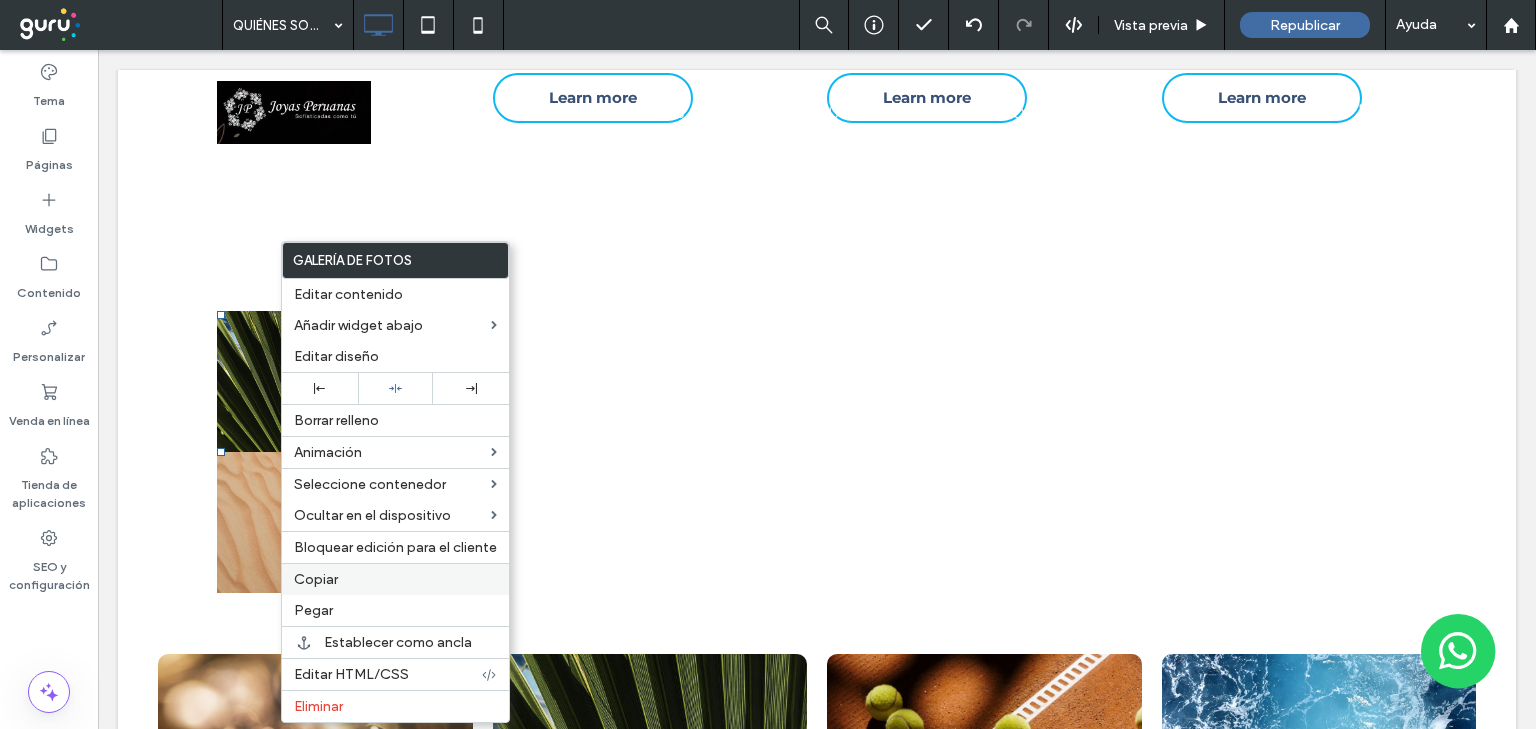 click on "Copiar" at bounding box center [316, 579] 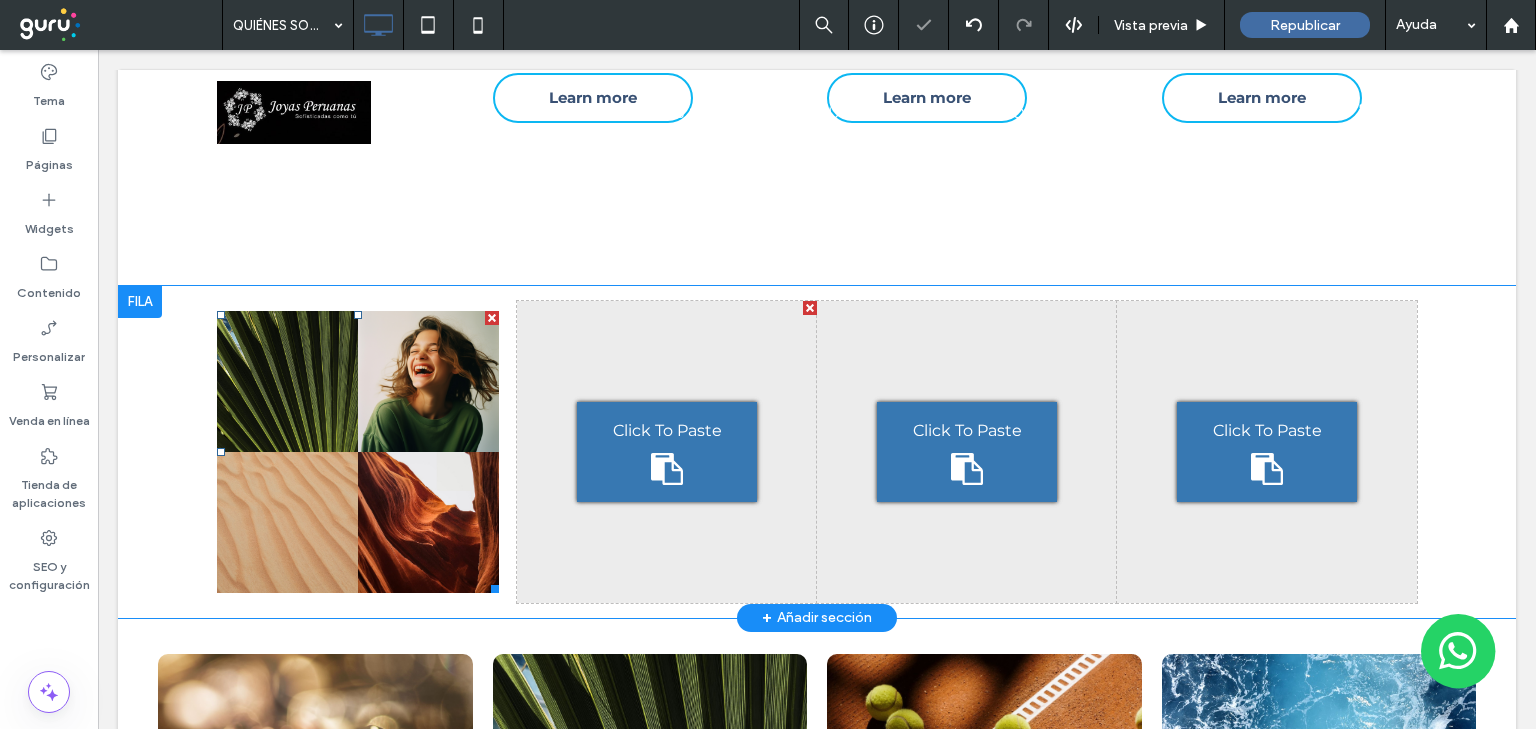 drag, startPoint x: 683, startPoint y: 432, endPoint x: 782, endPoint y: 482, distance: 110.909874 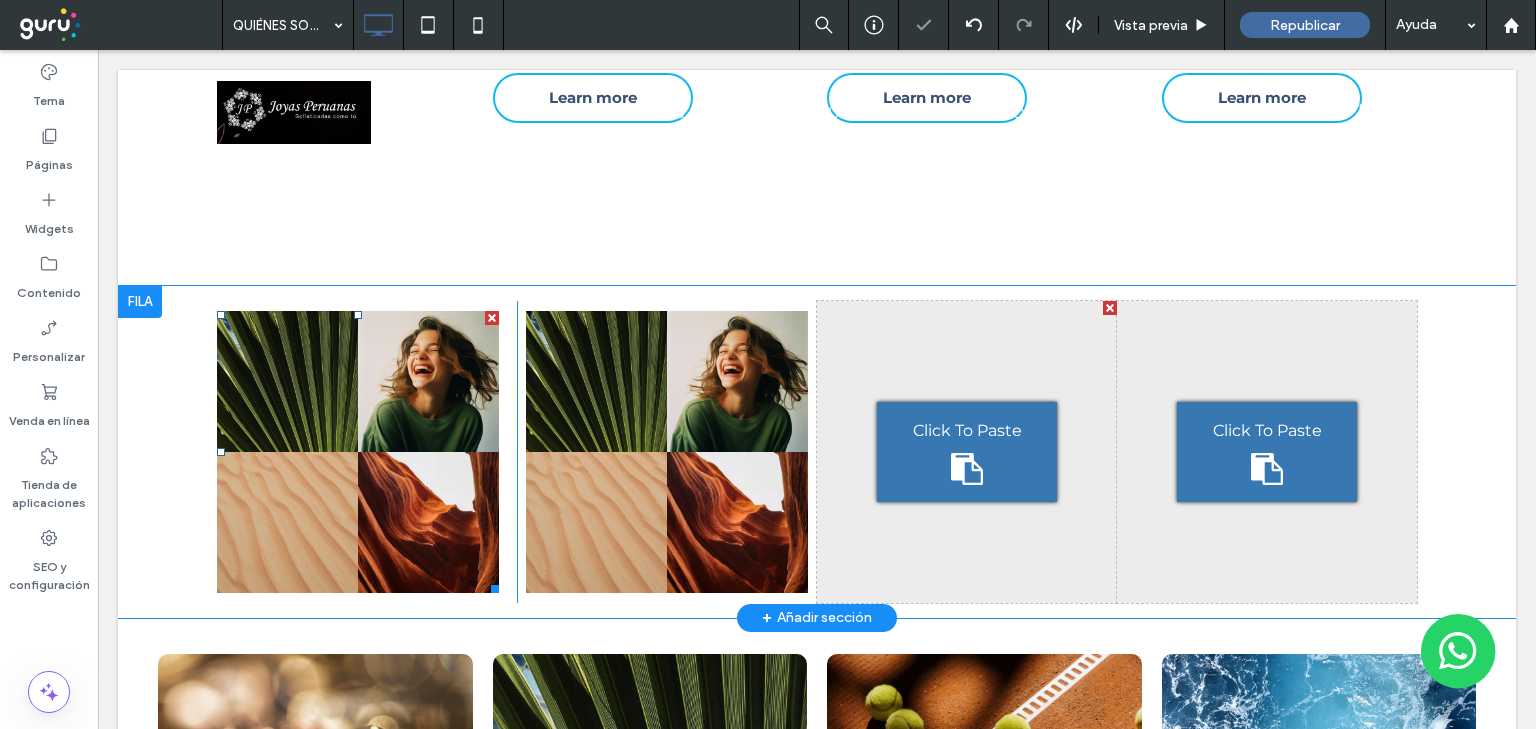 drag, startPoint x: 936, startPoint y: 430, endPoint x: 1184, endPoint y: 484, distance: 253.81096 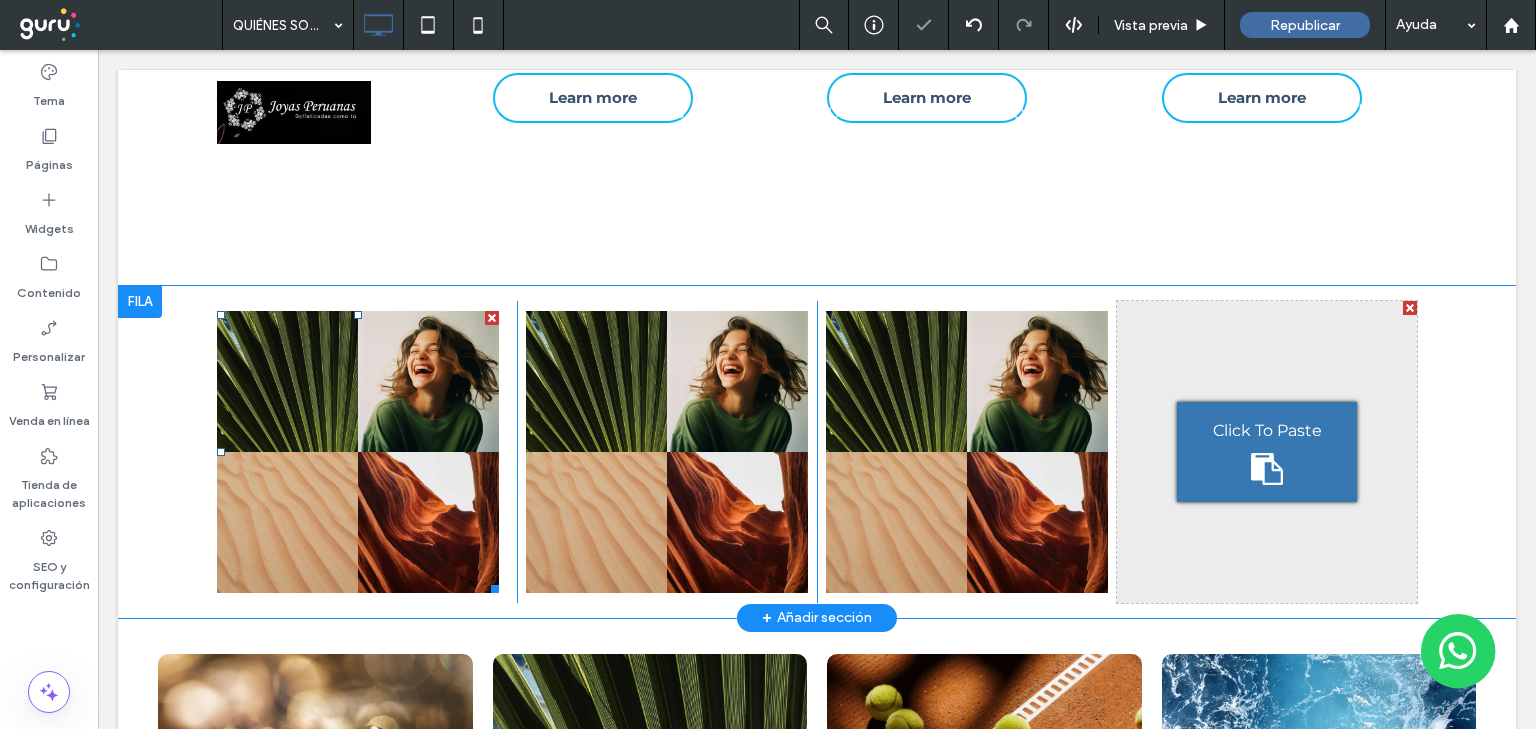 drag, startPoint x: 1250, startPoint y: 436, endPoint x: 1347, endPoint y: 487, distance: 109.59015 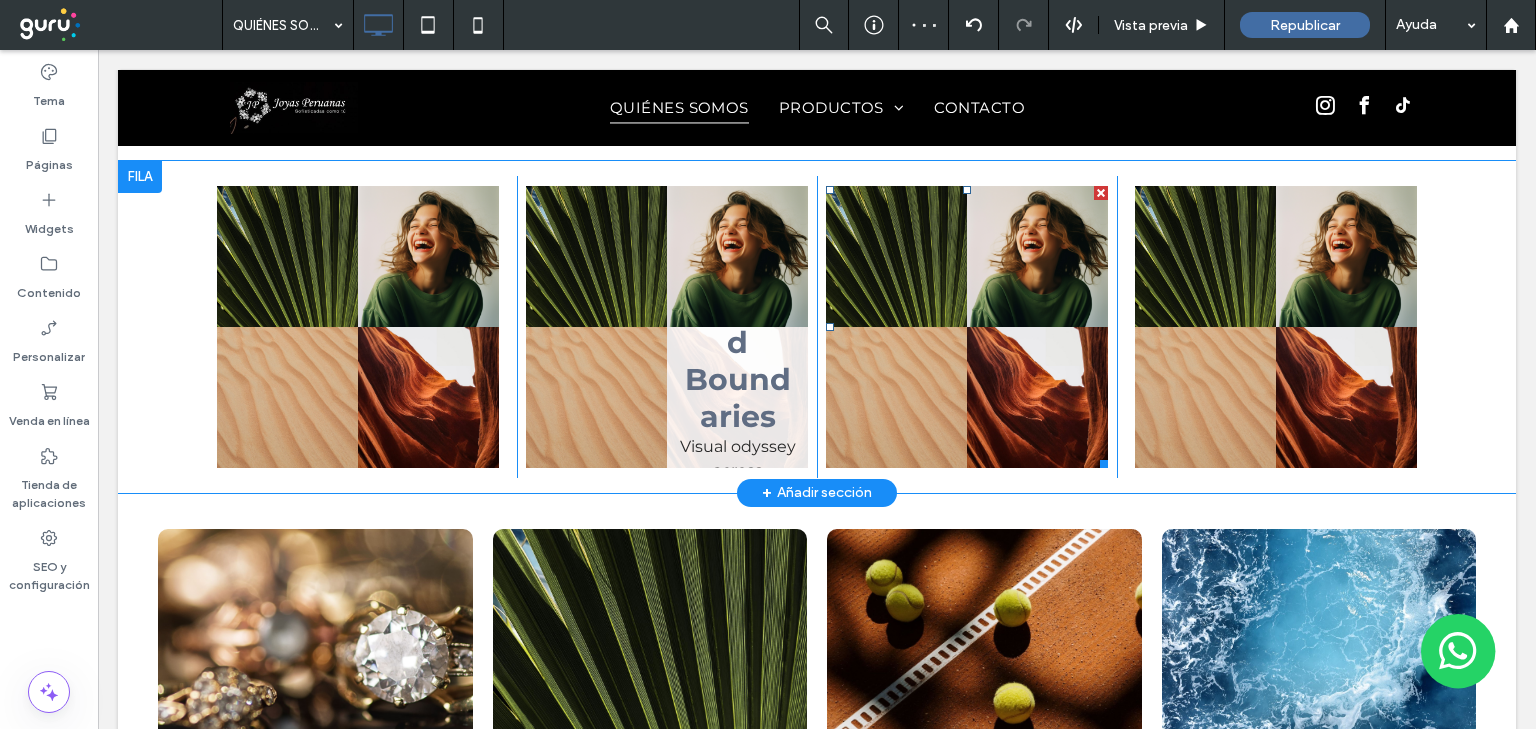 scroll, scrollTop: 2999, scrollLeft: 0, axis: vertical 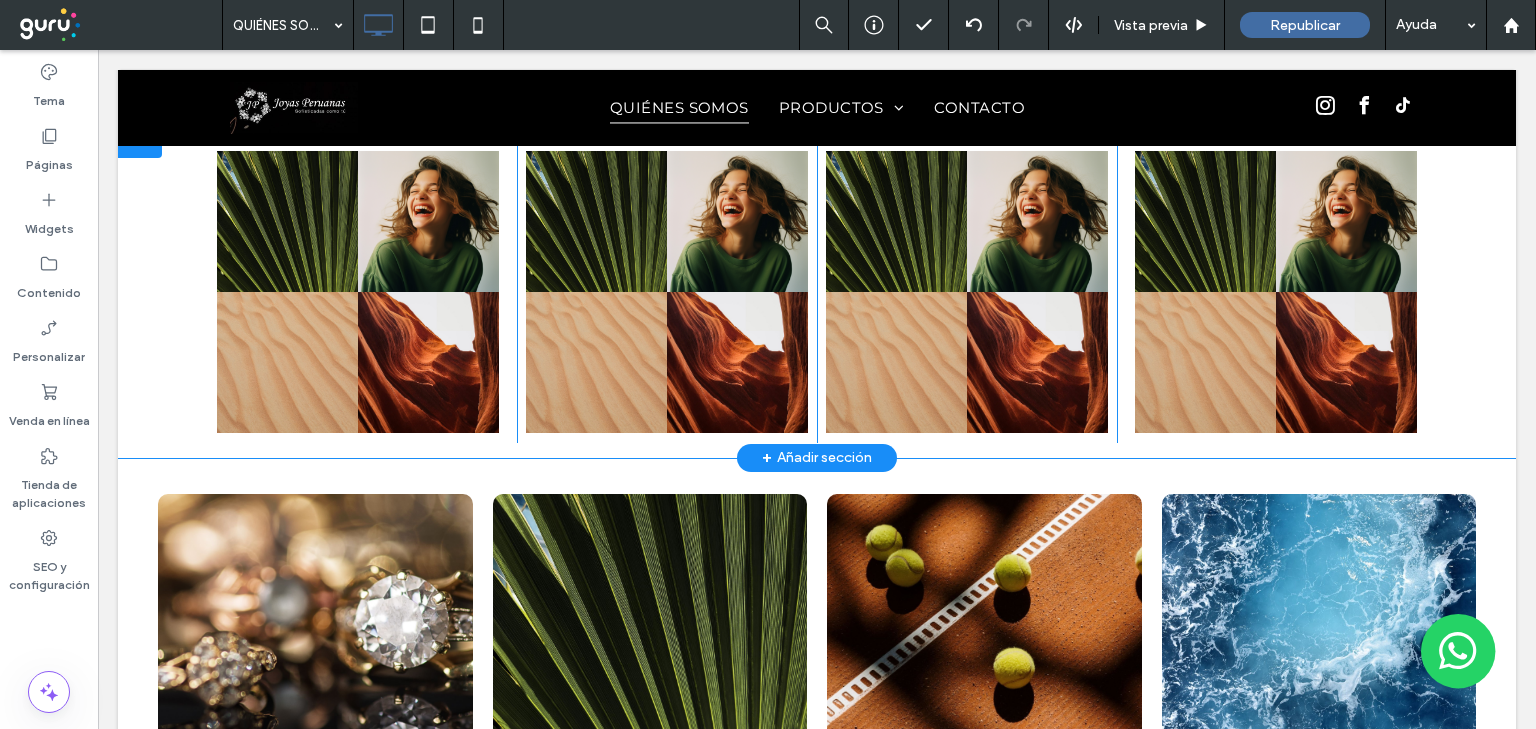 click on "+ Añadir sección" at bounding box center [817, 458] 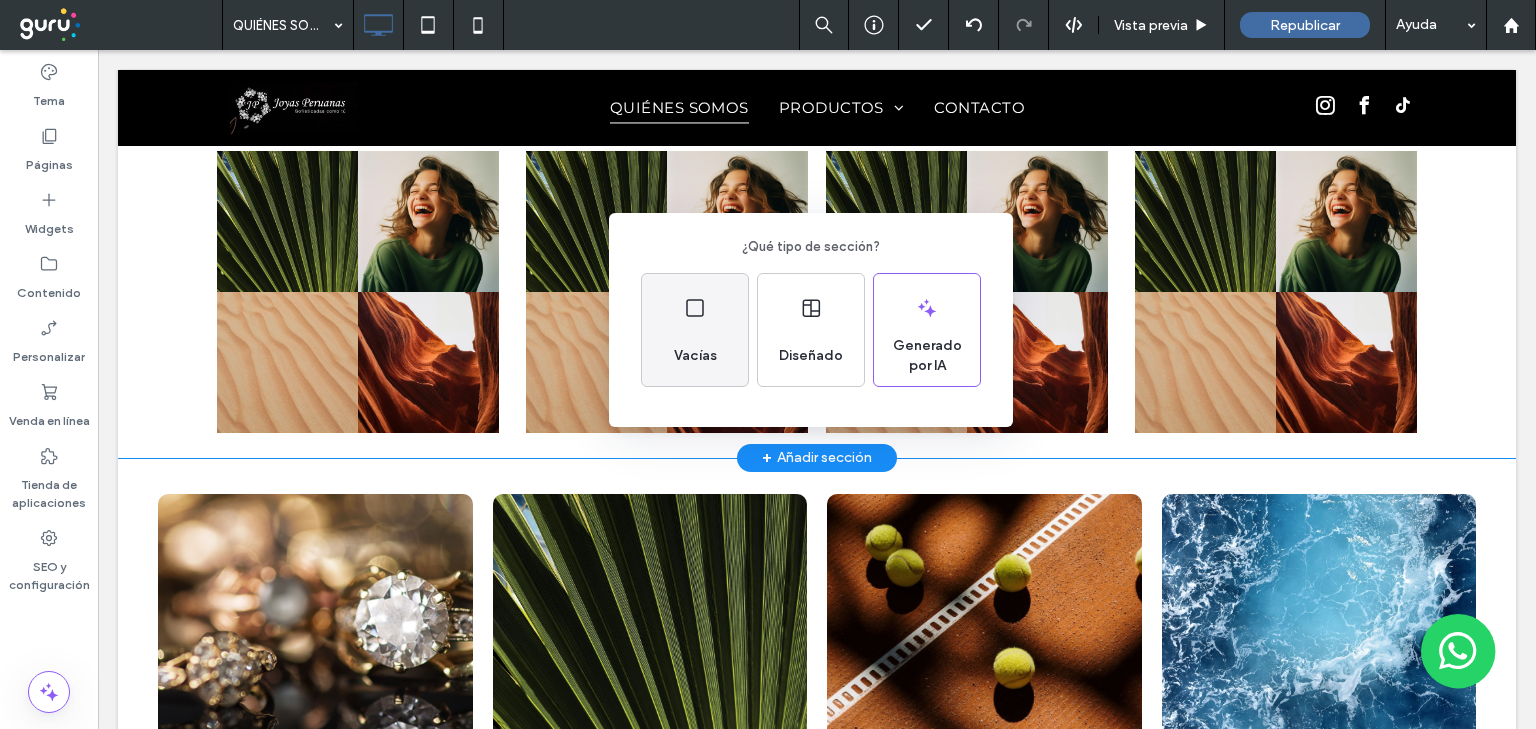 click on "Vacías" at bounding box center (695, 356) 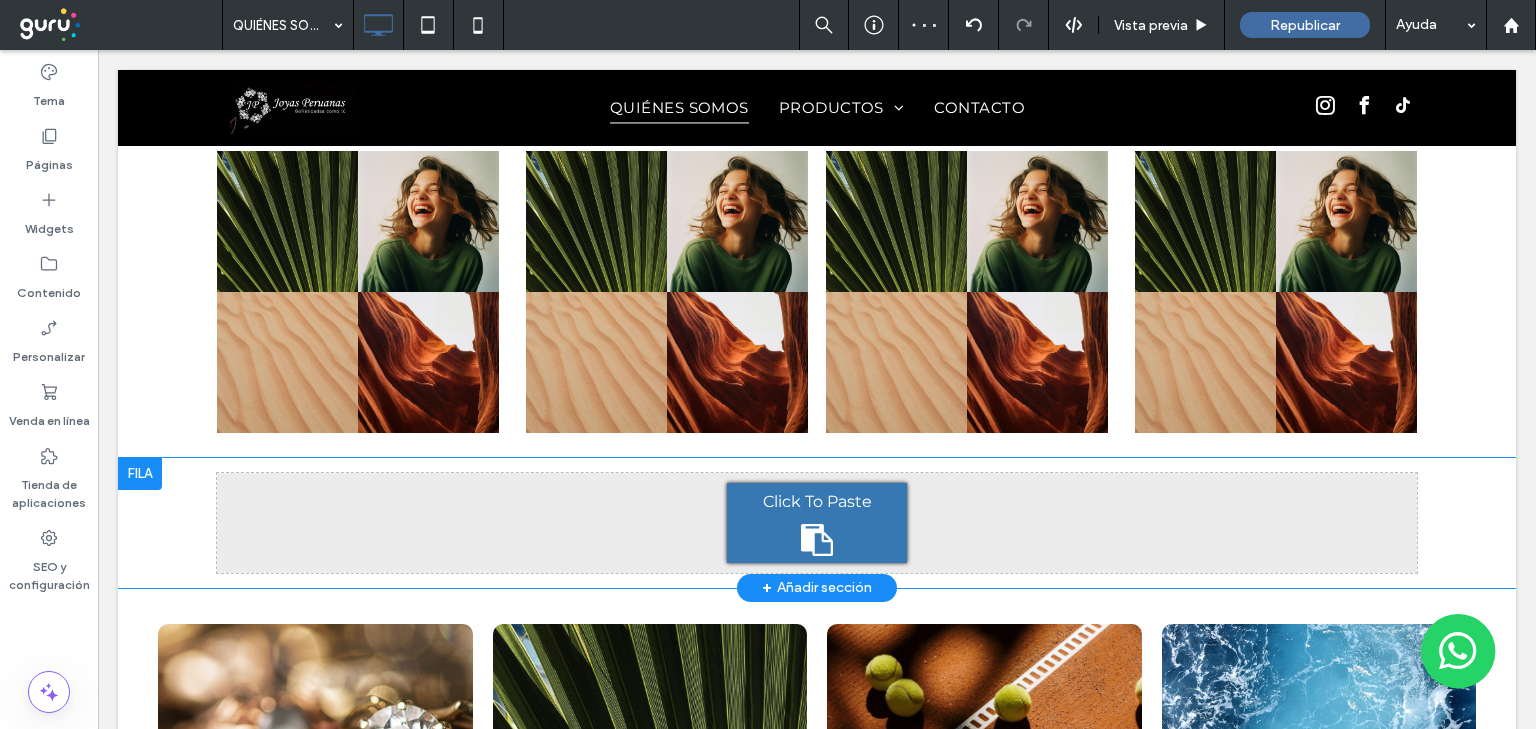 click at bounding box center (140, 474) 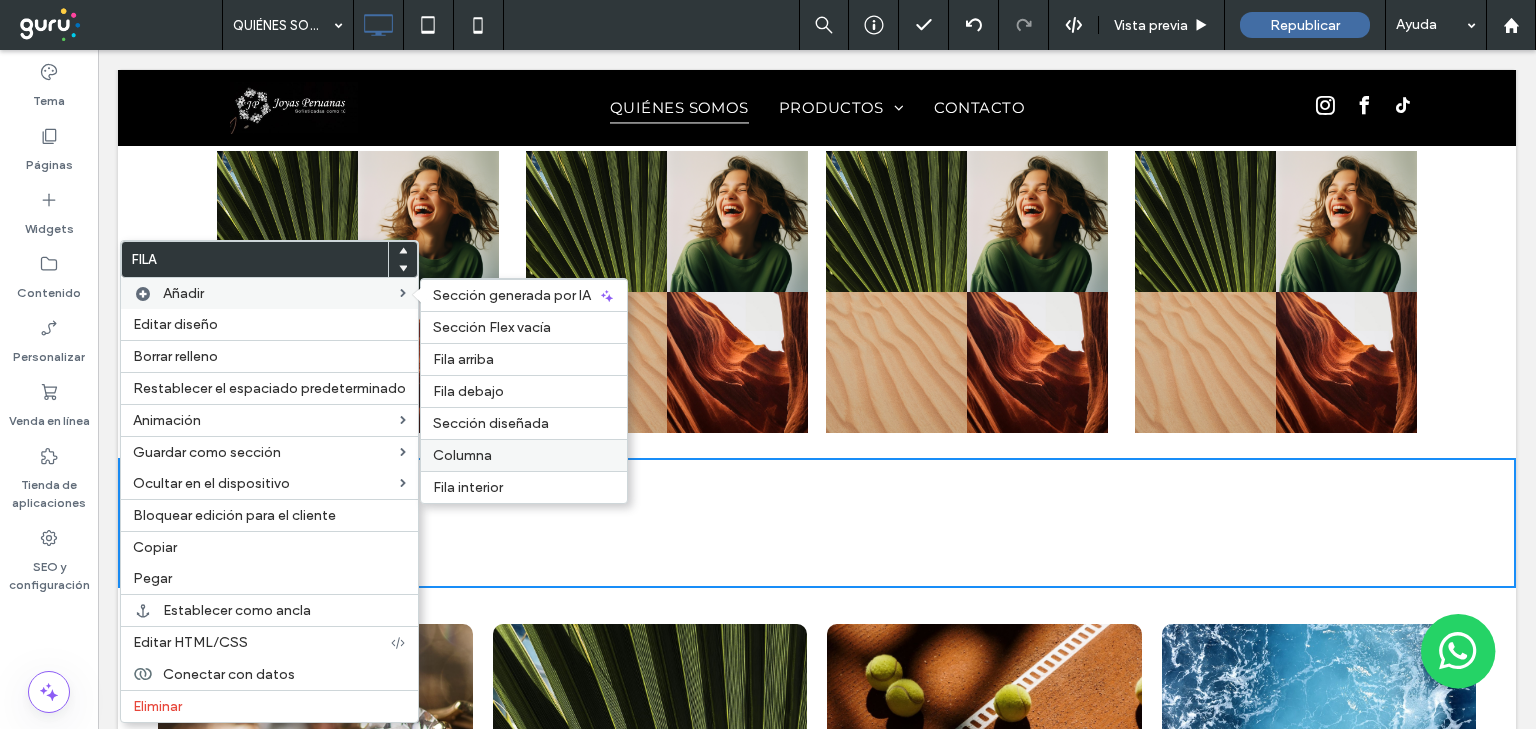 click on "Columna" at bounding box center [524, 455] 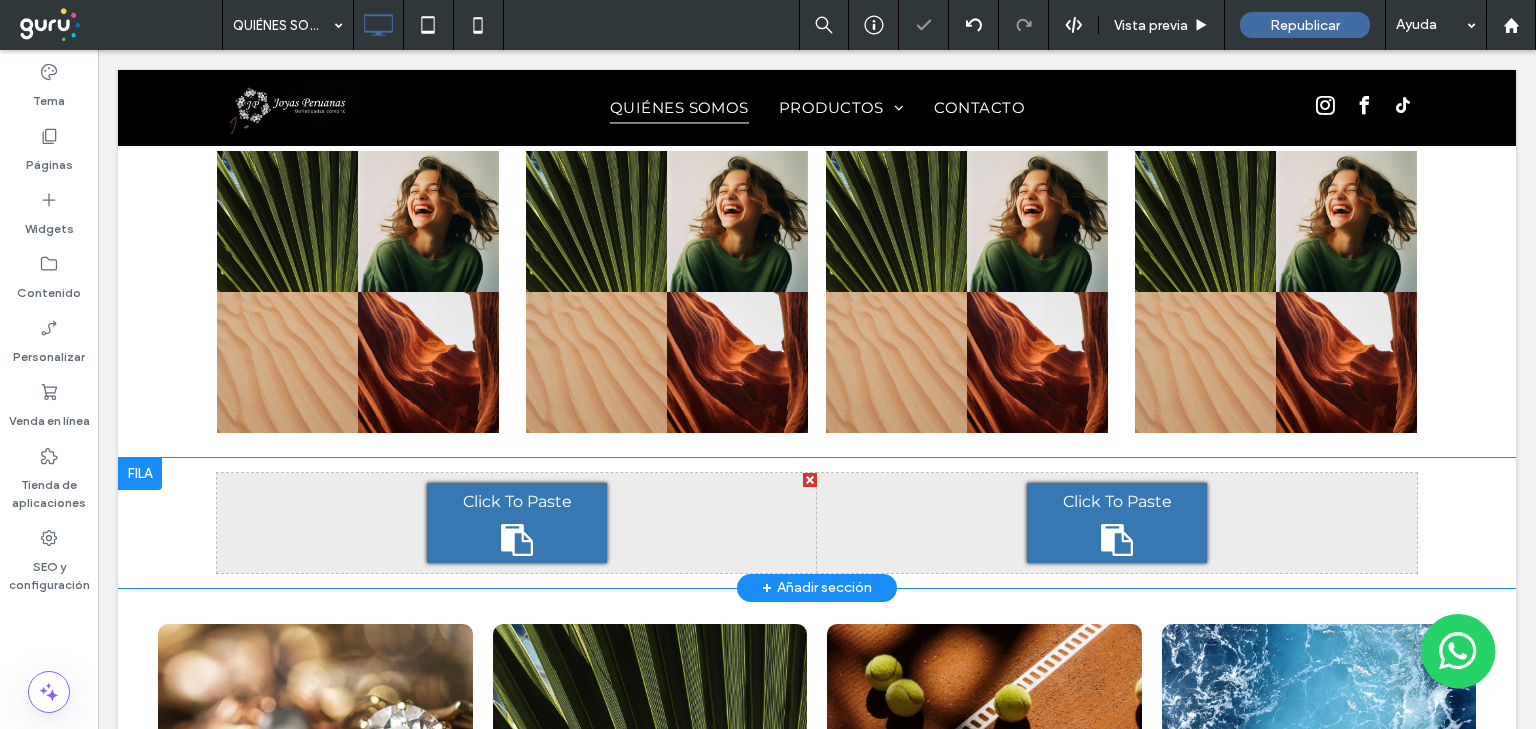 click at bounding box center [140, 474] 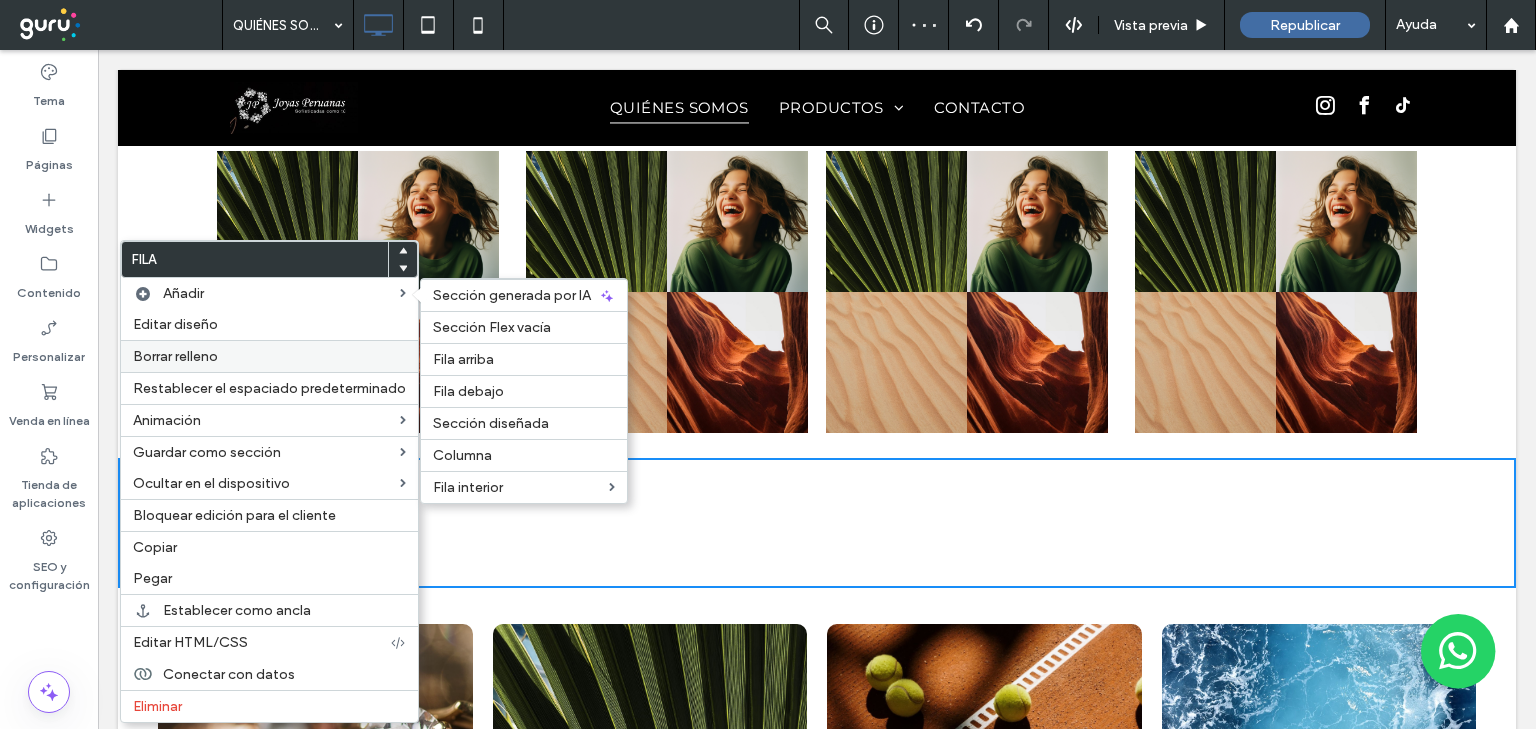 drag, startPoint x: 465, startPoint y: 451, endPoint x: 127, endPoint y: 367, distance: 348.2815 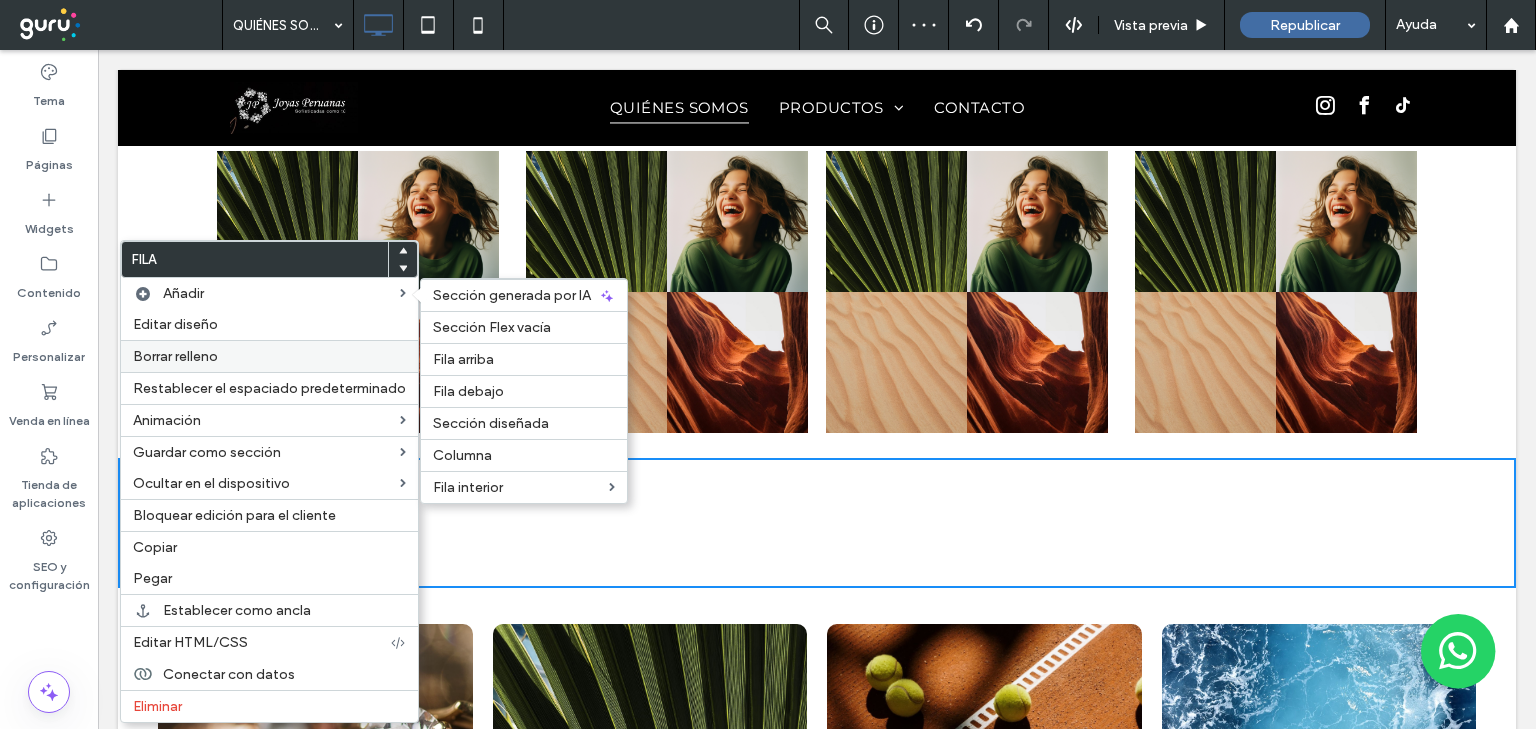 click on "Columna" at bounding box center [462, 455] 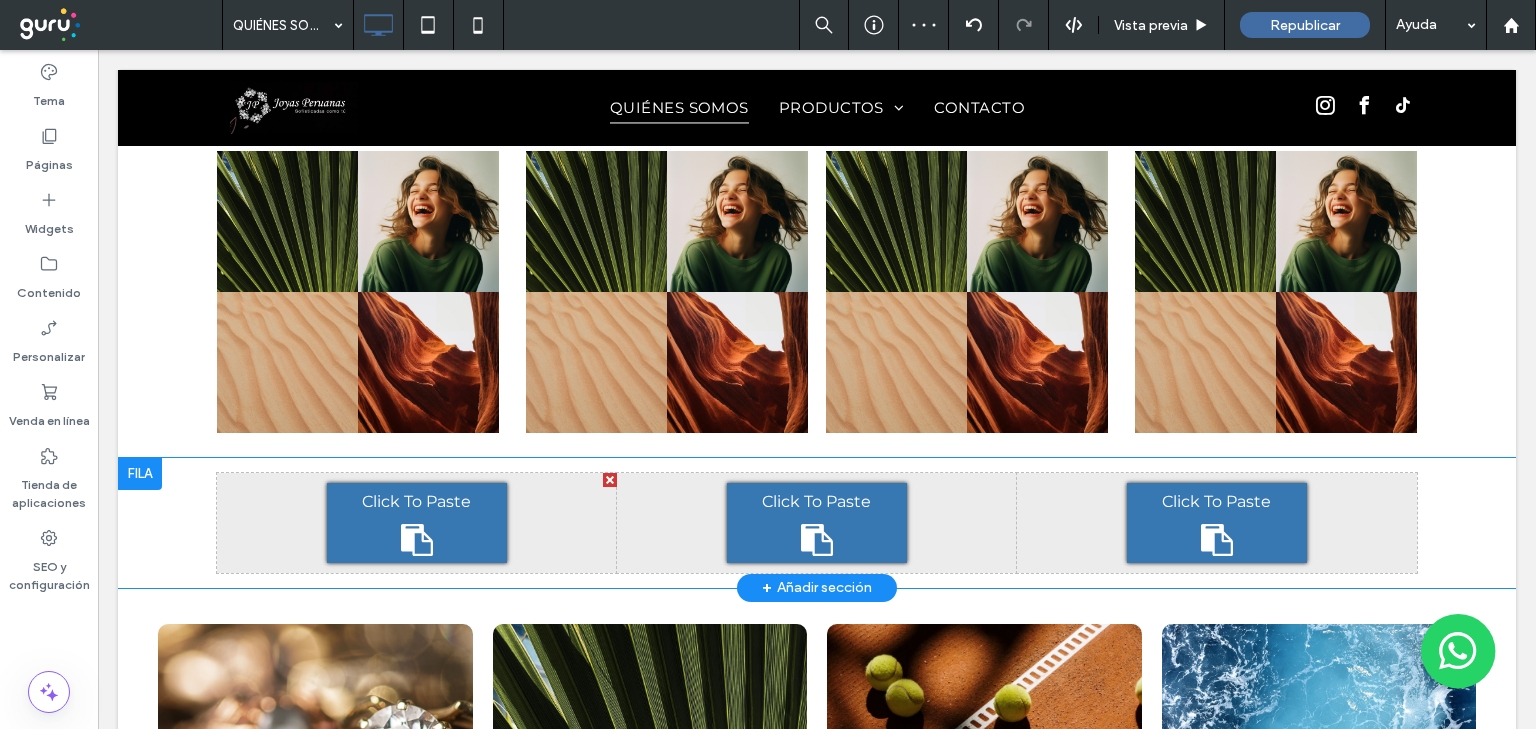 click at bounding box center [140, 474] 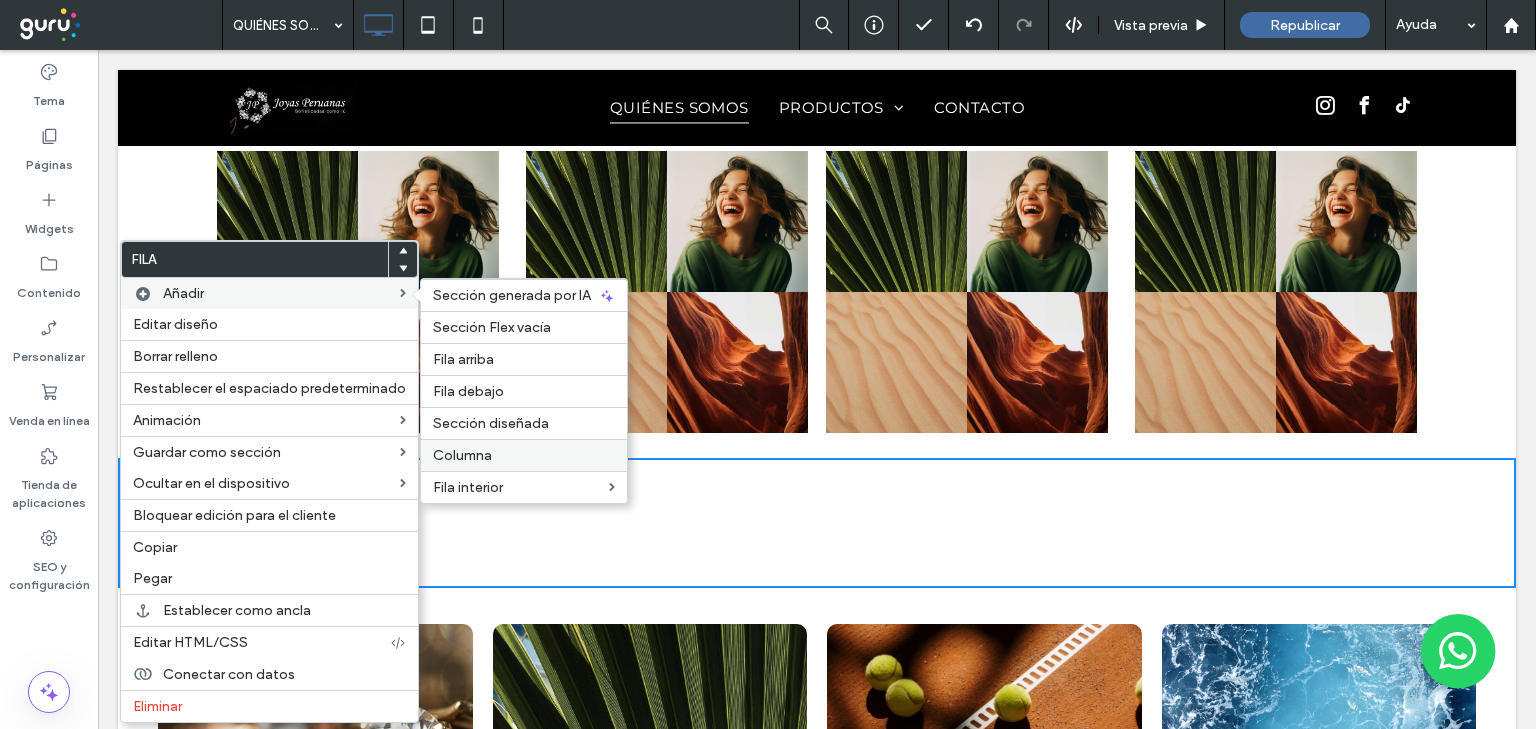 click on "Columna" at bounding box center [462, 455] 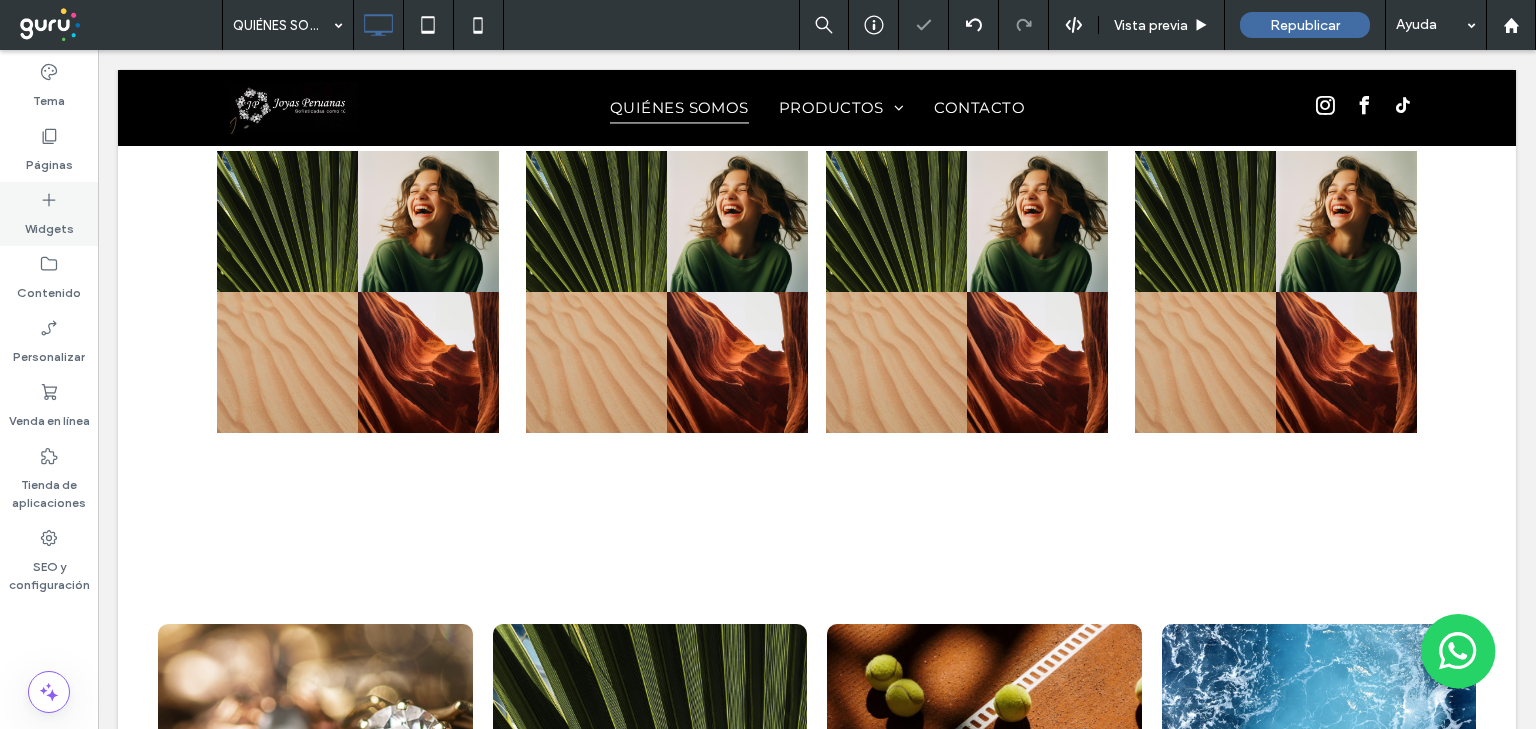 click on "Widgets" at bounding box center [49, 224] 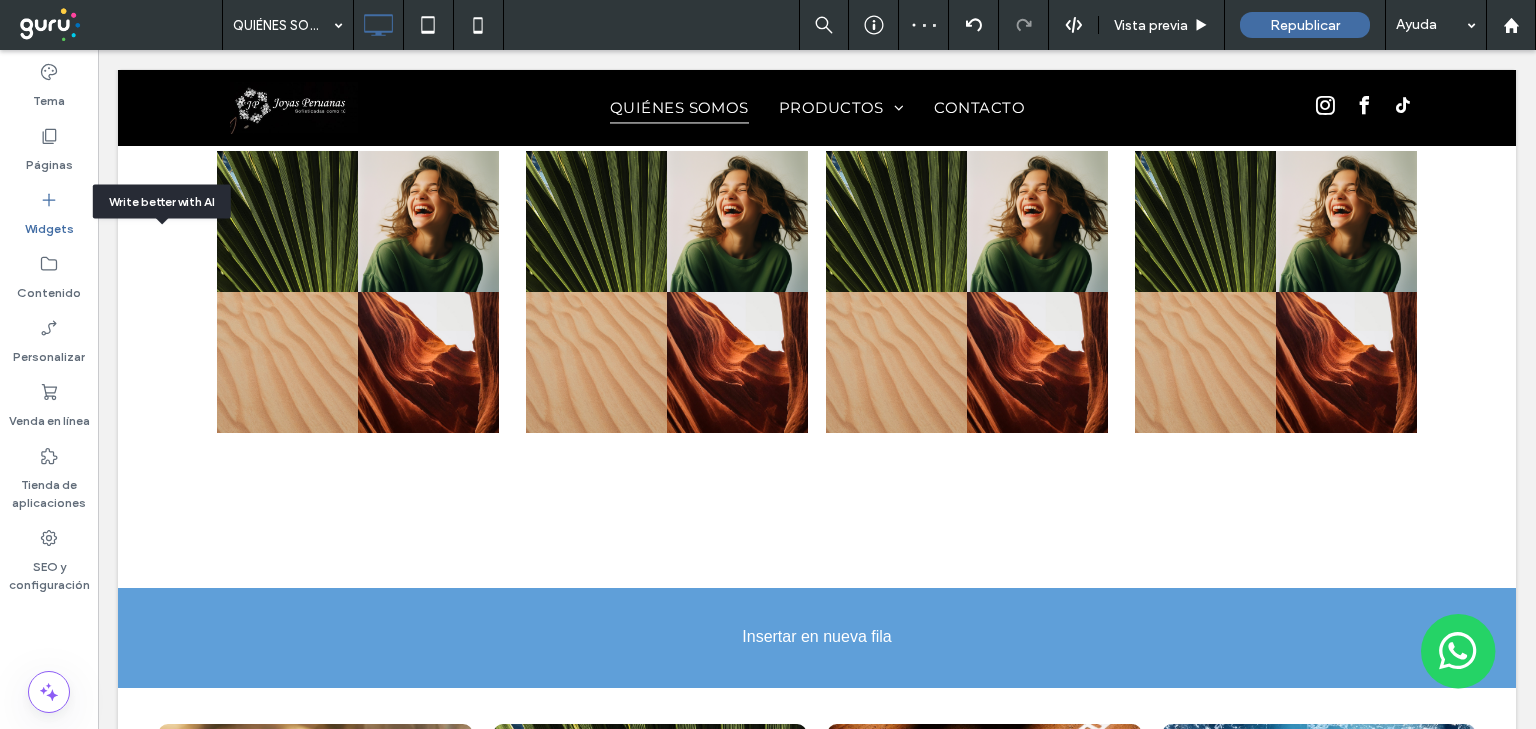 scroll, scrollTop: 3047, scrollLeft: 0, axis: vertical 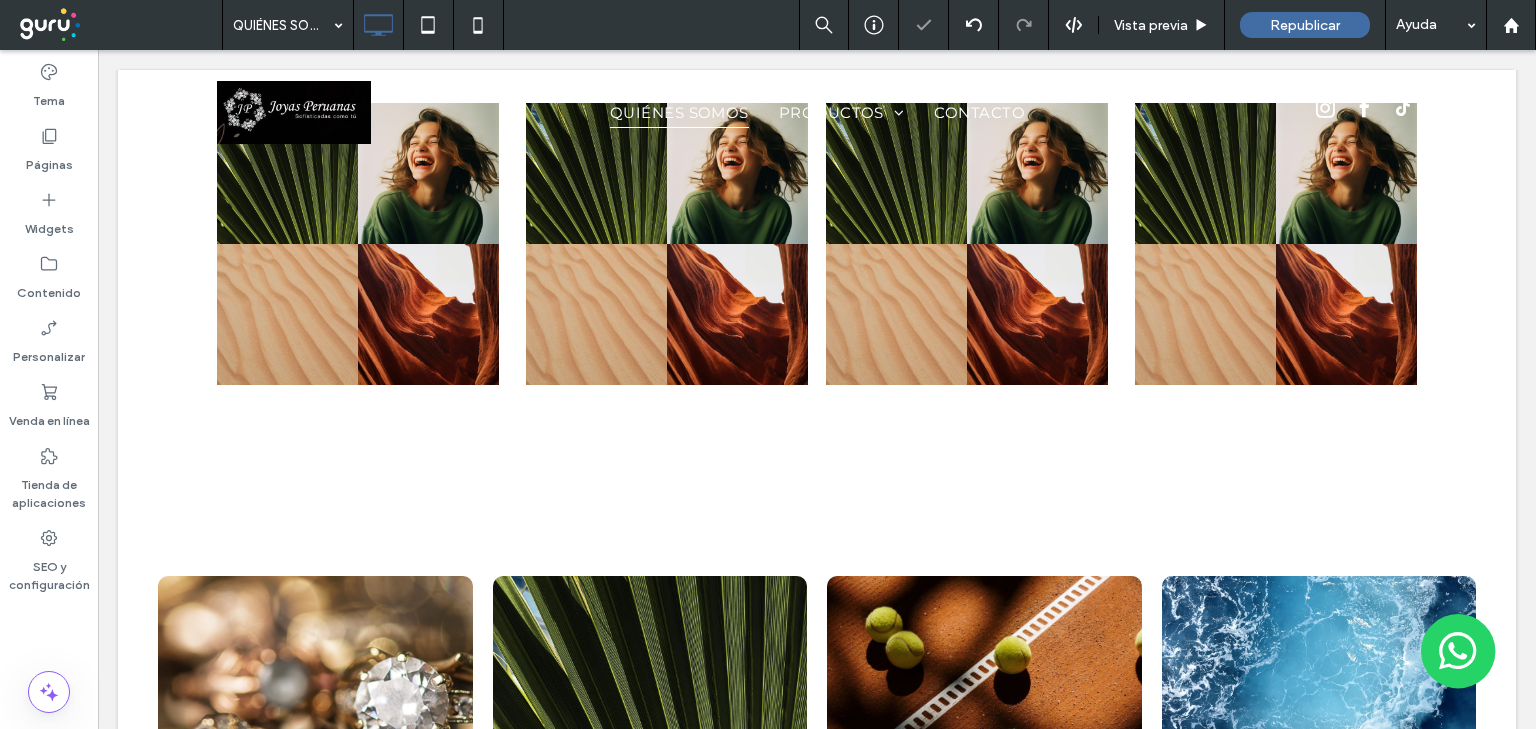 type on "**********" 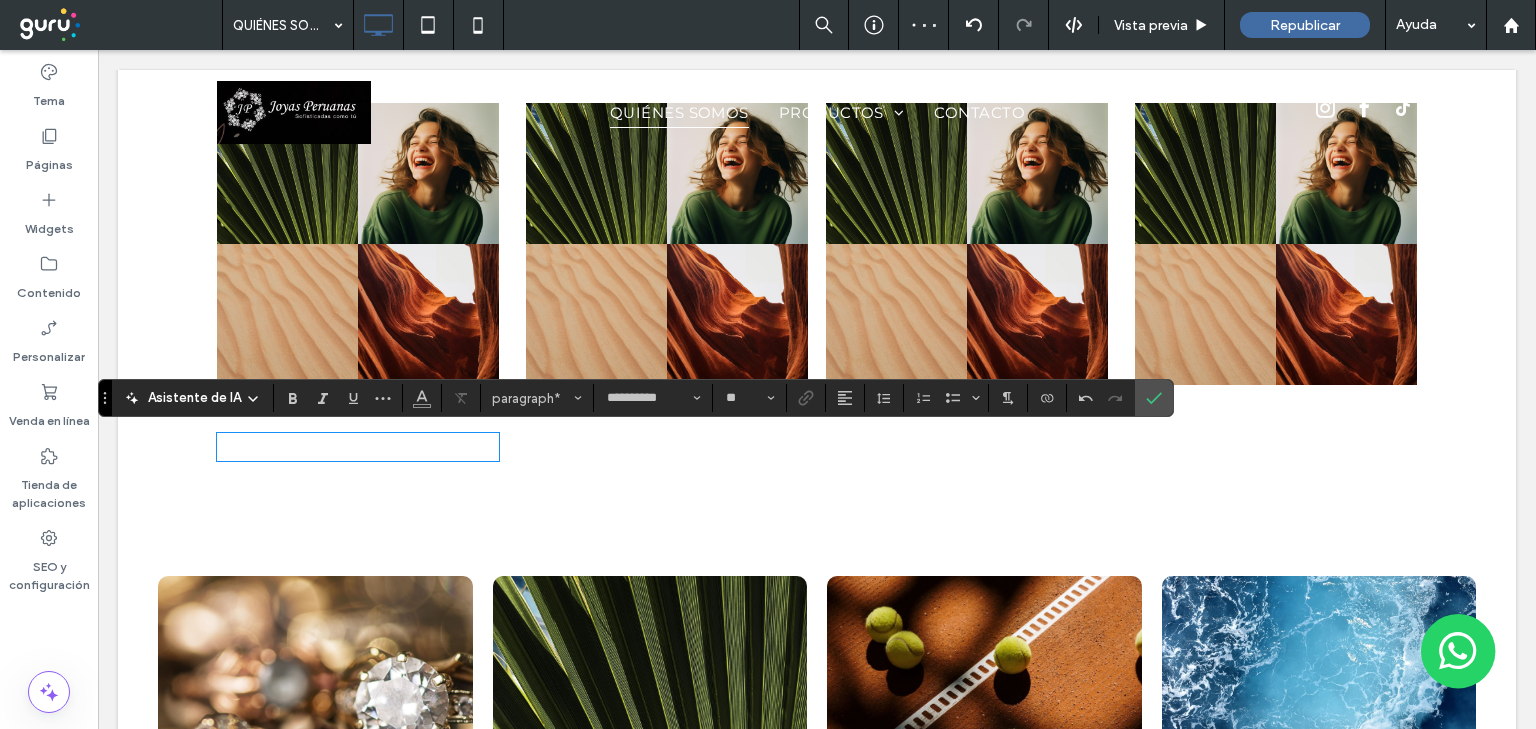 type 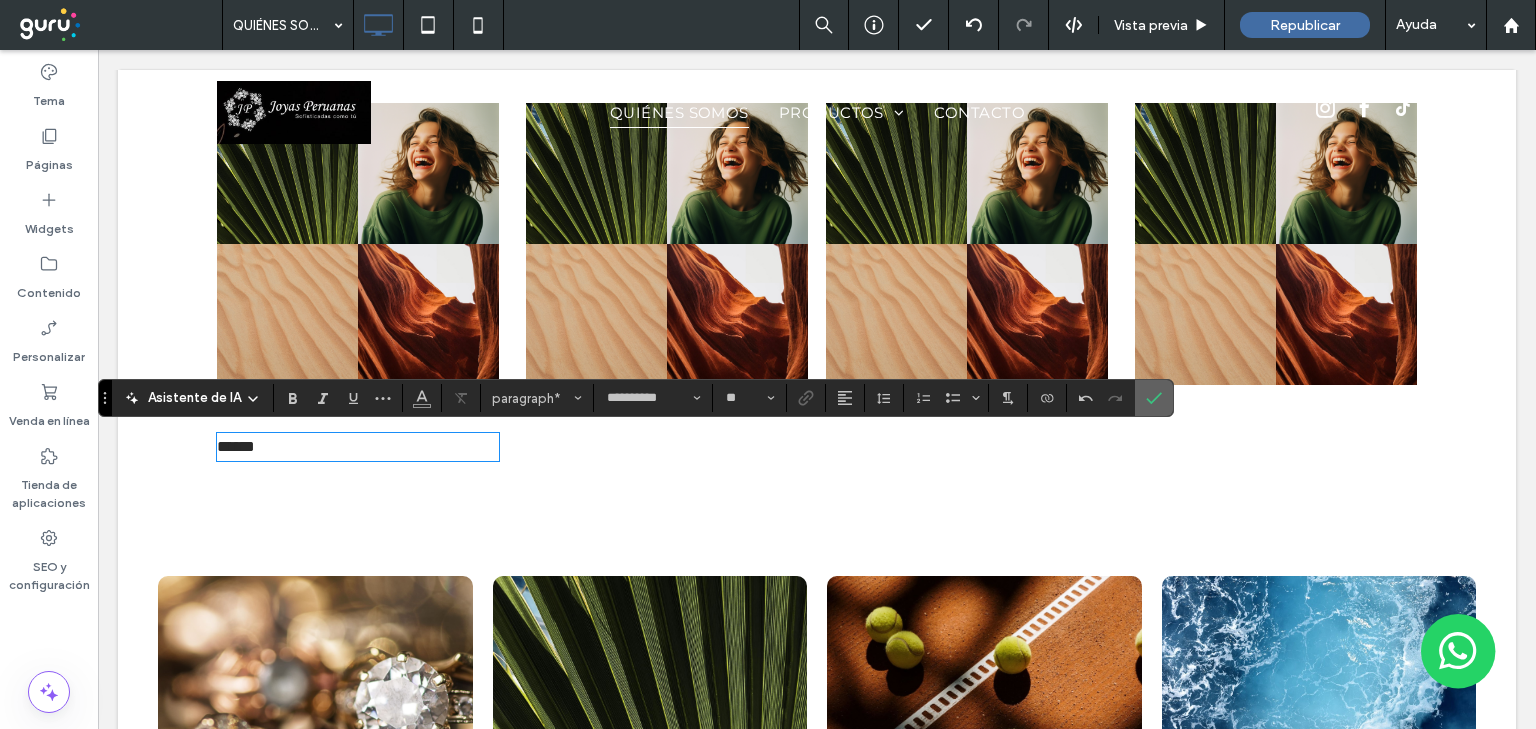 click at bounding box center (1154, 398) 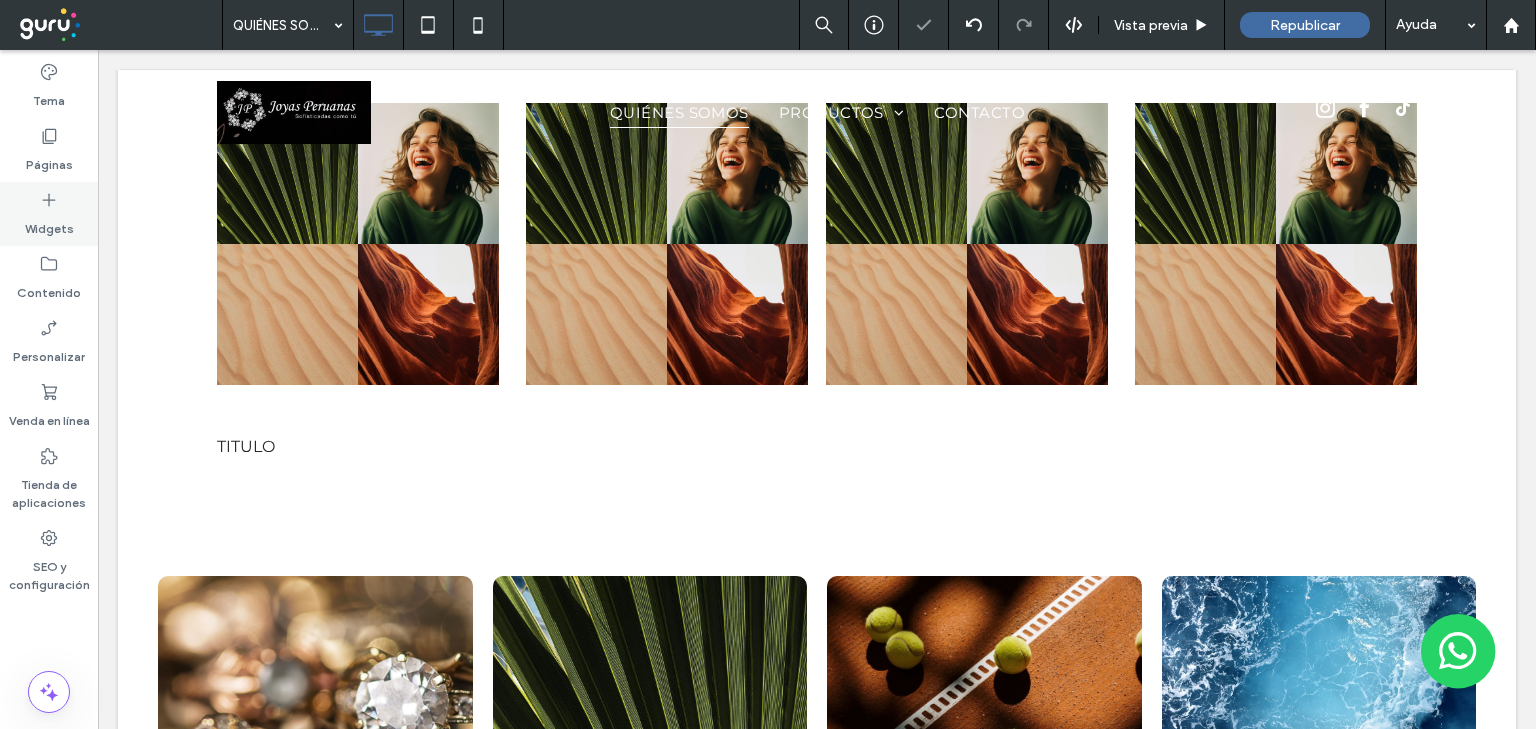 click on "Widgets" at bounding box center (49, 214) 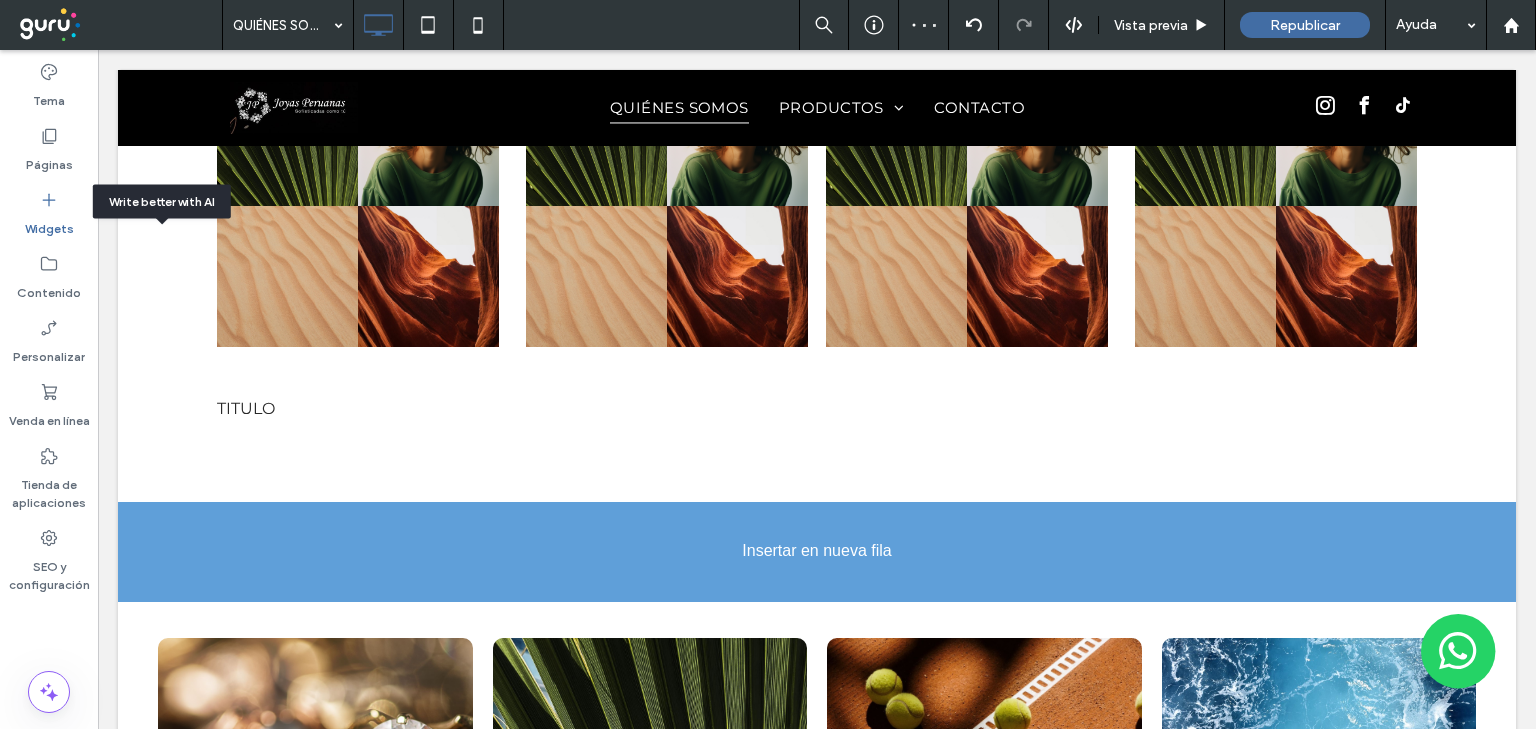 scroll, scrollTop: 3104, scrollLeft: 0, axis: vertical 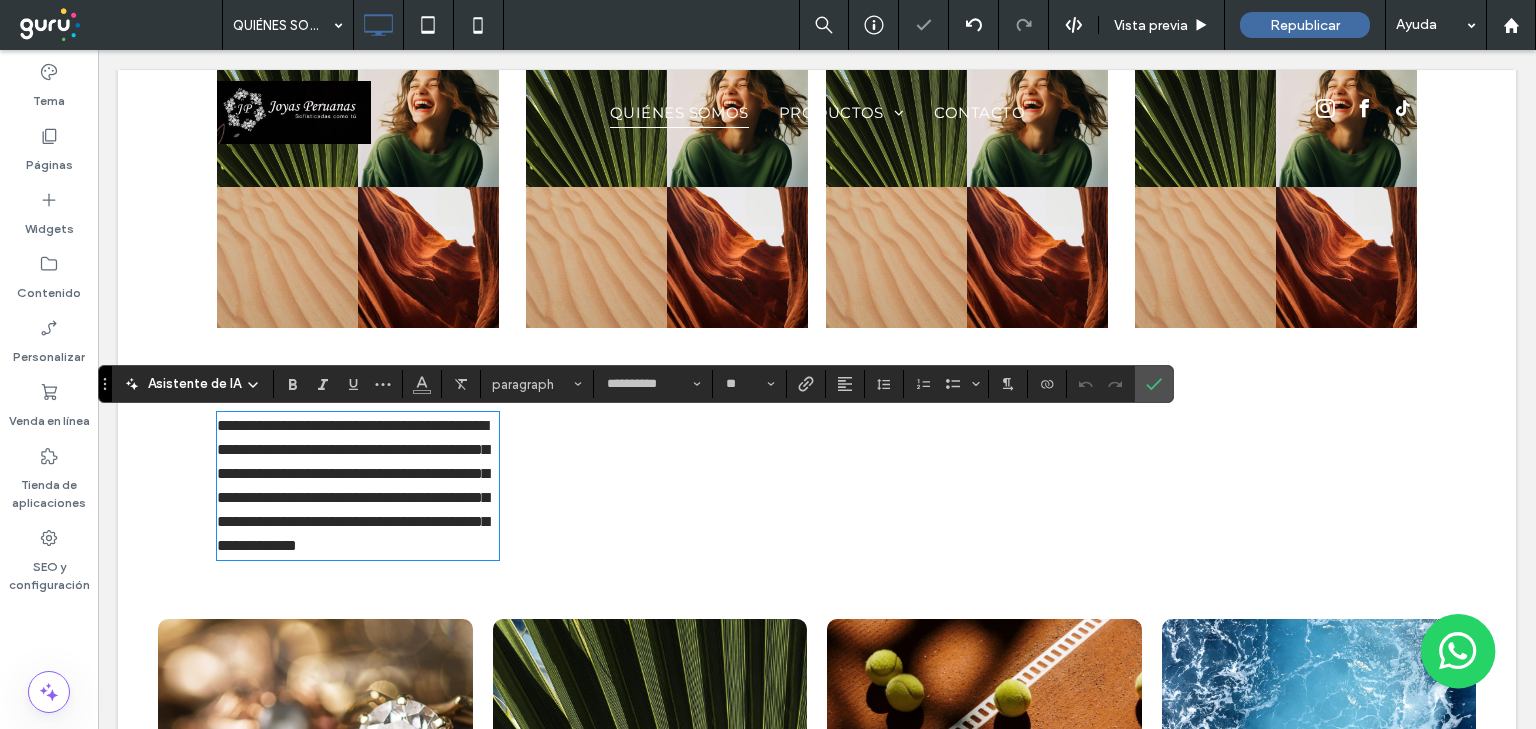 type 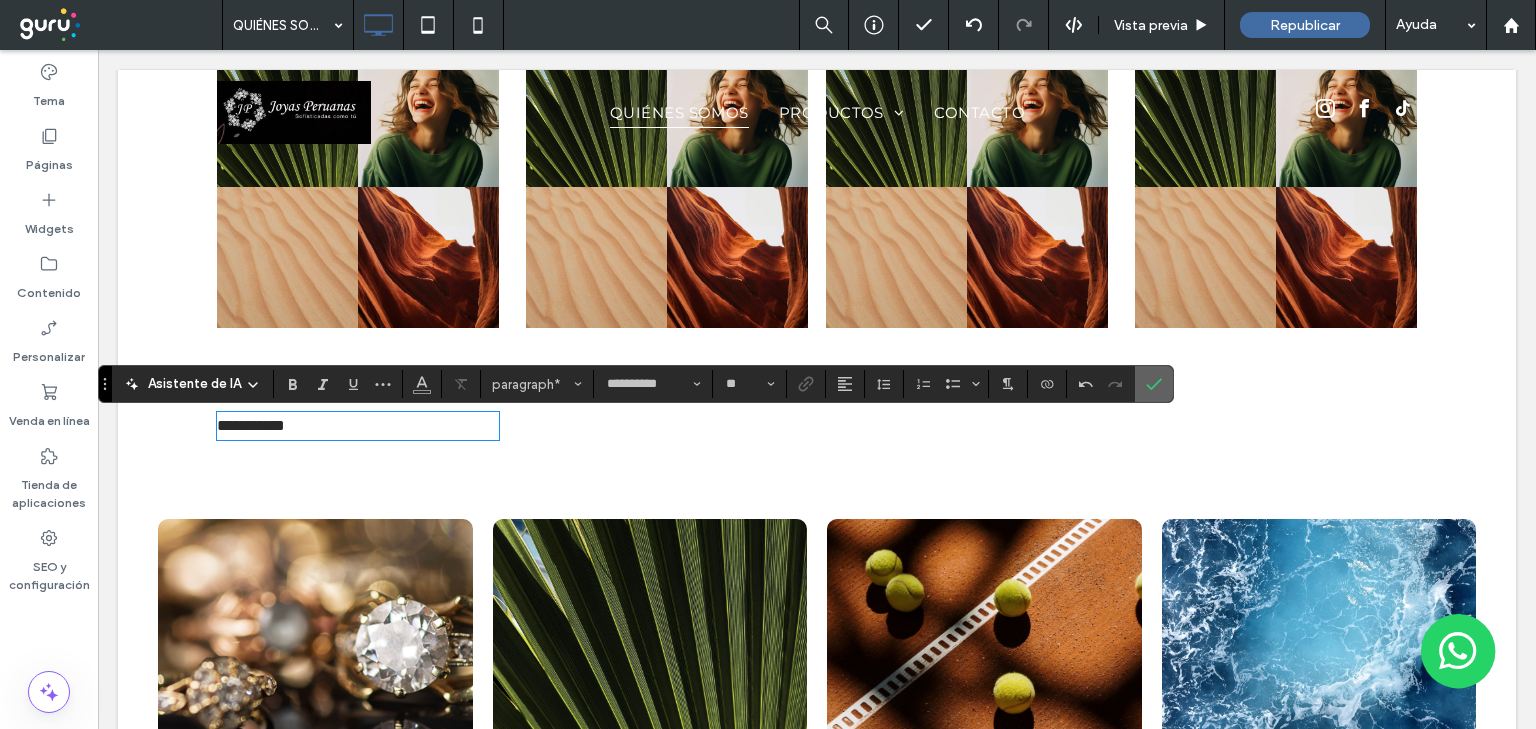 click 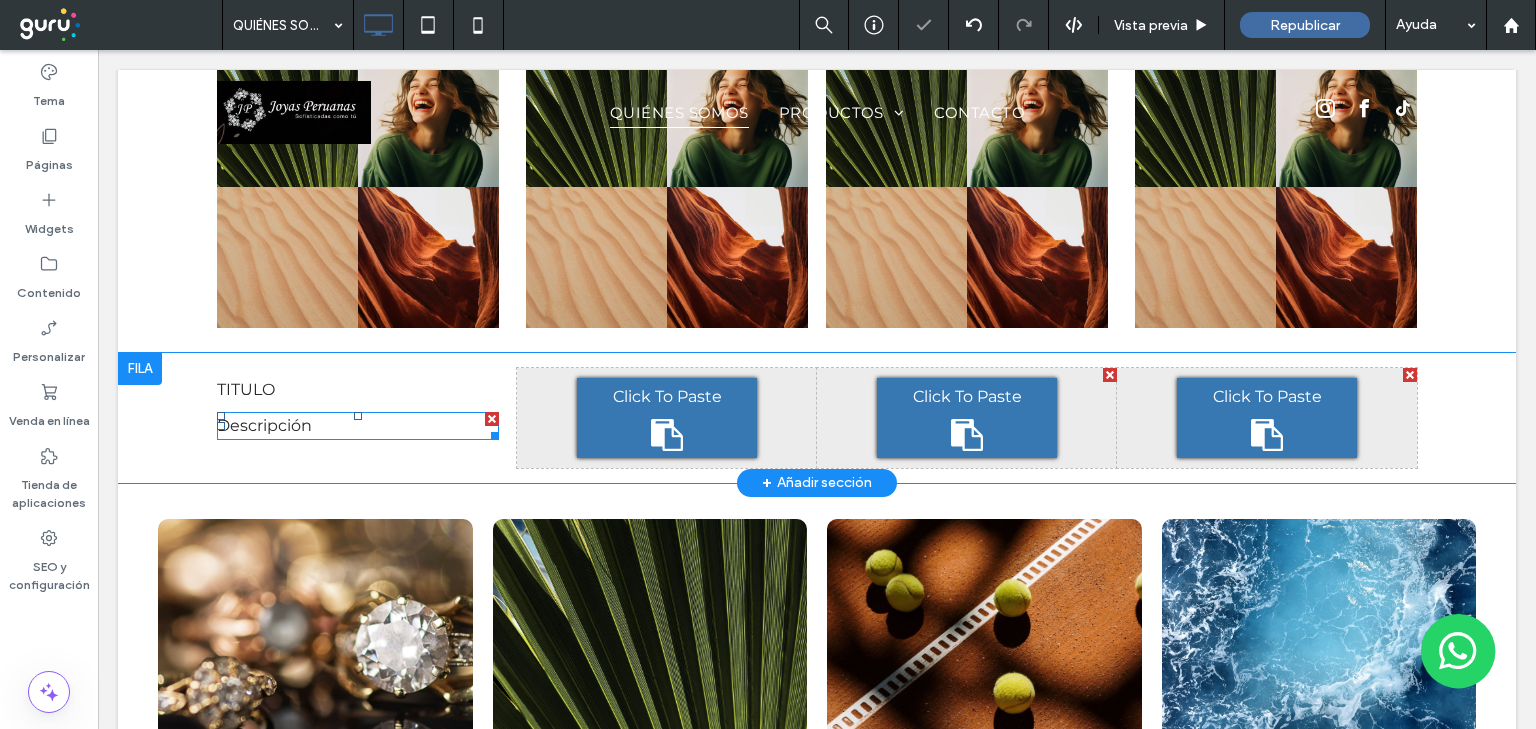 click on "Descripción" at bounding box center (358, 426) 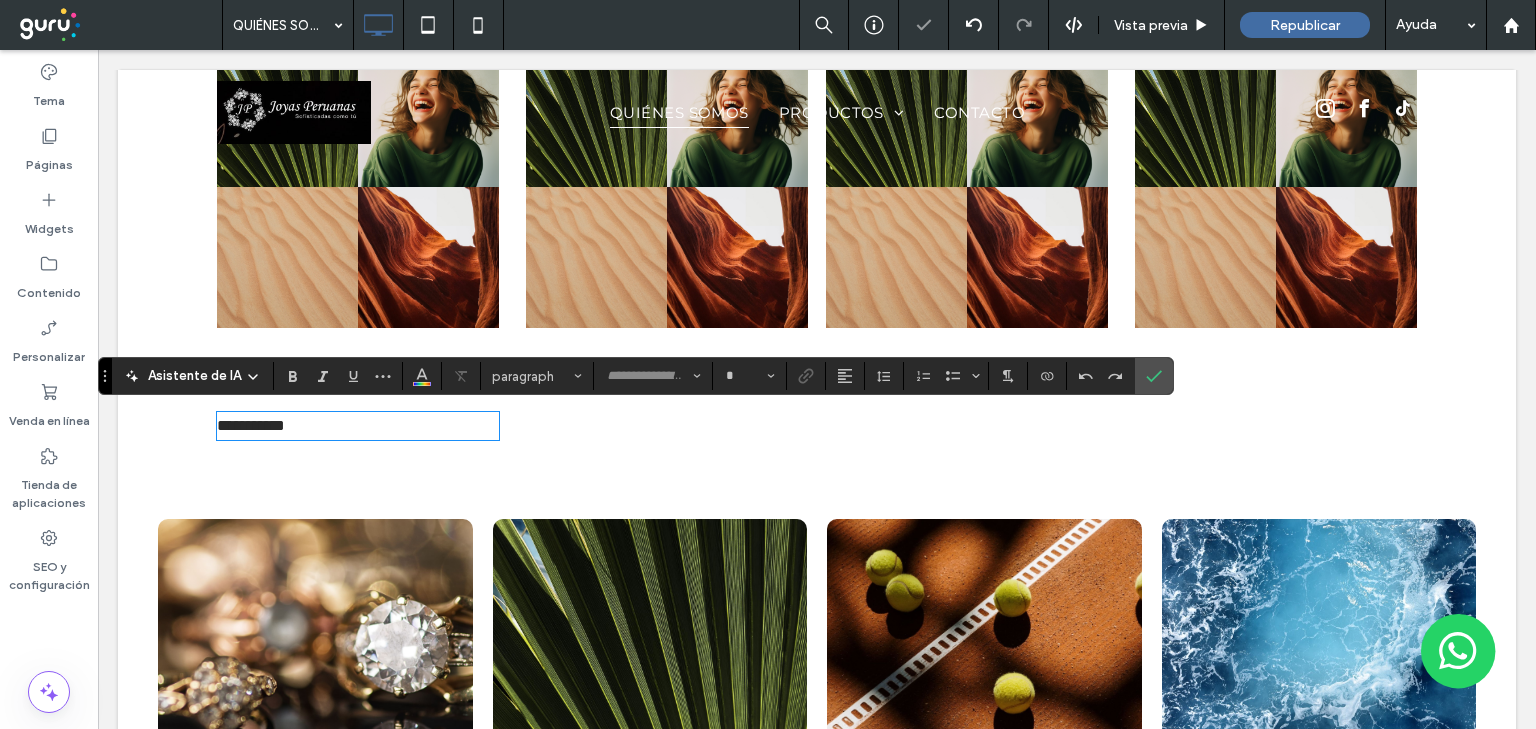 type on "**********" 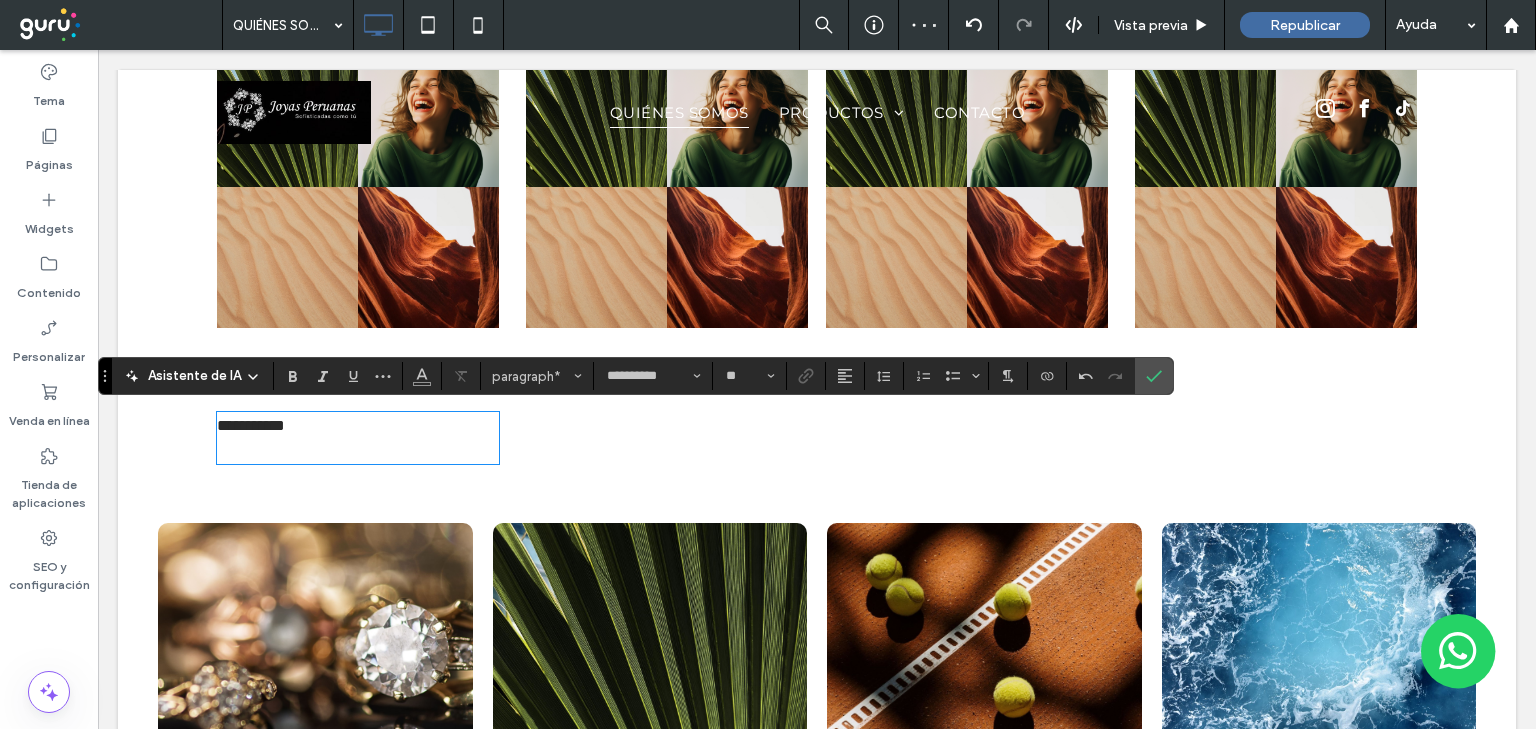 type 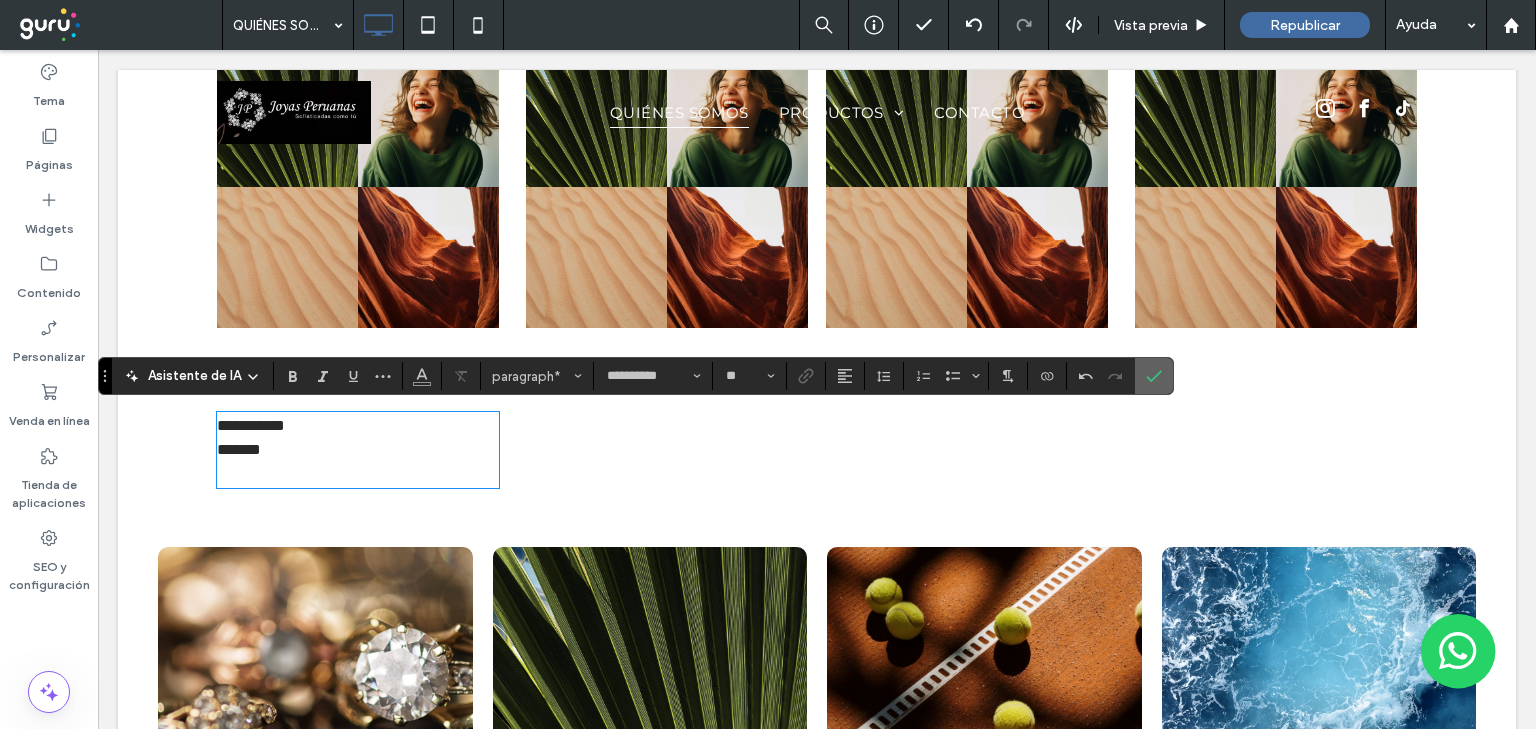 click at bounding box center (1154, 376) 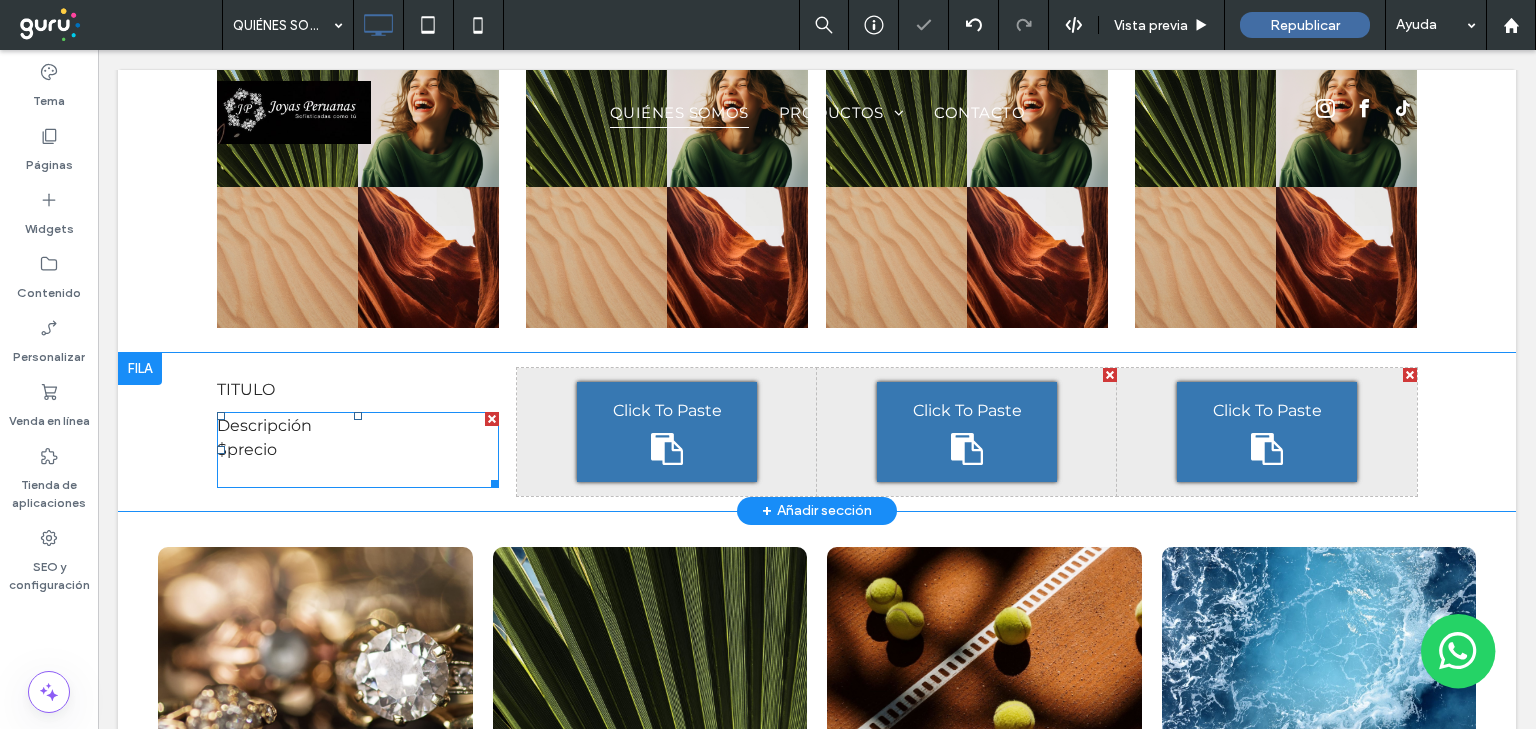 click on "﻿" at bounding box center (358, 474) 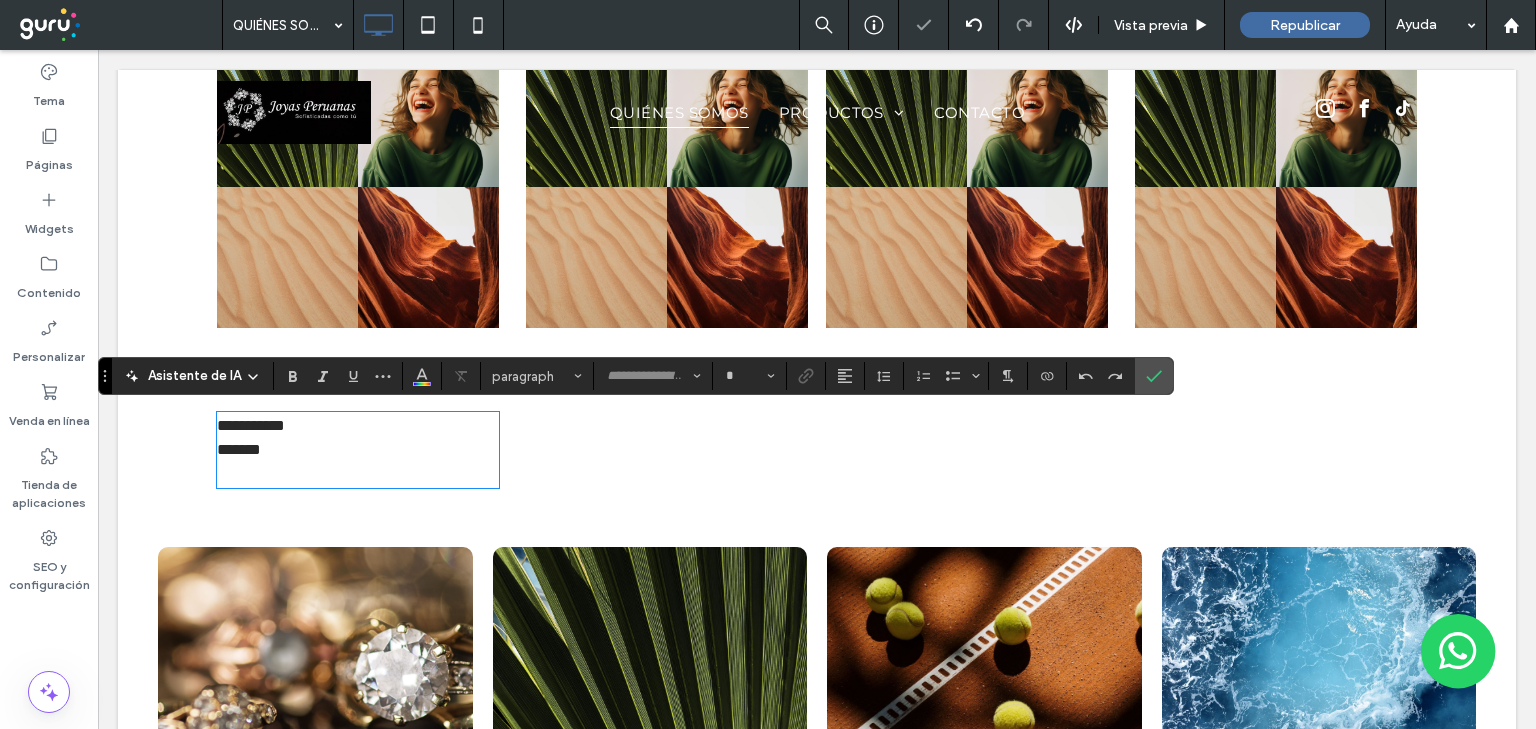 type on "**********" 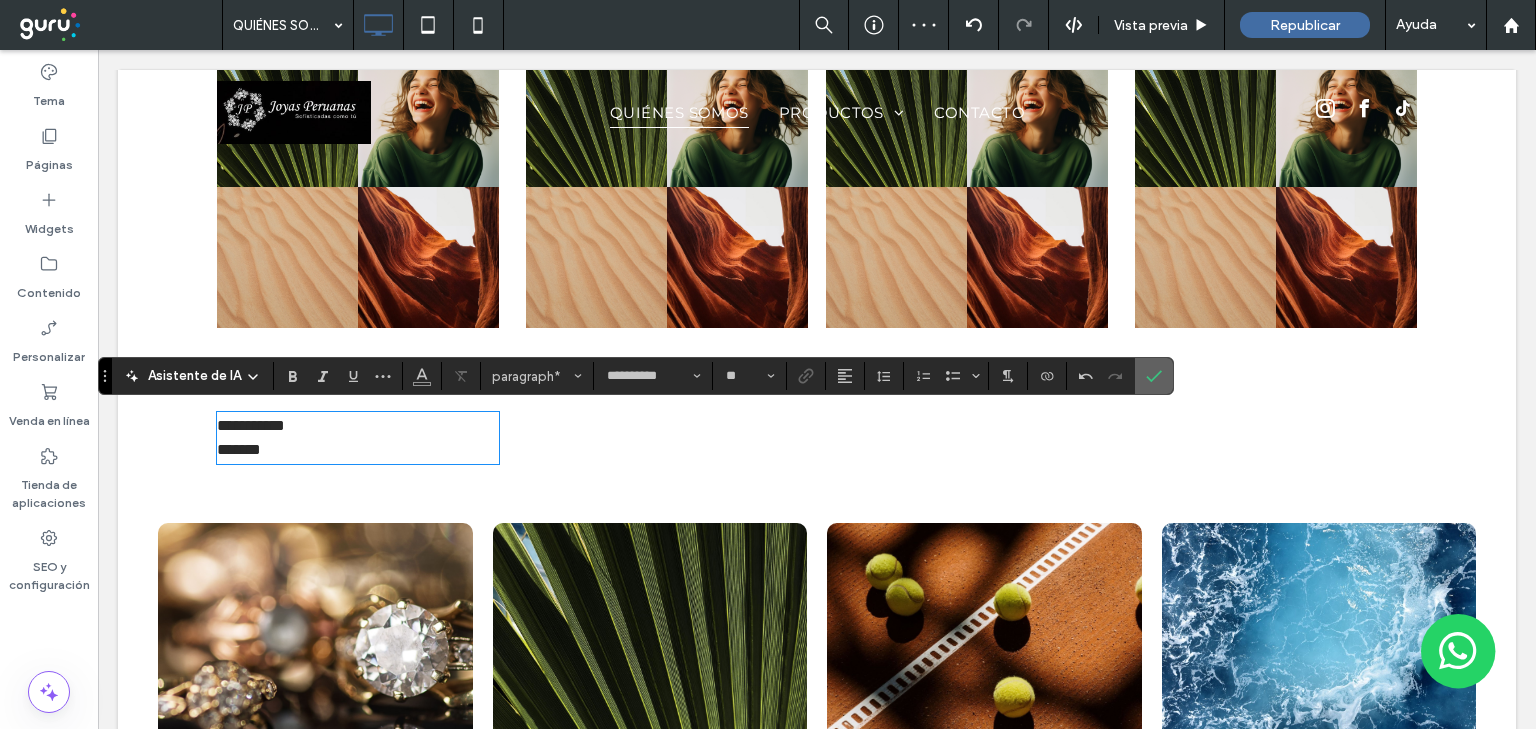 drag, startPoint x: 1152, startPoint y: 384, endPoint x: 212, endPoint y: 144, distance: 970.1546 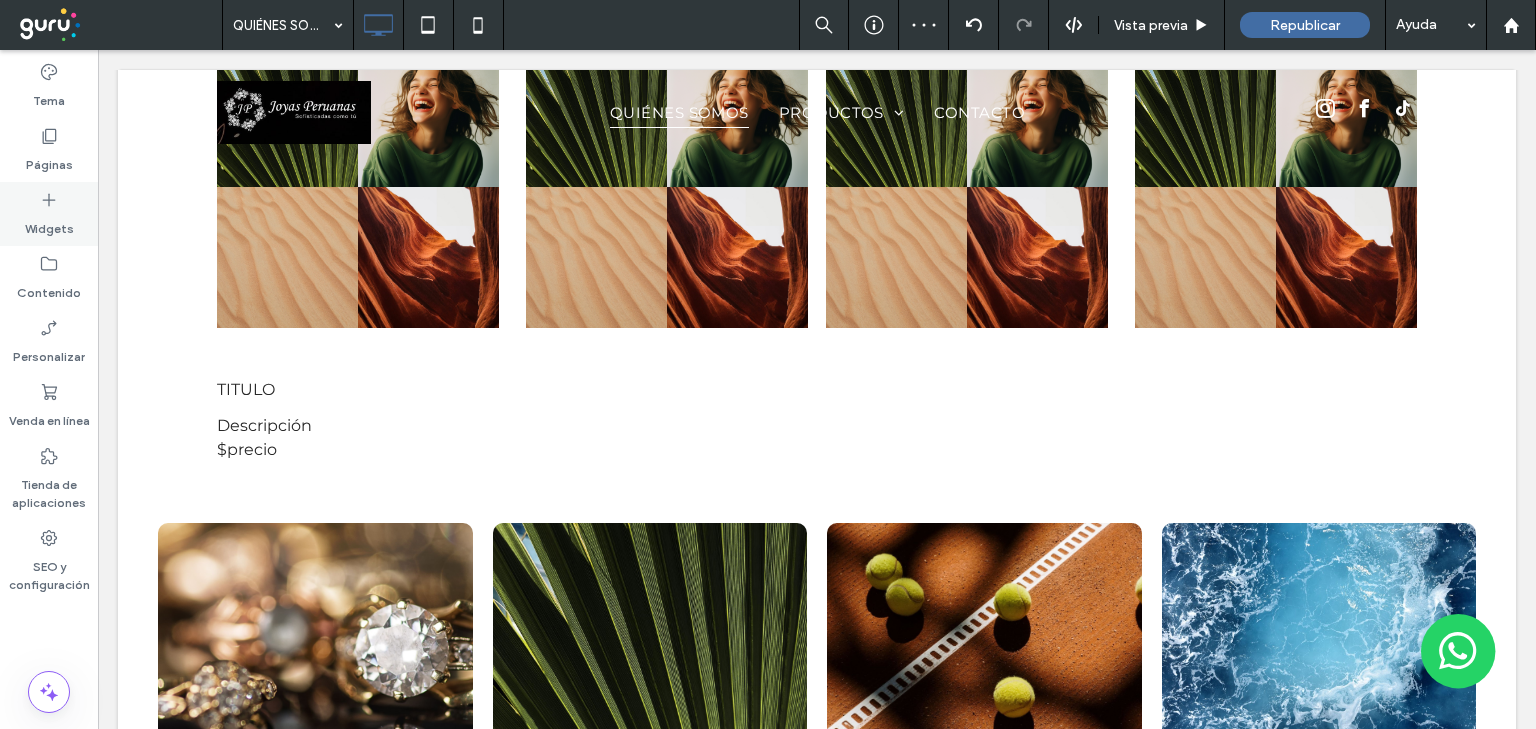 drag, startPoint x: 51, startPoint y: 223, endPoint x: 75, endPoint y: 189, distance: 41.617306 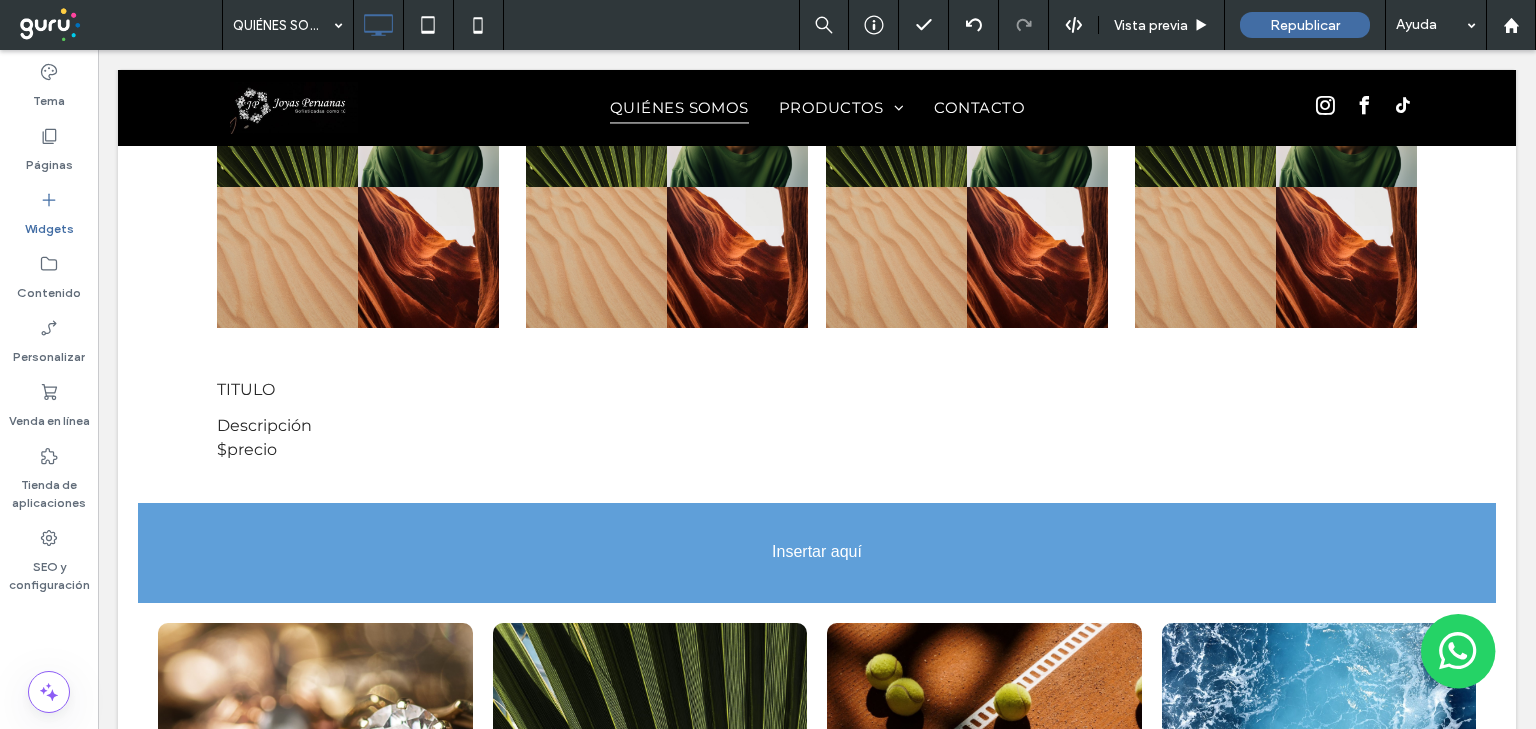 scroll, scrollTop: 3148, scrollLeft: 0, axis: vertical 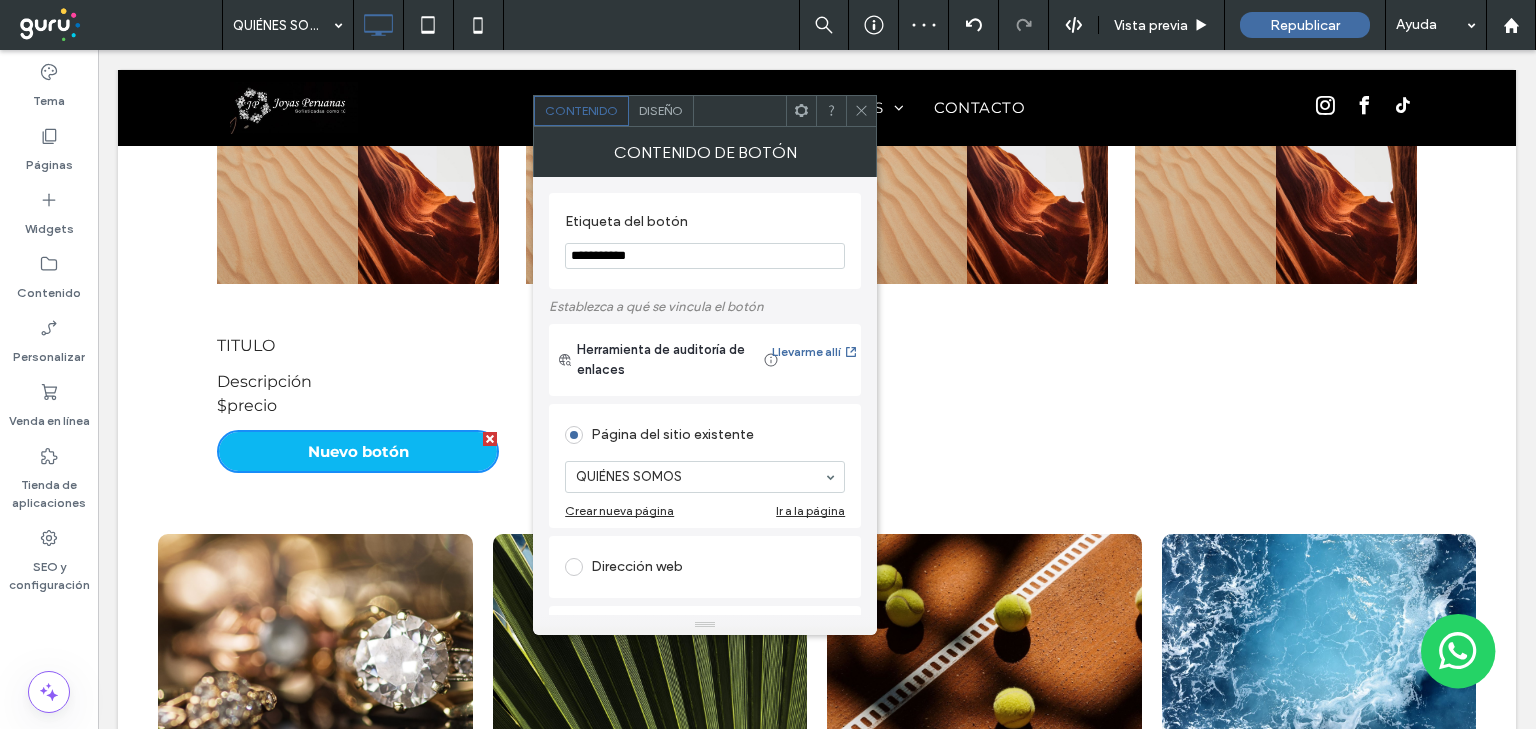 drag, startPoint x: 758, startPoint y: 306, endPoint x: 494, endPoint y: 236, distance: 273.12268 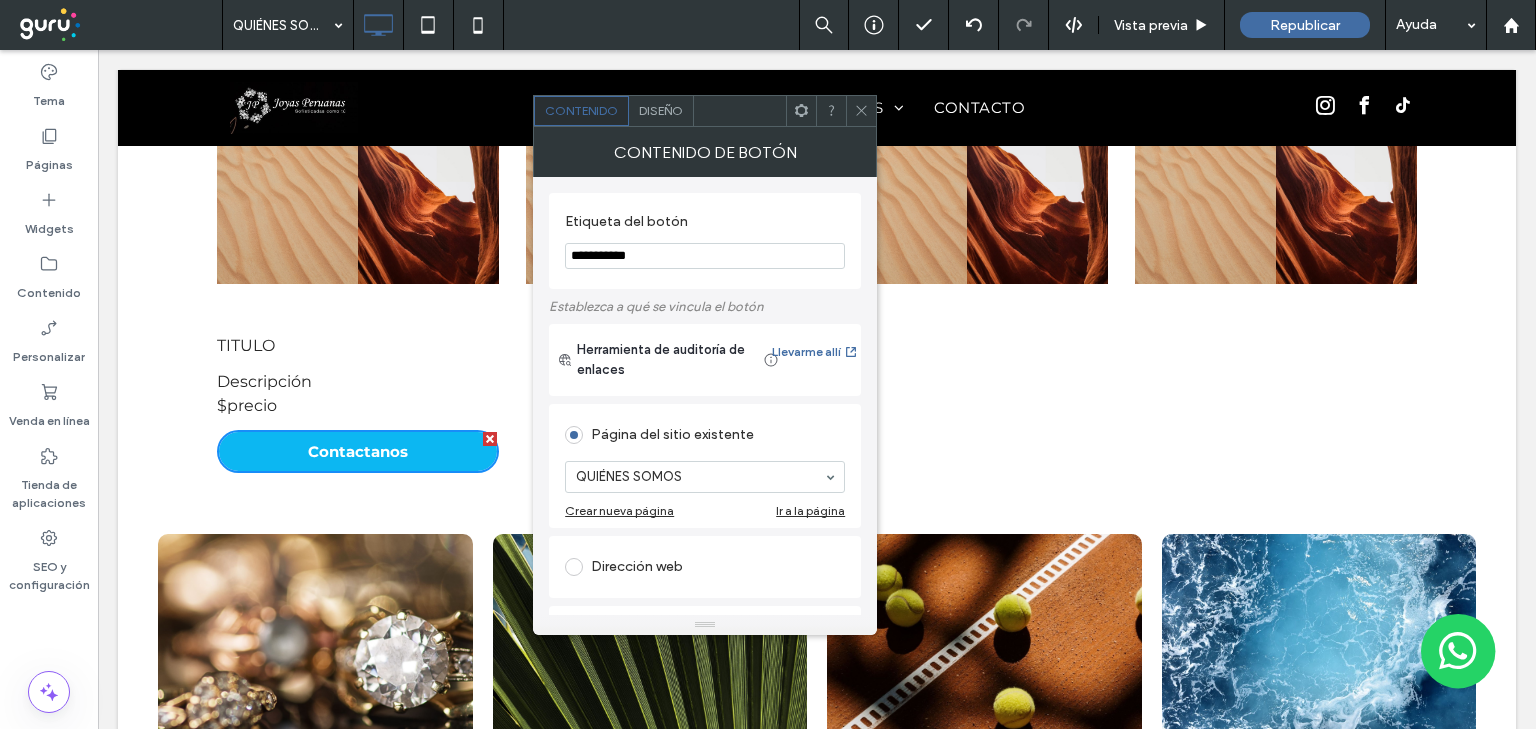 type on "**********" 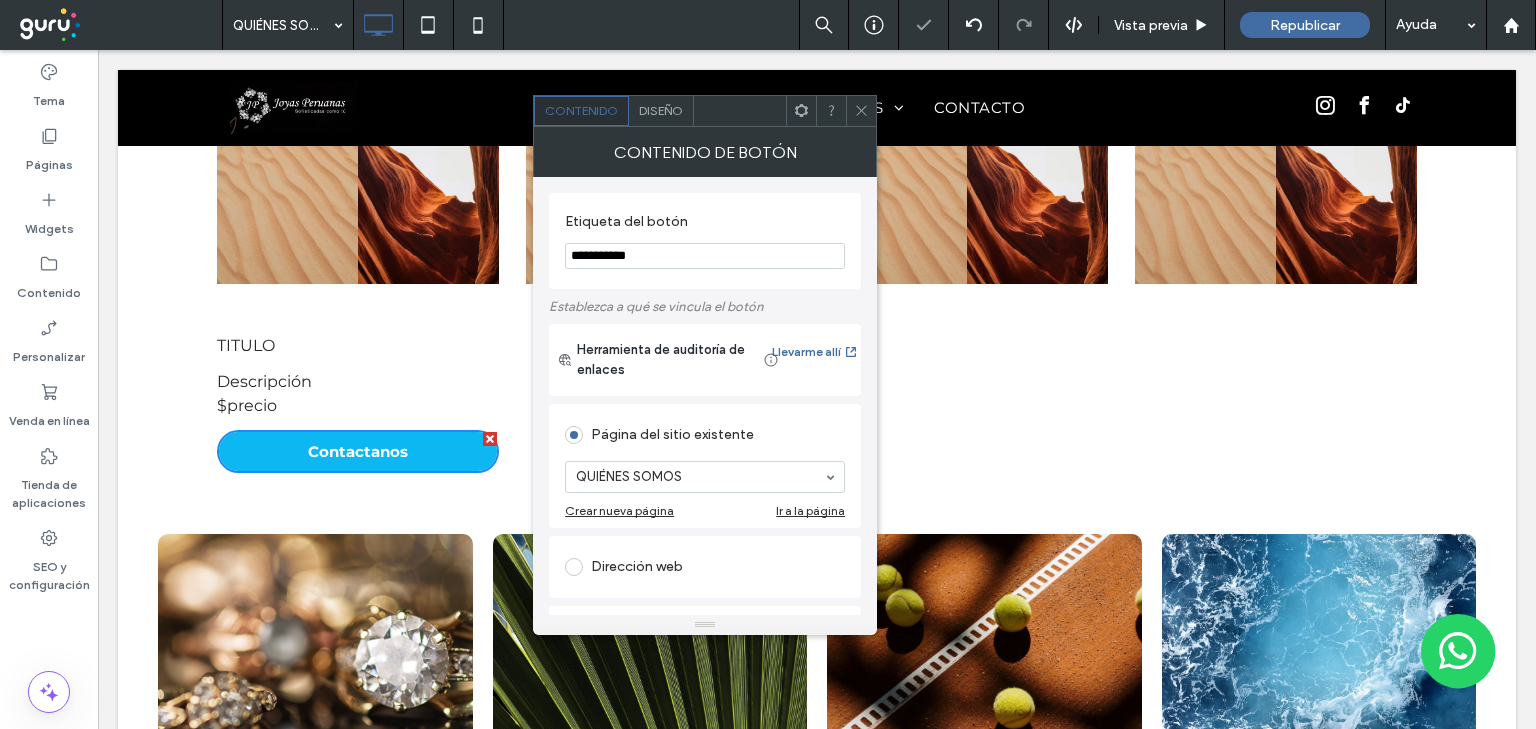 click at bounding box center (817, 108) 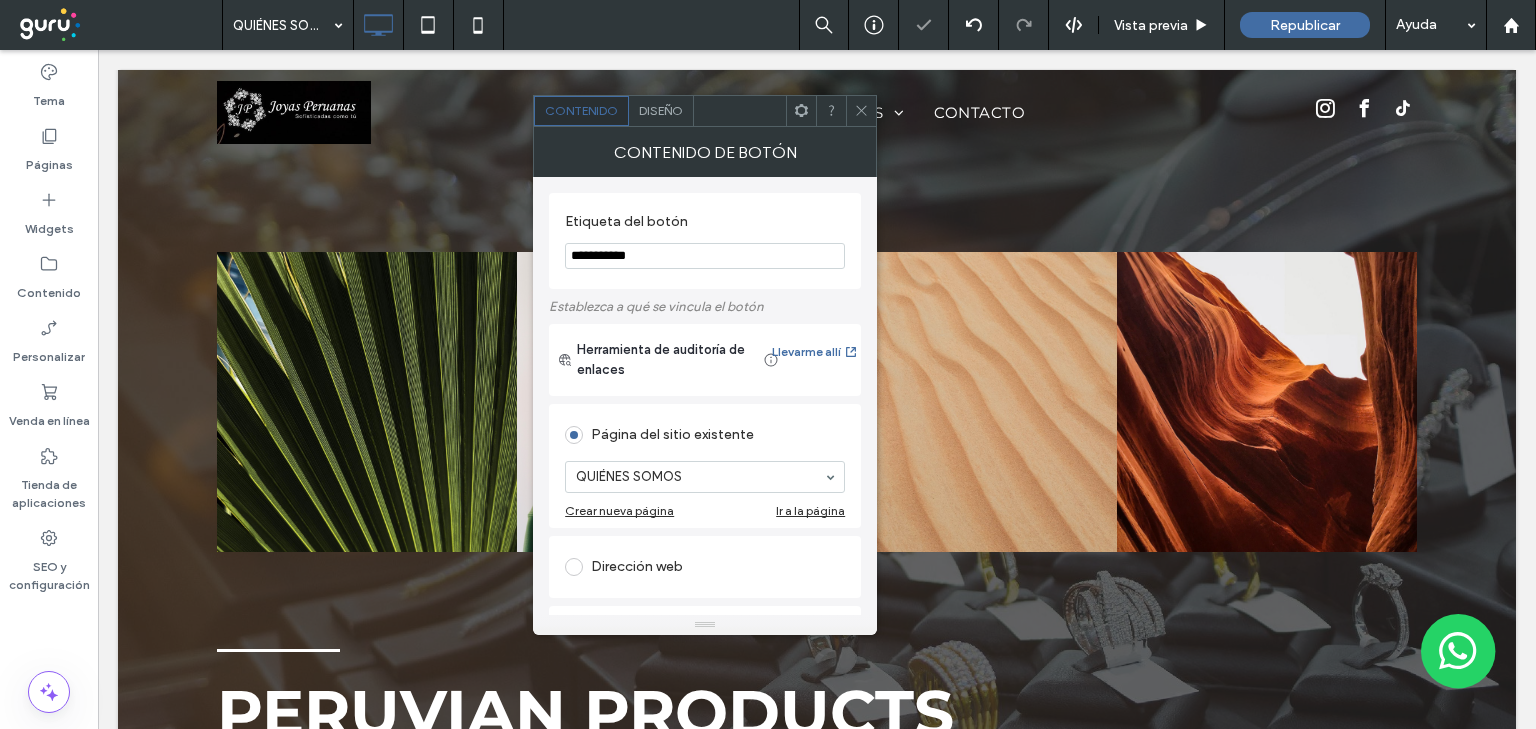 scroll, scrollTop: 0, scrollLeft: 0, axis: both 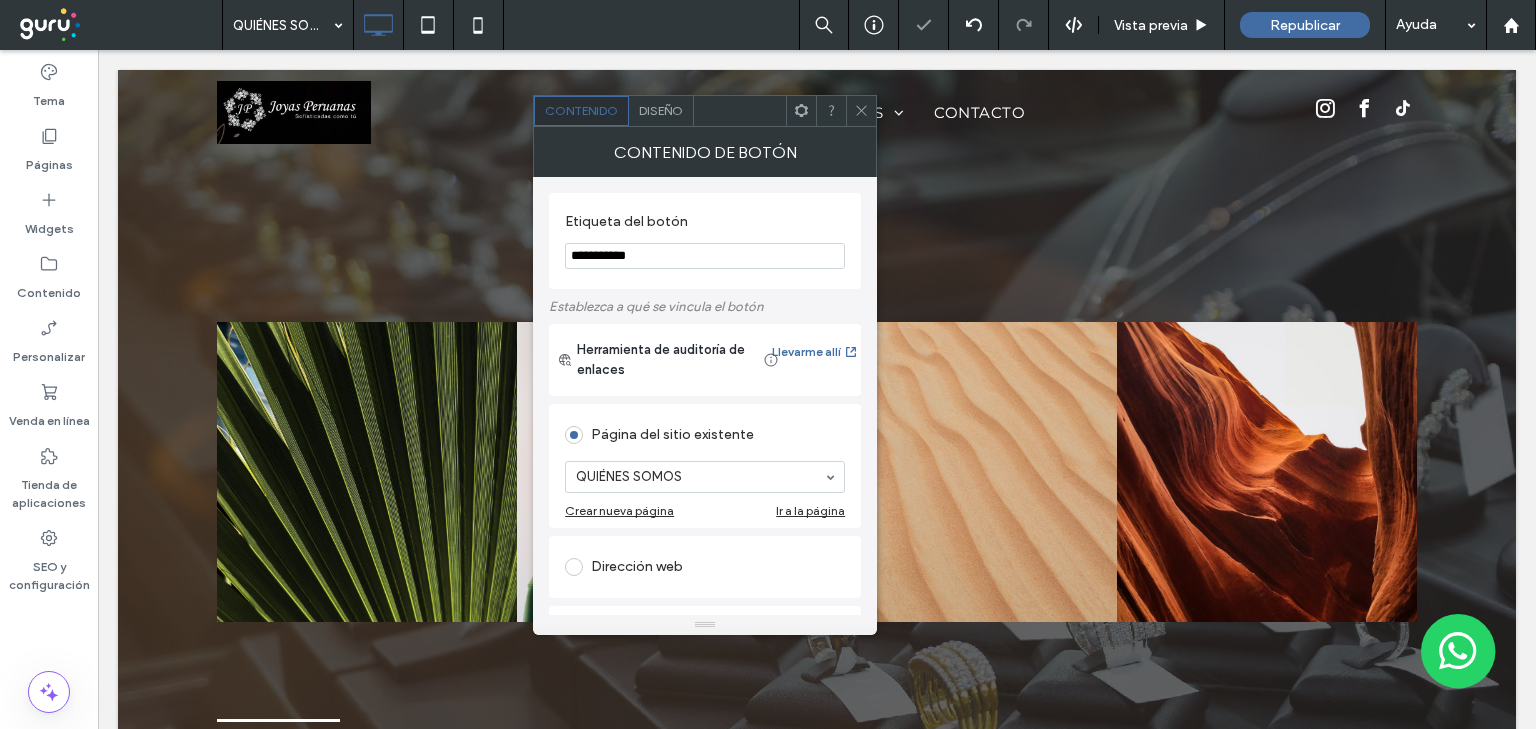 click 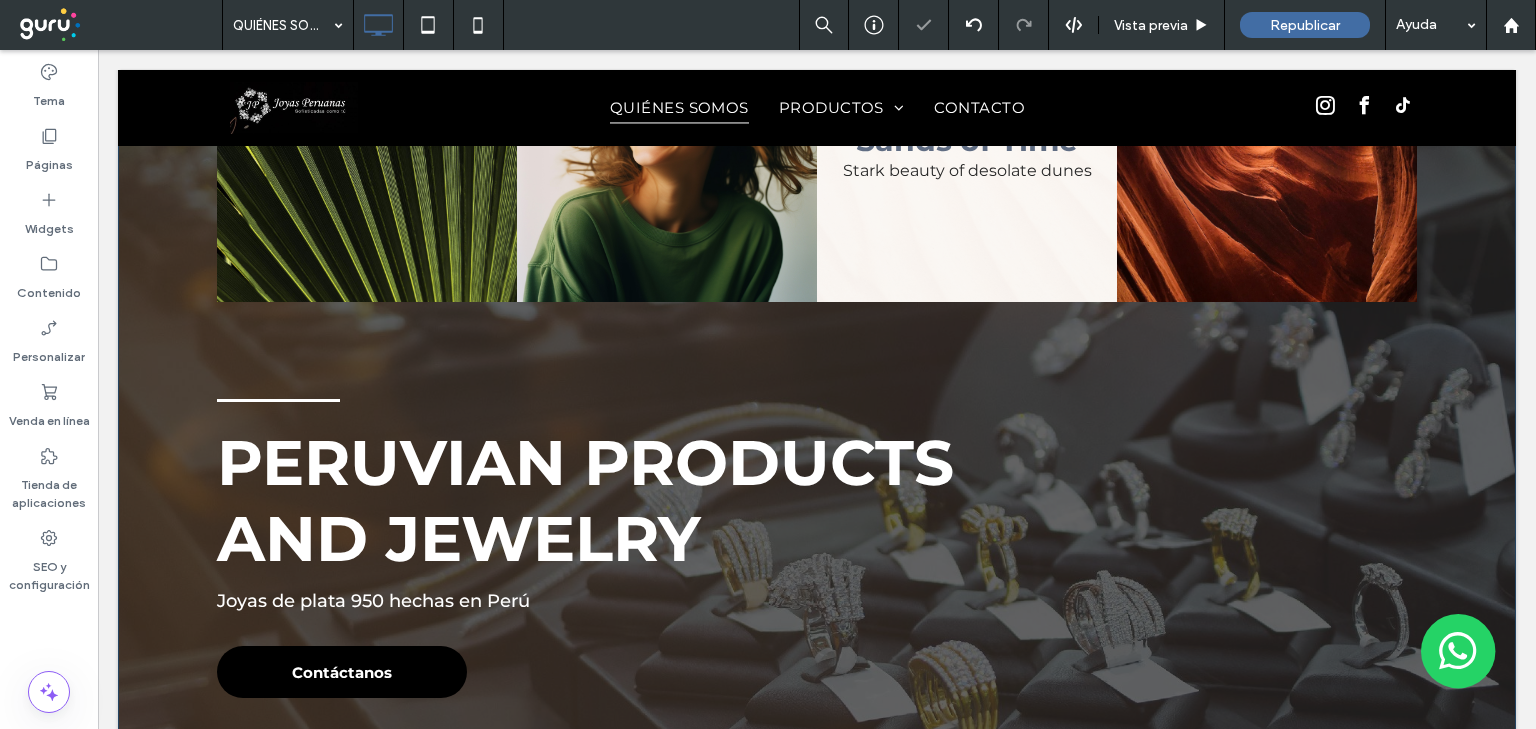 scroll, scrollTop: 0, scrollLeft: 0, axis: both 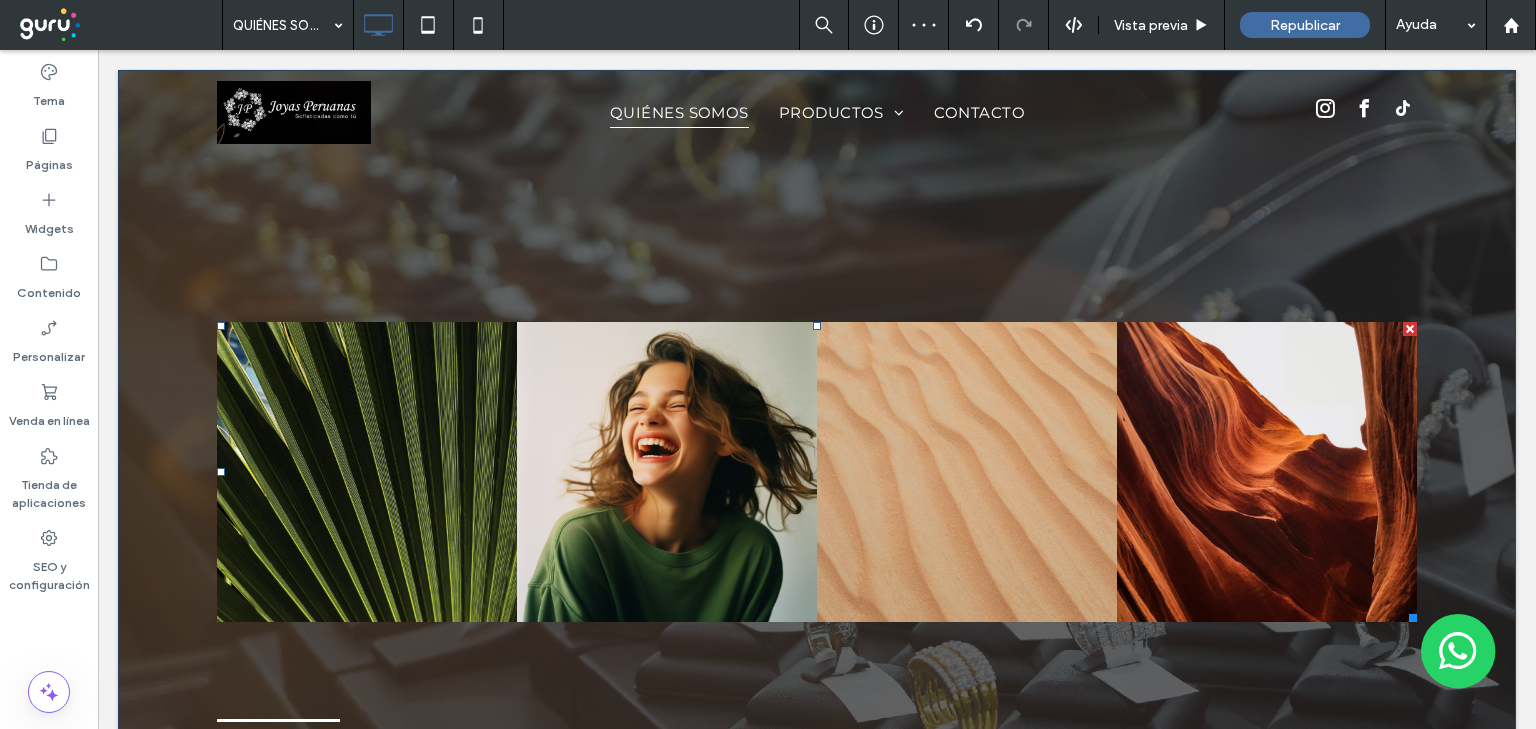 click at bounding box center (1410, 329) 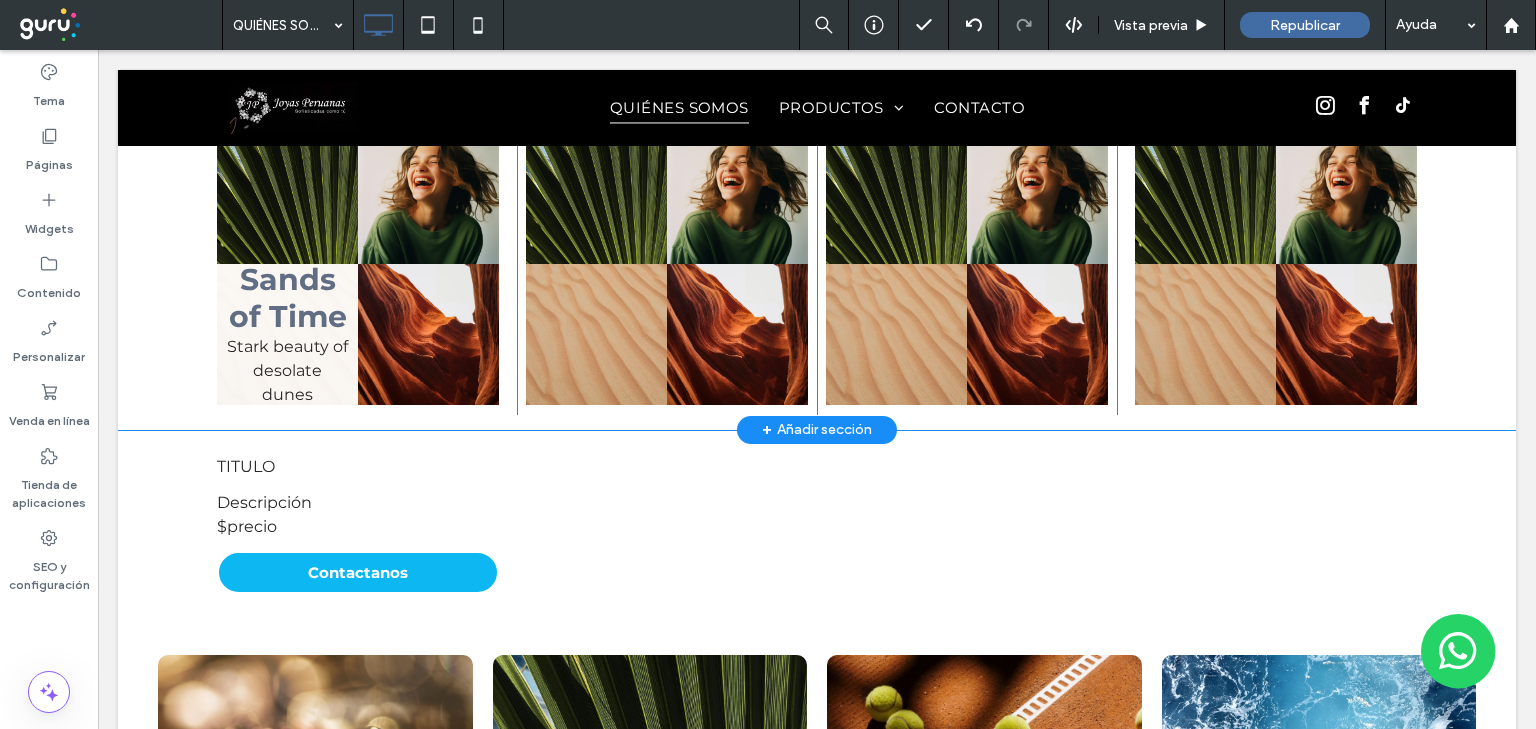 scroll, scrollTop: 2720, scrollLeft: 0, axis: vertical 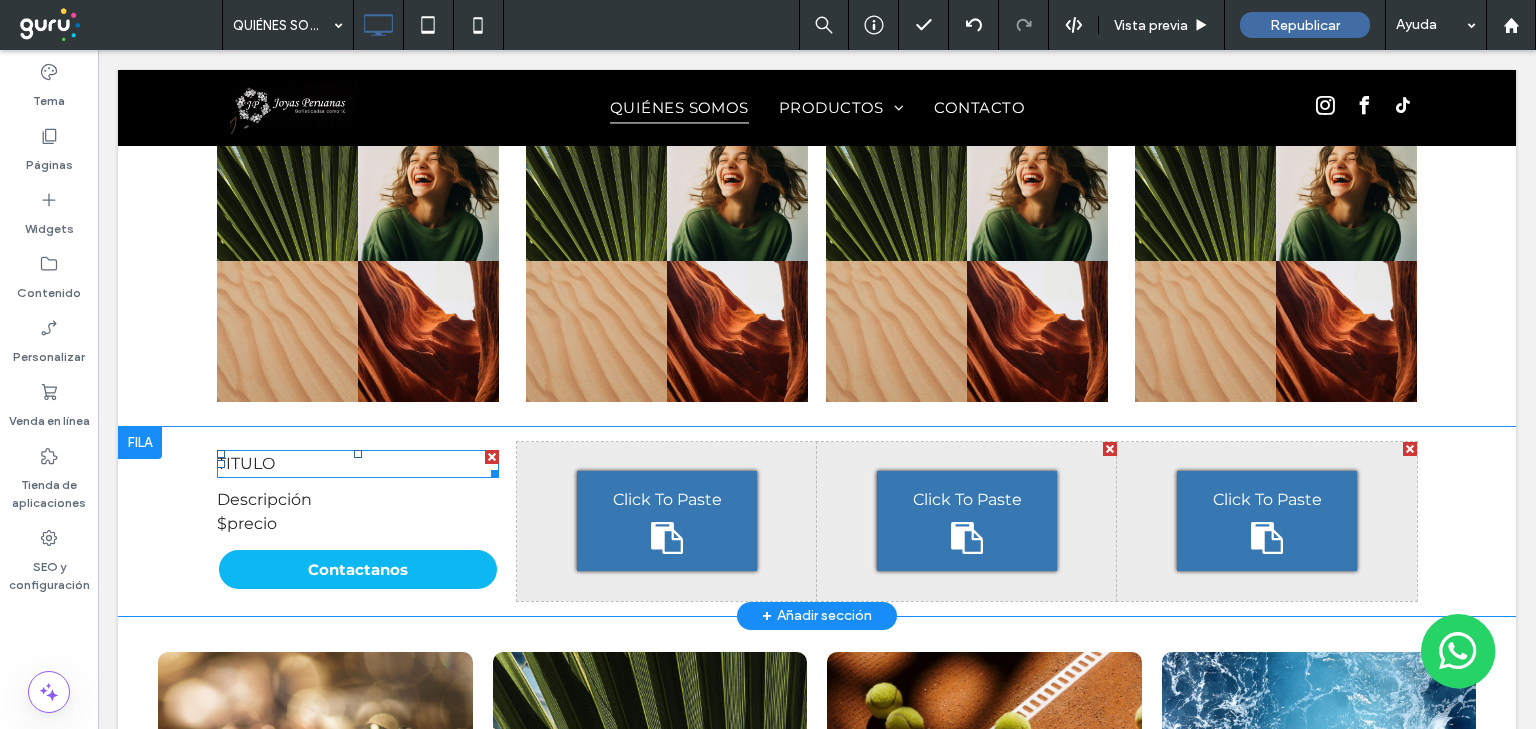 click on "TITULO" at bounding box center (246, 463) 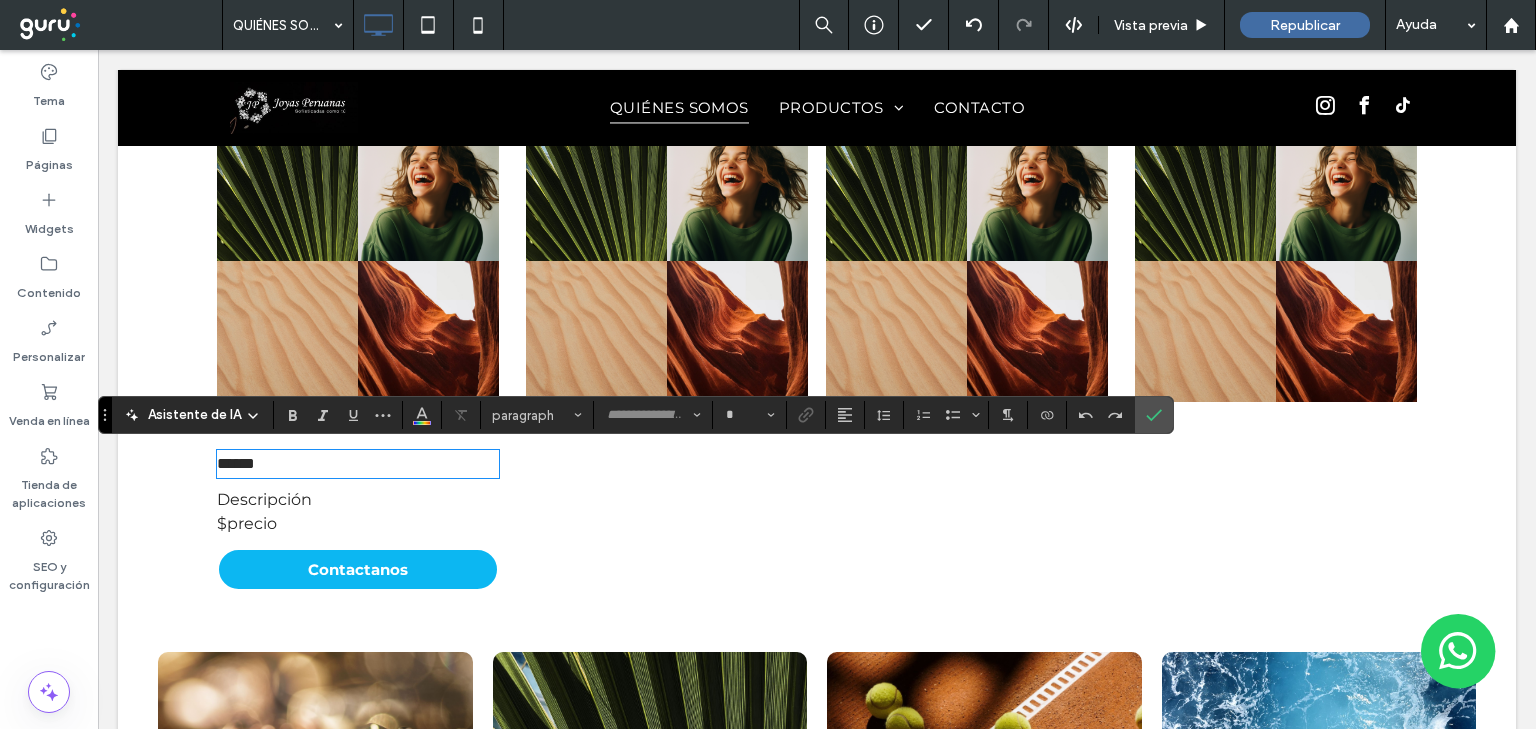 type on "**********" 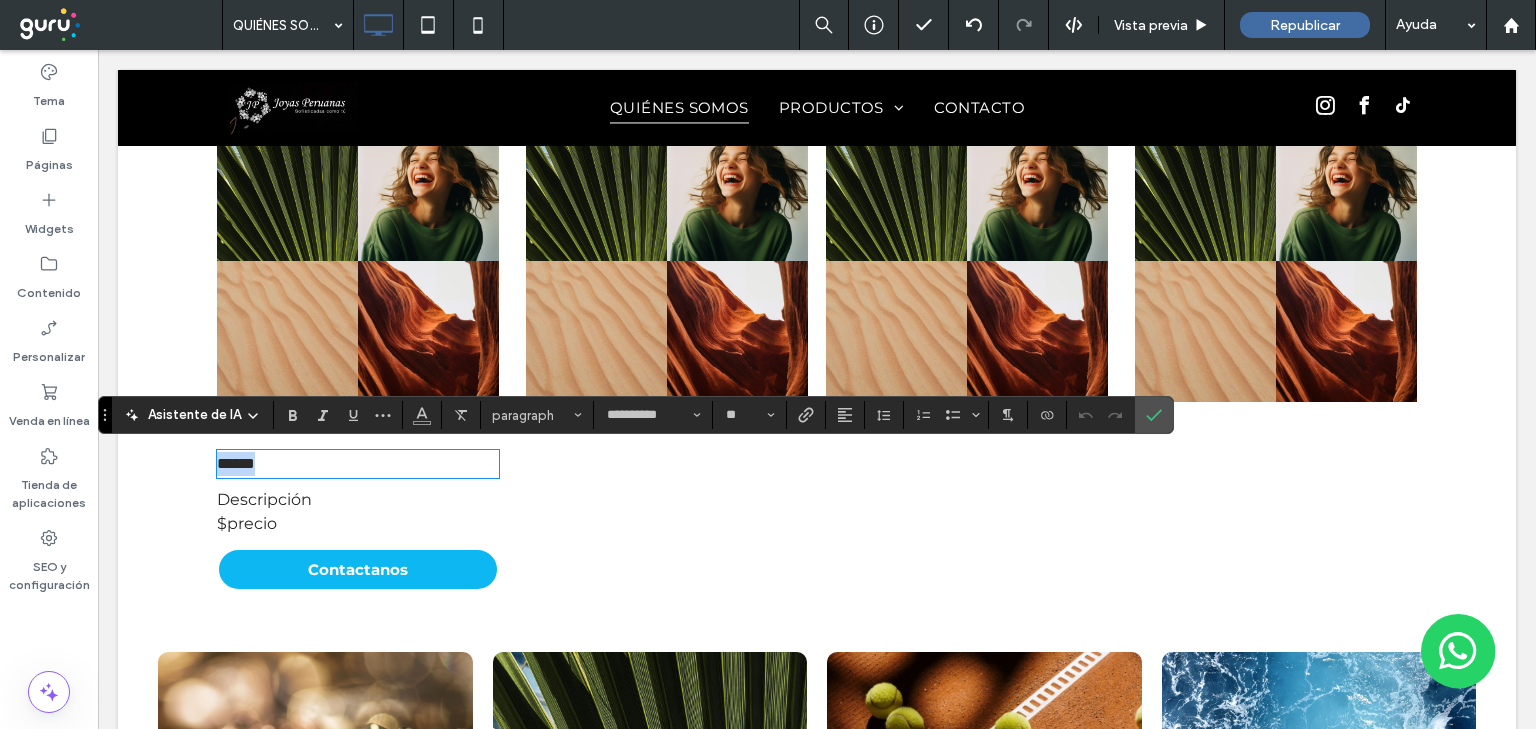 drag, startPoint x: 280, startPoint y: 469, endPoint x: 173, endPoint y: 466, distance: 107.042046 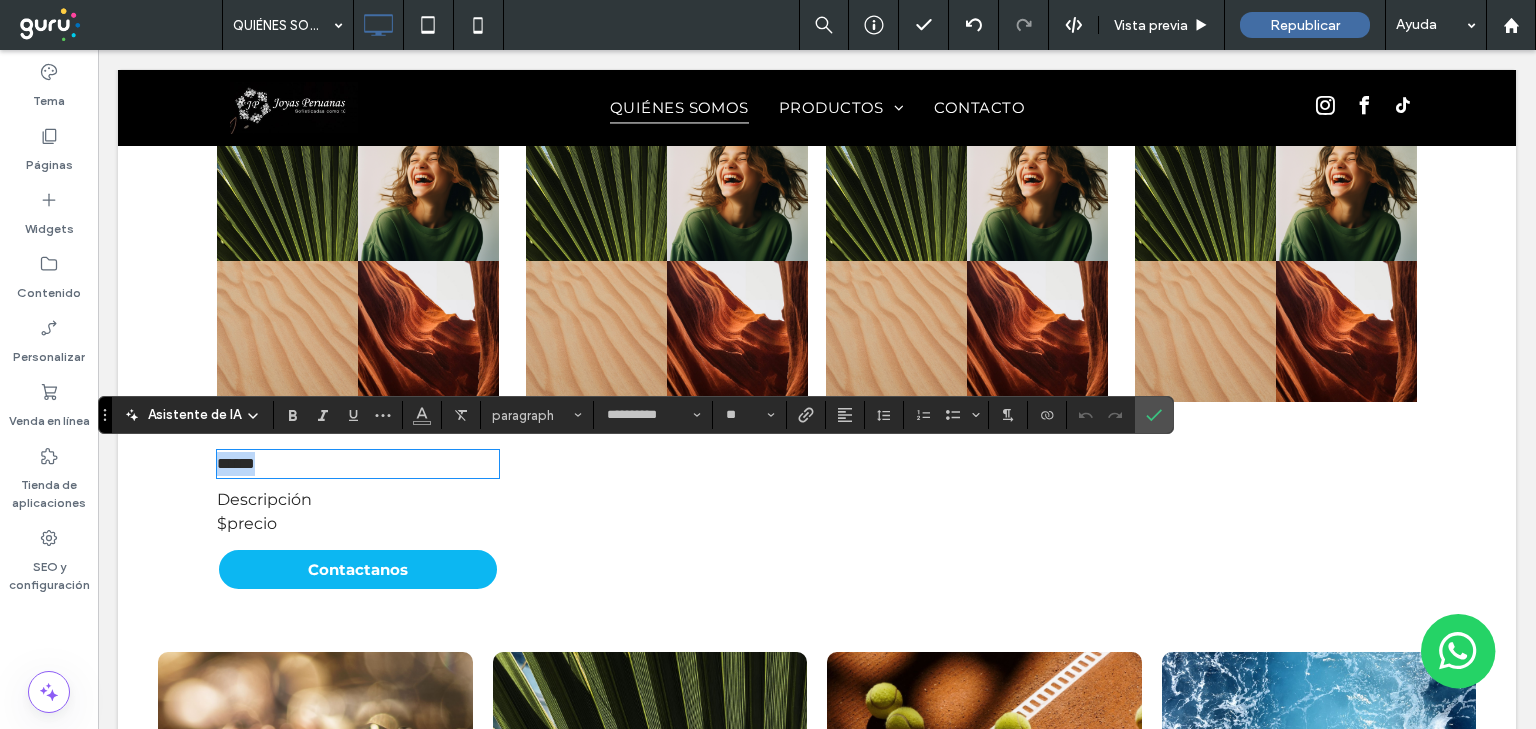 click on "Click To Paste     Click To Paste     ****** Descripción $precio ﻿
Contactanos
Click To Paste     Click To Paste     Click To Paste     Click To Paste     Click To Paste     Click To Paste
Fila + Añadir sección" at bounding box center [817, 521] 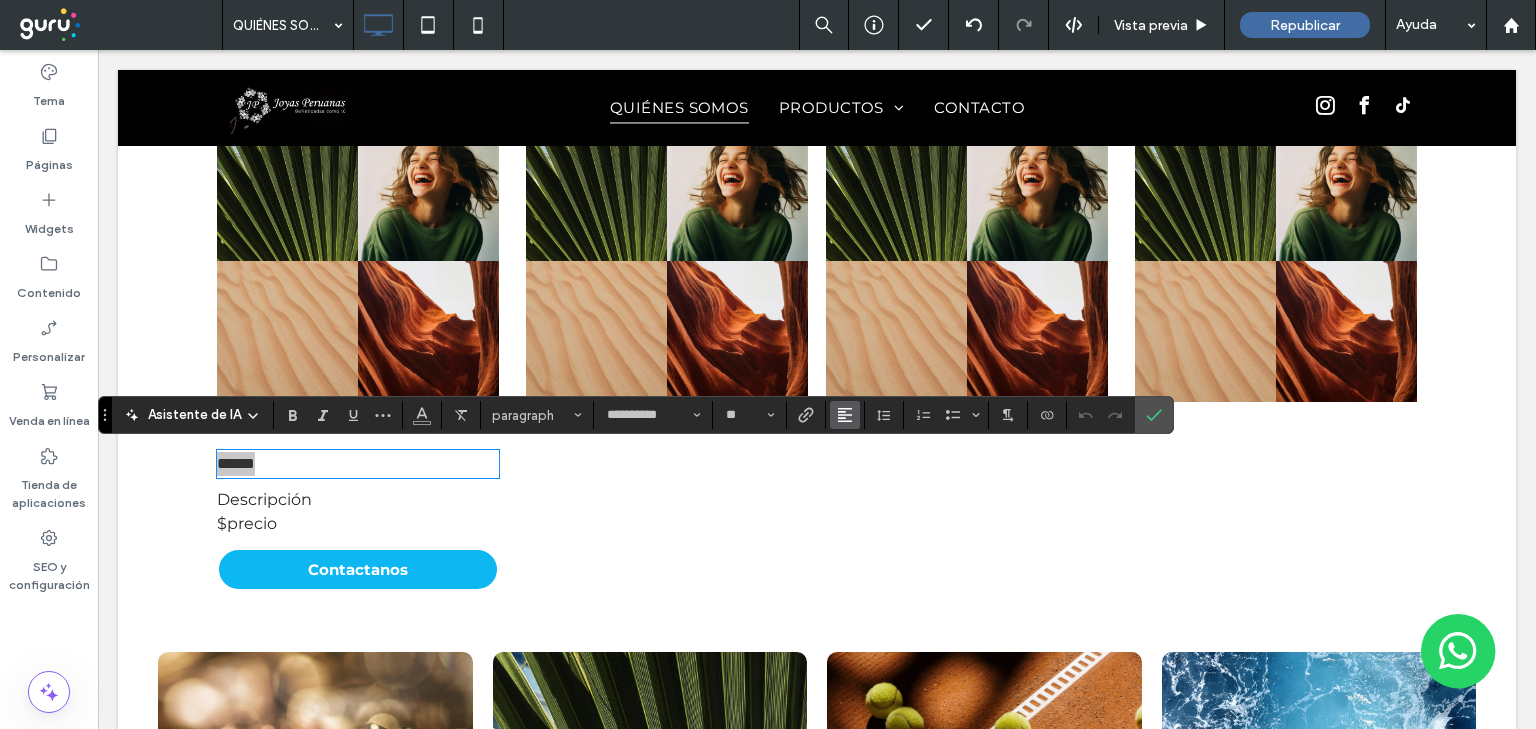 click 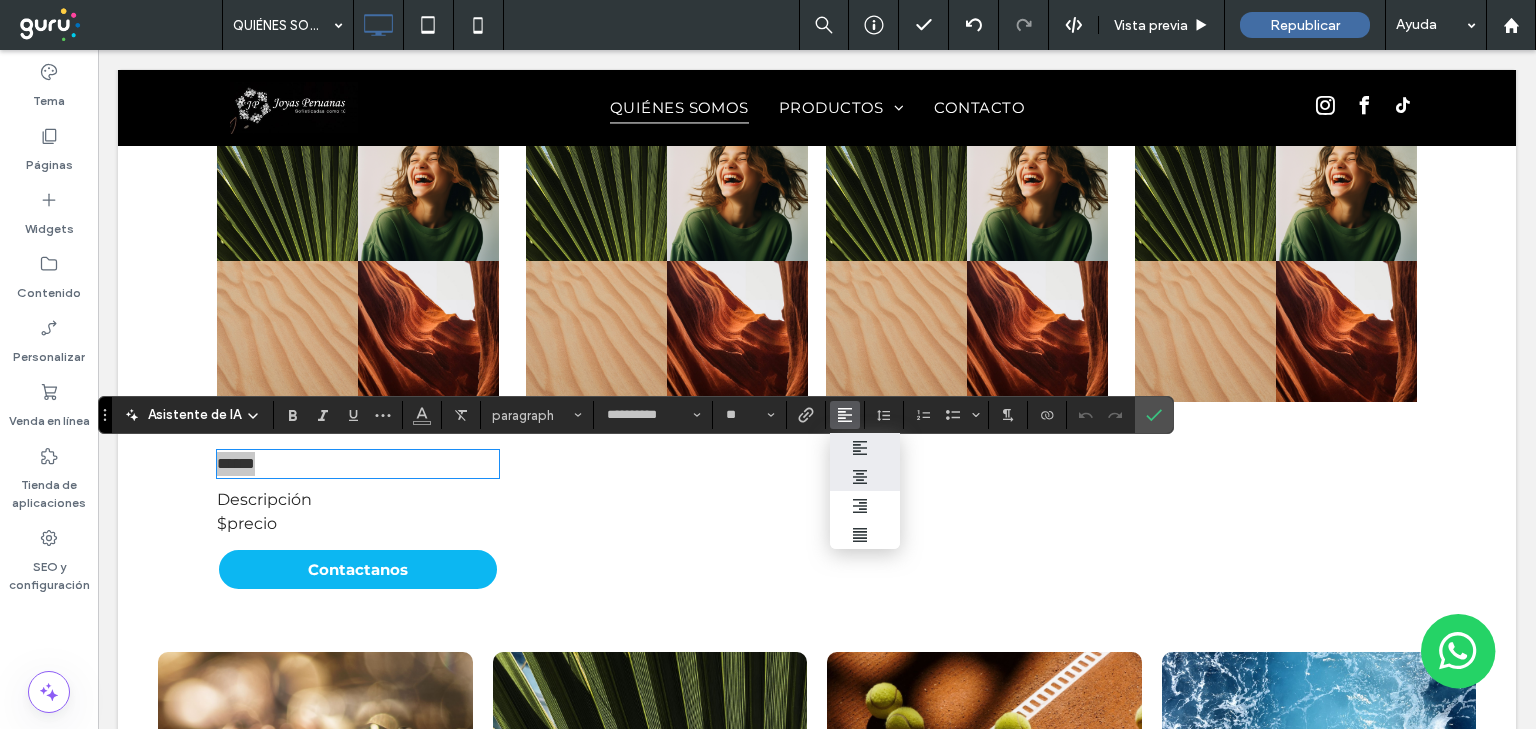 click 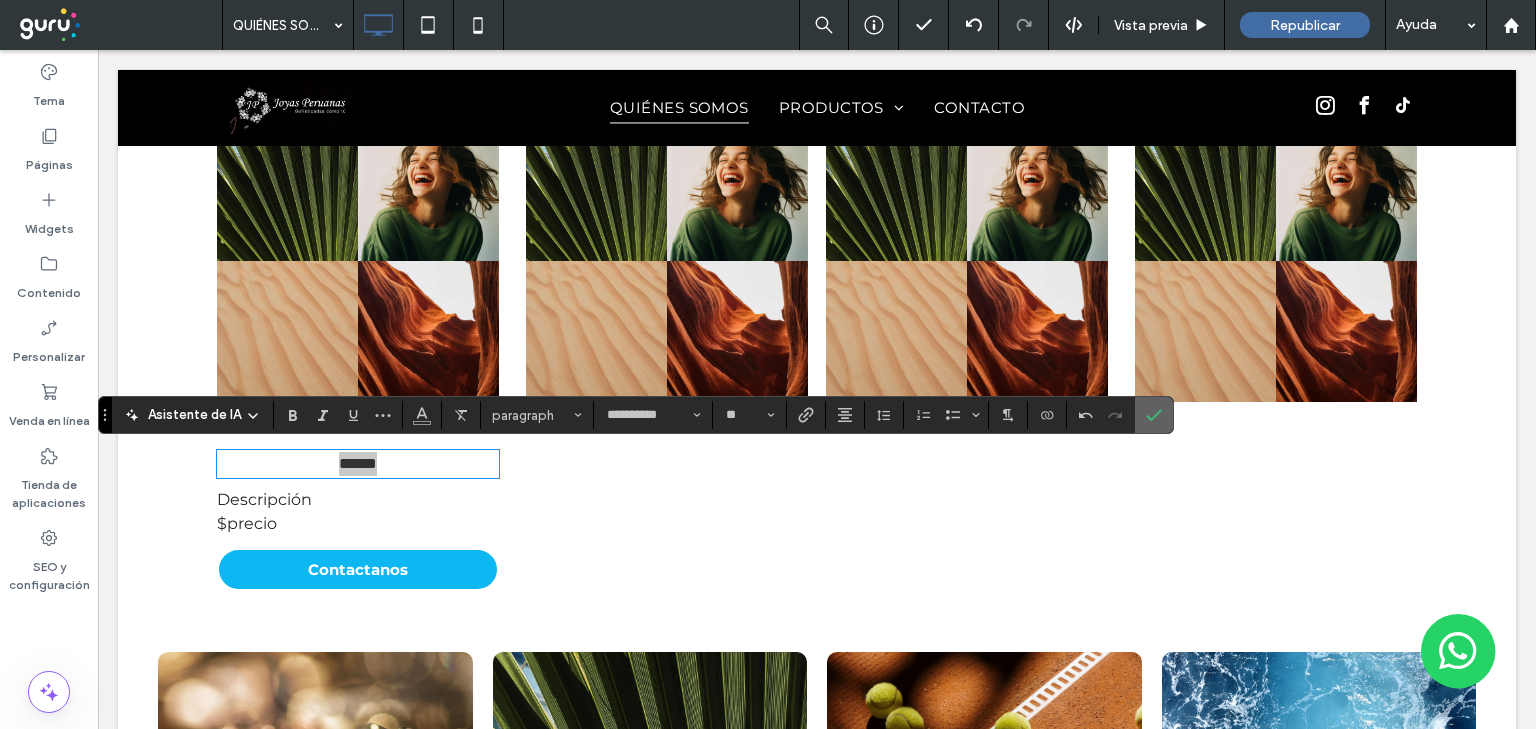 click at bounding box center [1154, 415] 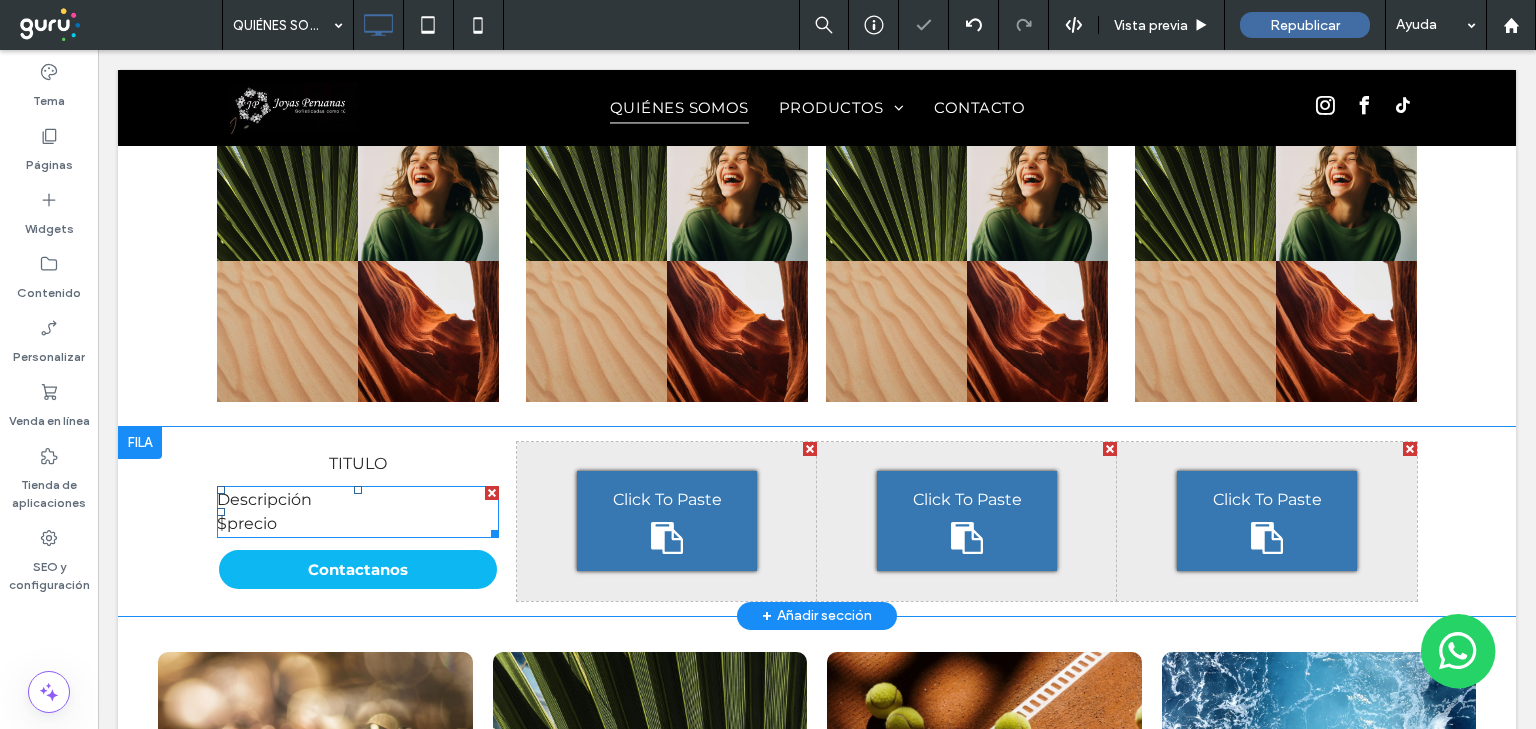 click on "$precio ﻿" at bounding box center [358, 524] 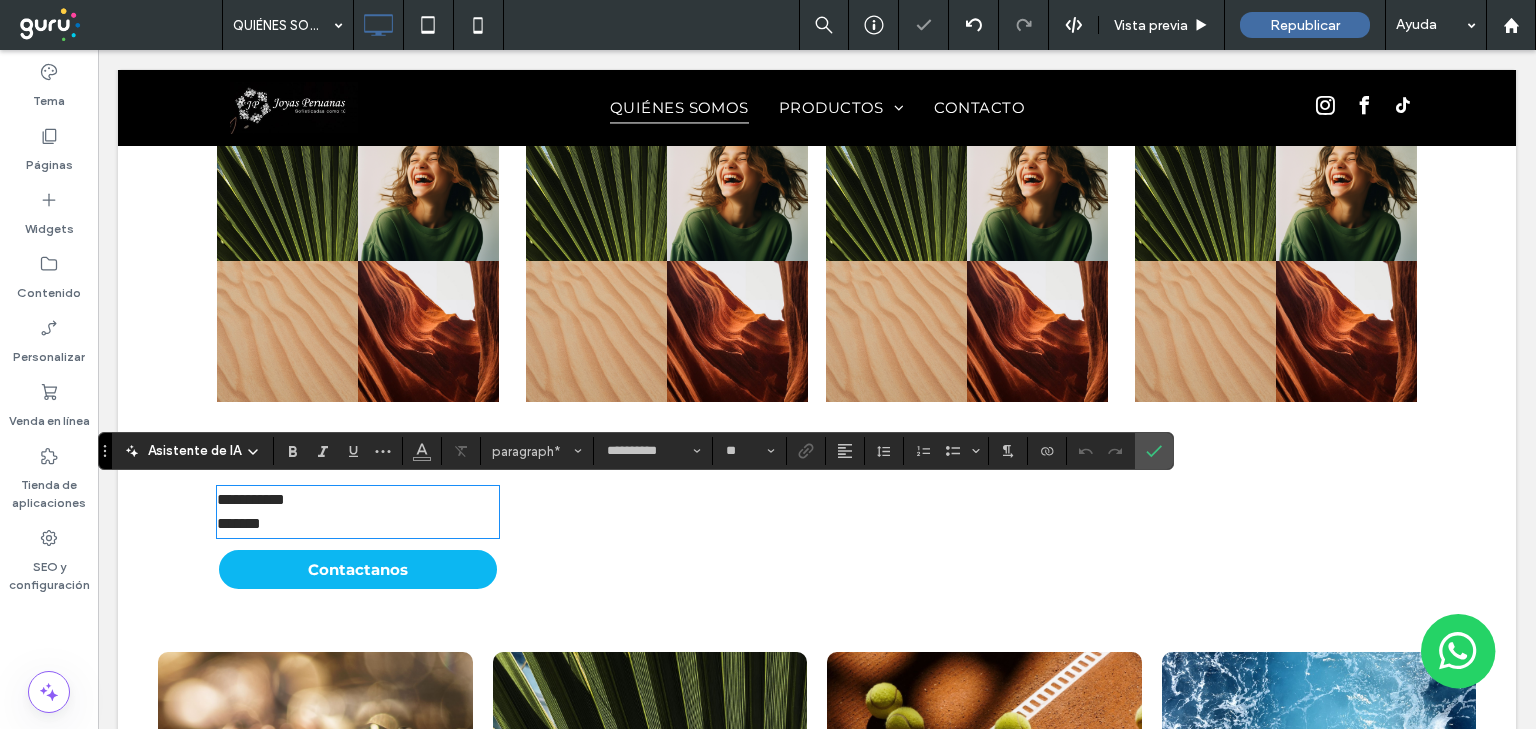 click on "*******" at bounding box center (358, 524) 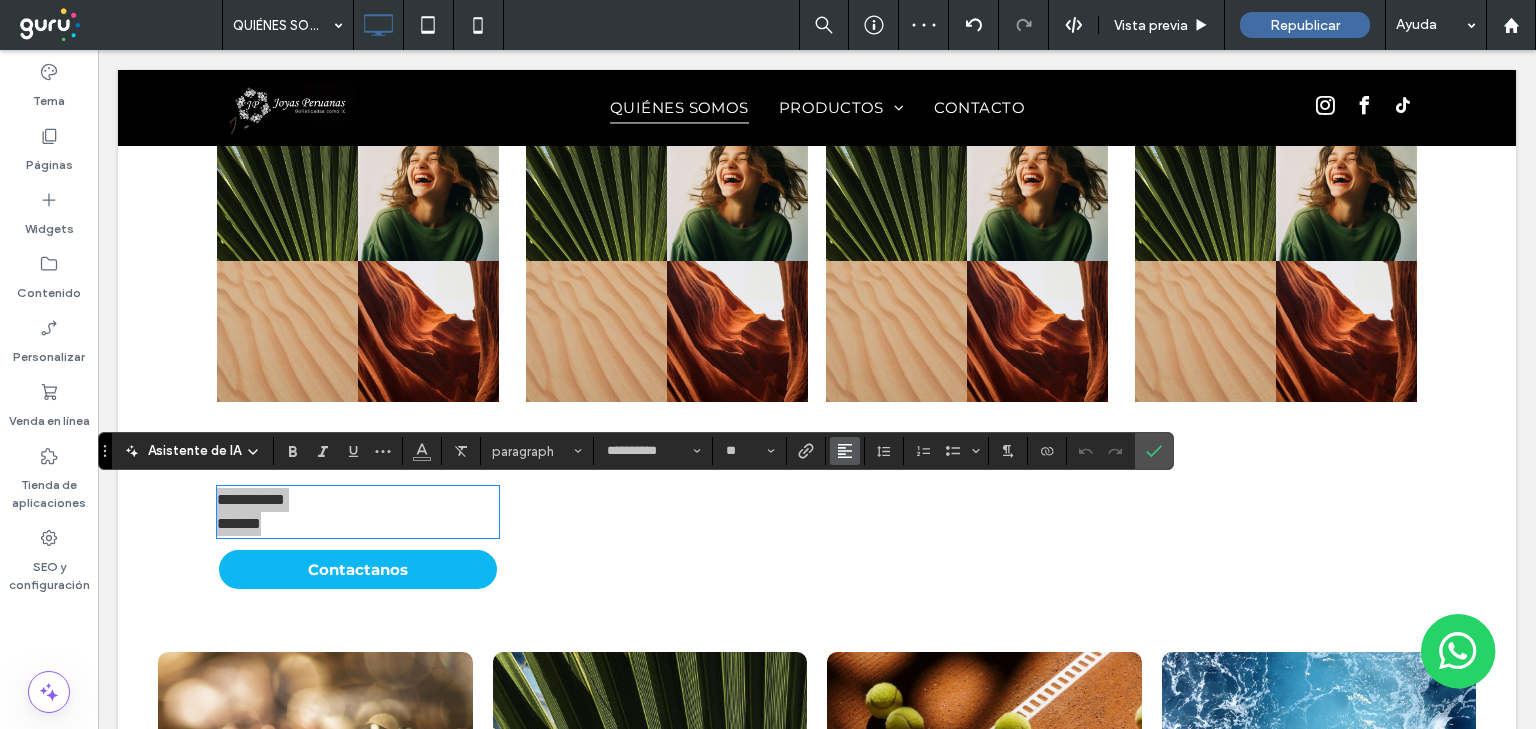click 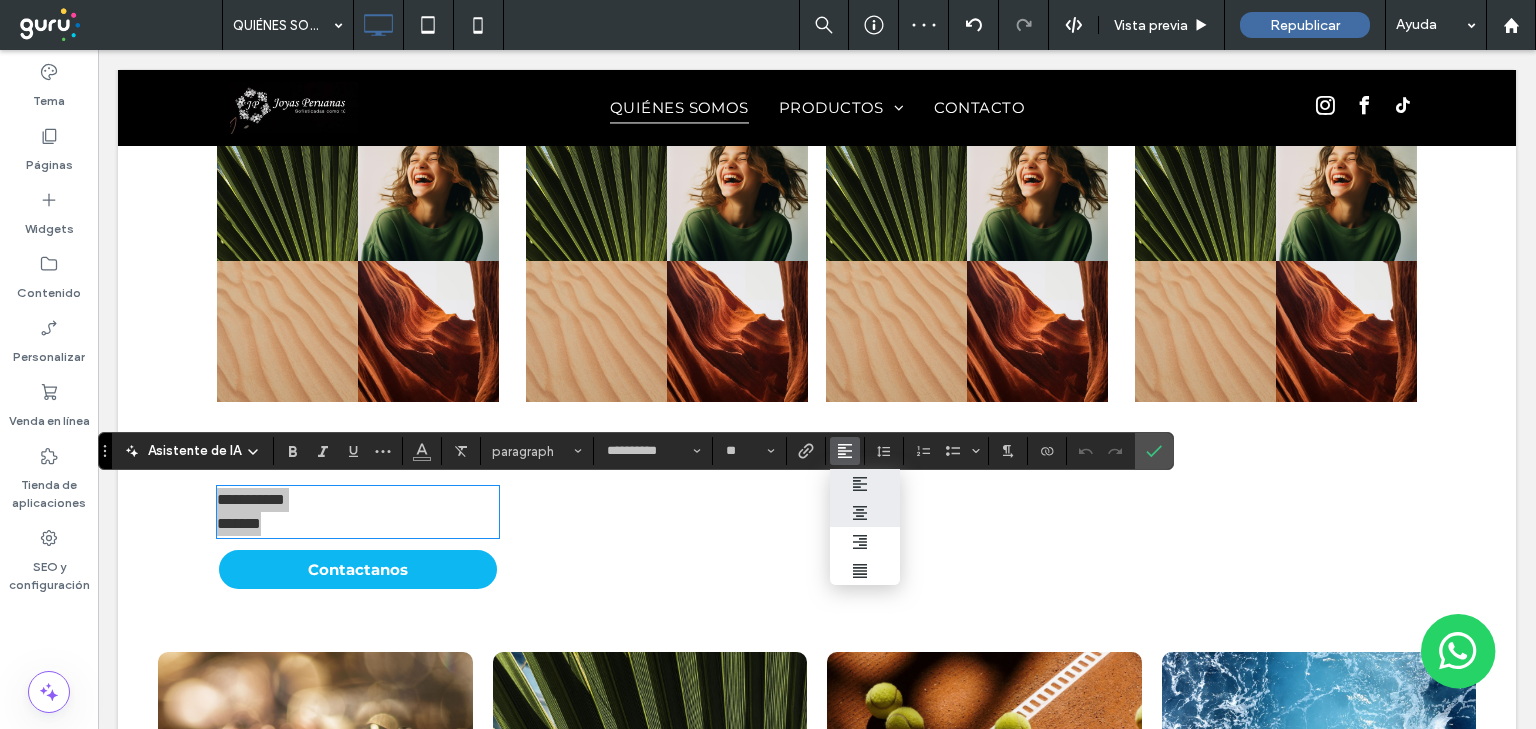 click at bounding box center (865, 512) 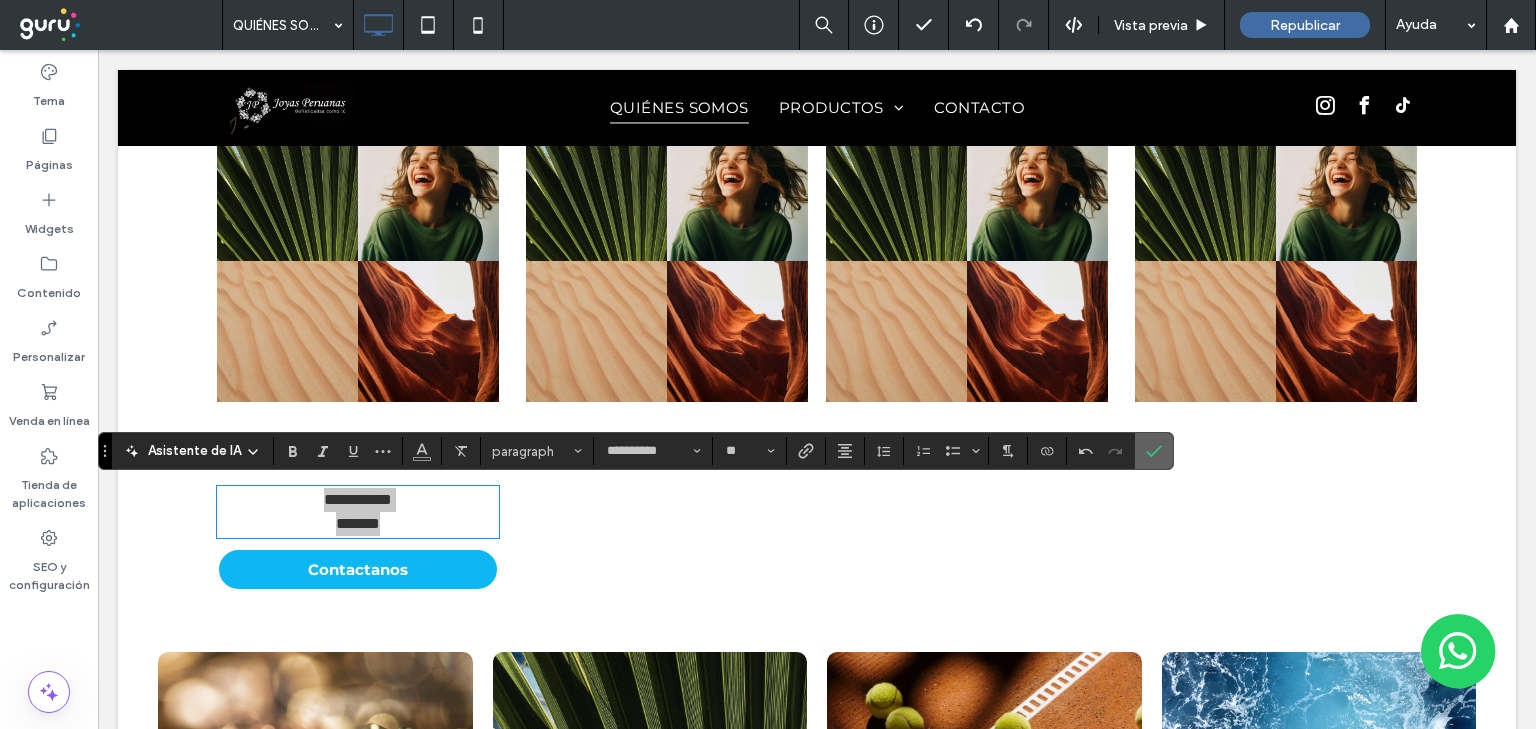 click 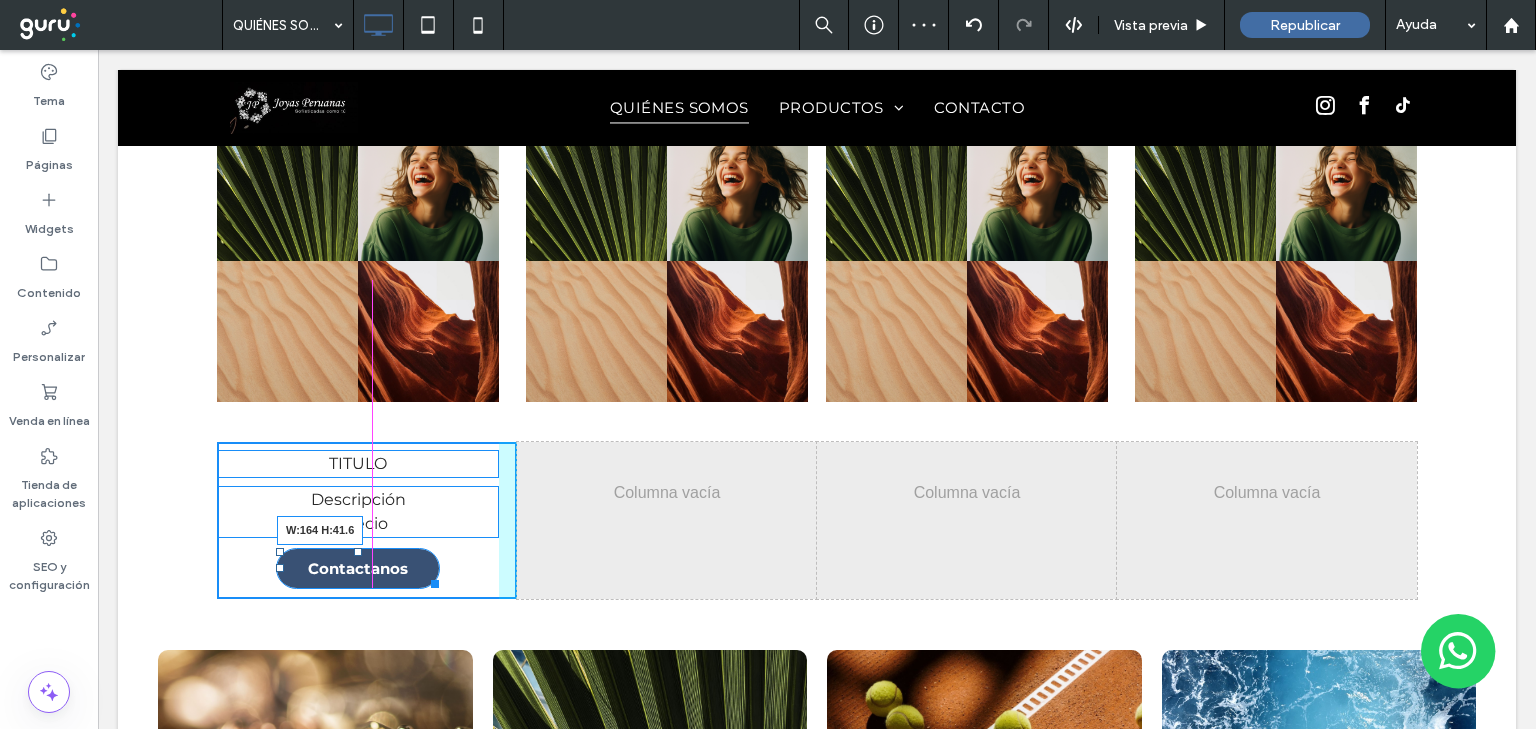 drag, startPoint x: 484, startPoint y: 580, endPoint x: 523, endPoint y: 628, distance: 61.846584 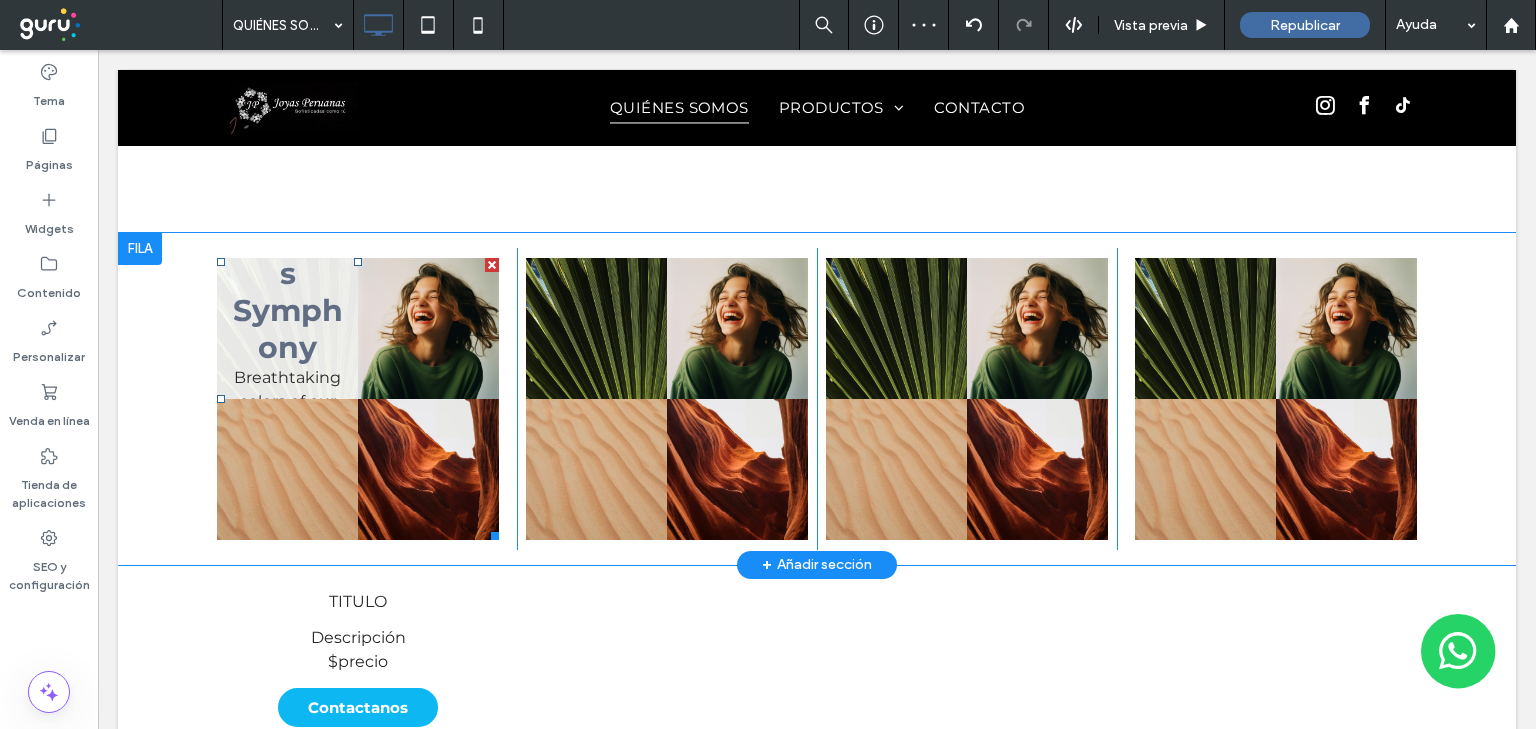 scroll, scrollTop: 2560, scrollLeft: 0, axis: vertical 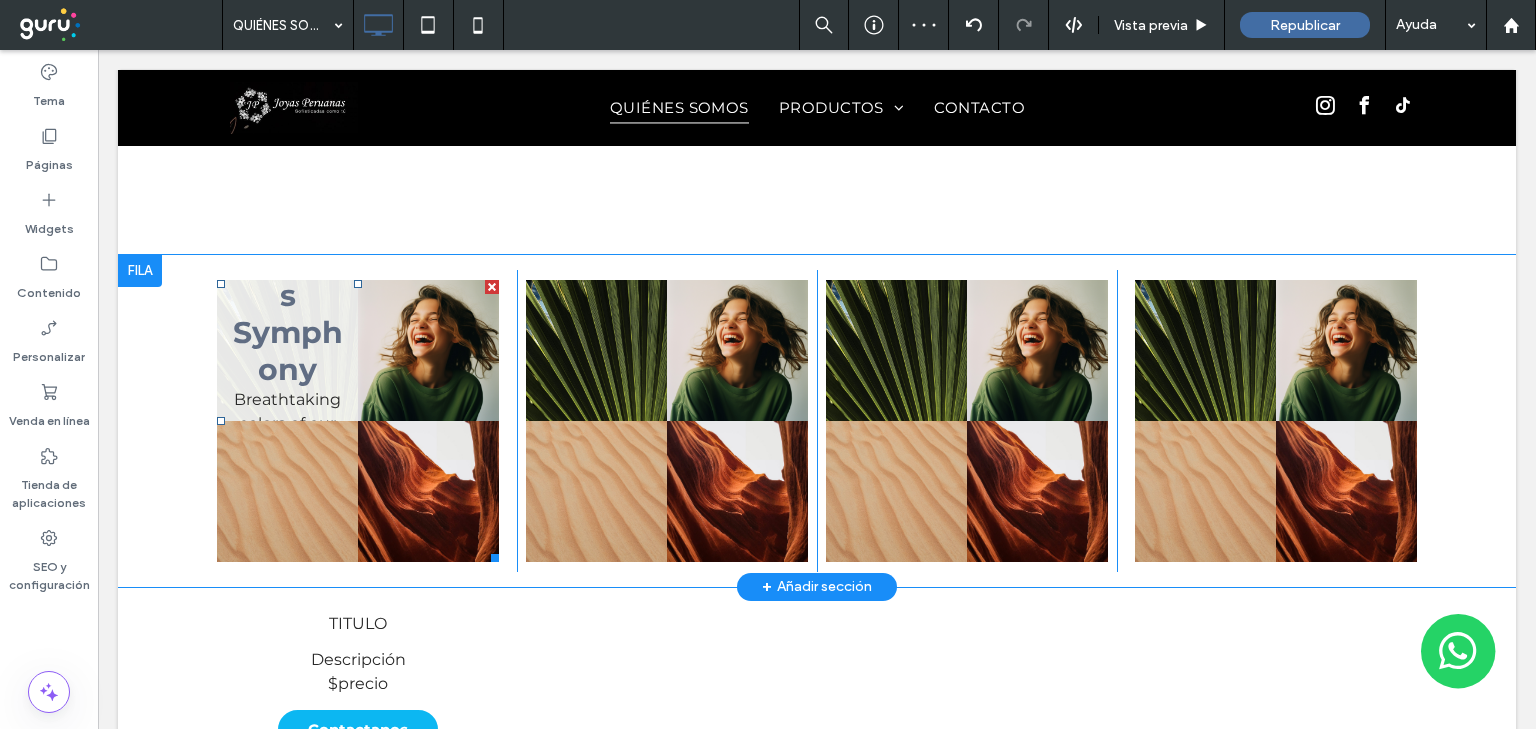 click at bounding box center (287, 350) 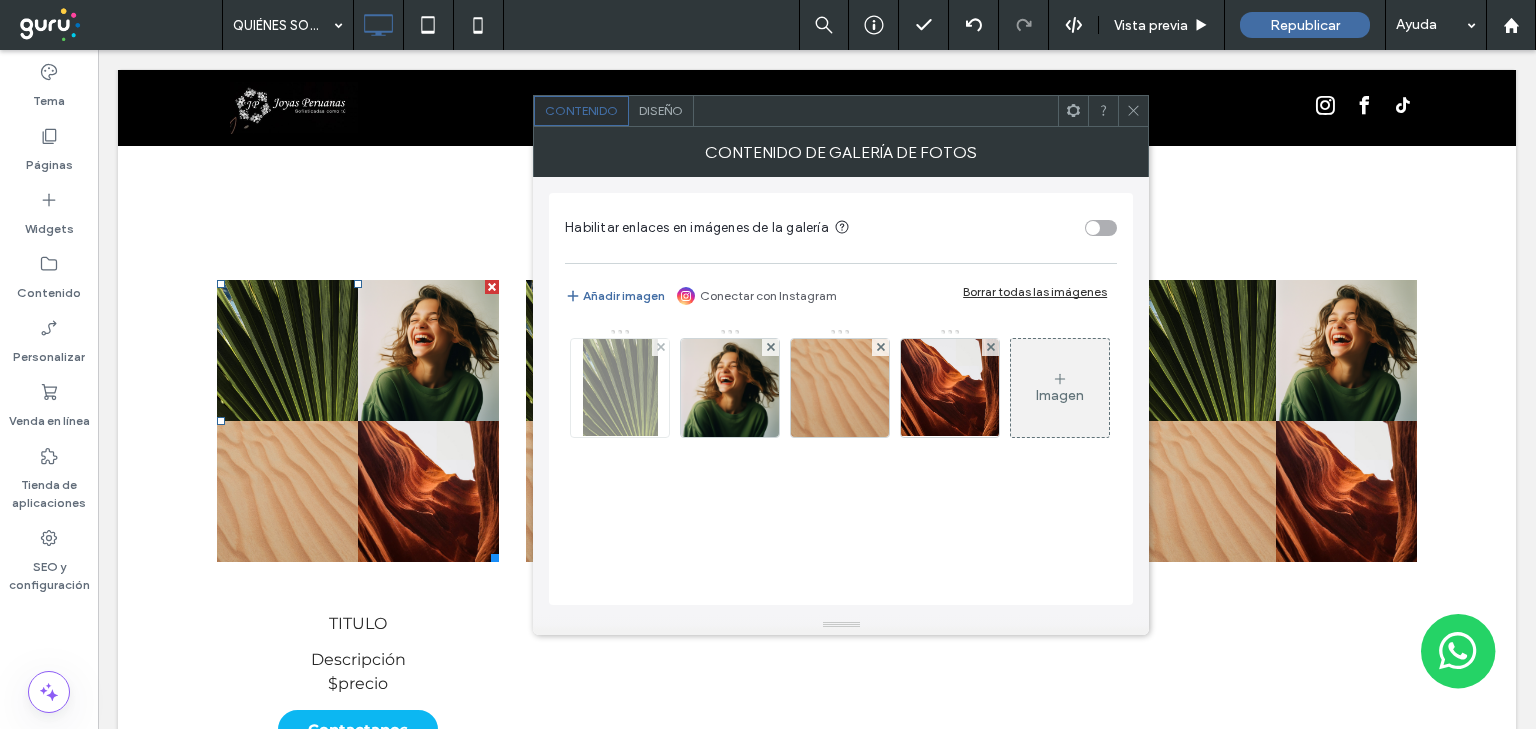 click at bounding box center [620, 388] 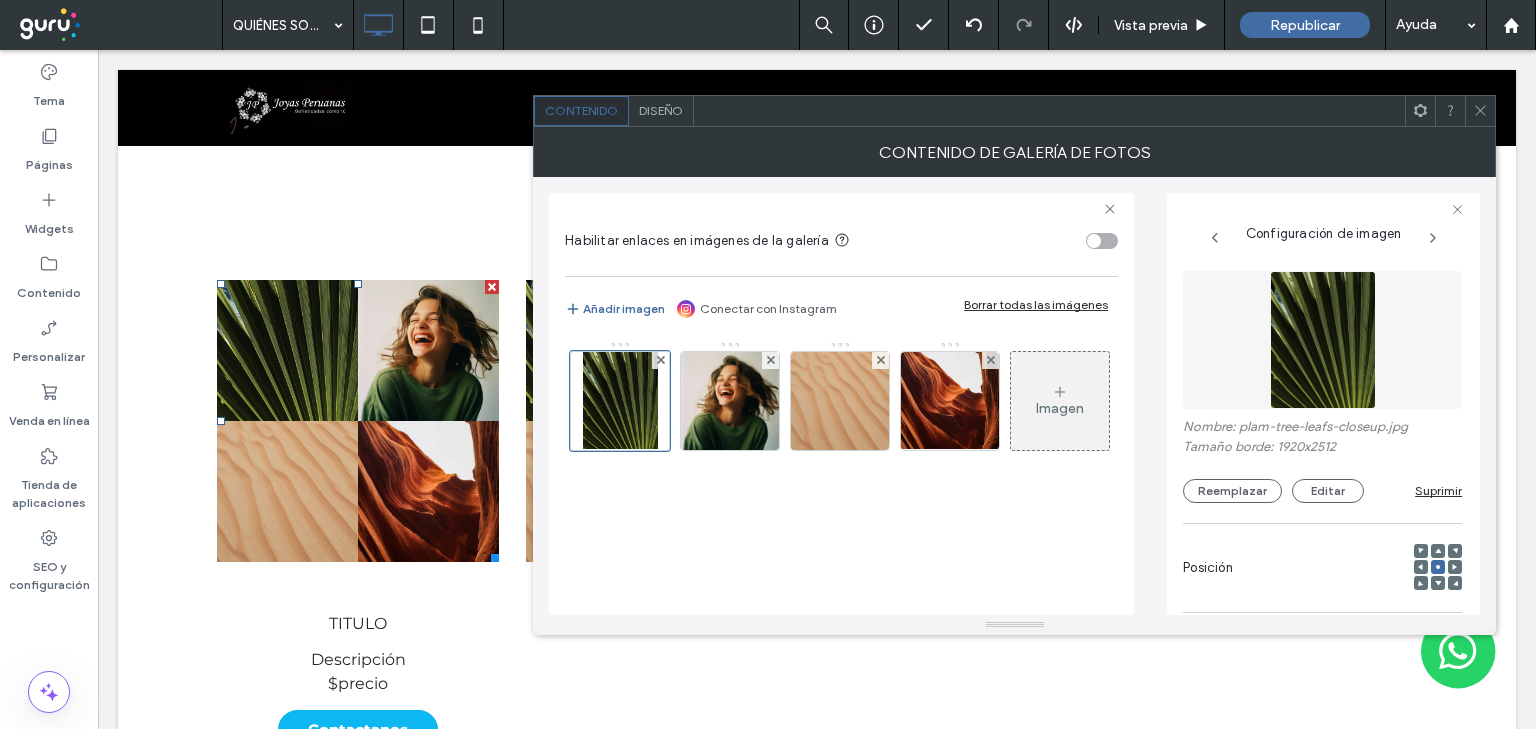 scroll, scrollTop: 0, scrollLeft: 102, axis: horizontal 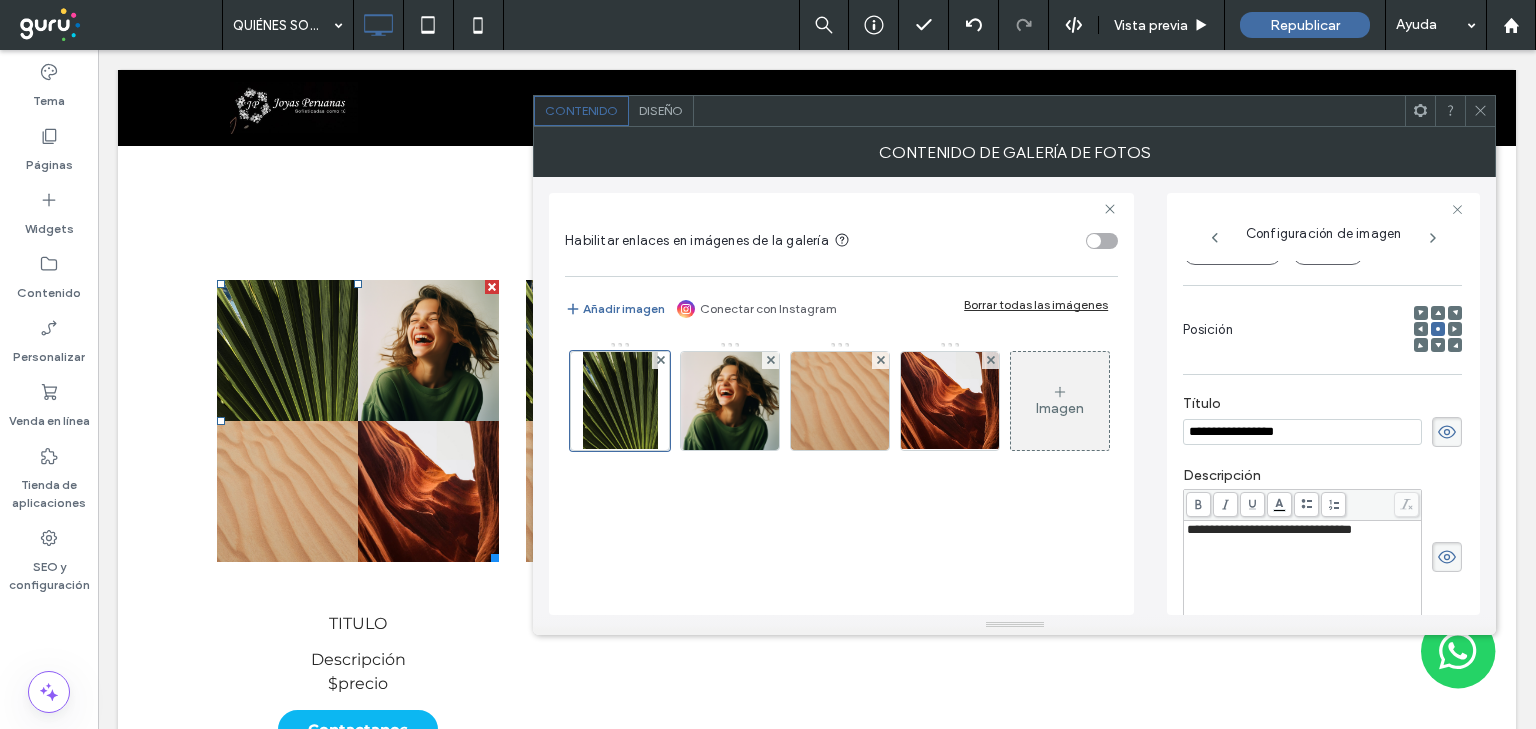 click 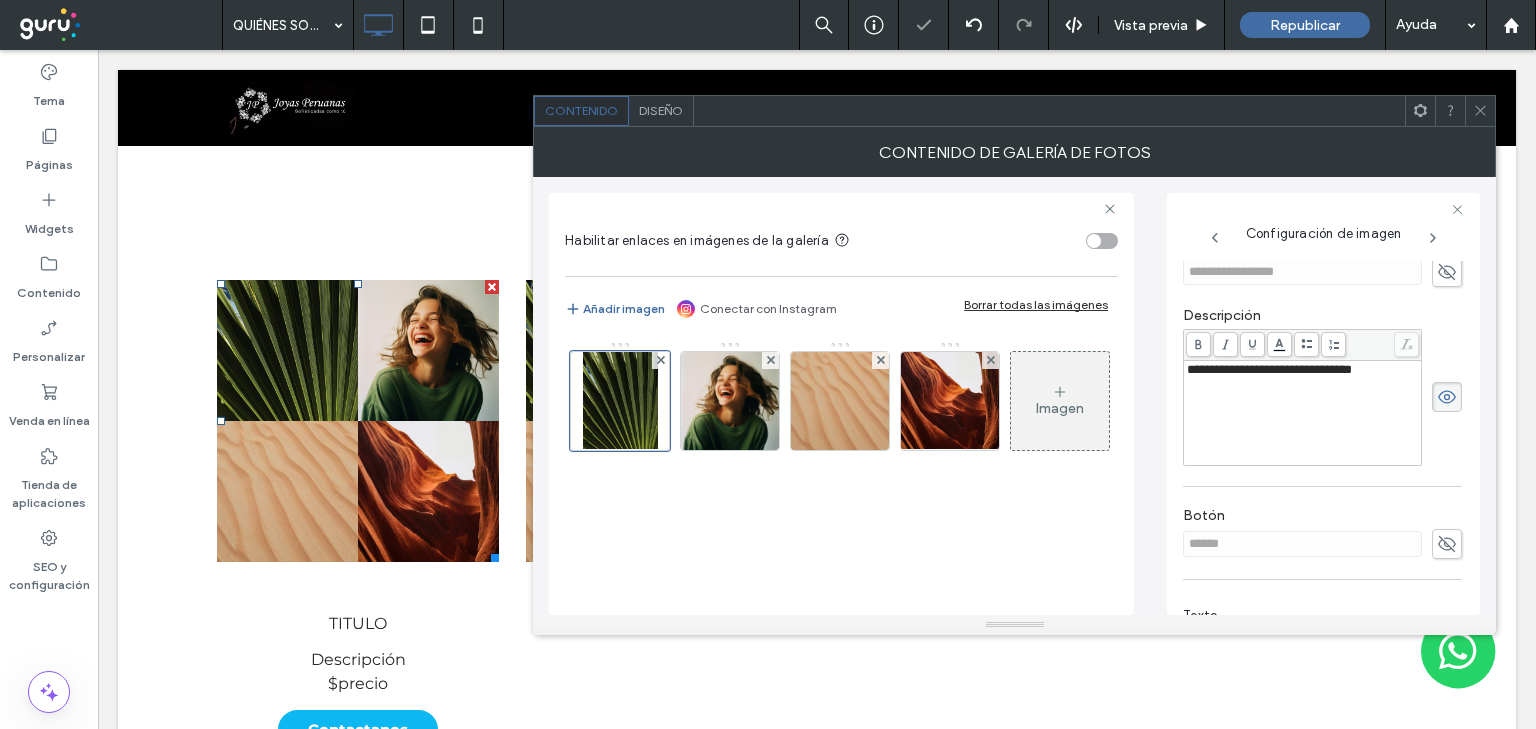 click 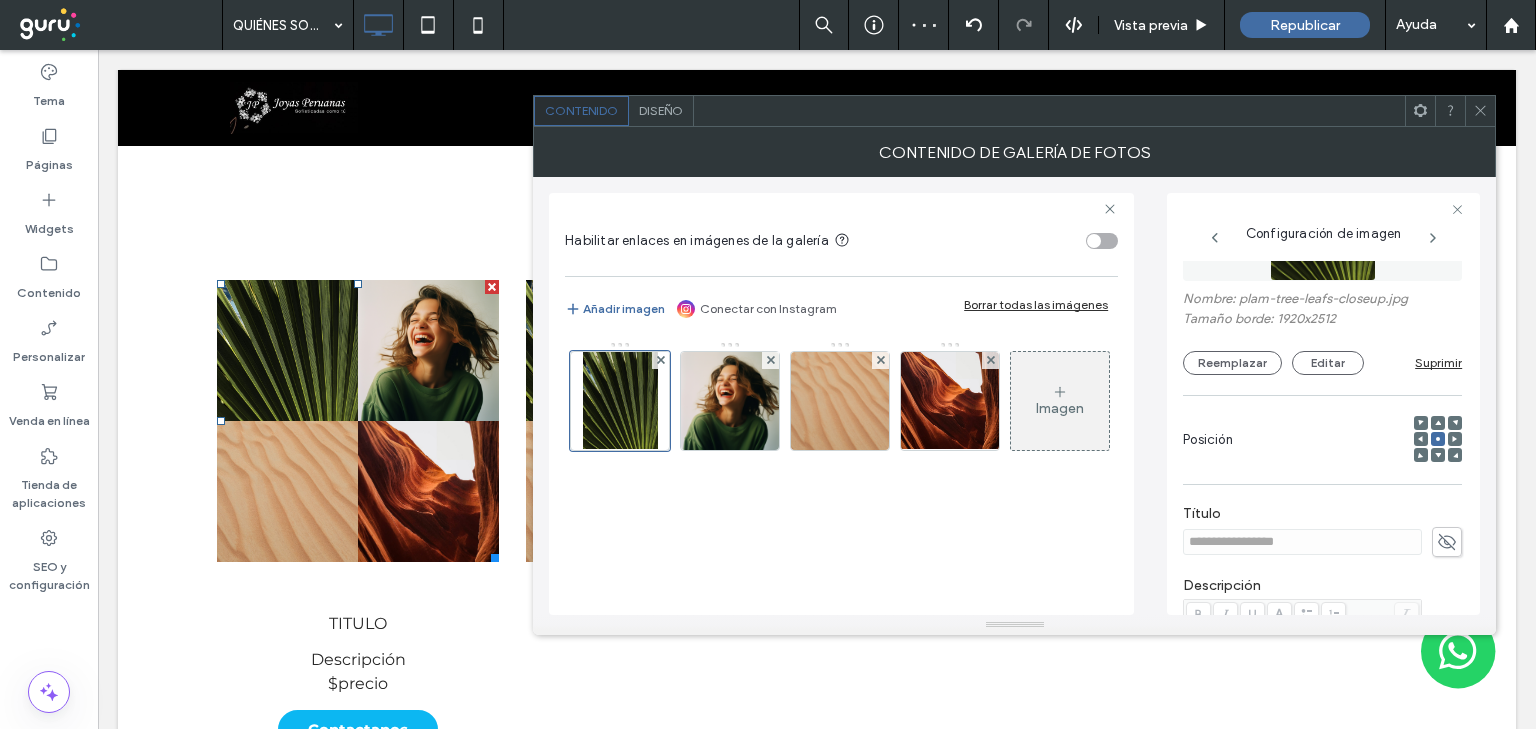 scroll, scrollTop: 0, scrollLeft: 0, axis: both 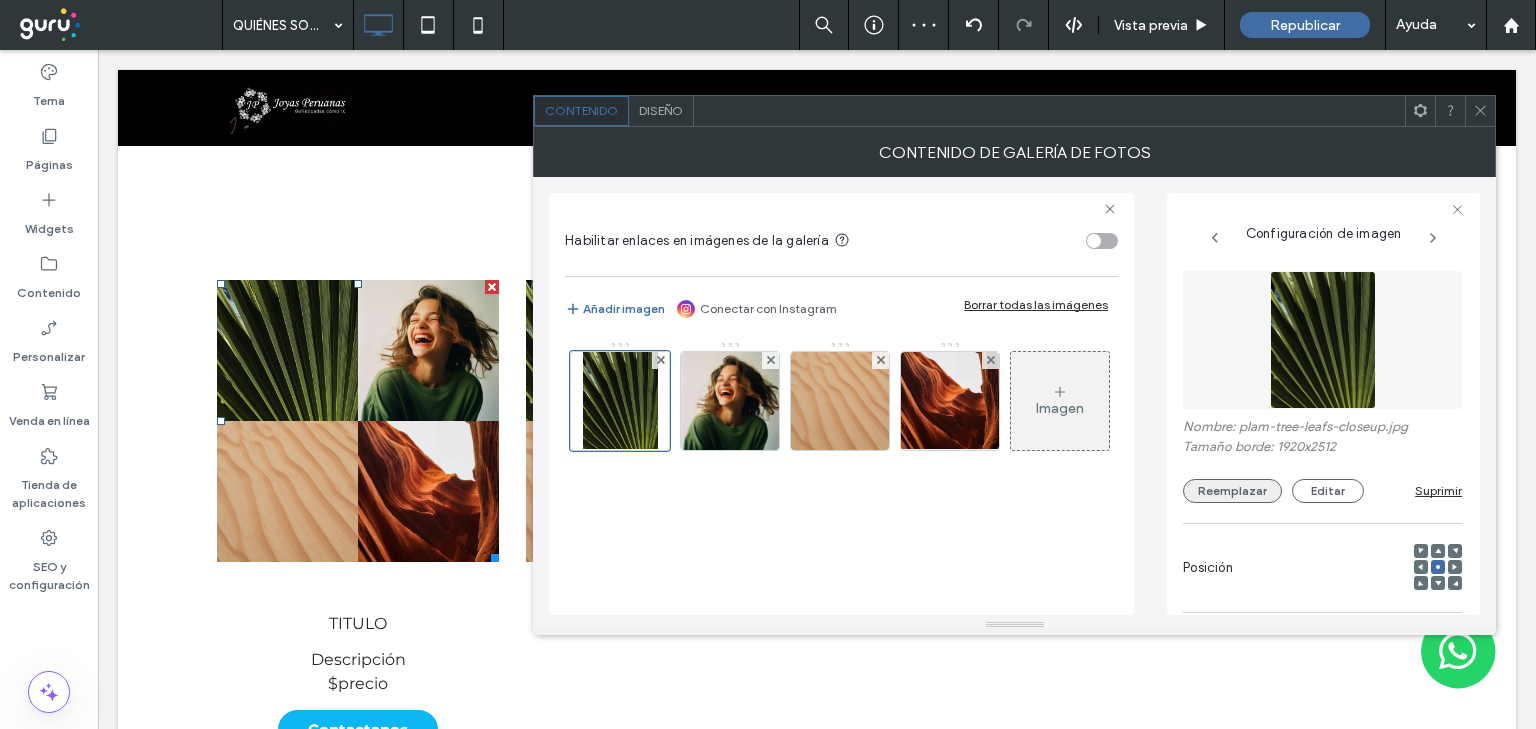 click on "Reemplazar" at bounding box center [1232, 491] 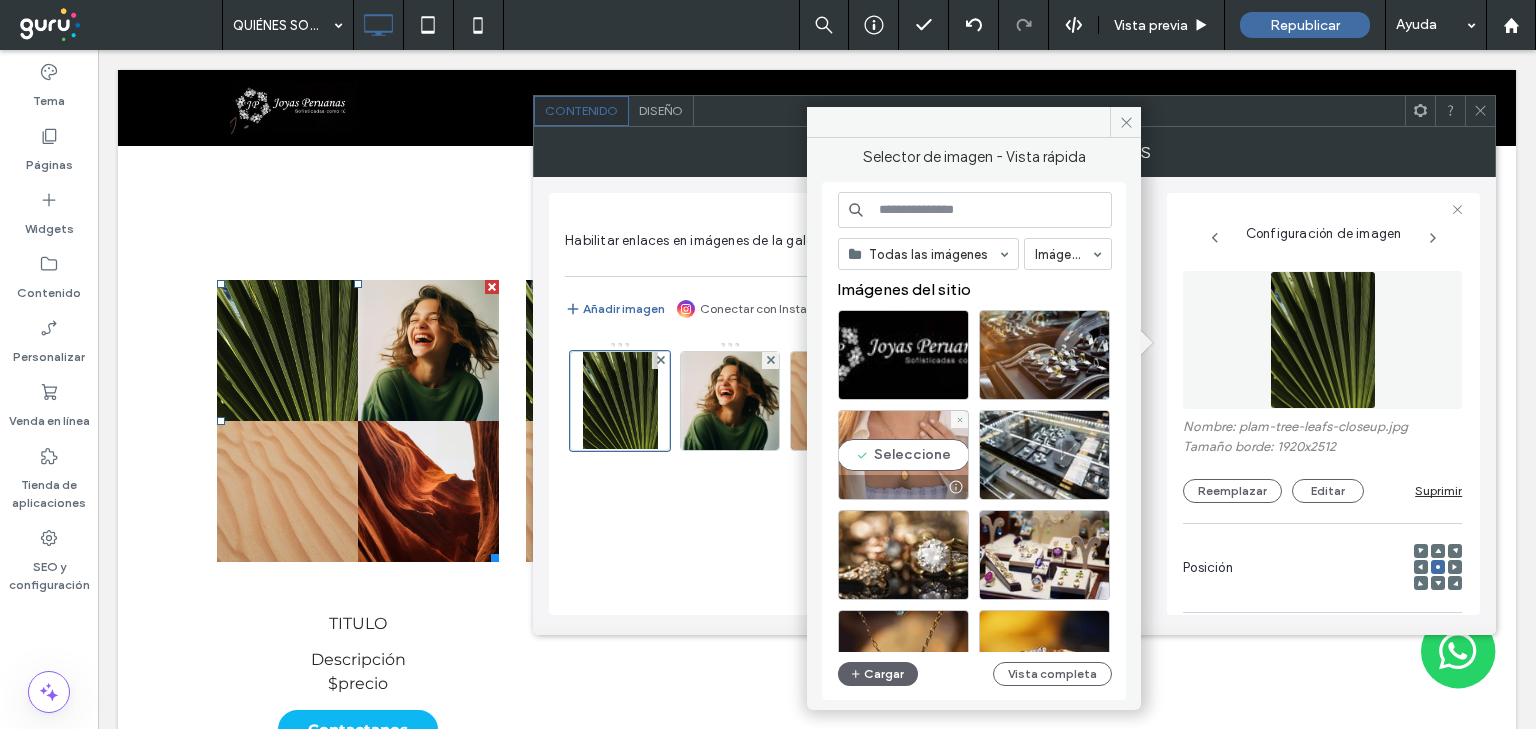 click on "Seleccione" at bounding box center (903, 455) 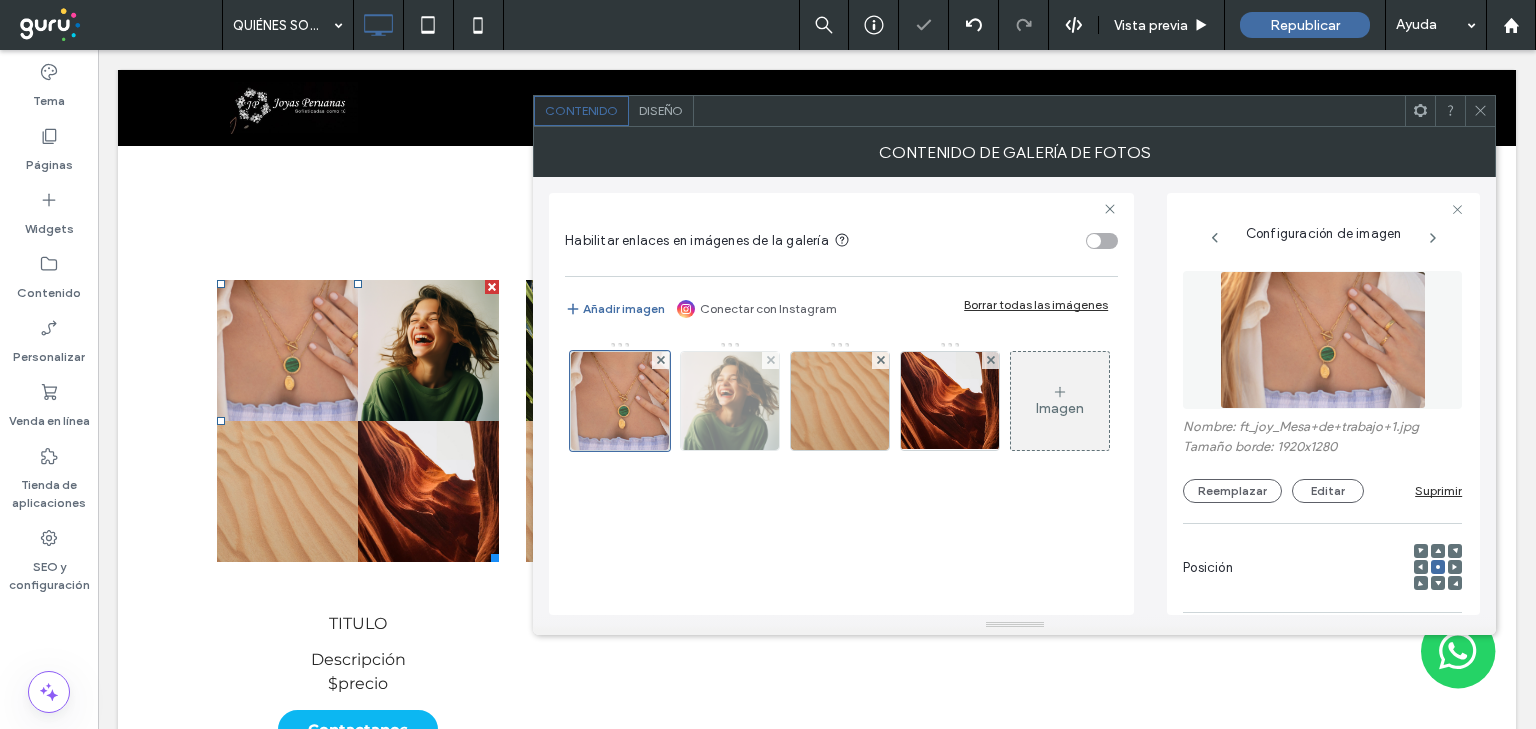 click at bounding box center [730, 401] 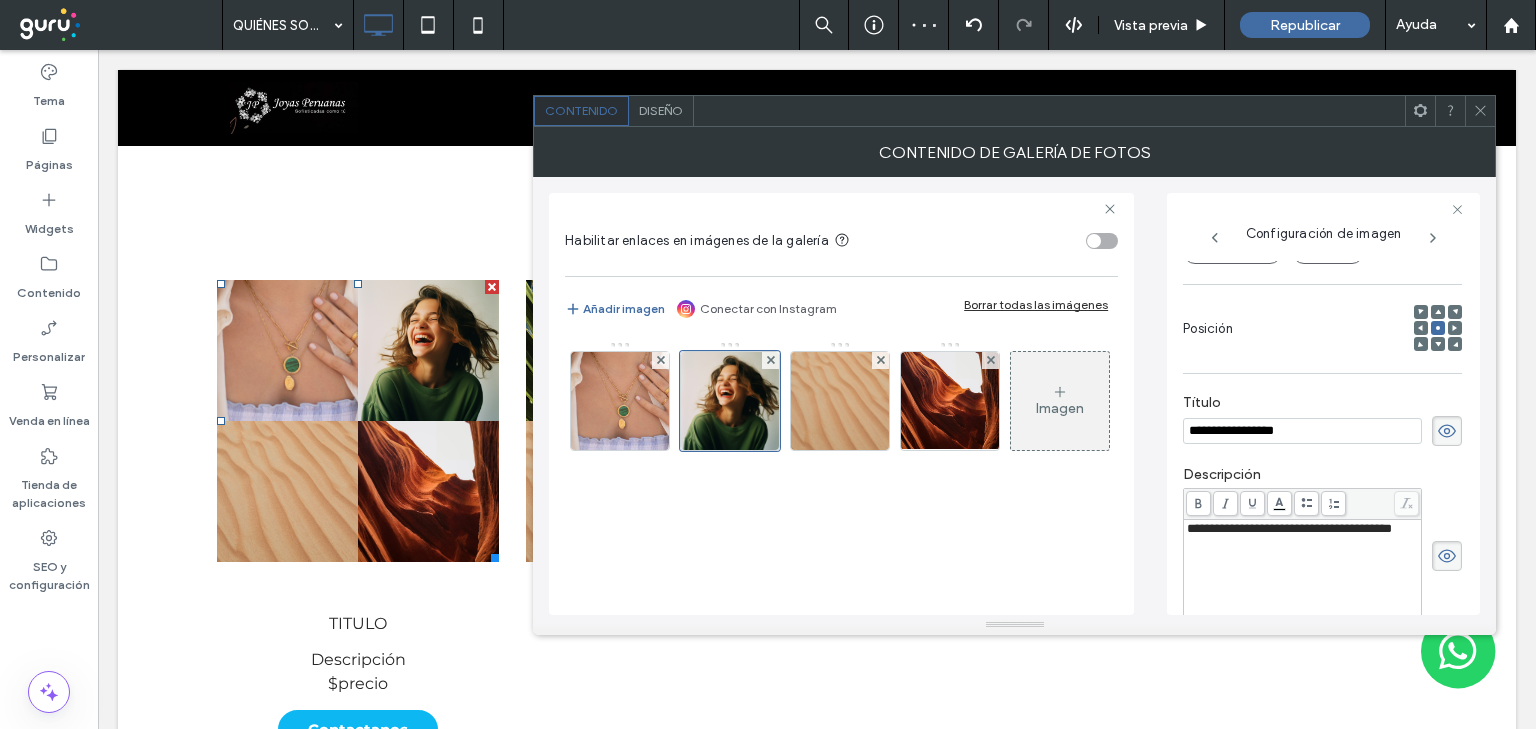 scroll, scrollTop: 0, scrollLeft: 0, axis: both 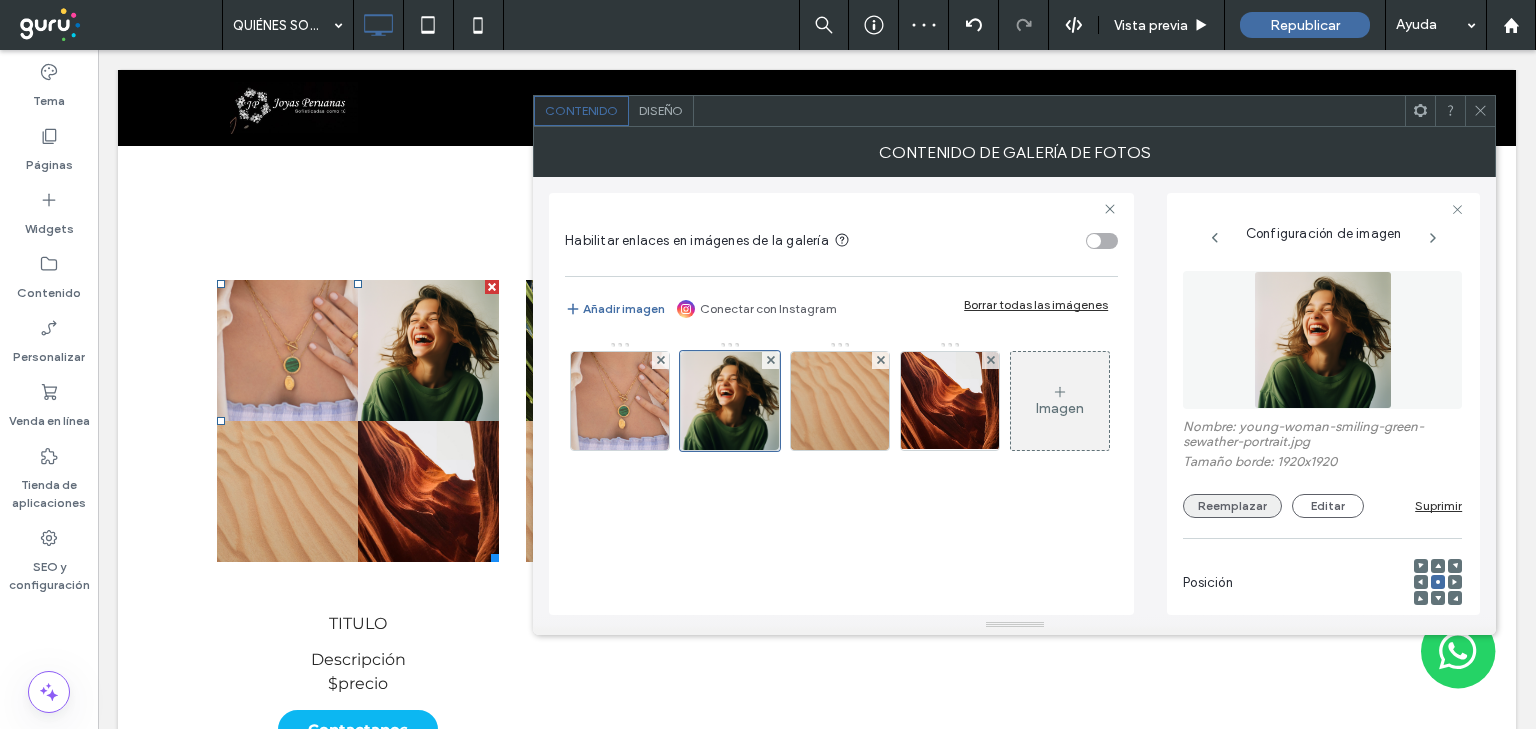 click on "Reemplazar" at bounding box center (1232, 506) 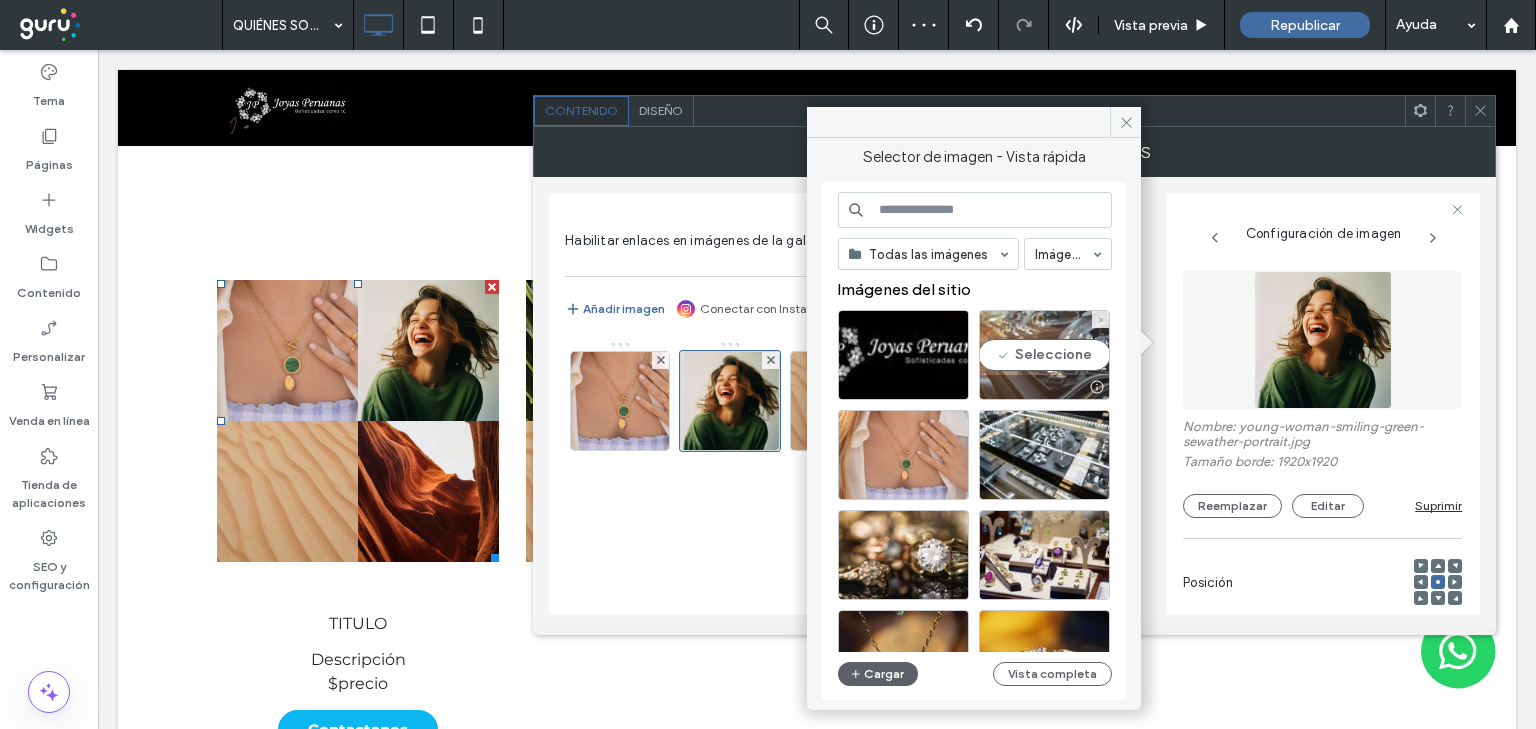 click at bounding box center [1044, 387] 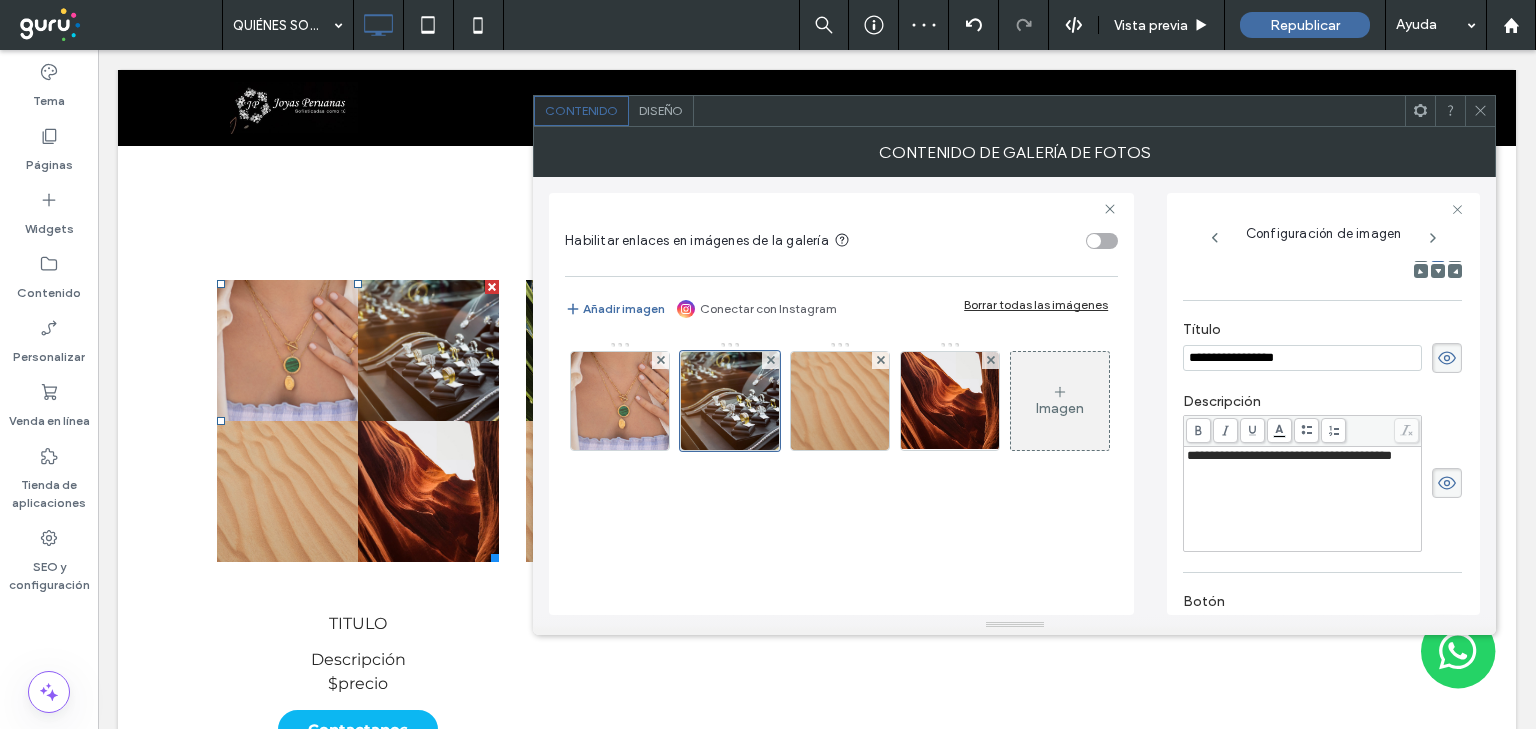 scroll, scrollTop: 320, scrollLeft: 0, axis: vertical 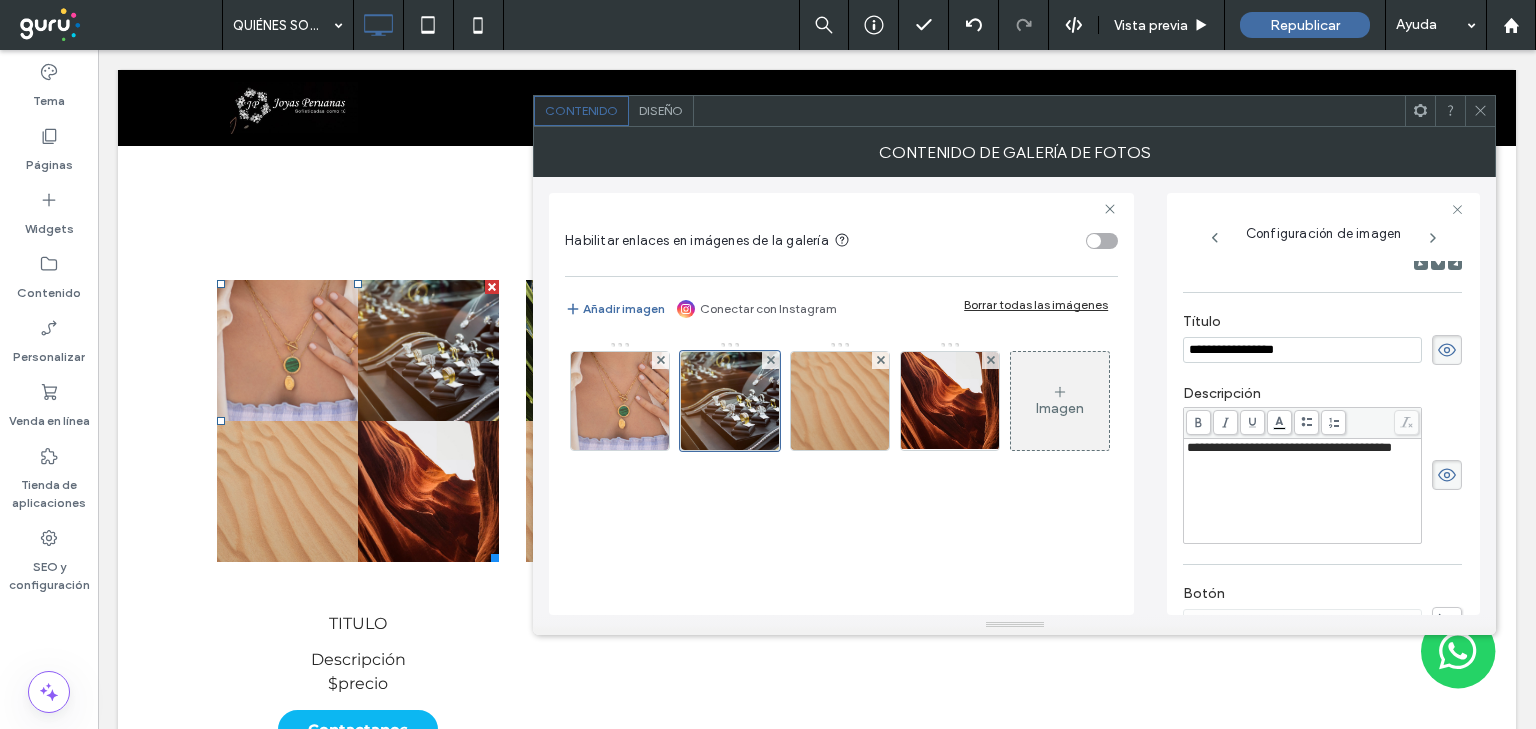 click 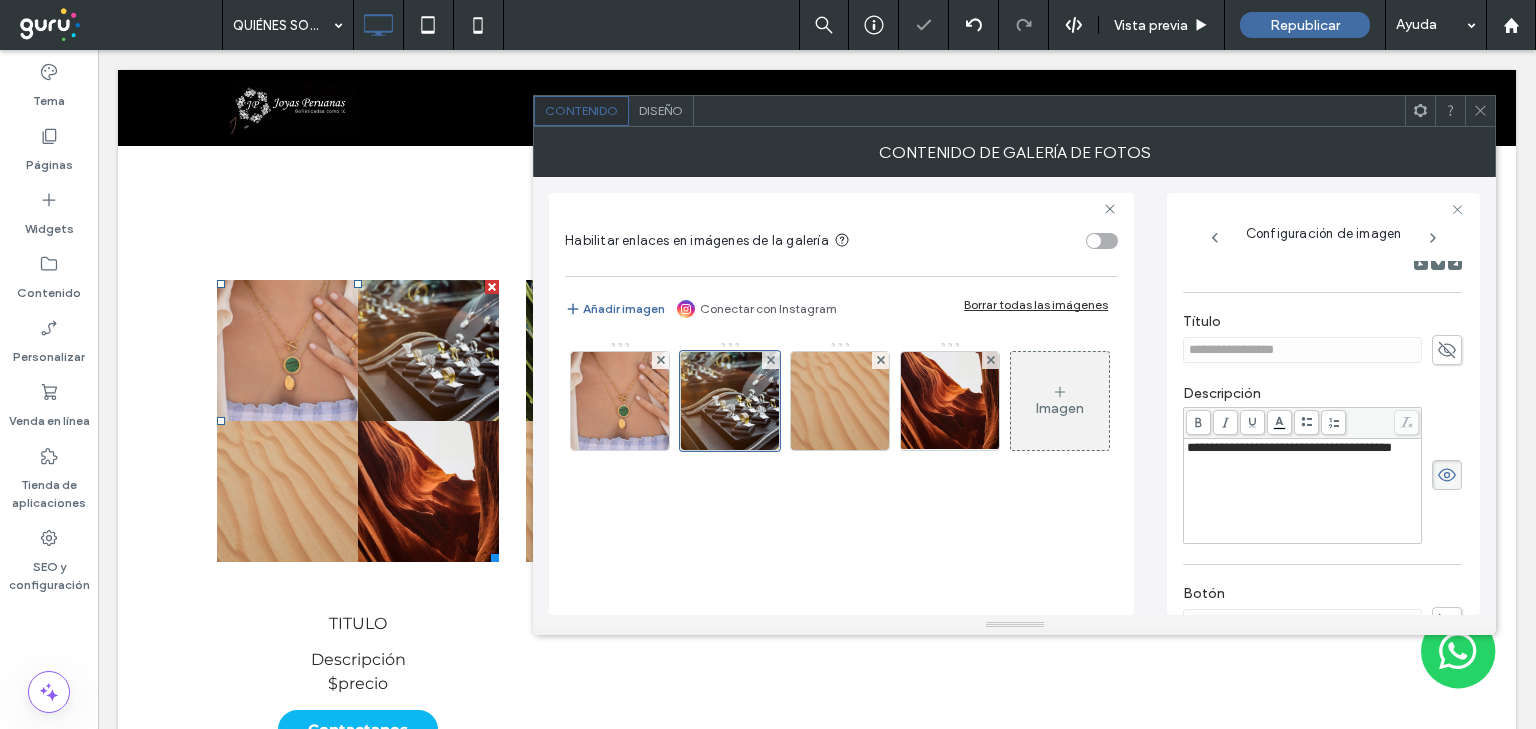 click 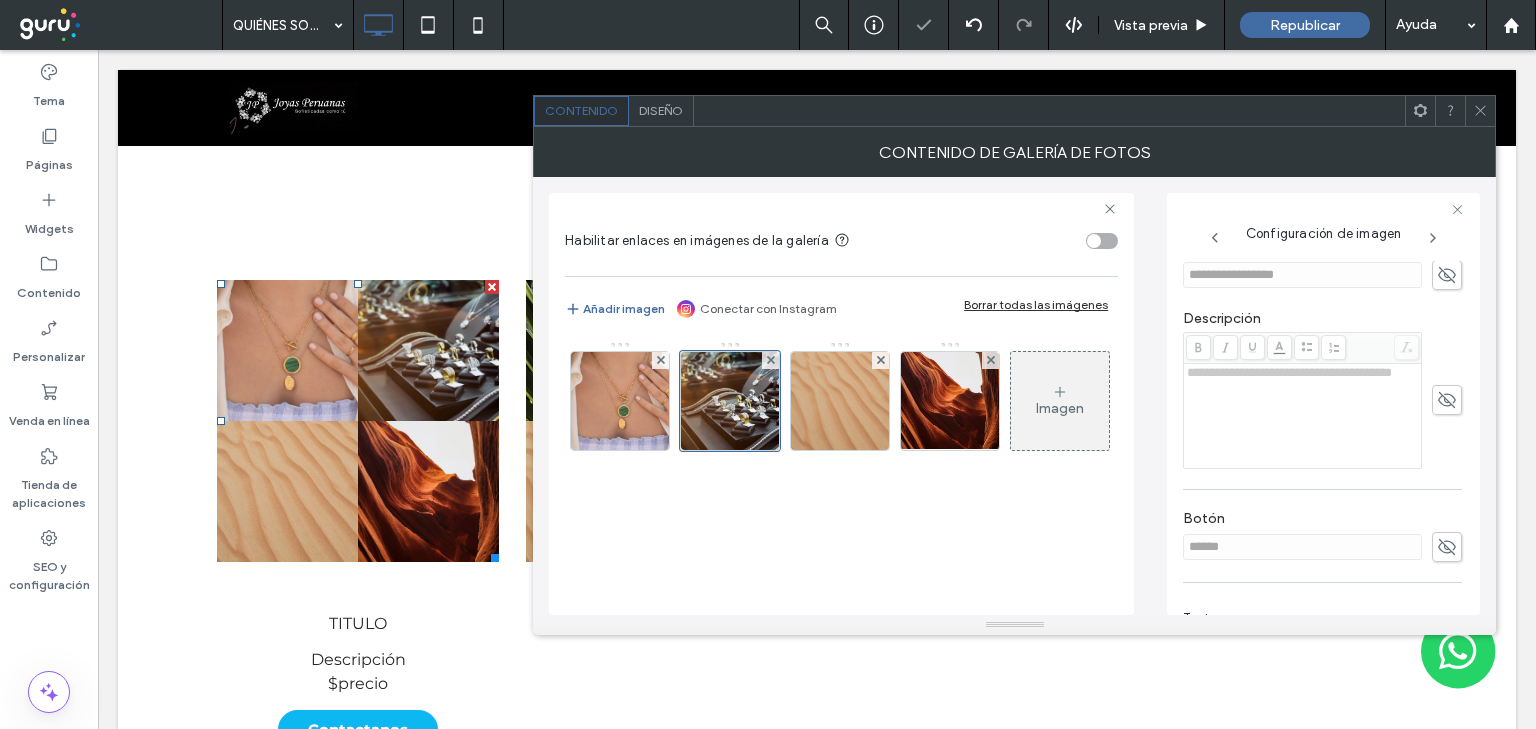 scroll, scrollTop: 480, scrollLeft: 0, axis: vertical 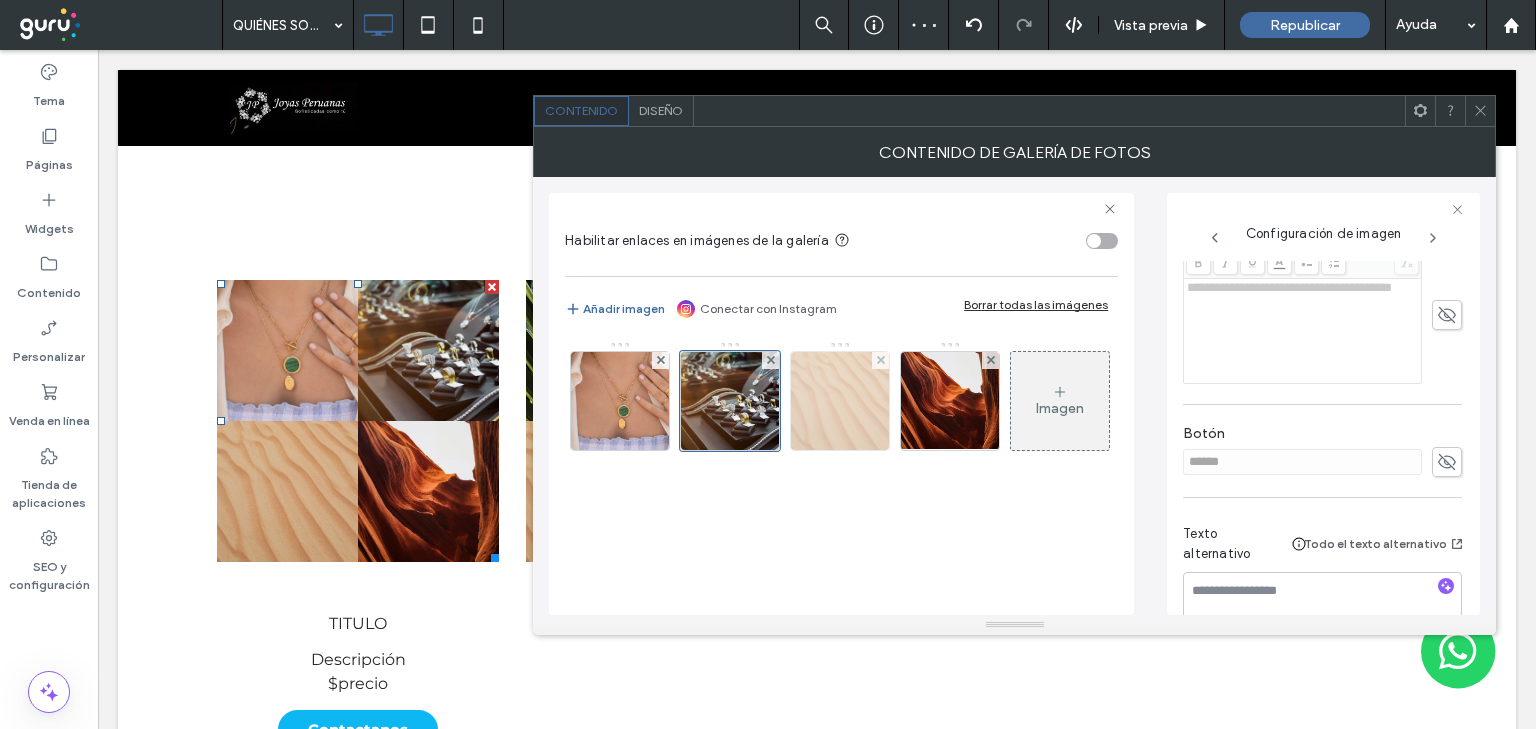 click at bounding box center (840, 401) 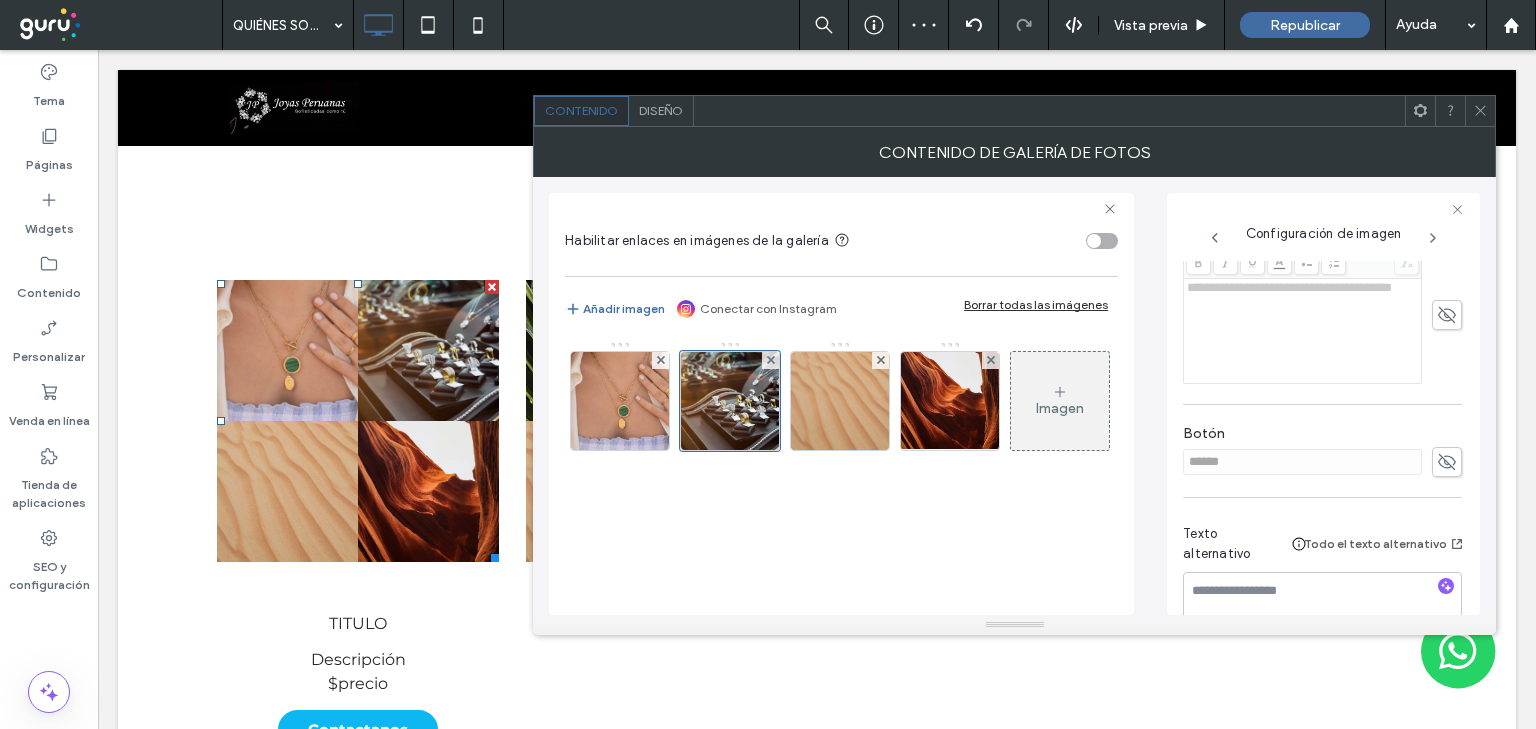 scroll, scrollTop: 238, scrollLeft: 0, axis: vertical 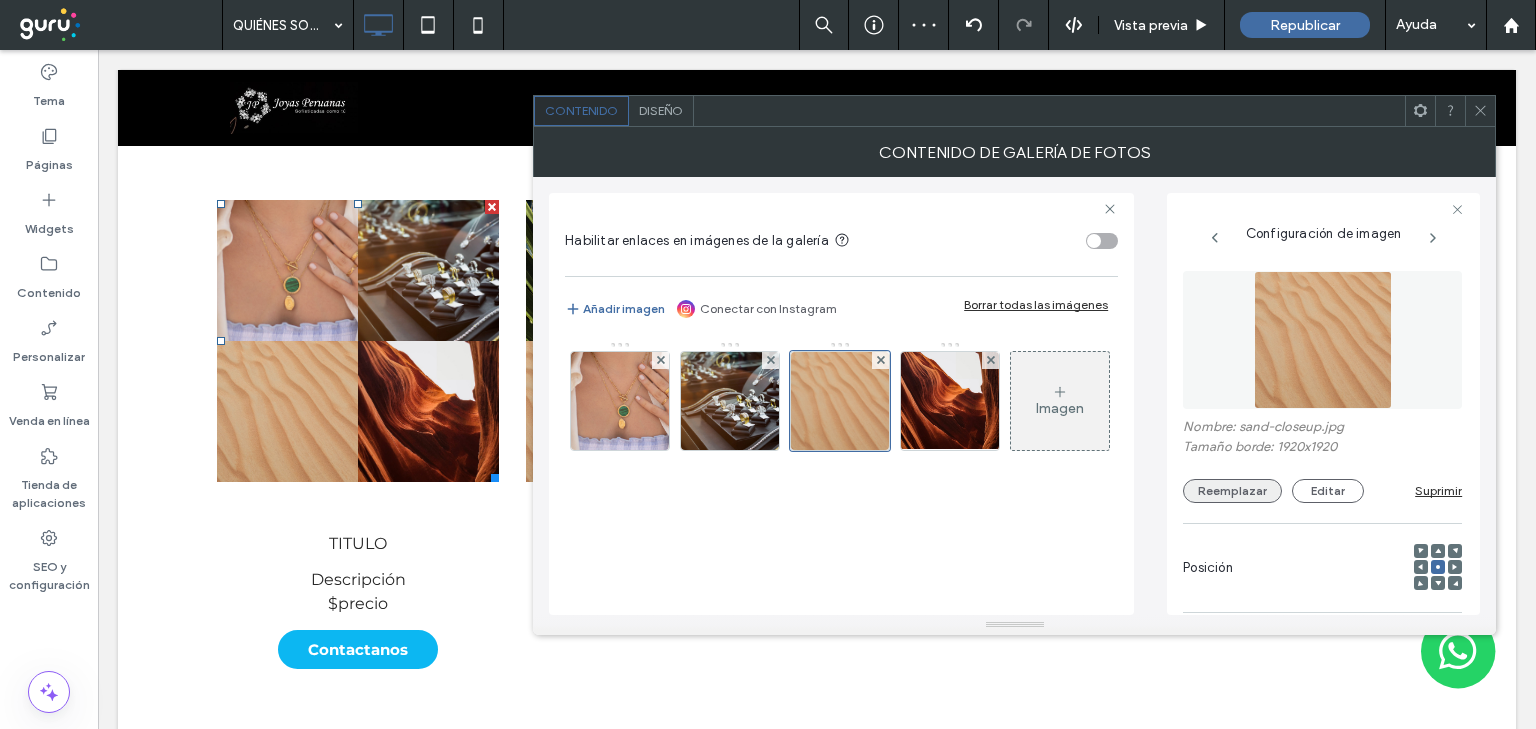 click on "Reemplazar" at bounding box center [1232, 491] 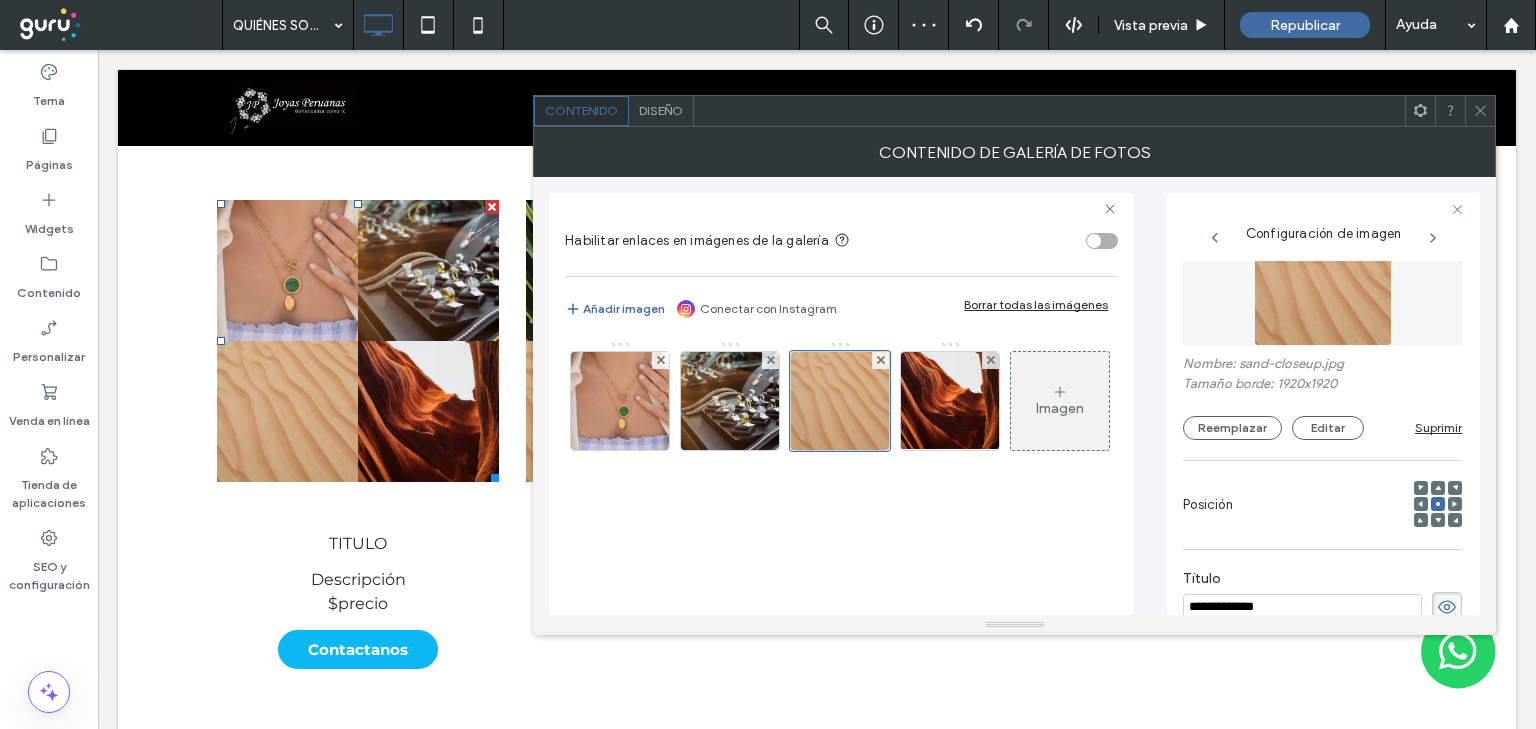 scroll, scrollTop: 240, scrollLeft: 0, axis: vertical 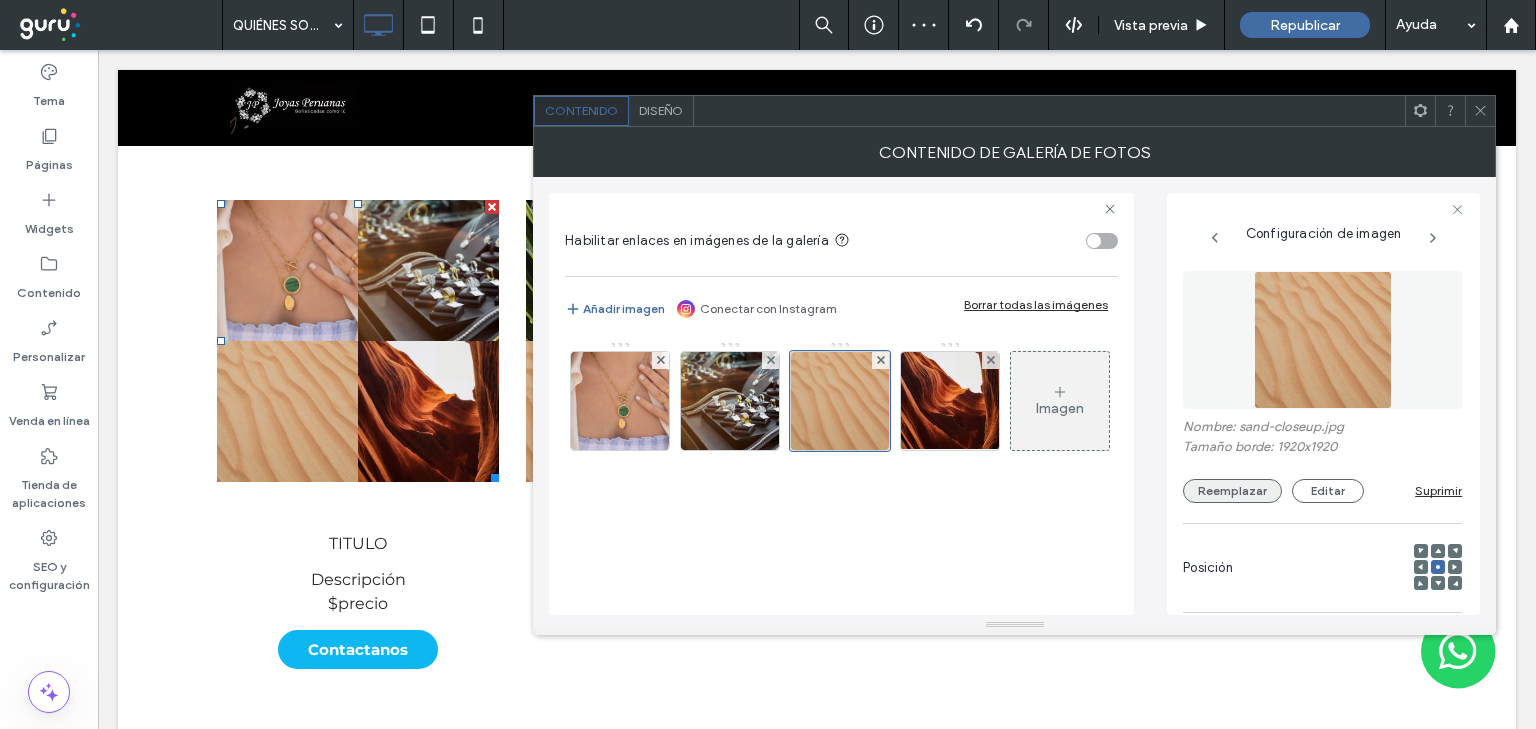 click on "Reemplazar" at bounding box center (1232, 491) 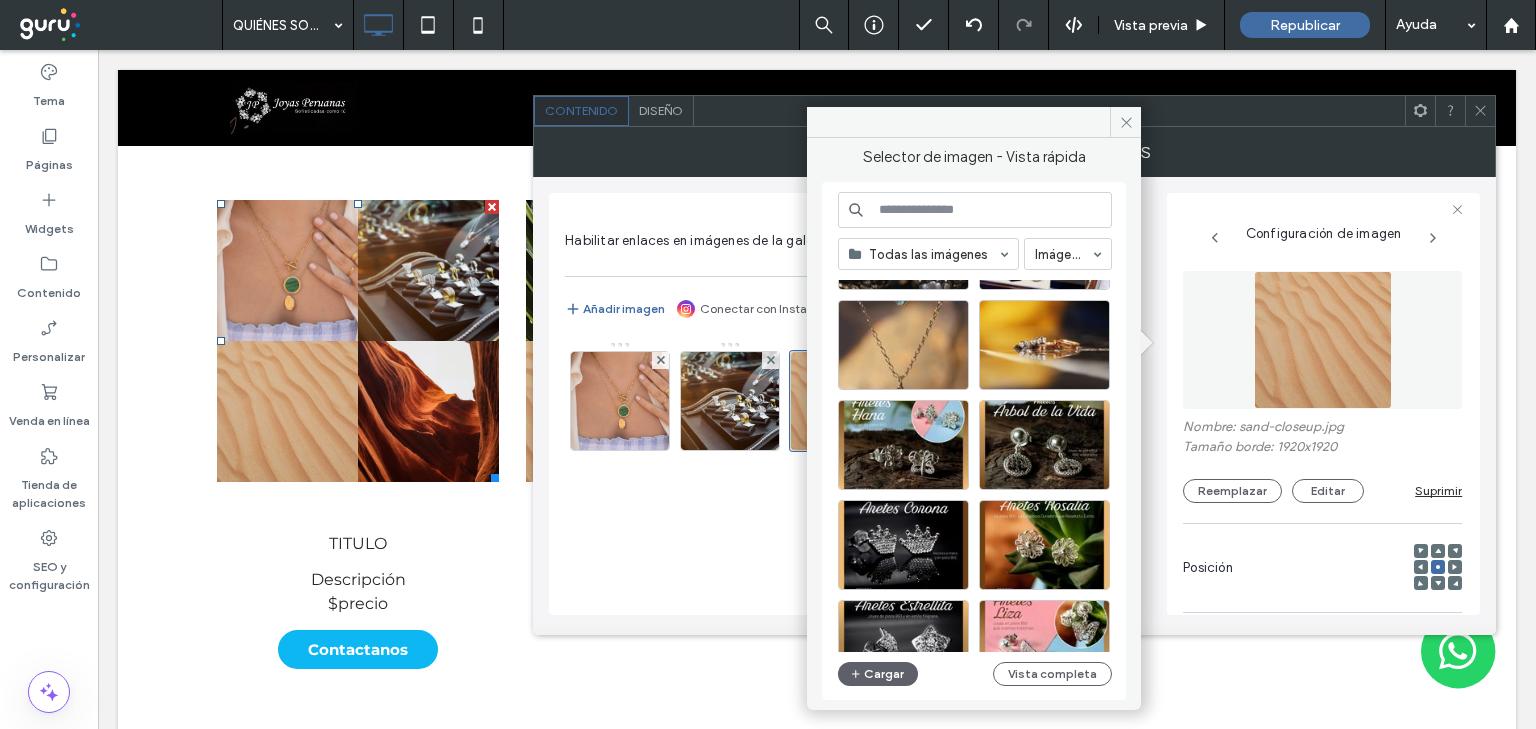 scroll, scrollTop: 320, scrollLeft: 0, axis: vertical 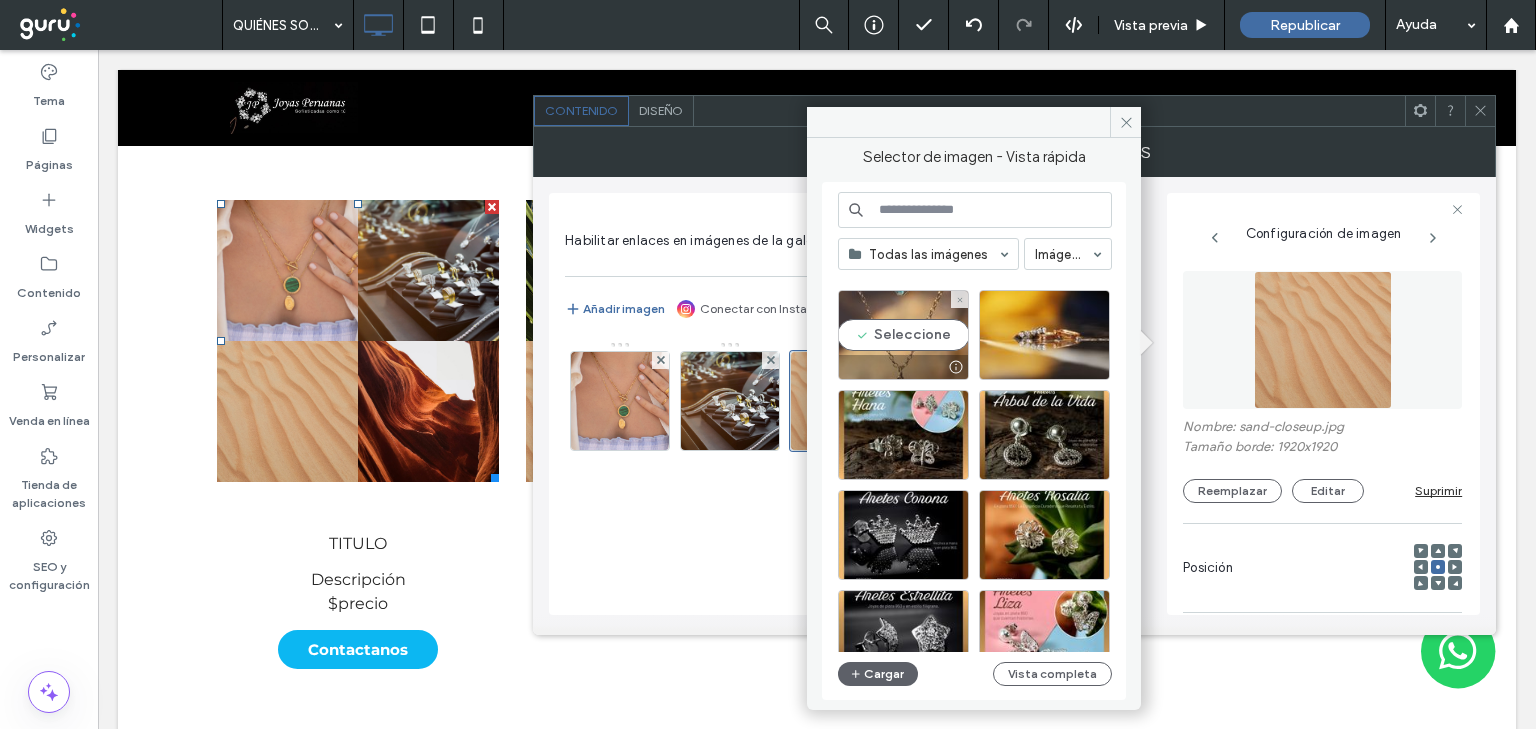 click on "Seleccione" at bounding box center [903, 335] 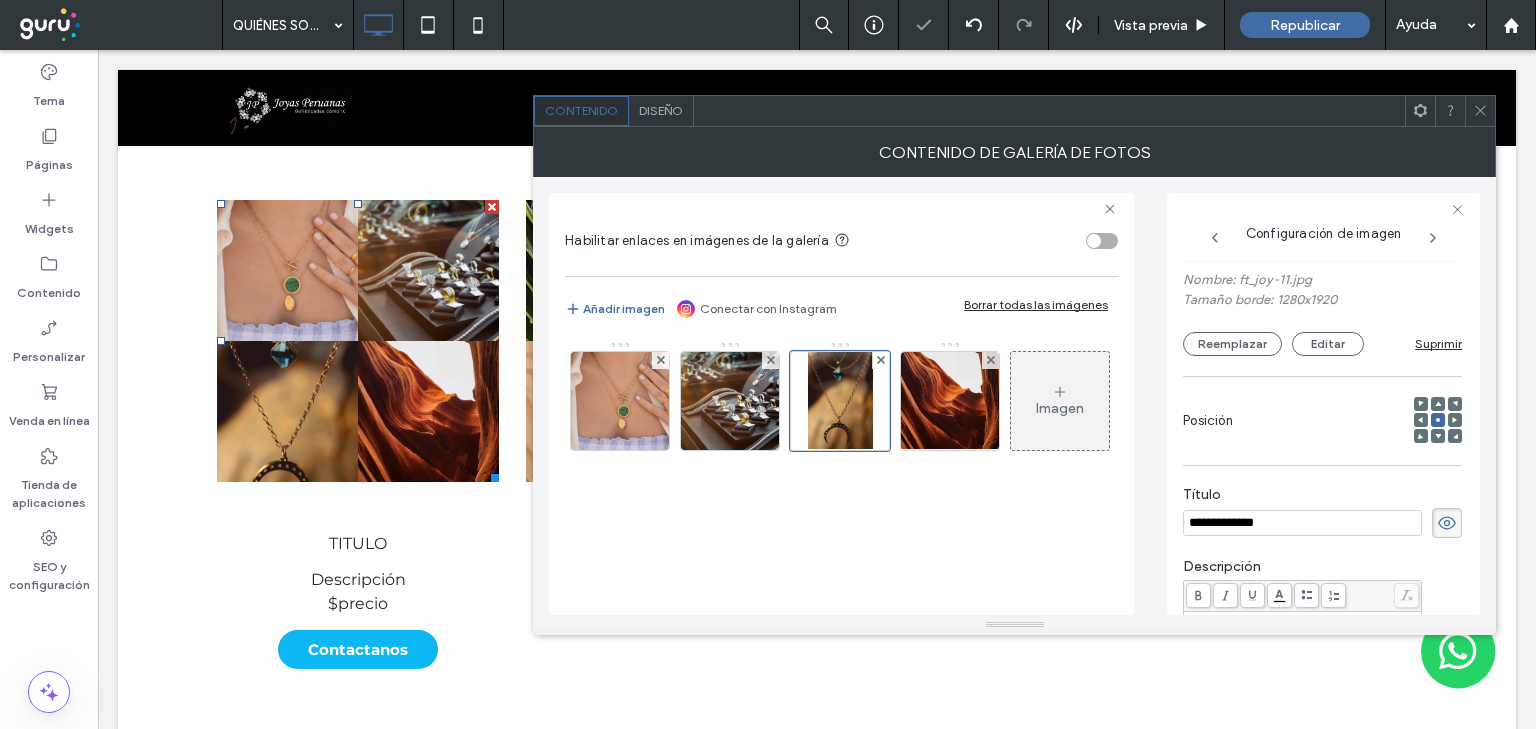 scroll, scrollTop: 320, scrollLeft: 0, axis: vertical 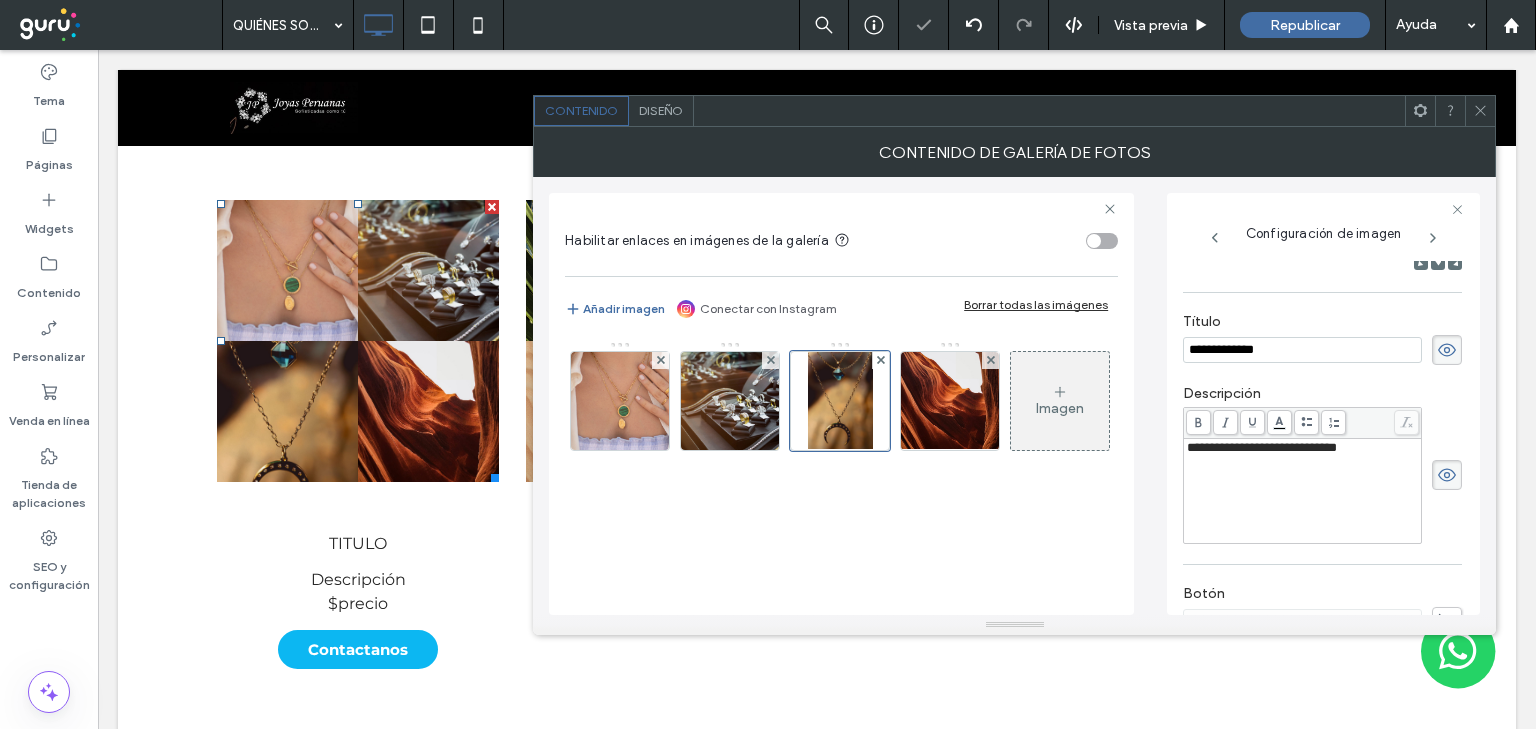 click 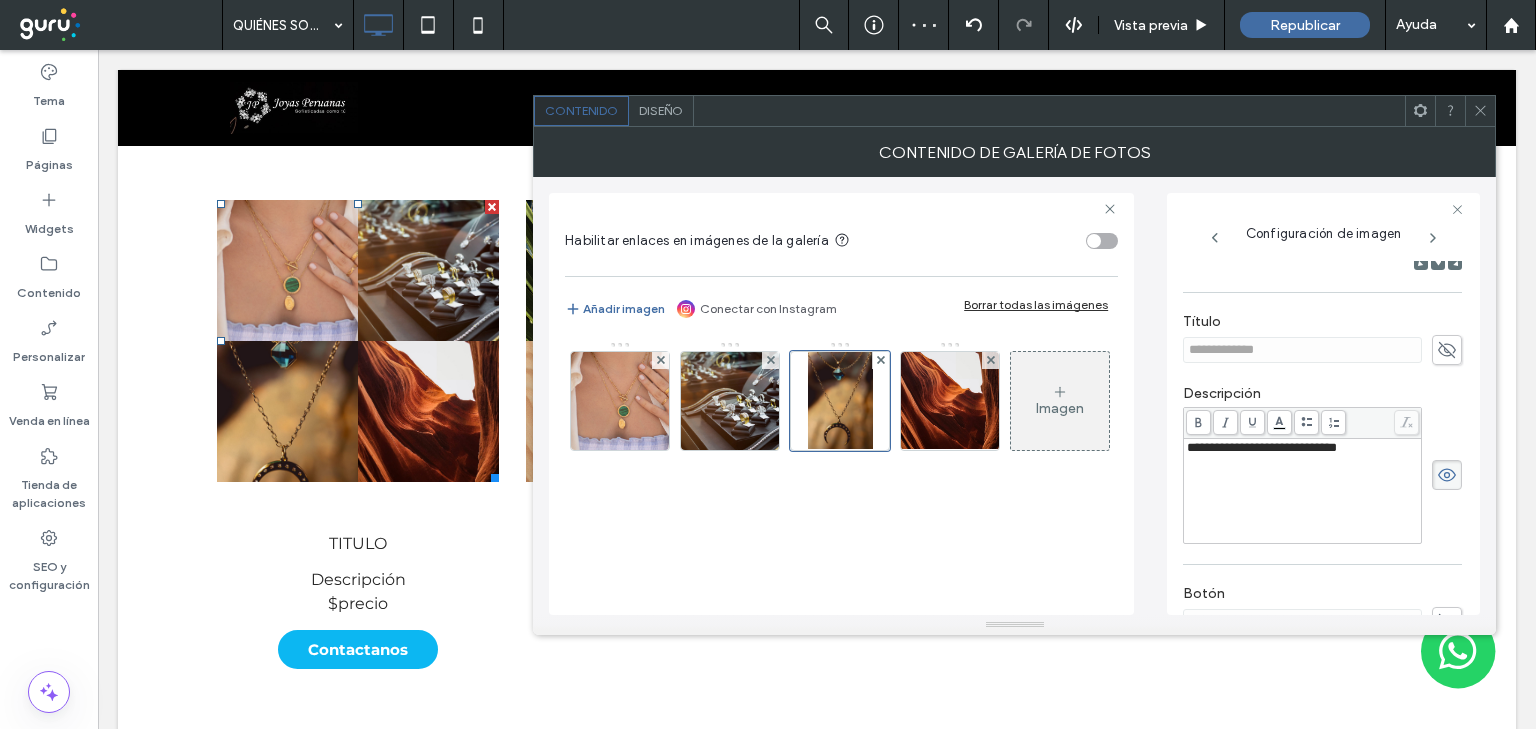 click 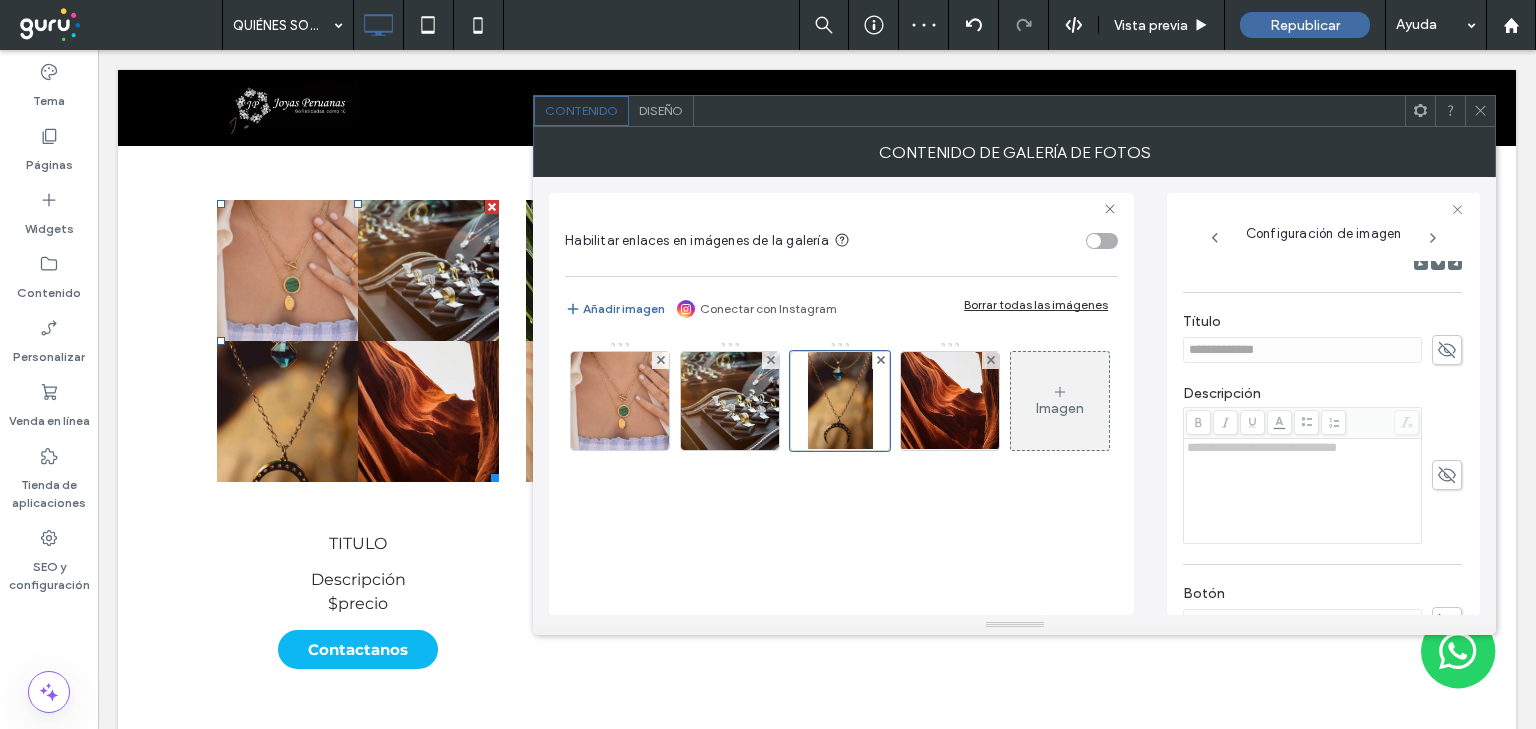 scroll, scrollTop: 480, scrollLeft: 0, axis: vertical 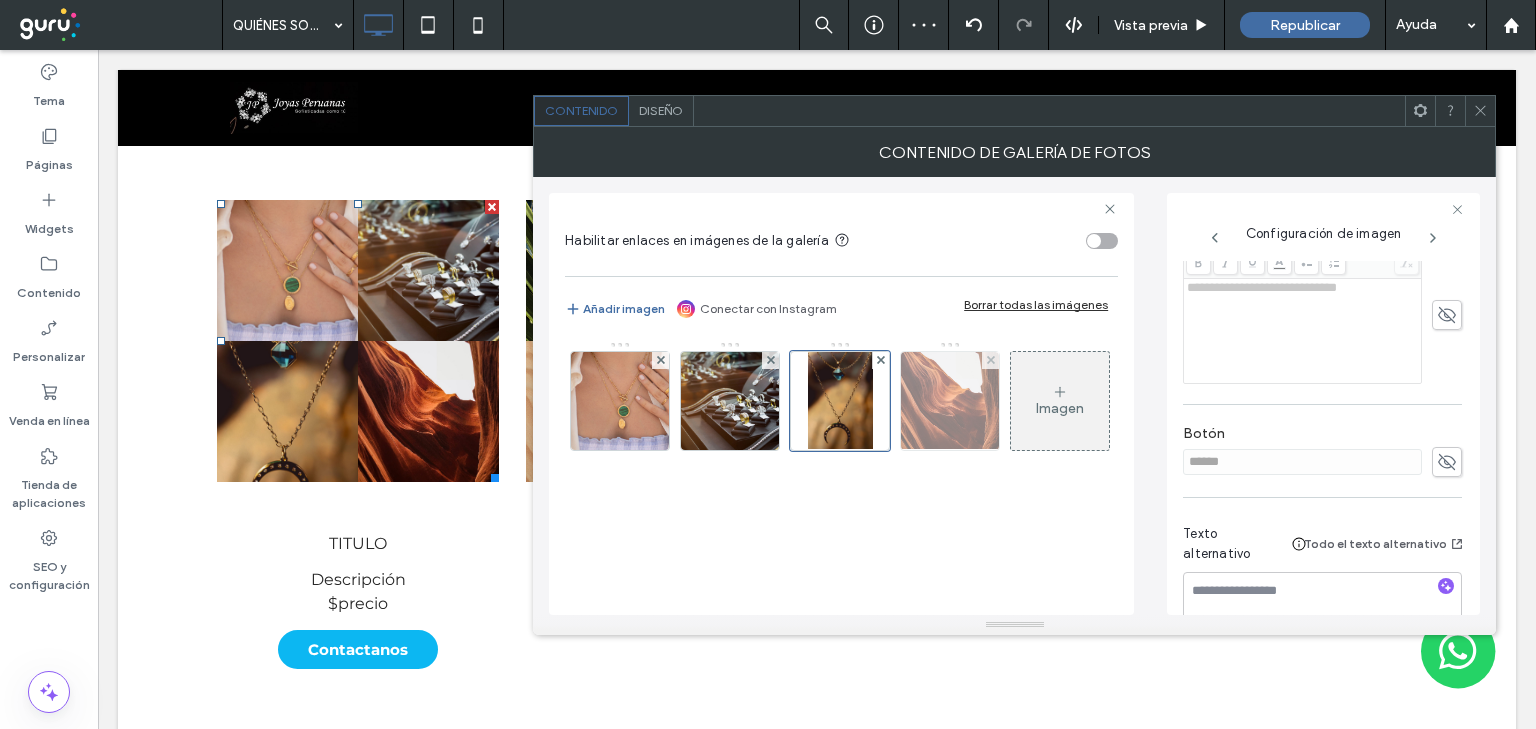 click at bounding box center [950, 401] 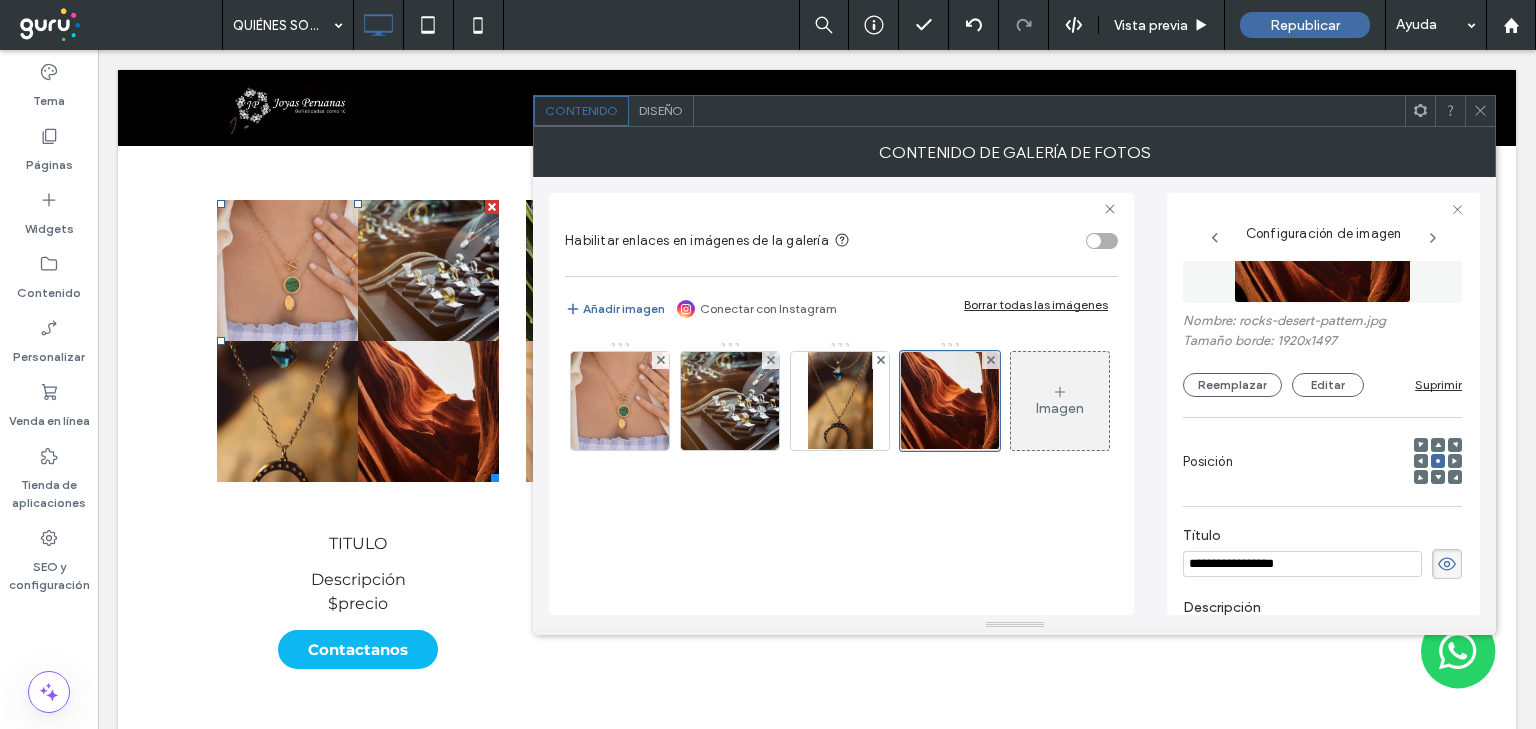 scroll, scrollTop: 0, scrollLeft: 0, axis: both 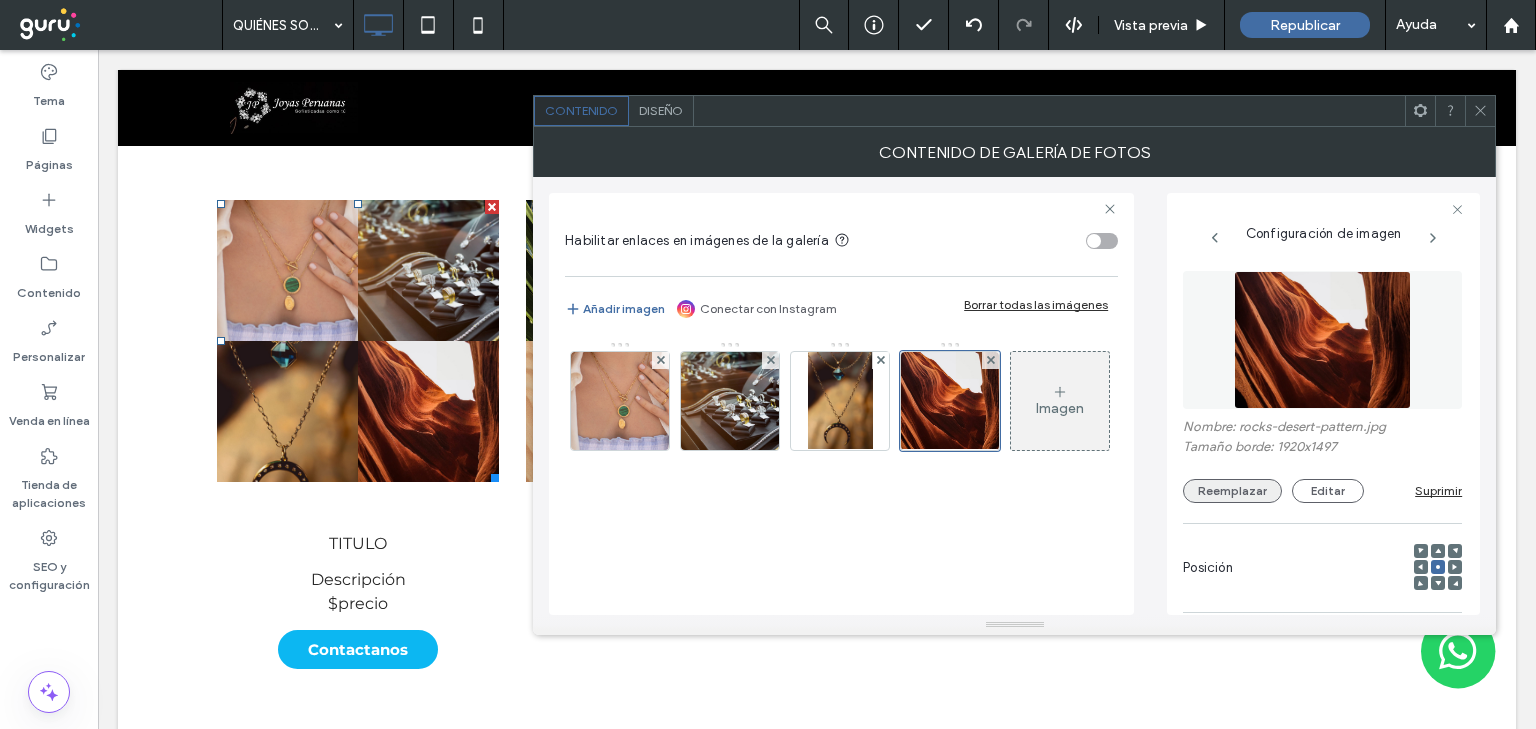 click on "Reemplazar" at bounding box center (1232, 491) 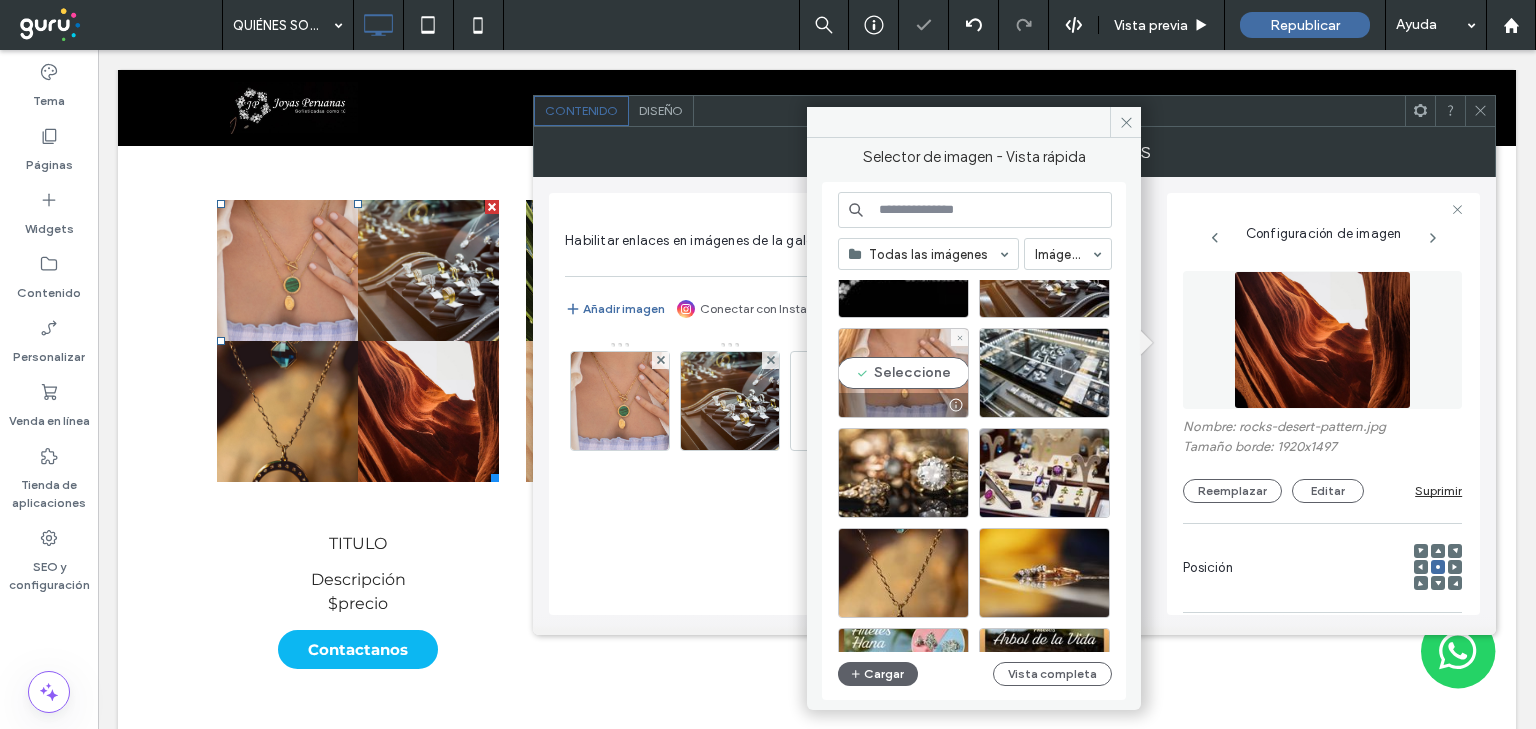 scroll, scrollTop: 320, scrollLeft: 0, axis: vertical 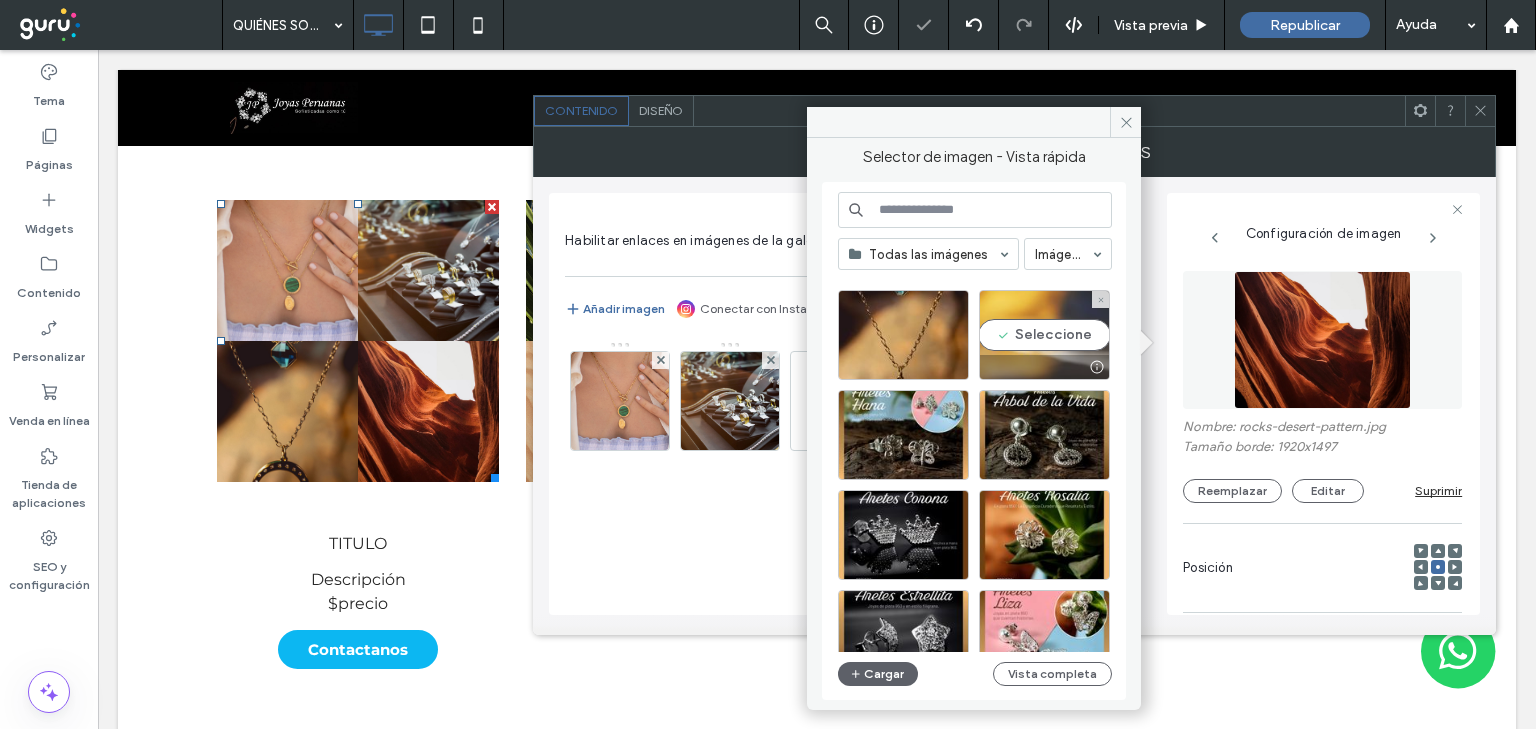click on "Seleccione" at bounding box center [1044, 335] 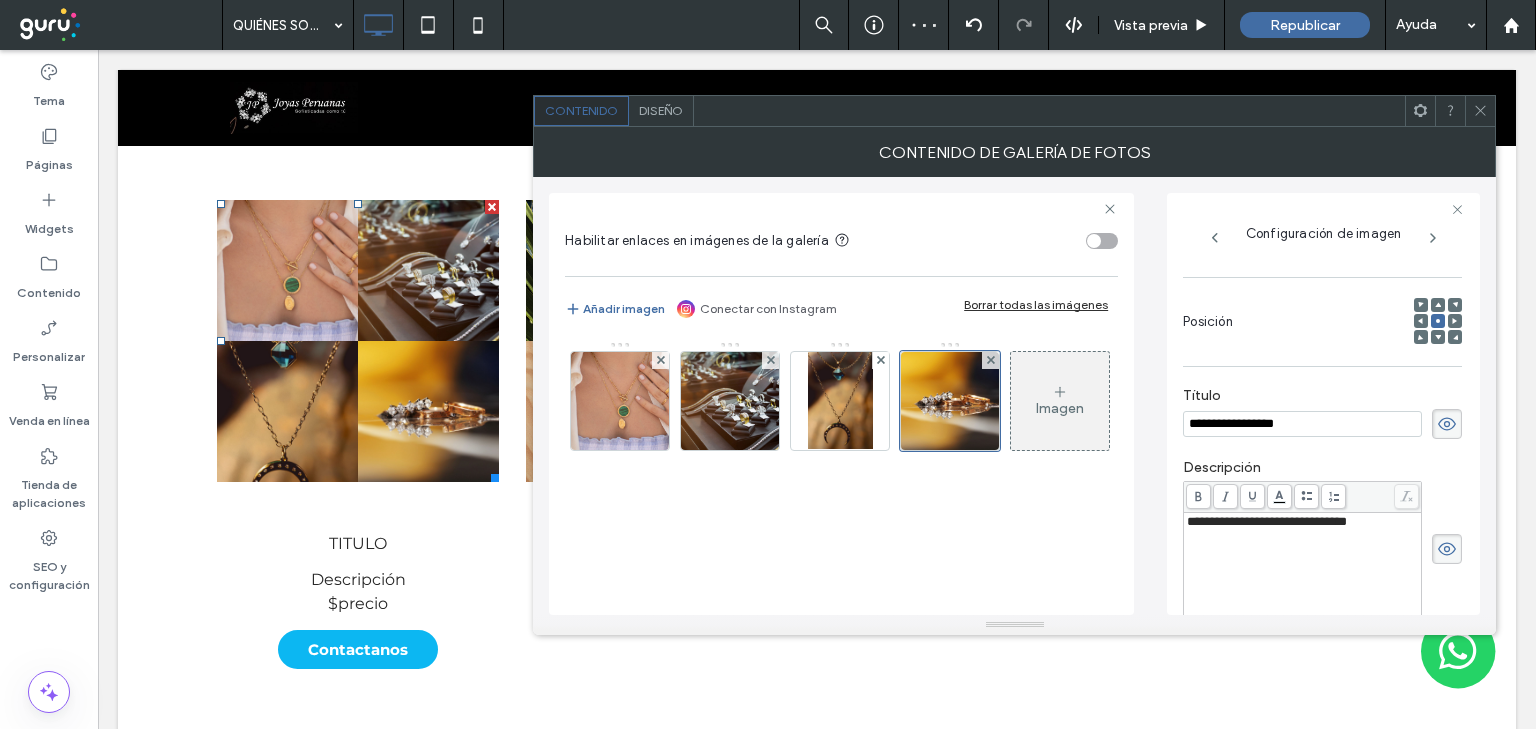 scroll, scrollTop: 320, scrollLeft: 0, axis: vertical 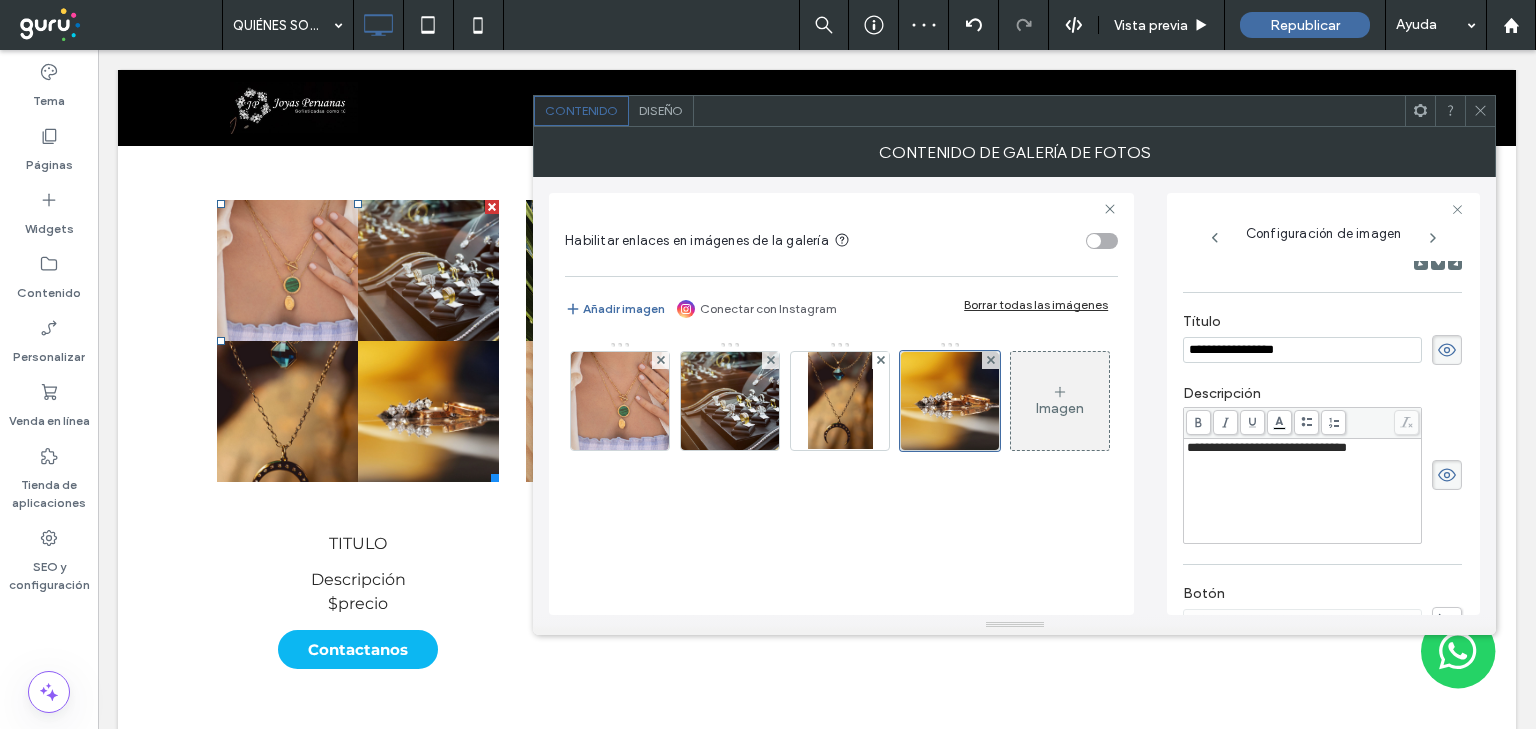 drag, startPoint x: 1445, startPoint y: 353, endPoint x: 1436, endPoint y: 457, distance: 104.388695 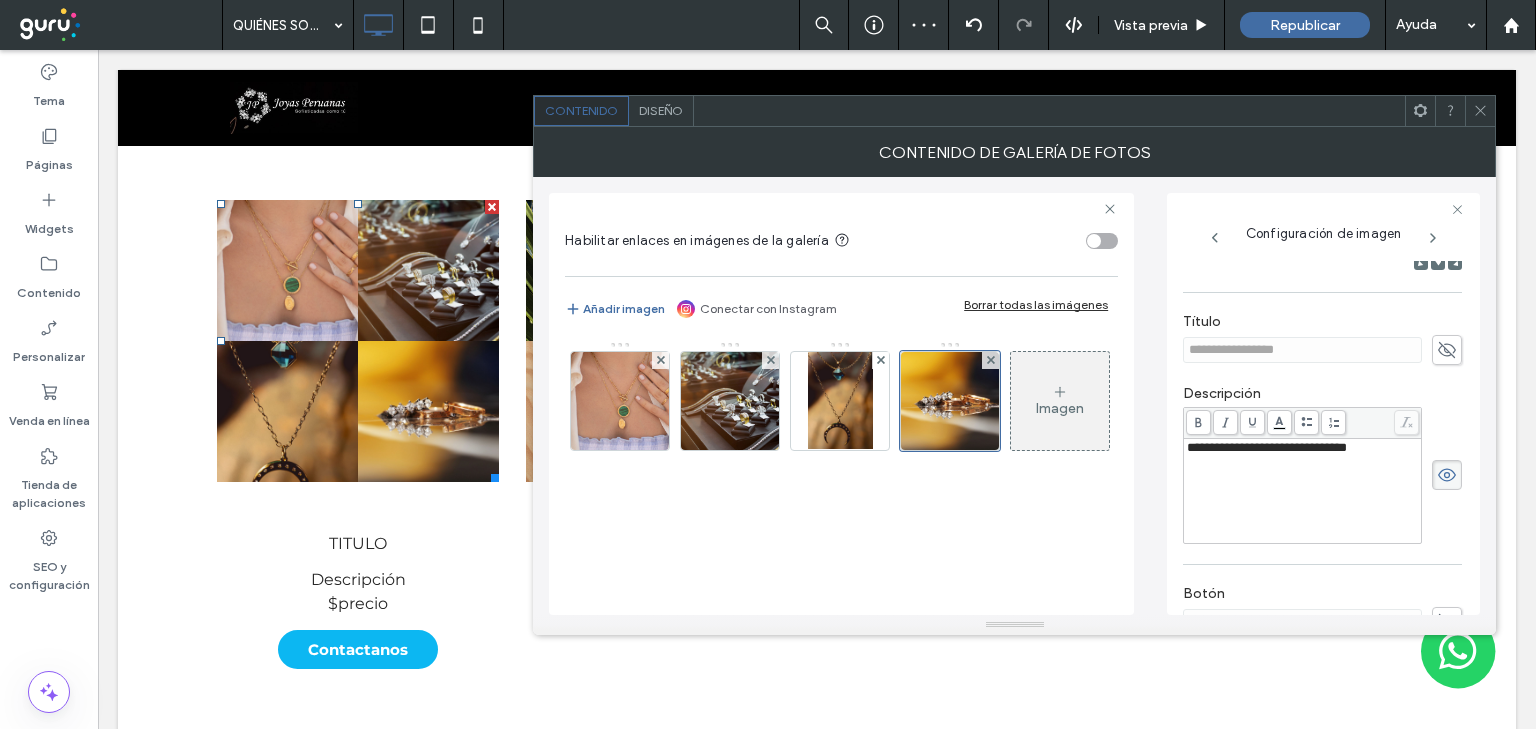 click 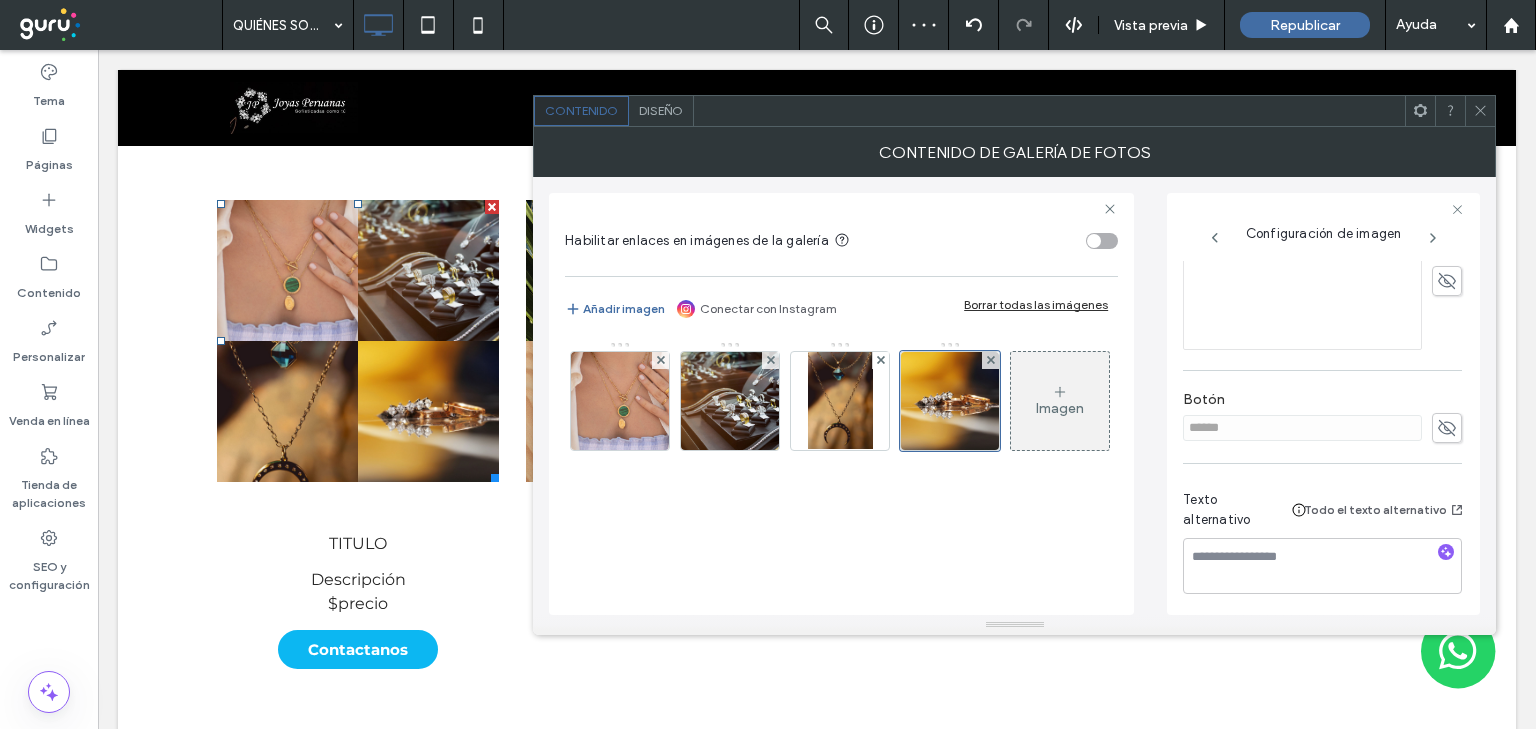scroll, scrollTop: 528, scrollLeft: 0, axis: vertical 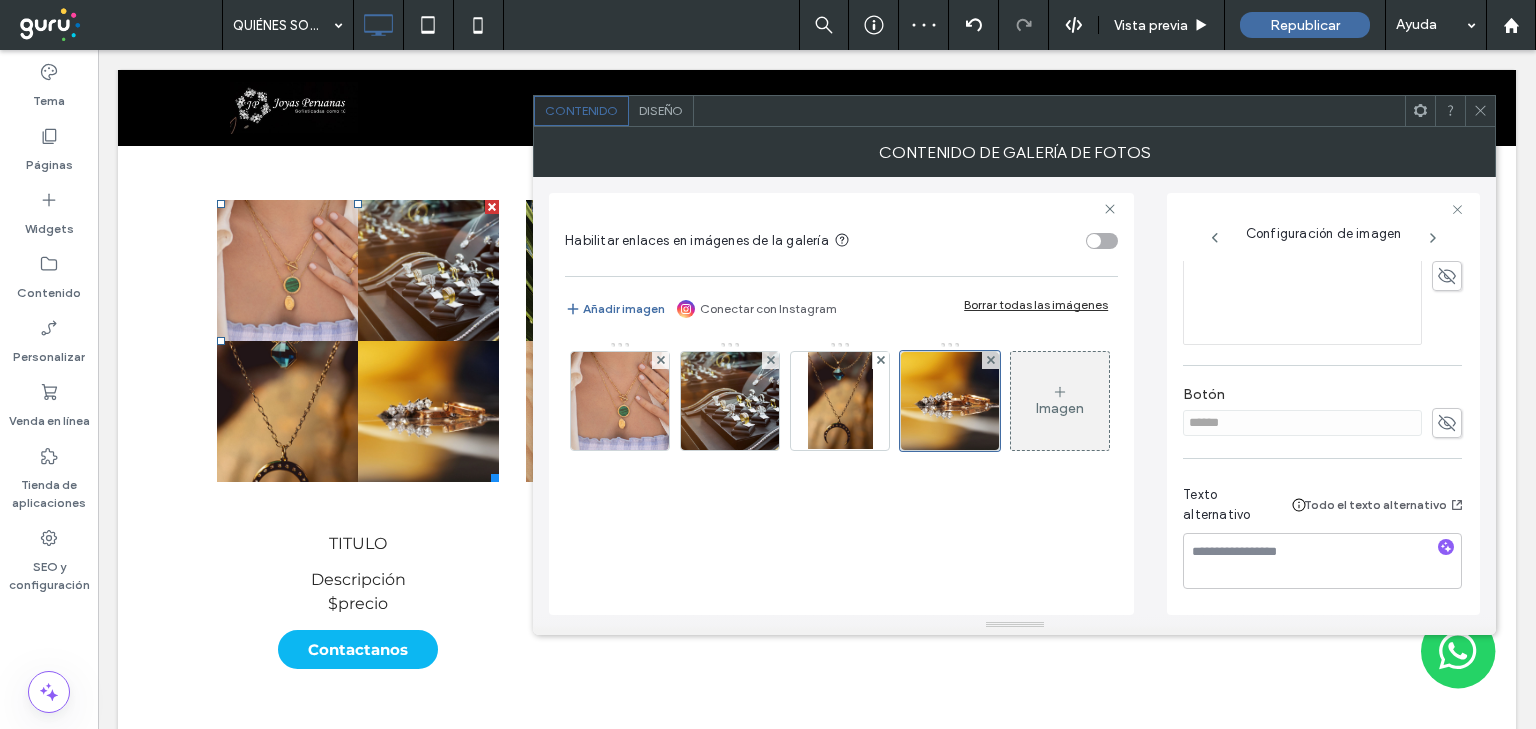 click at bounding box center [1480, 111] 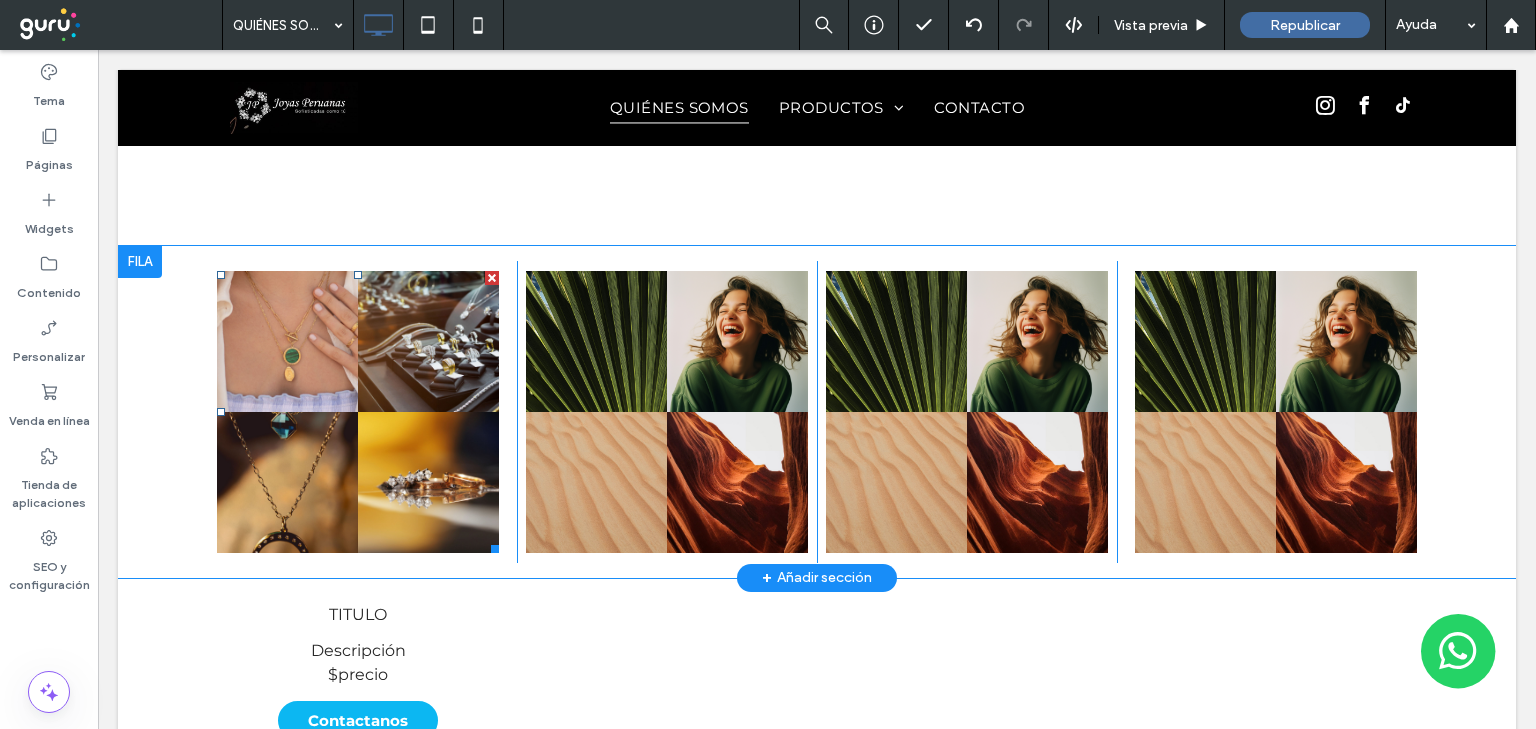 scroll, scrollTop: 2560, scrollLeft: 0, axis: vertical 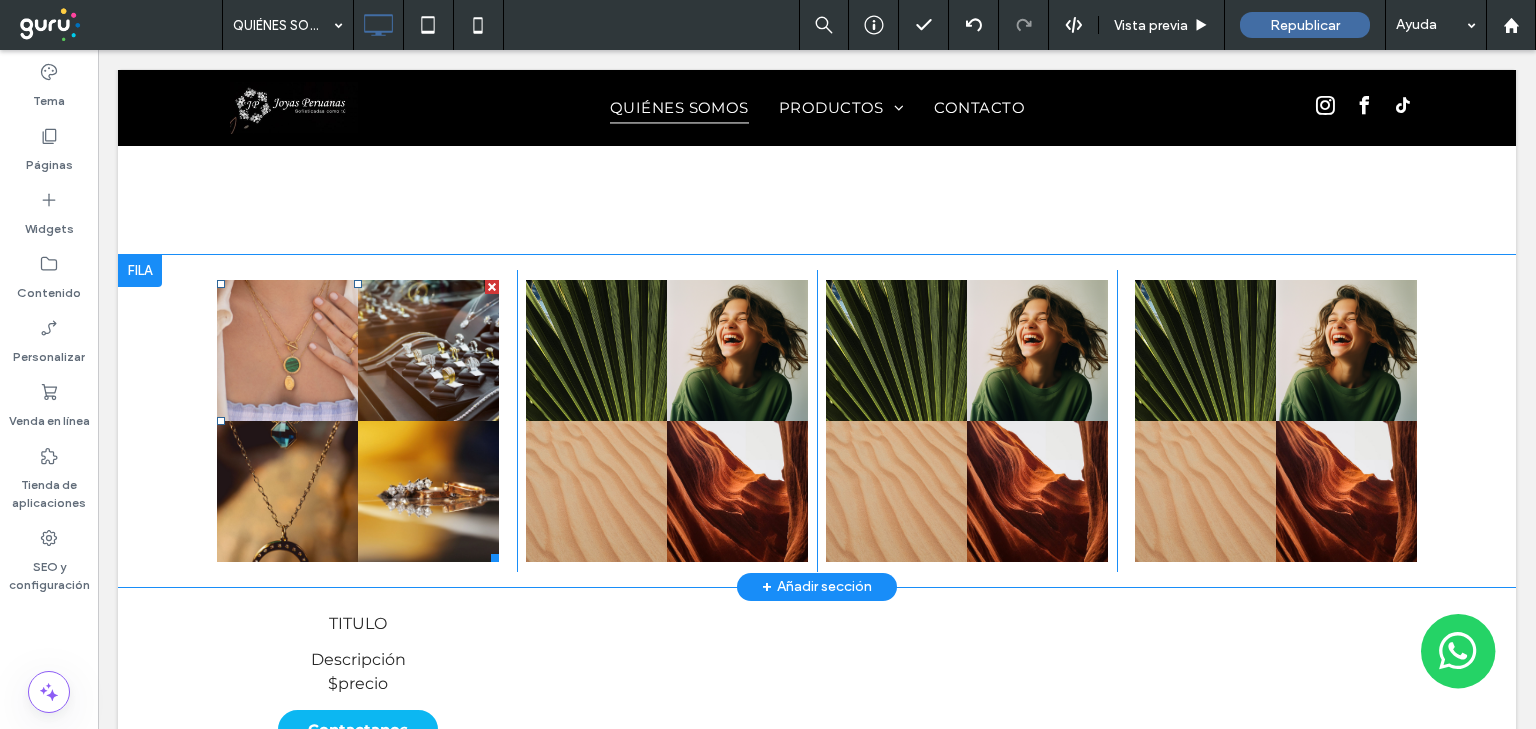 click at bounding box center [287, 350] 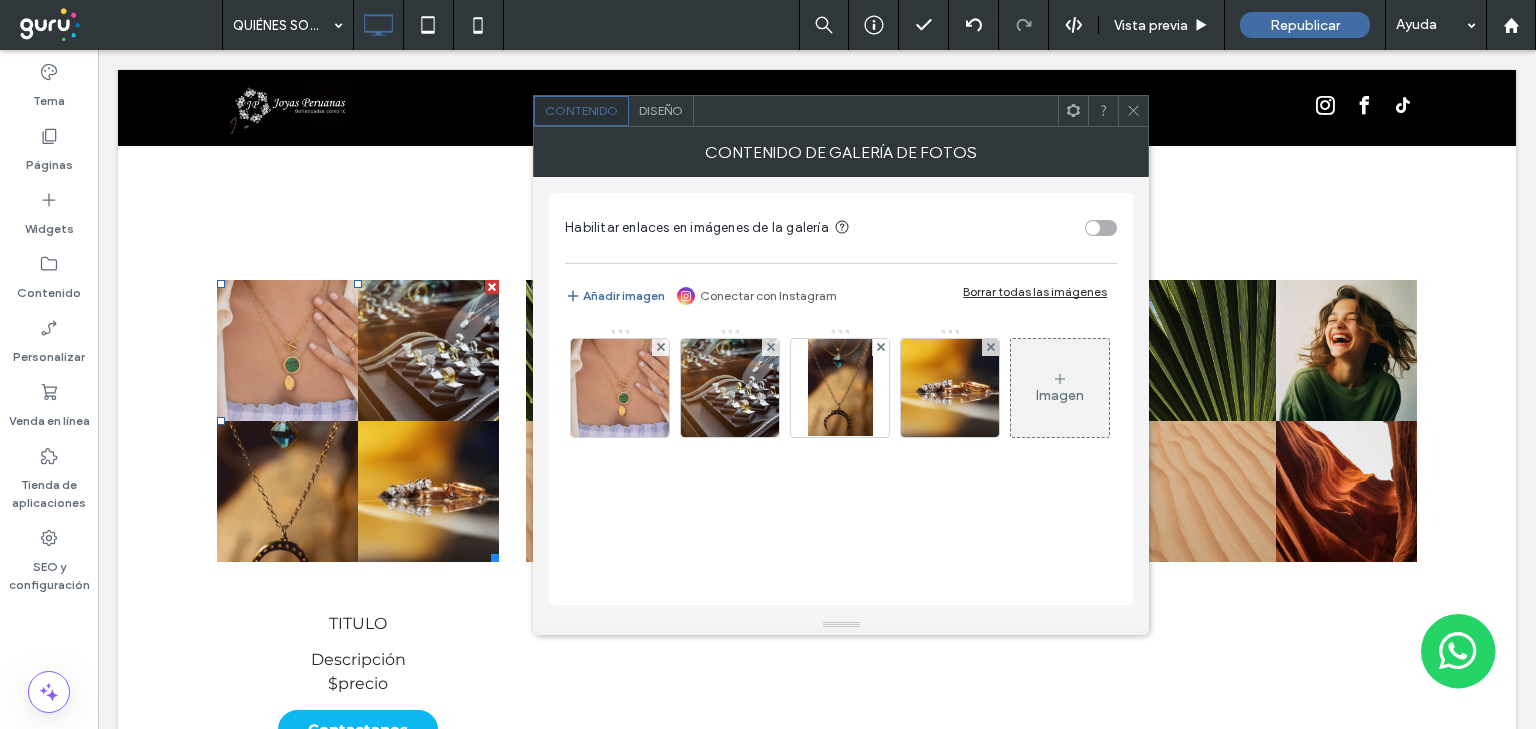 click on "Diseño" at bounding box center (661, 110) 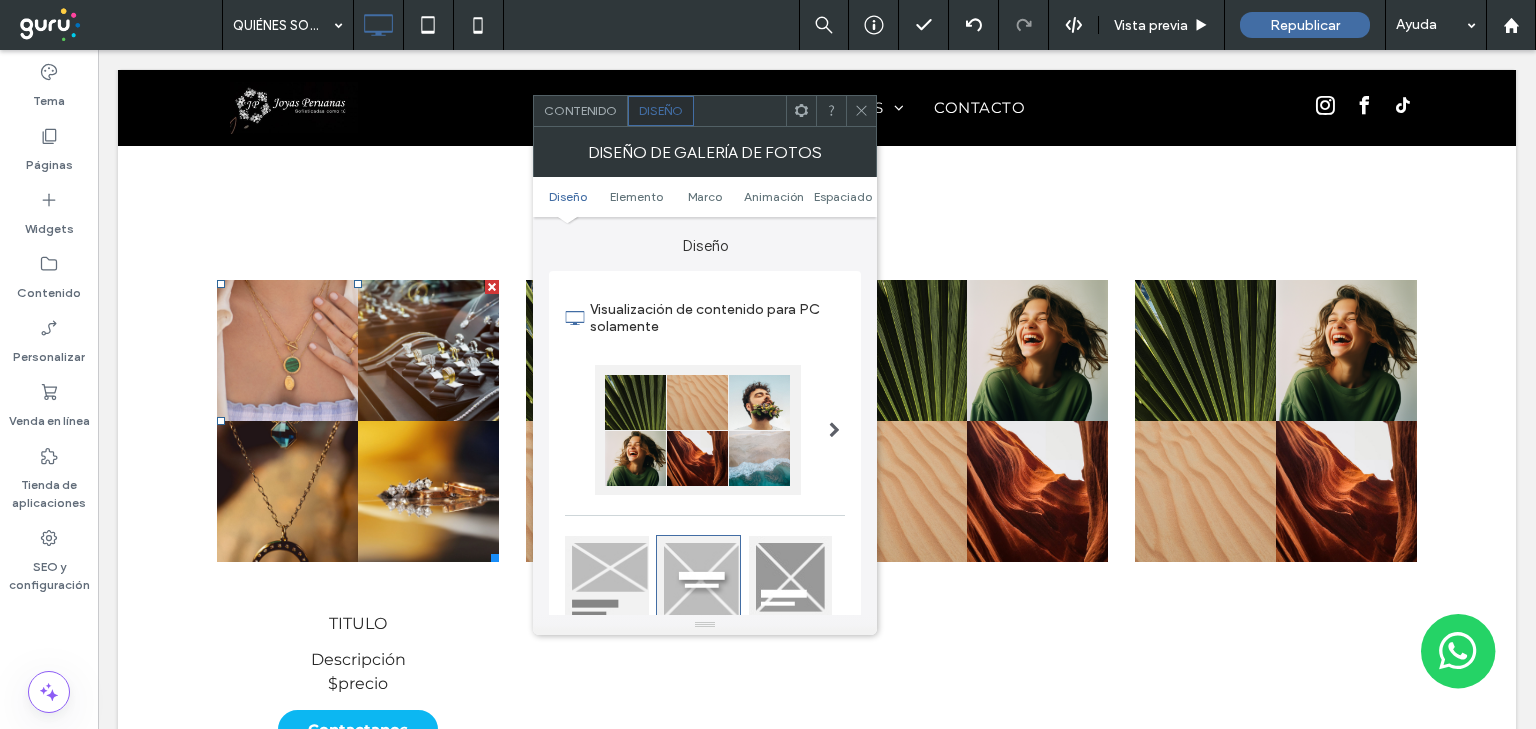 click on "Diseño Elemento Marco Animación Espaciado" at bounding box center [705, 197] 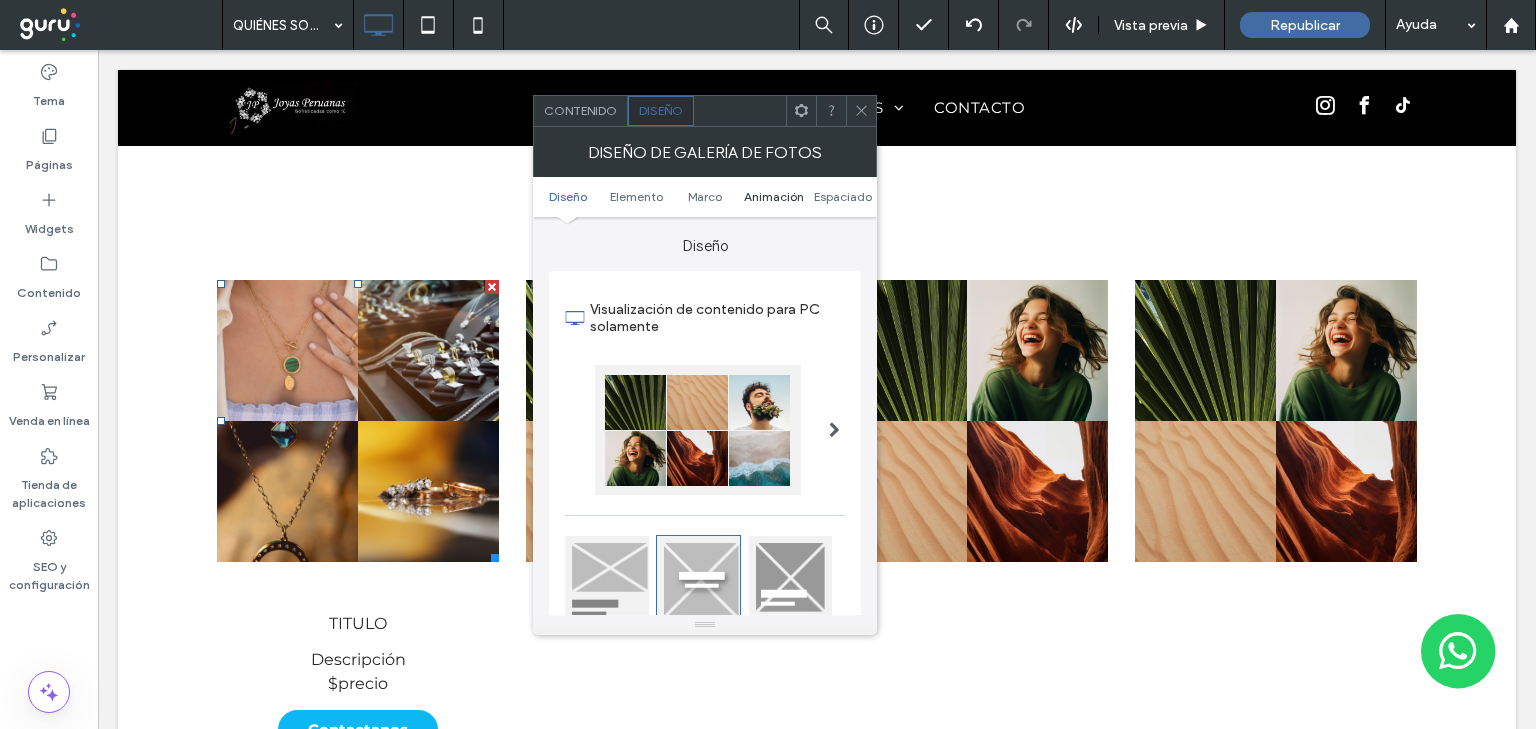 click on "Animación" at bounding box center (774, 196) 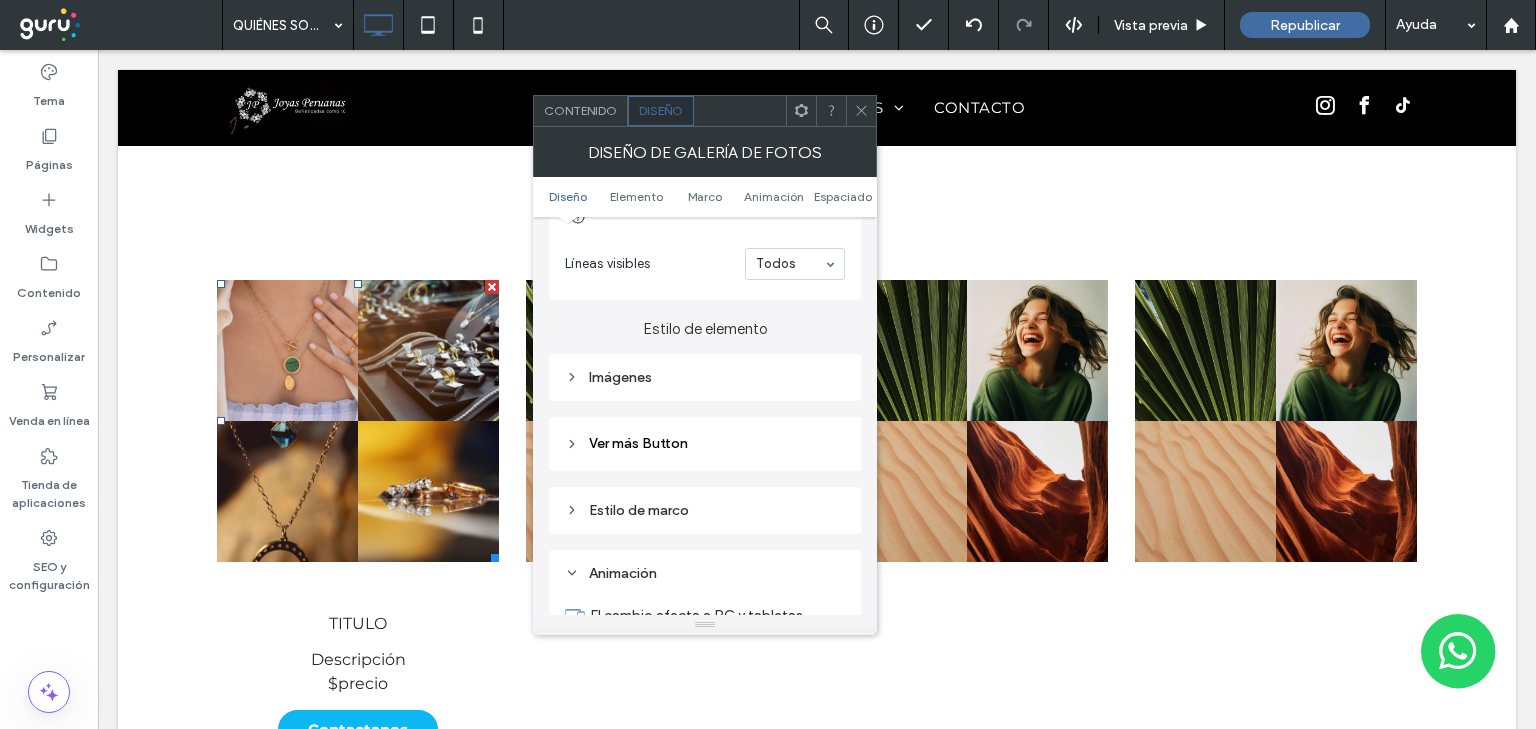 scroll, scrollTop: 684, scrollLeft: 0, axis: vertical 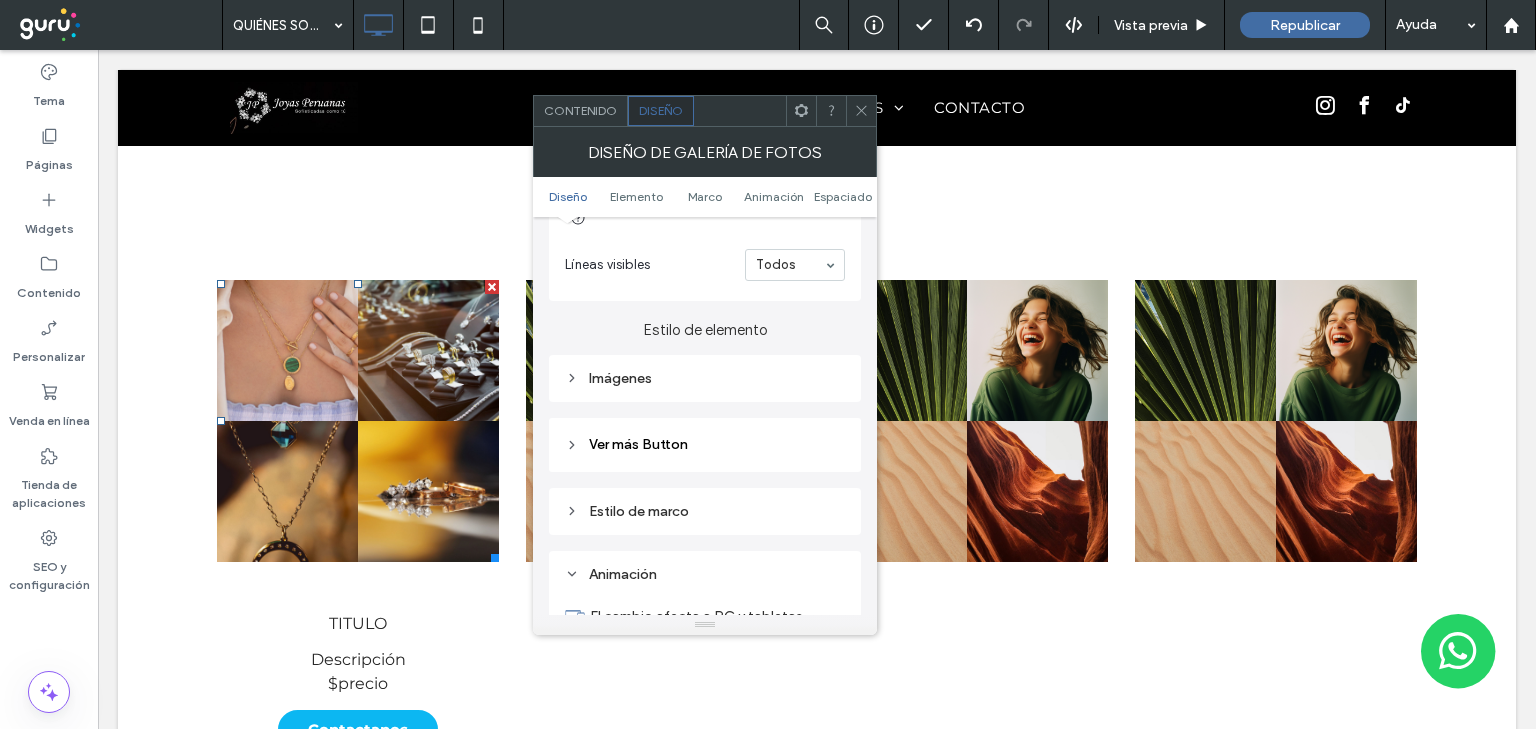 click on "Imágenes" at bounding box center (705, 378) 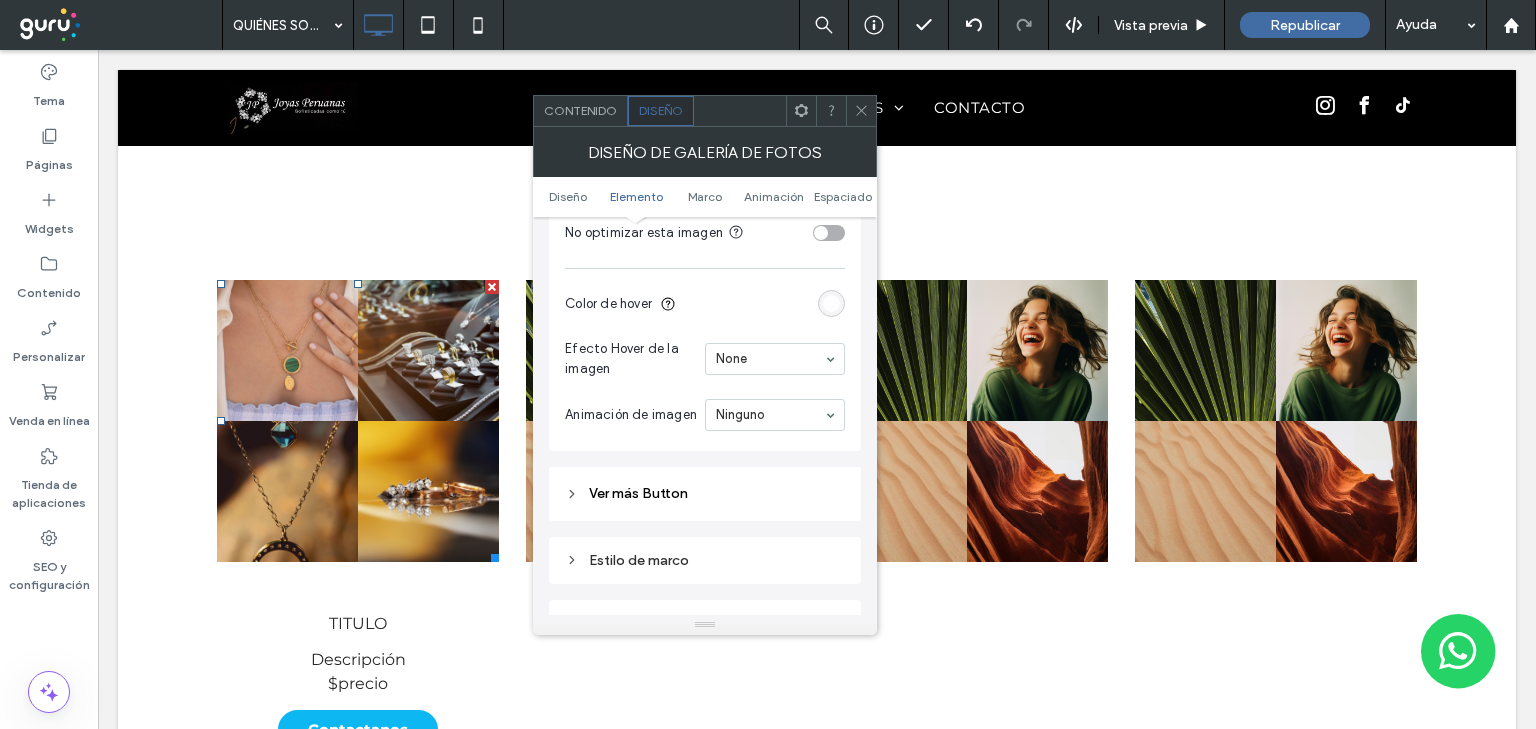 scroll, scrollTop: 1164, scrollLeft: 0, axis: vertical 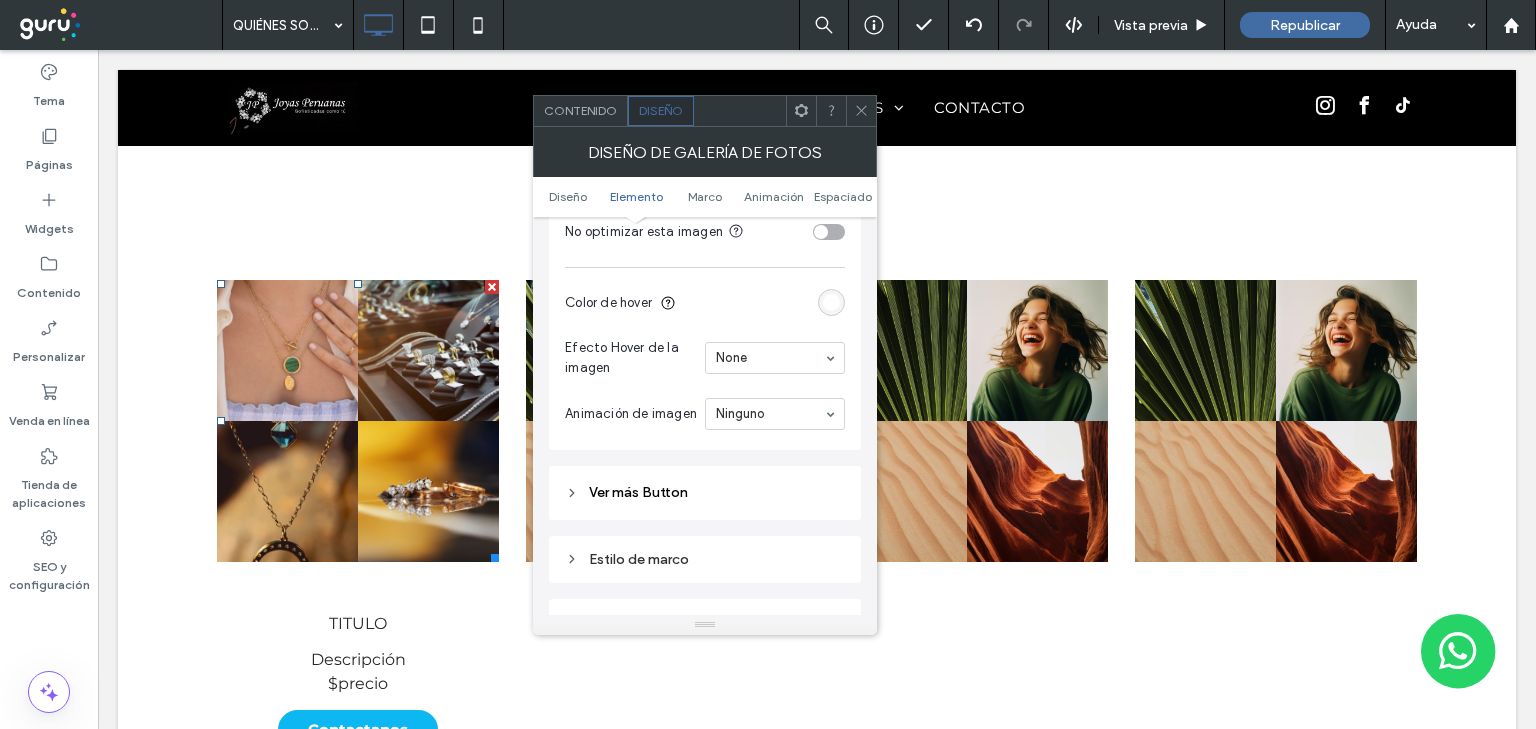 click on "Efecto Hover de la imagen None" at bounding box center (705, 358) 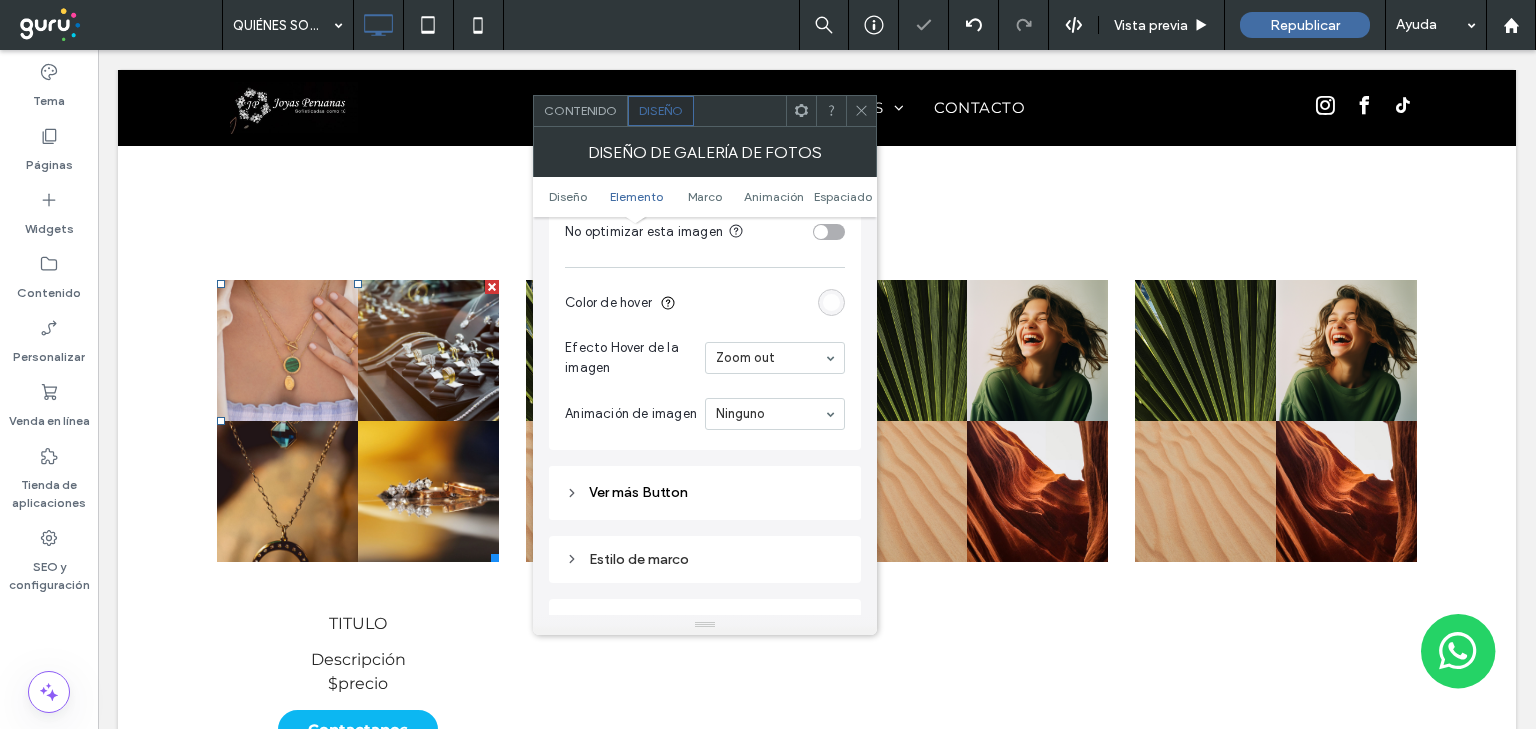 click at bounding box center [861, 111] 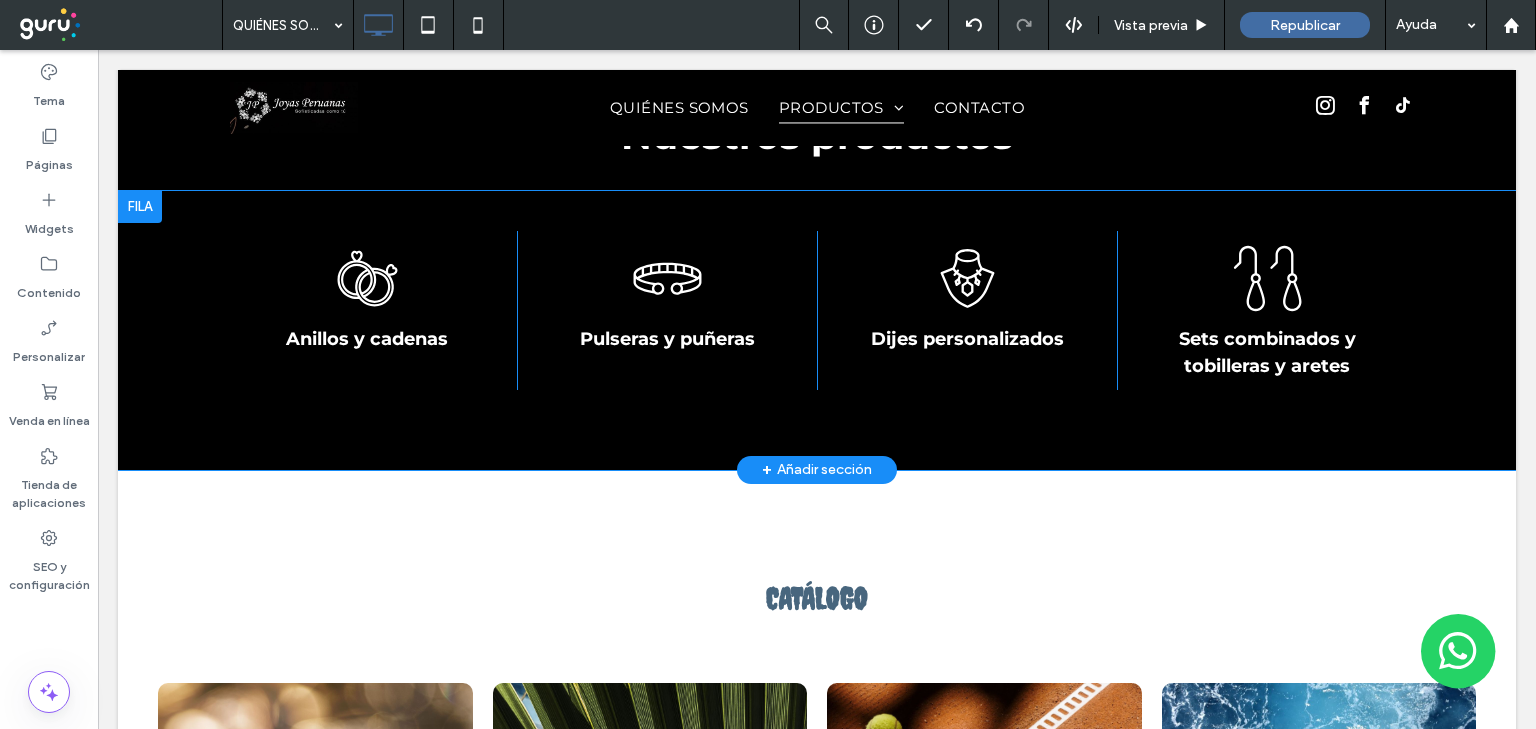 scroll, scrollTop: 1440, scrollLeft: 0, axis: vertical 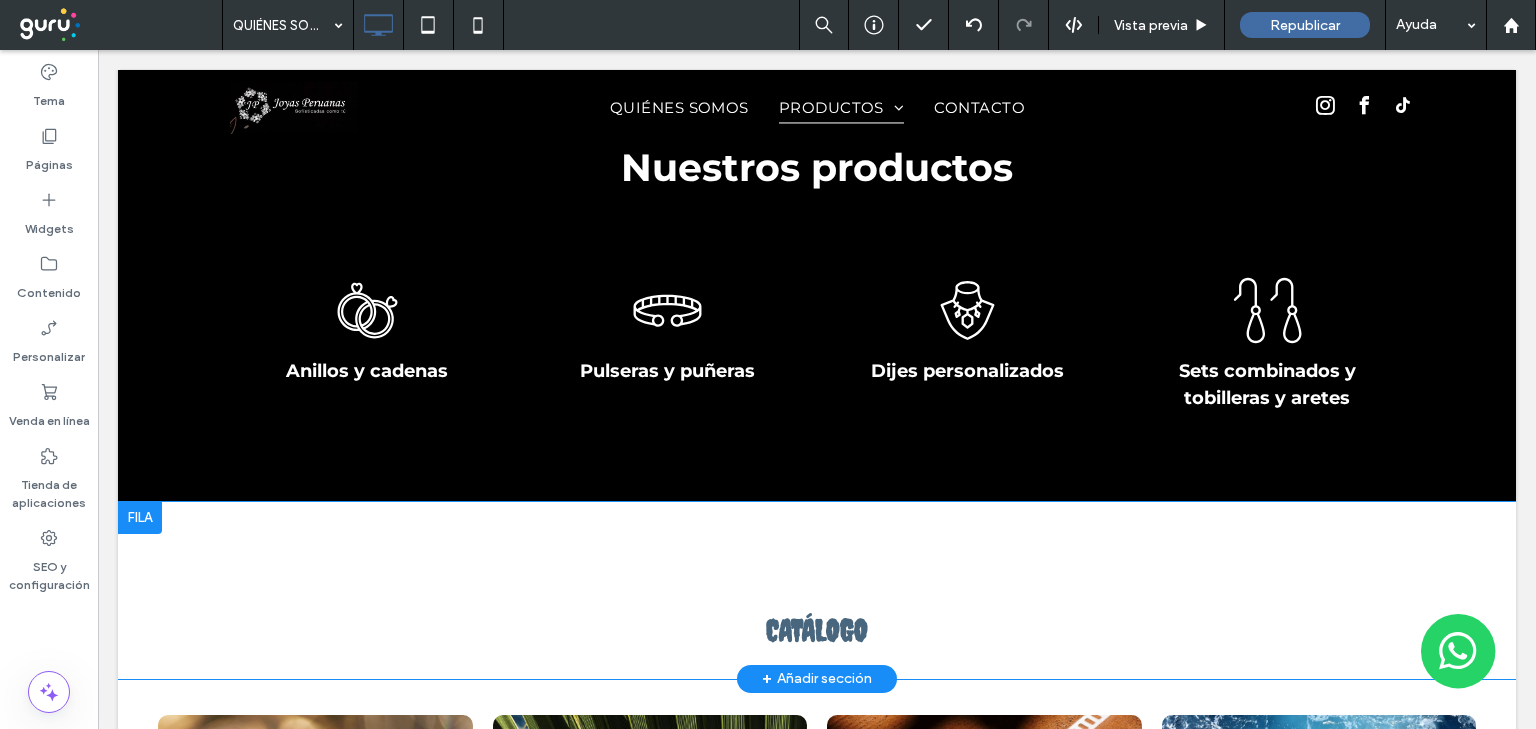 click at bounding box center [140, 518] 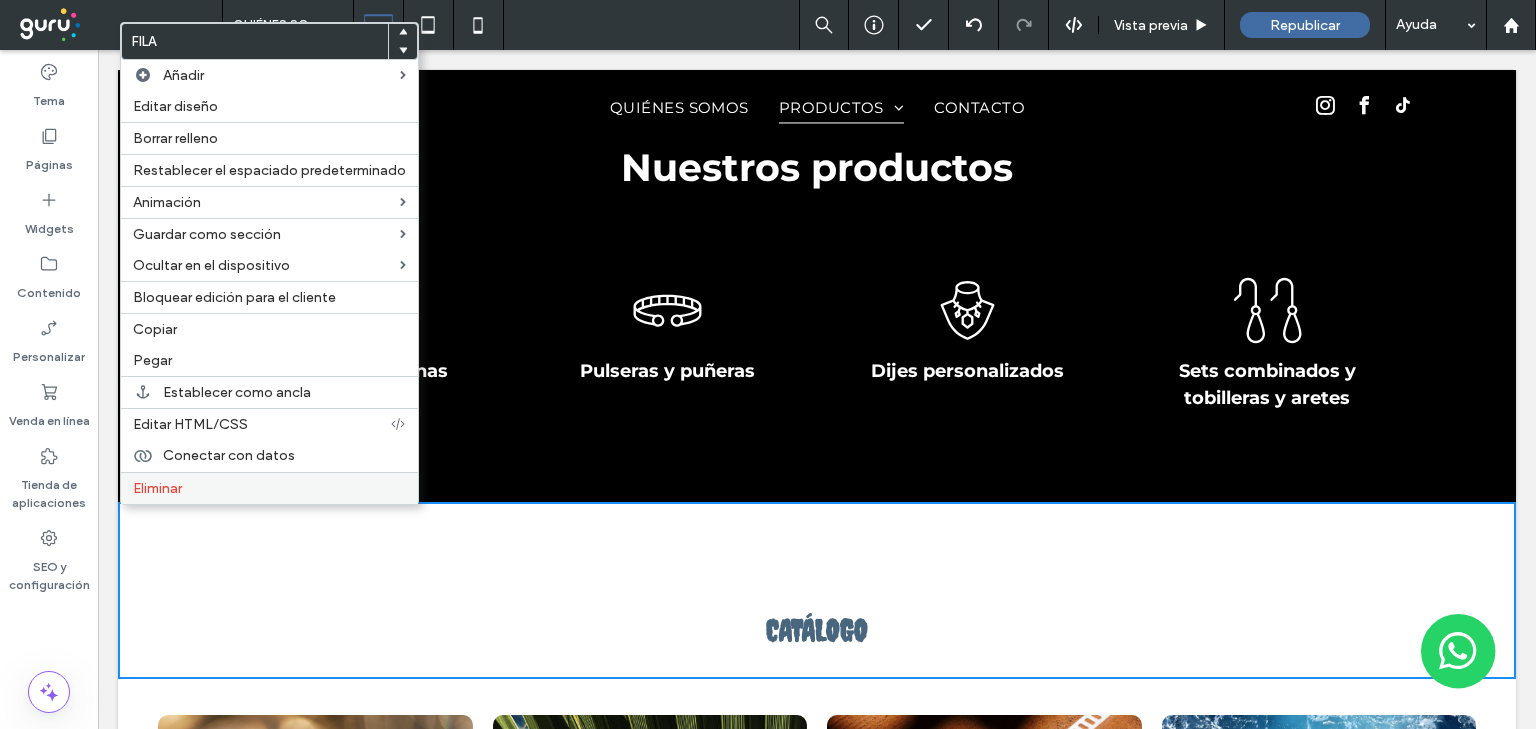click on "Eliminar" at bounding box center (157, 488) 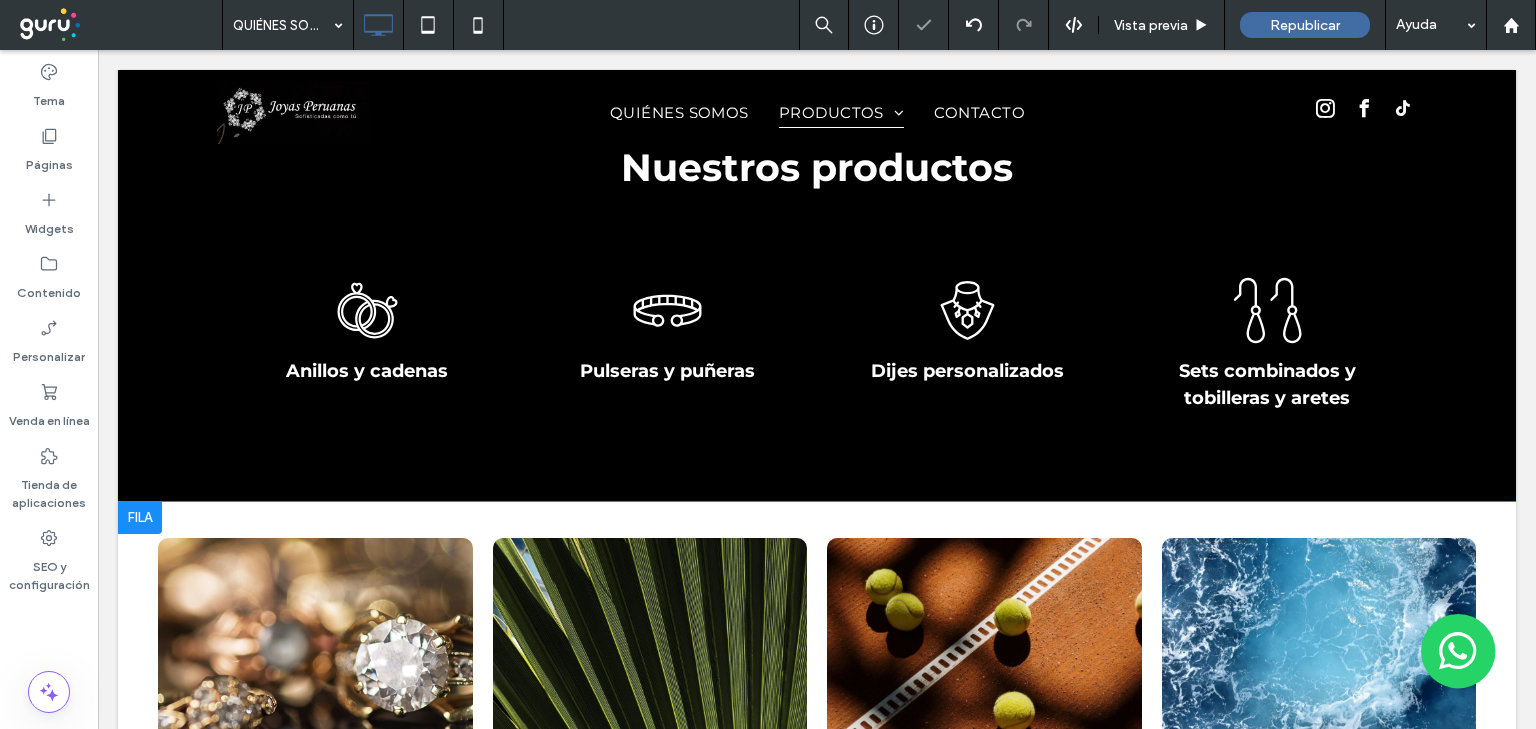 click at bounding box center (140, 518) 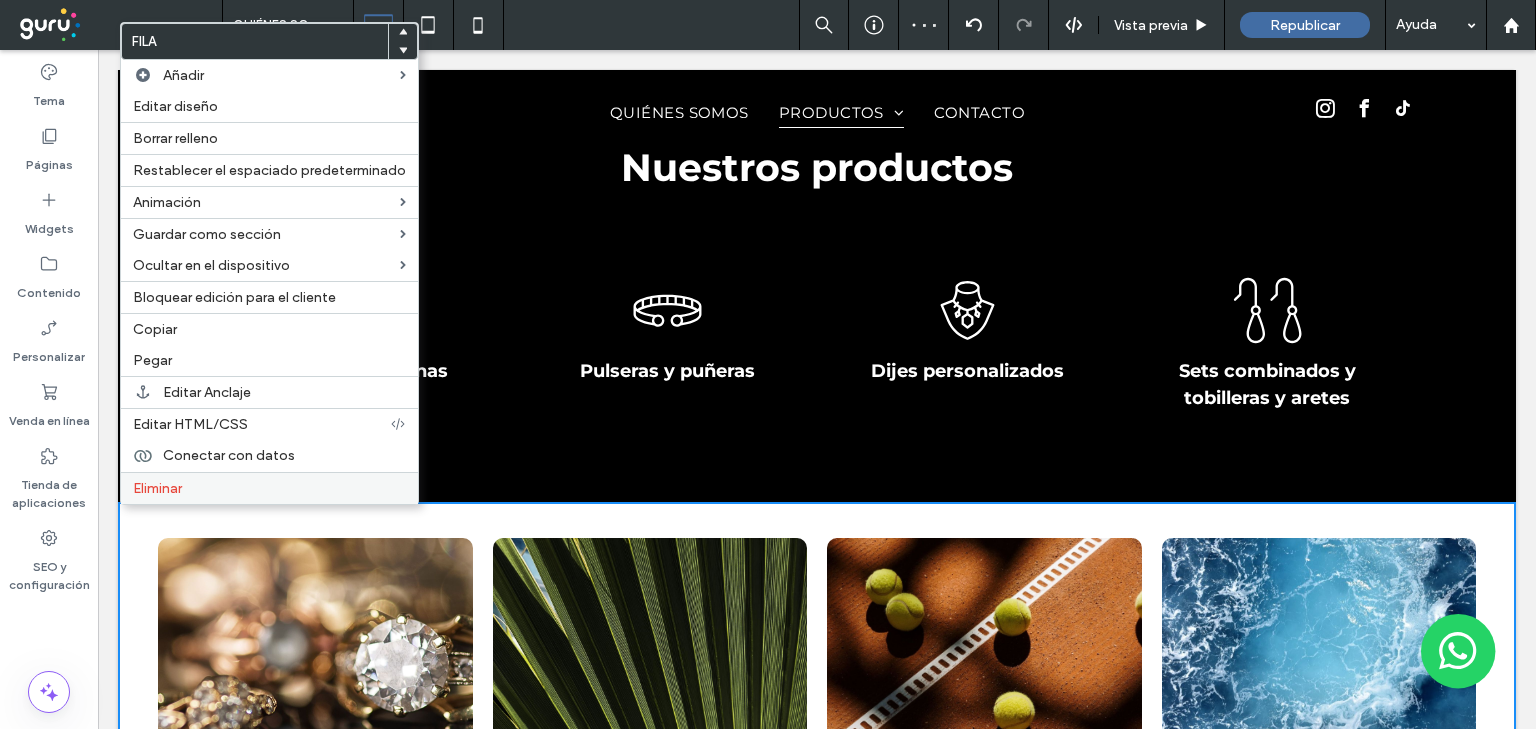 click on "Eliminar" at bounding box center (269, 488) 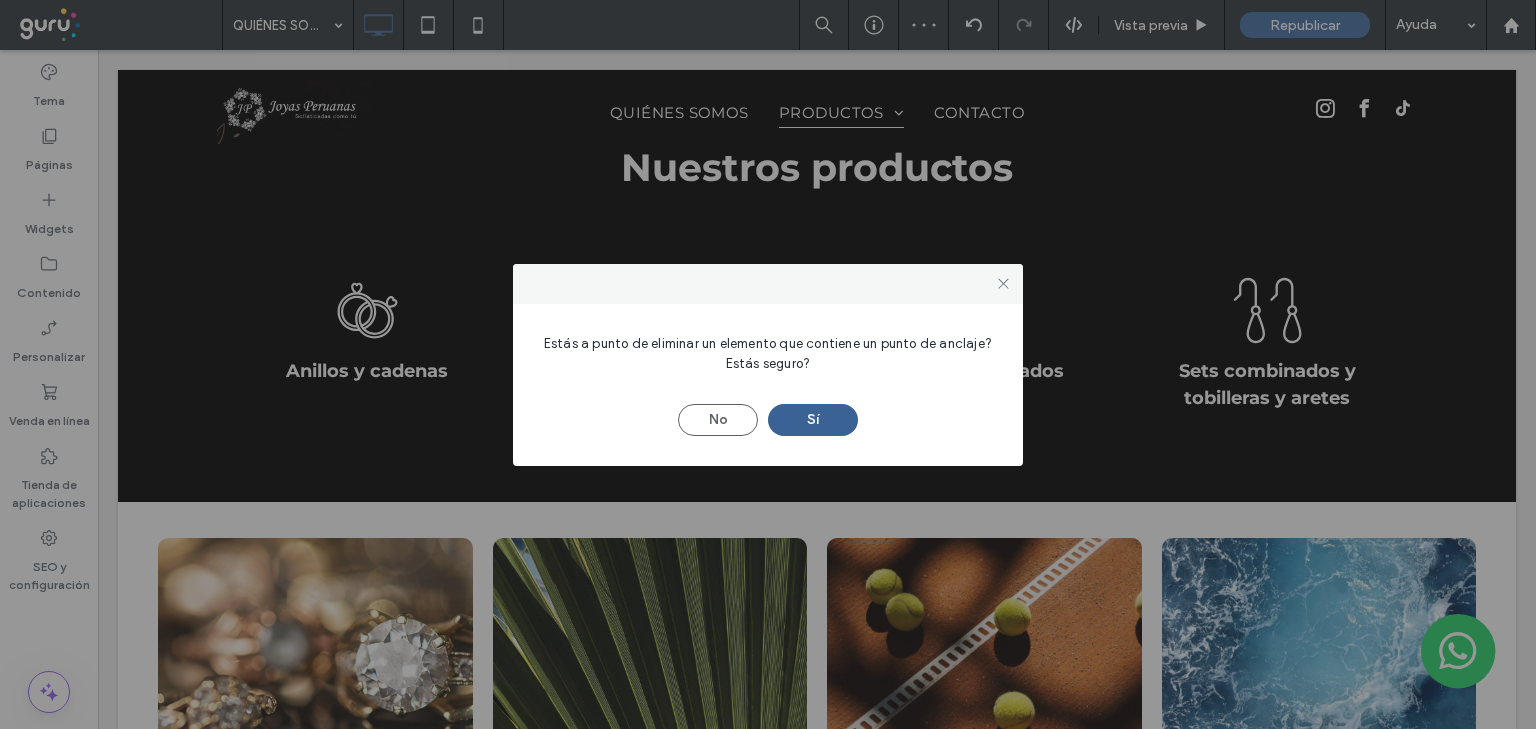 click on "Sí" at bounding box center (813, 420) 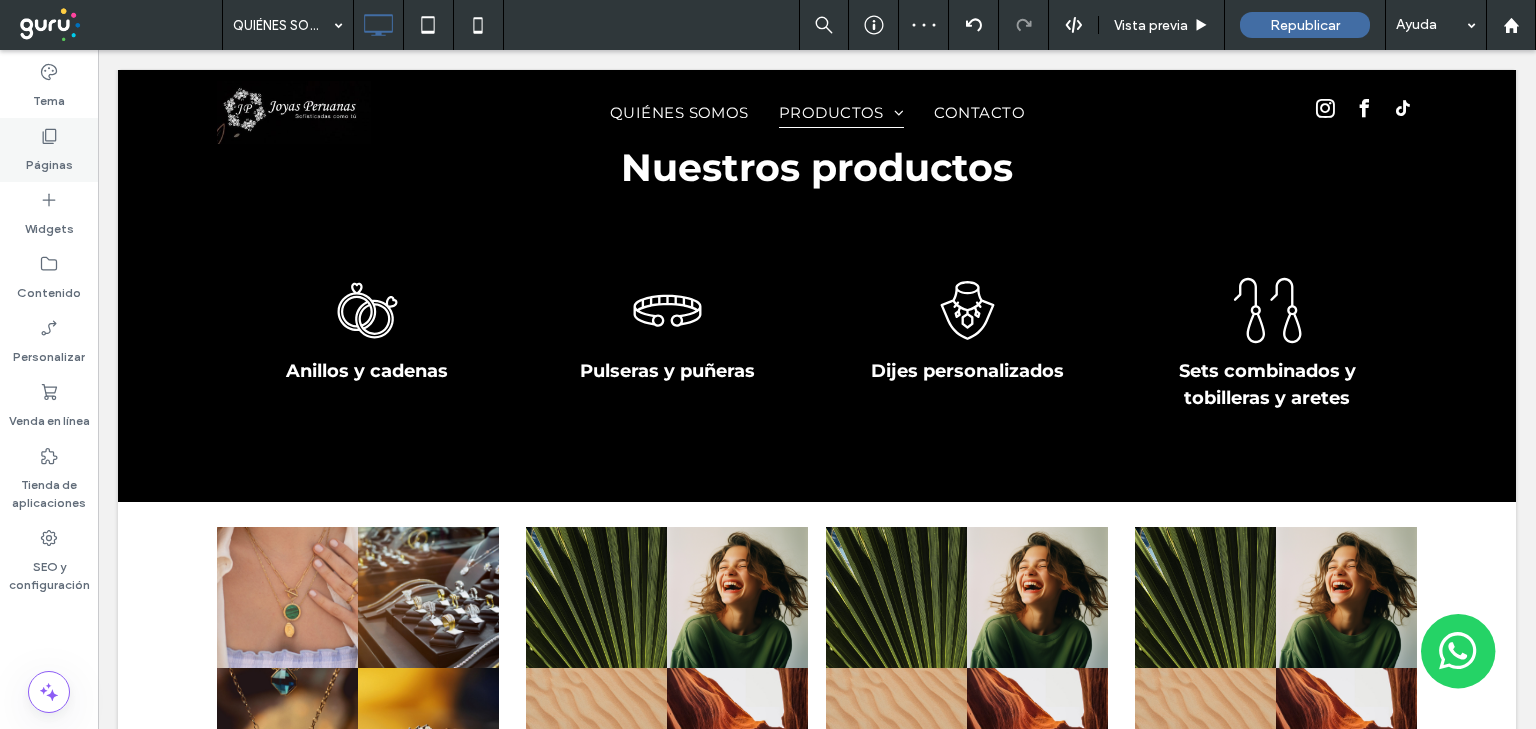 click on "Páginas" at bounding box center (49, 160) 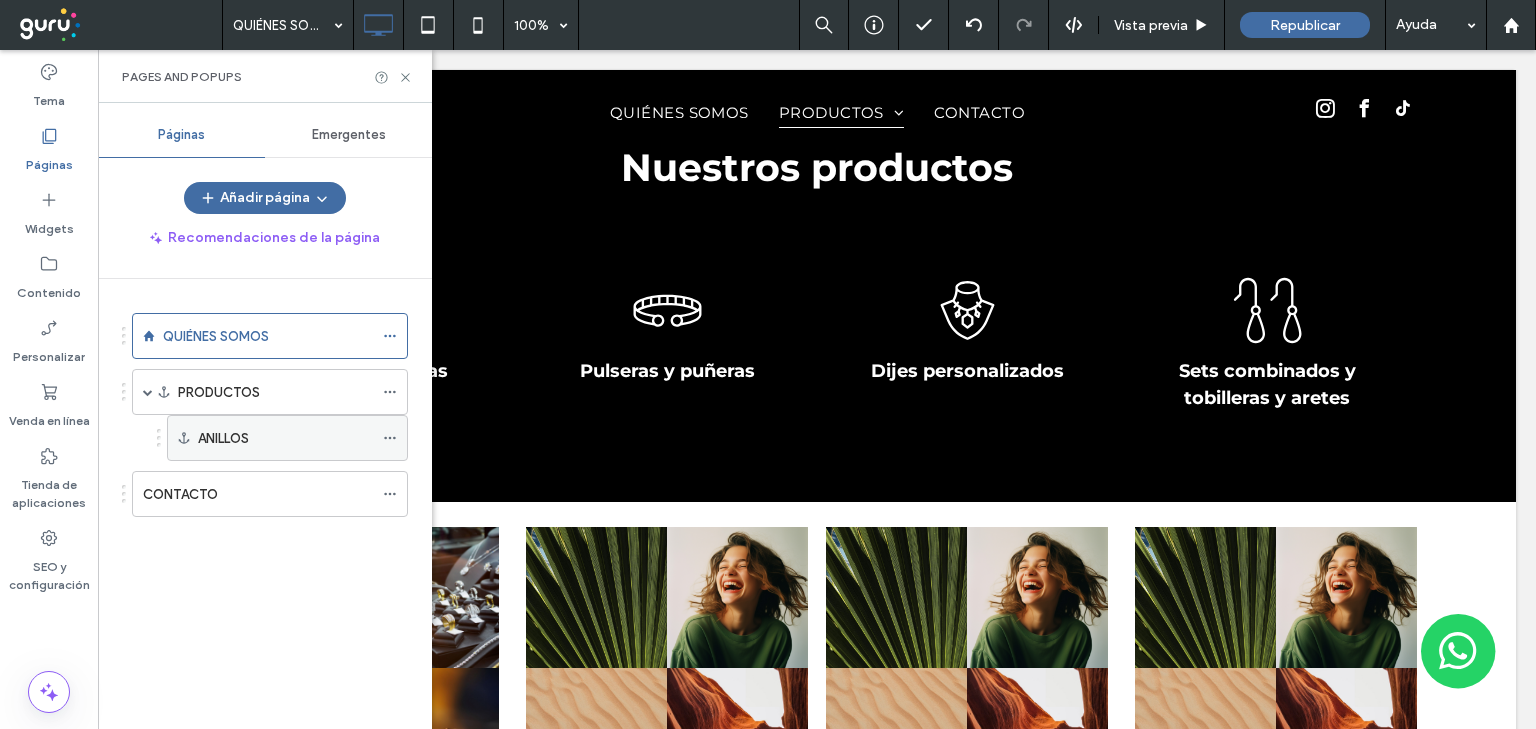 click 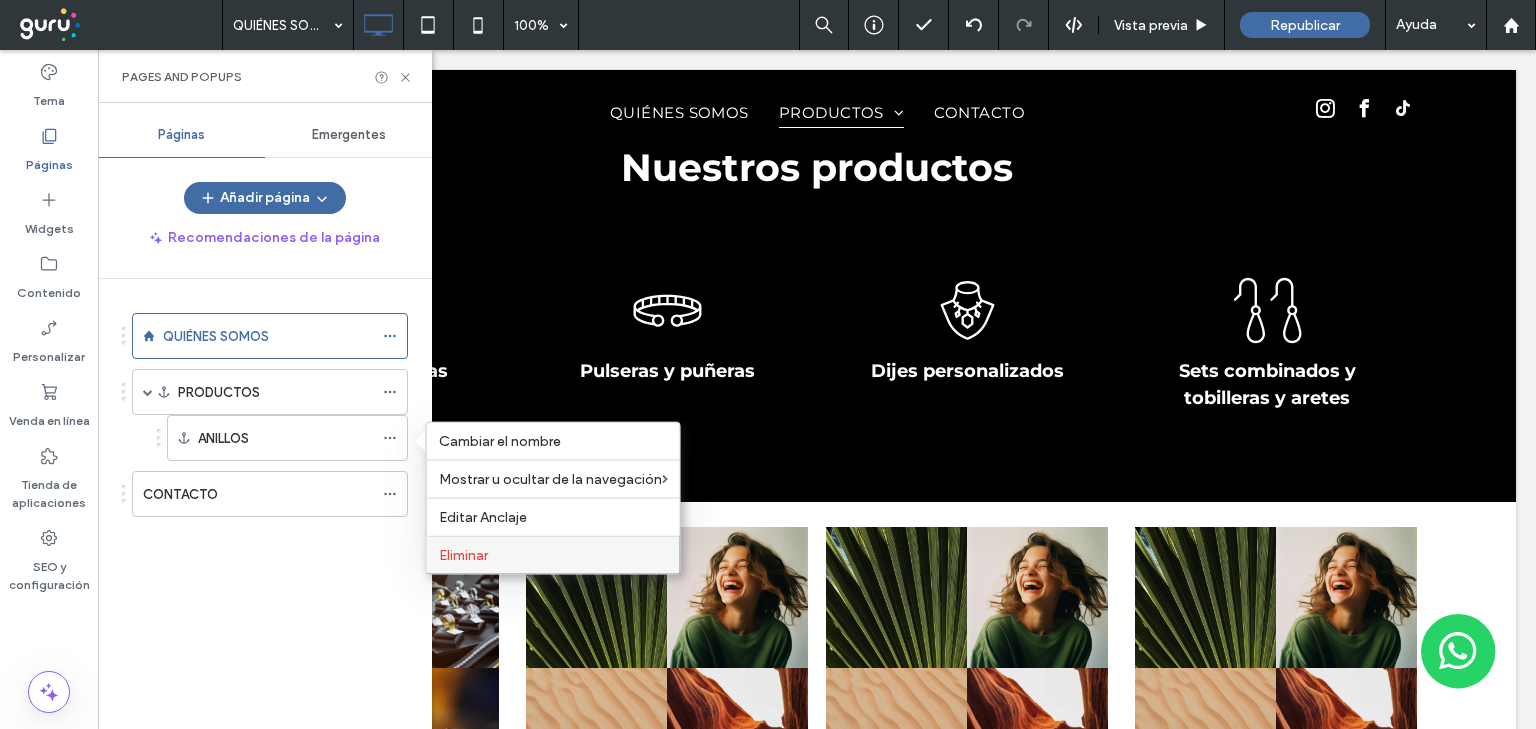 click on "Eliminar" at bounding box center (463, 555) 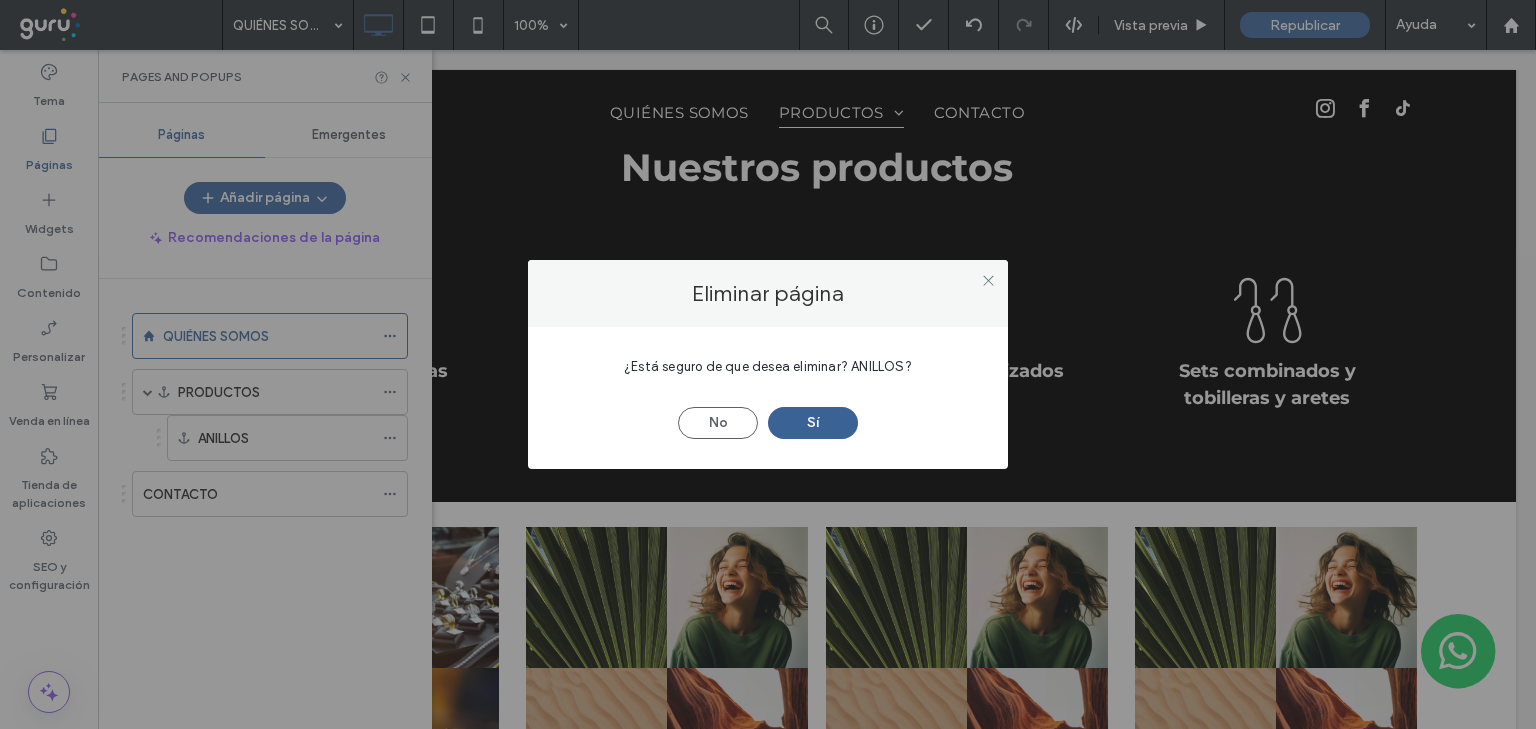 click on "Sí" at bounding box center (813, 423) 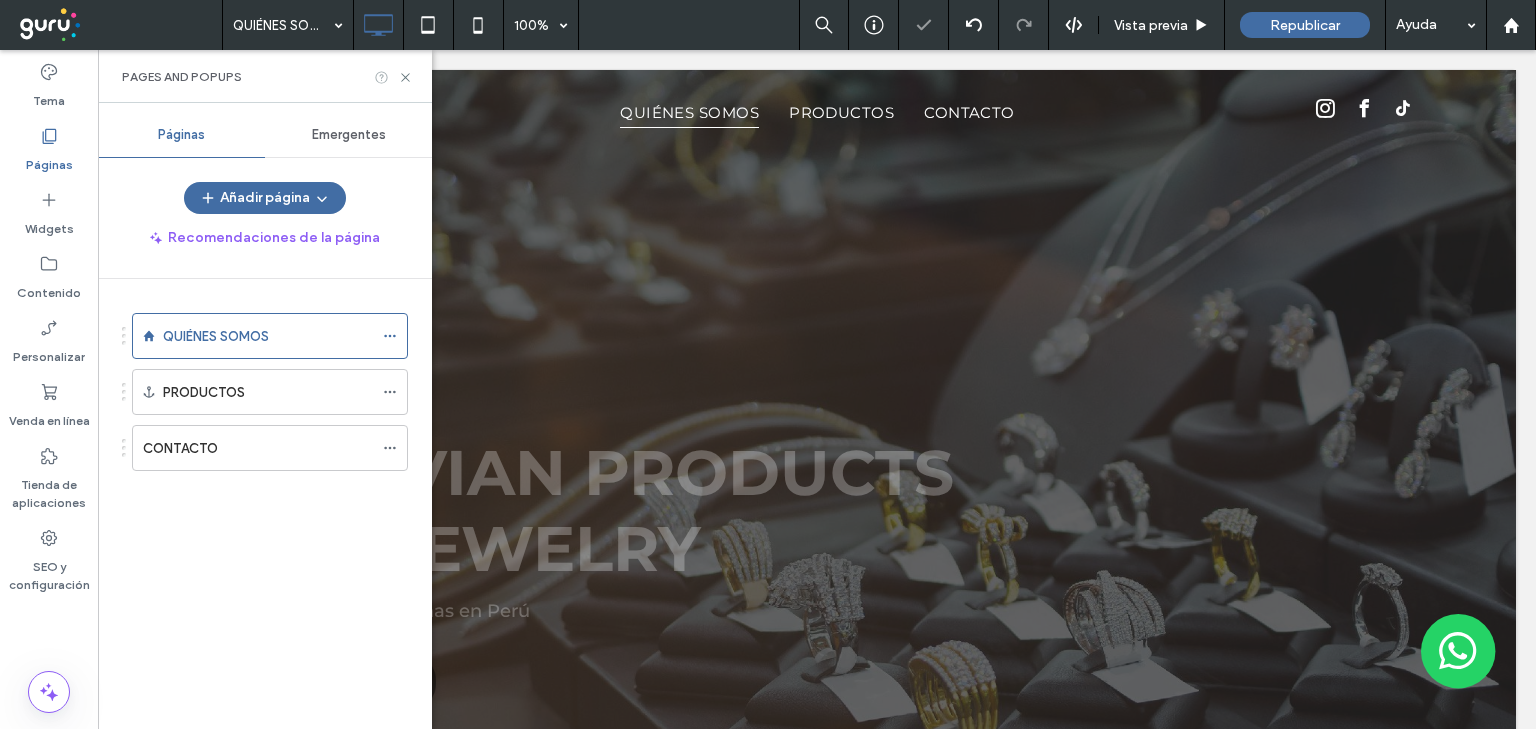 scroll, scrollTop: 0, scrollLeft: 0, axis: both 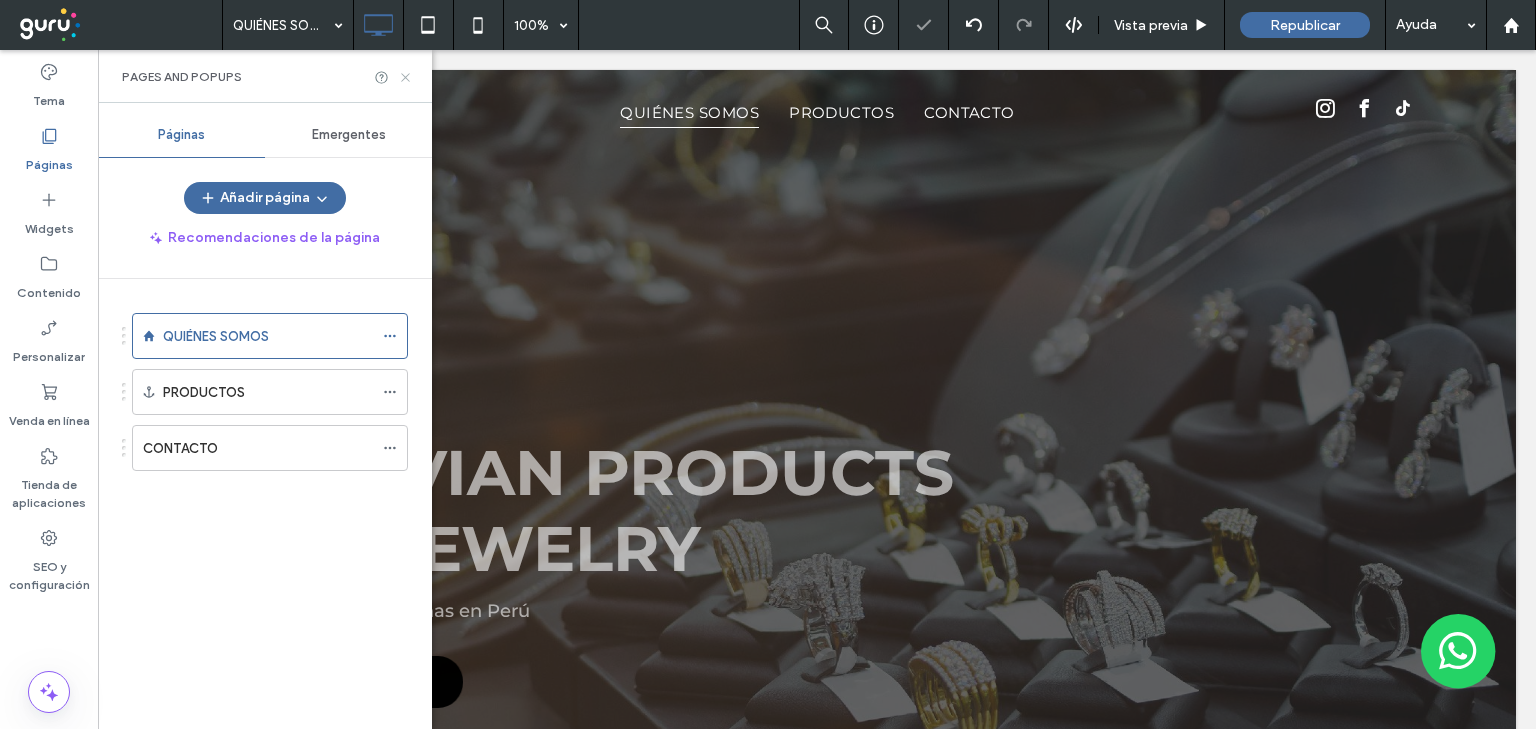 click 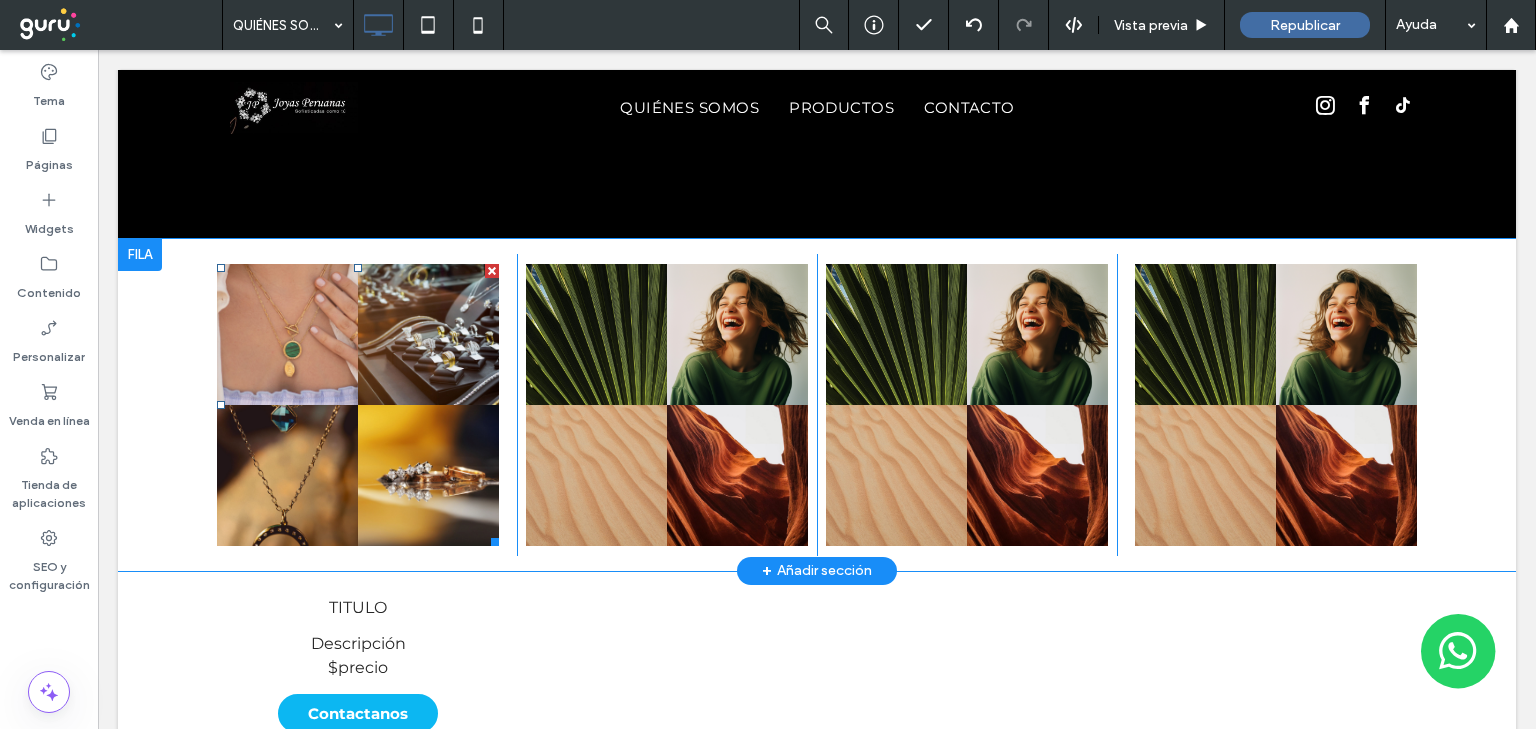 scroll, scrollTop: 1680, scrollLeft: 0, axis: vertical 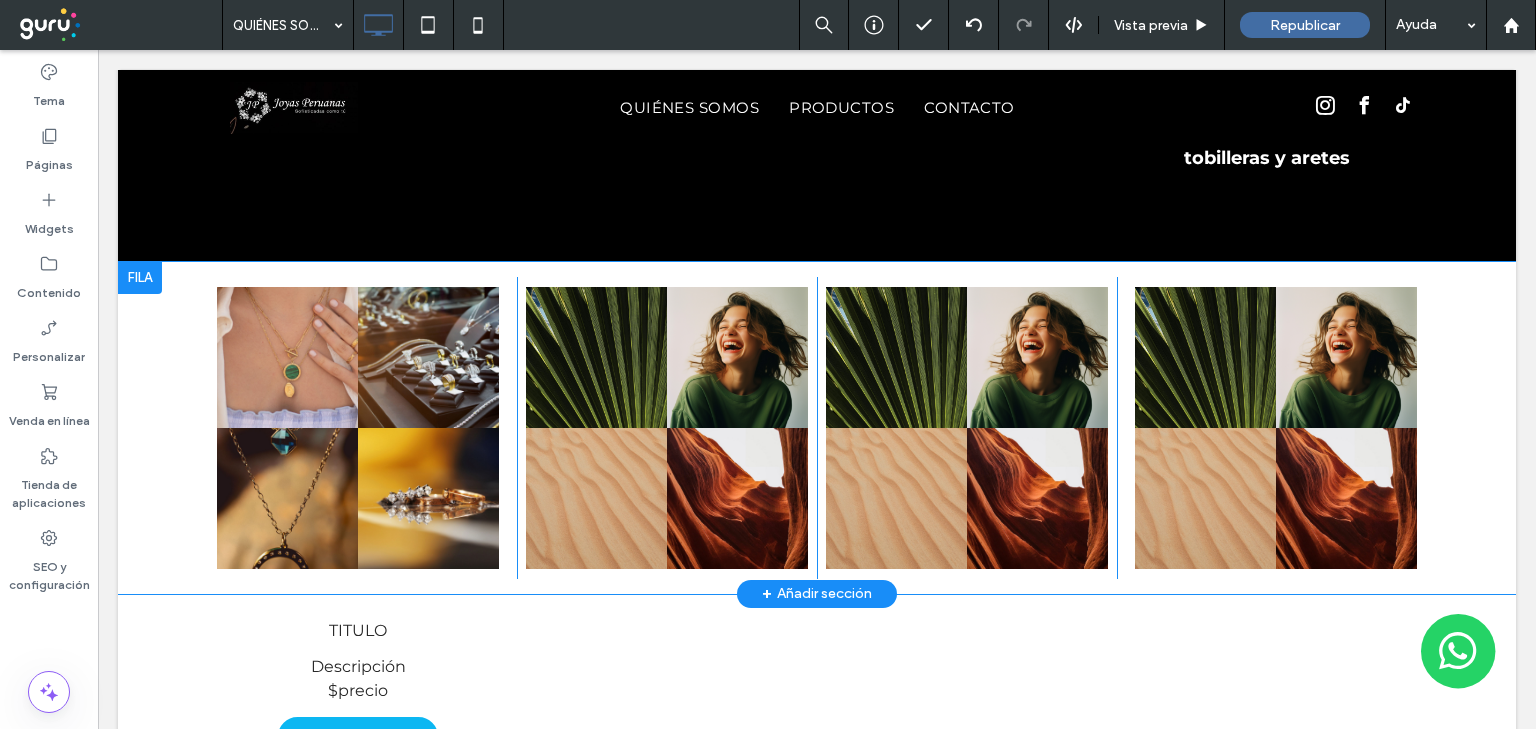 click at bounding box center (140, 278) 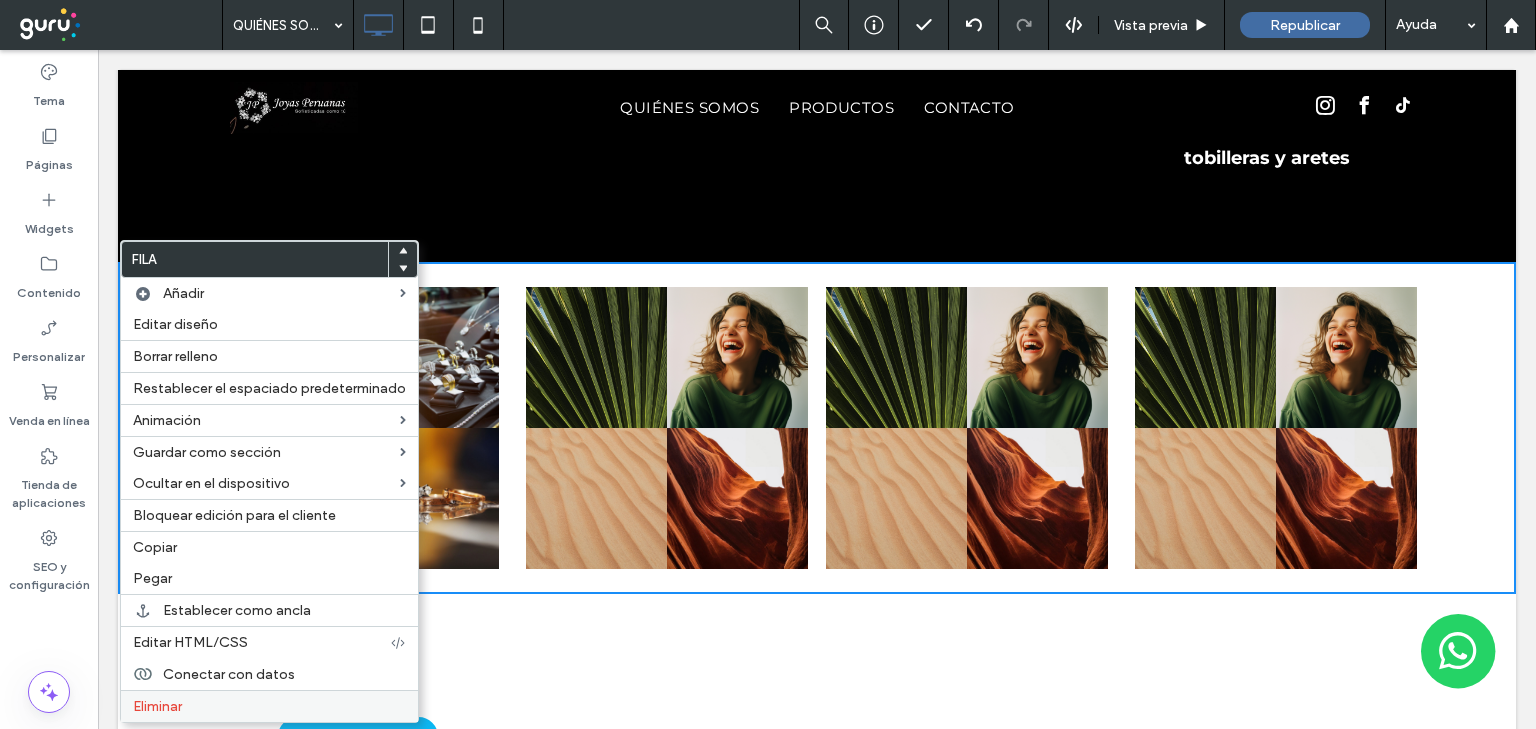 click on "Eliminar" at bounding box center (269, 706) 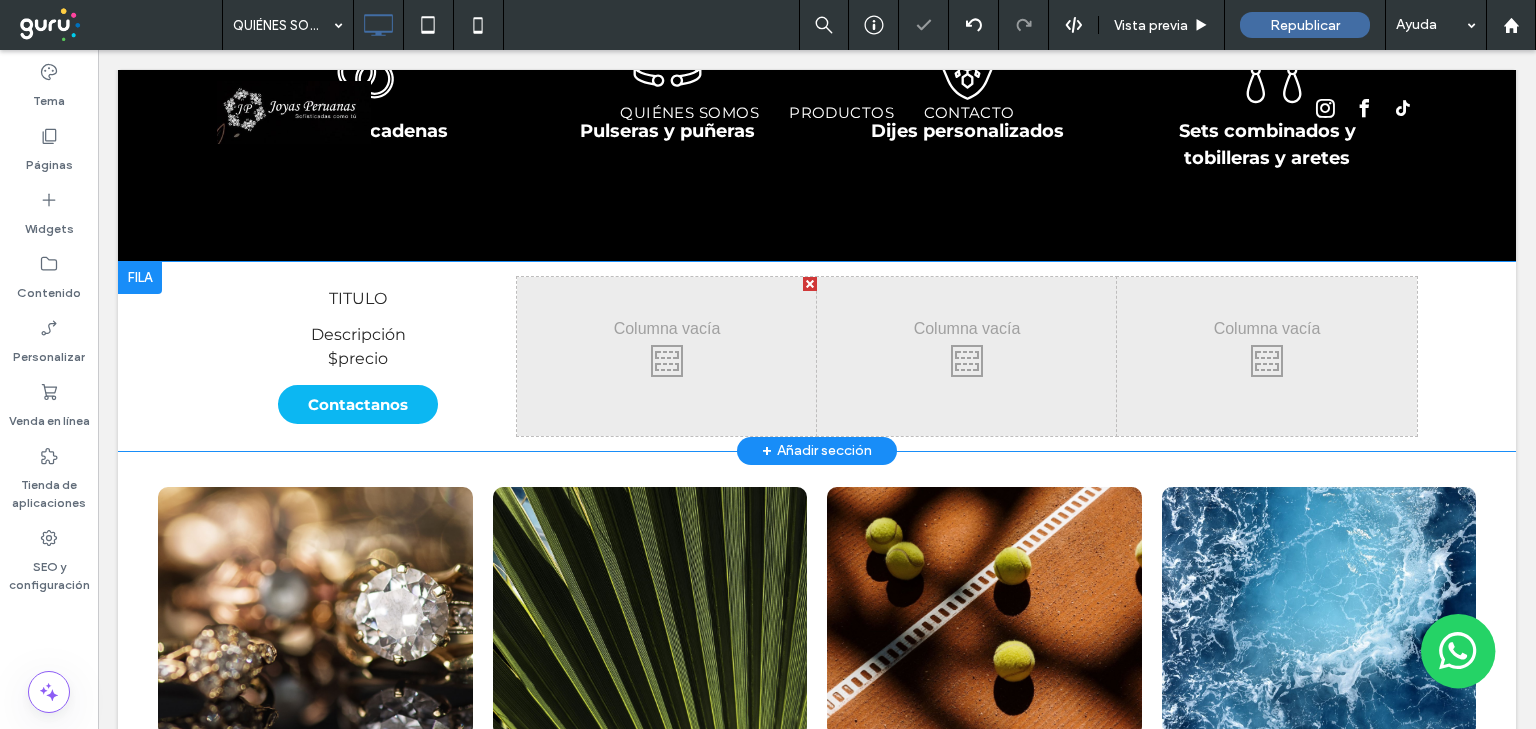 click at bounding box center (140, 278) 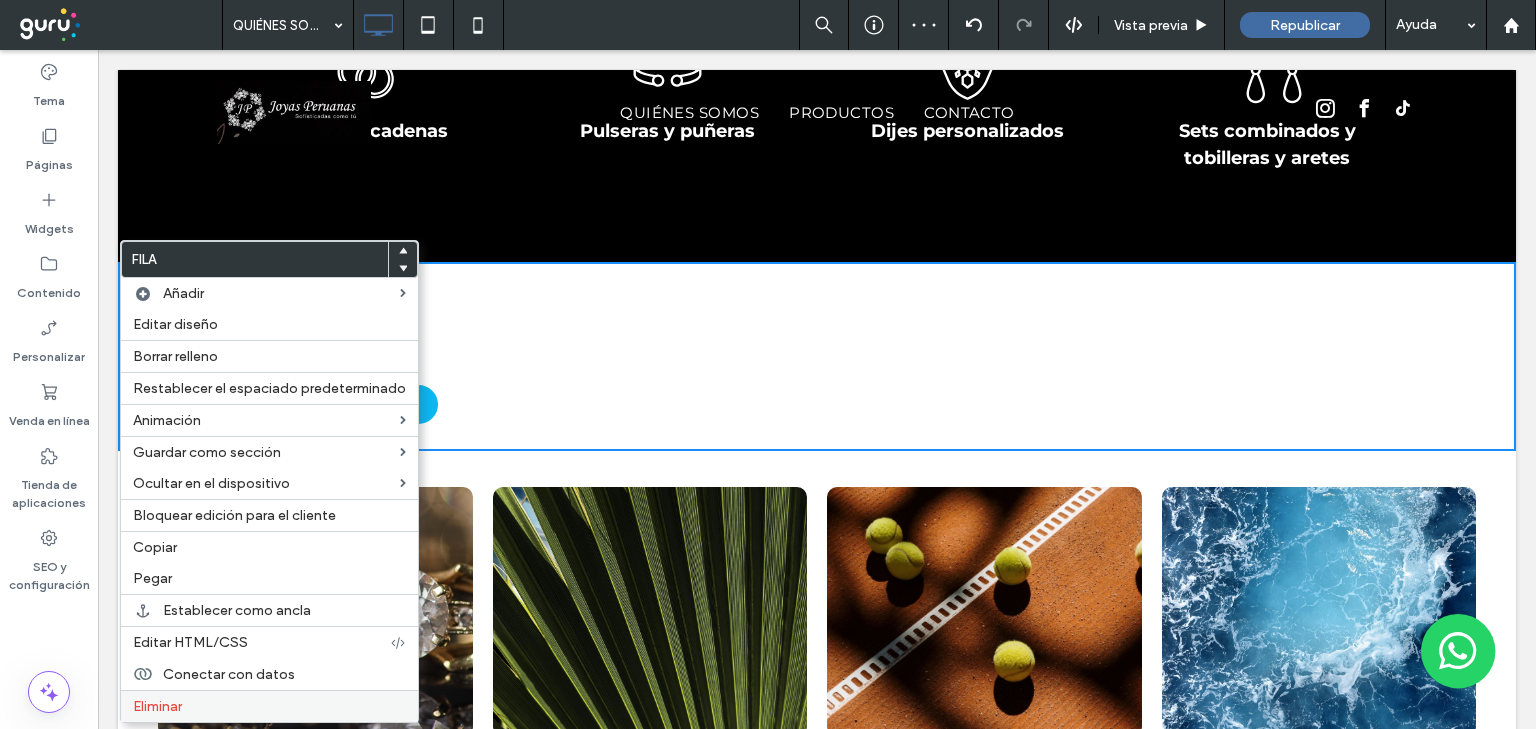 click on "Eliminar" at bounding box center [269, 706] 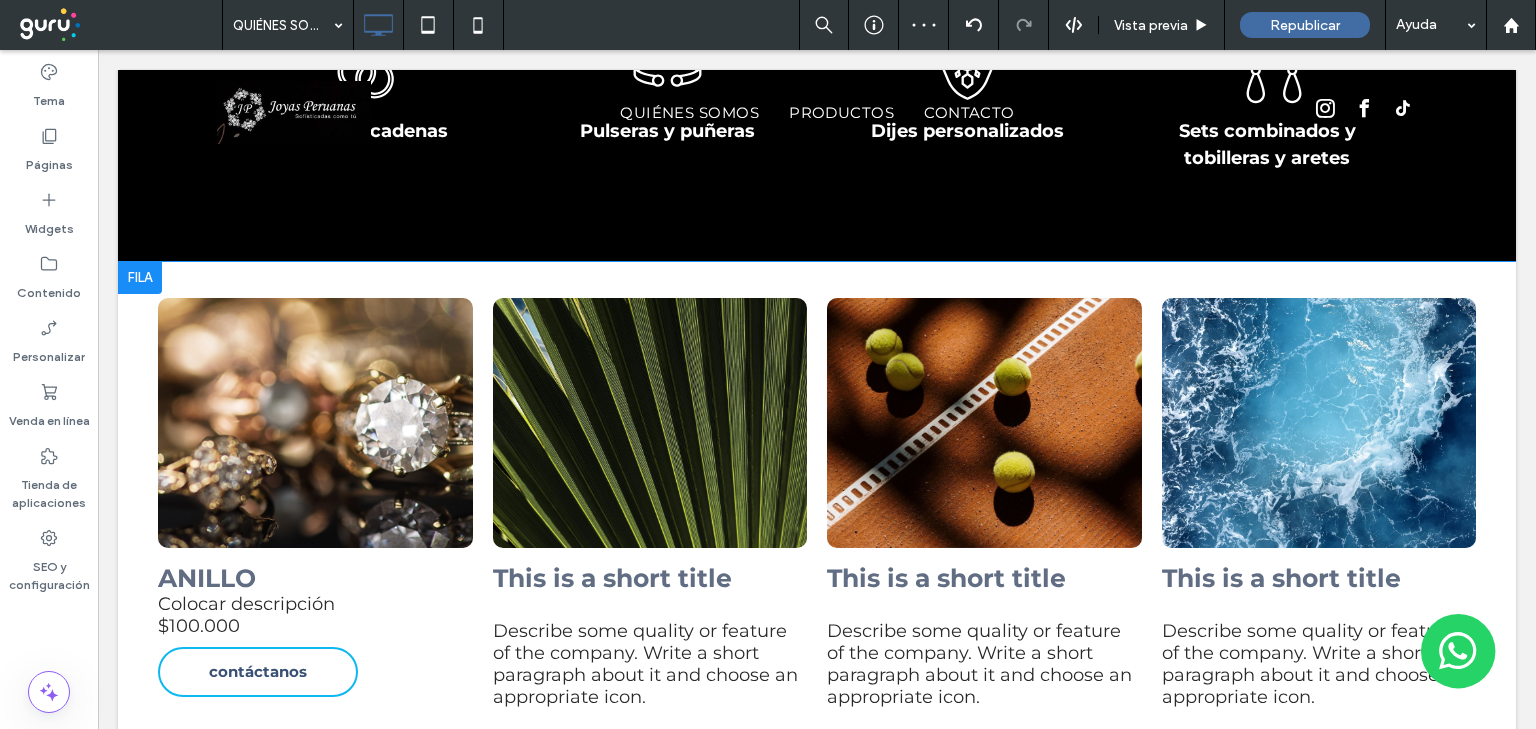 click at bounding box center [140, 278] 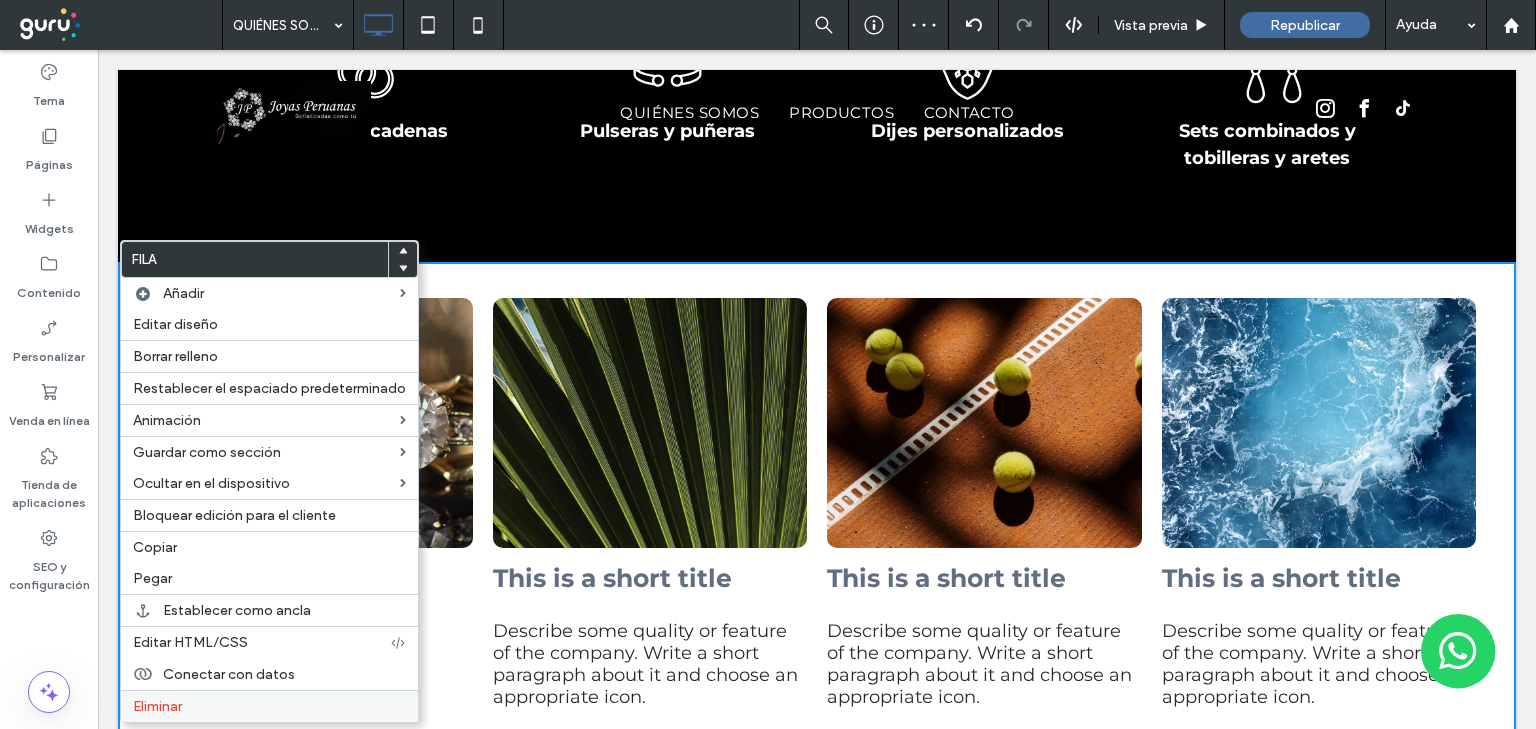 click on "Eliminar" at bounding box center [269, 706] 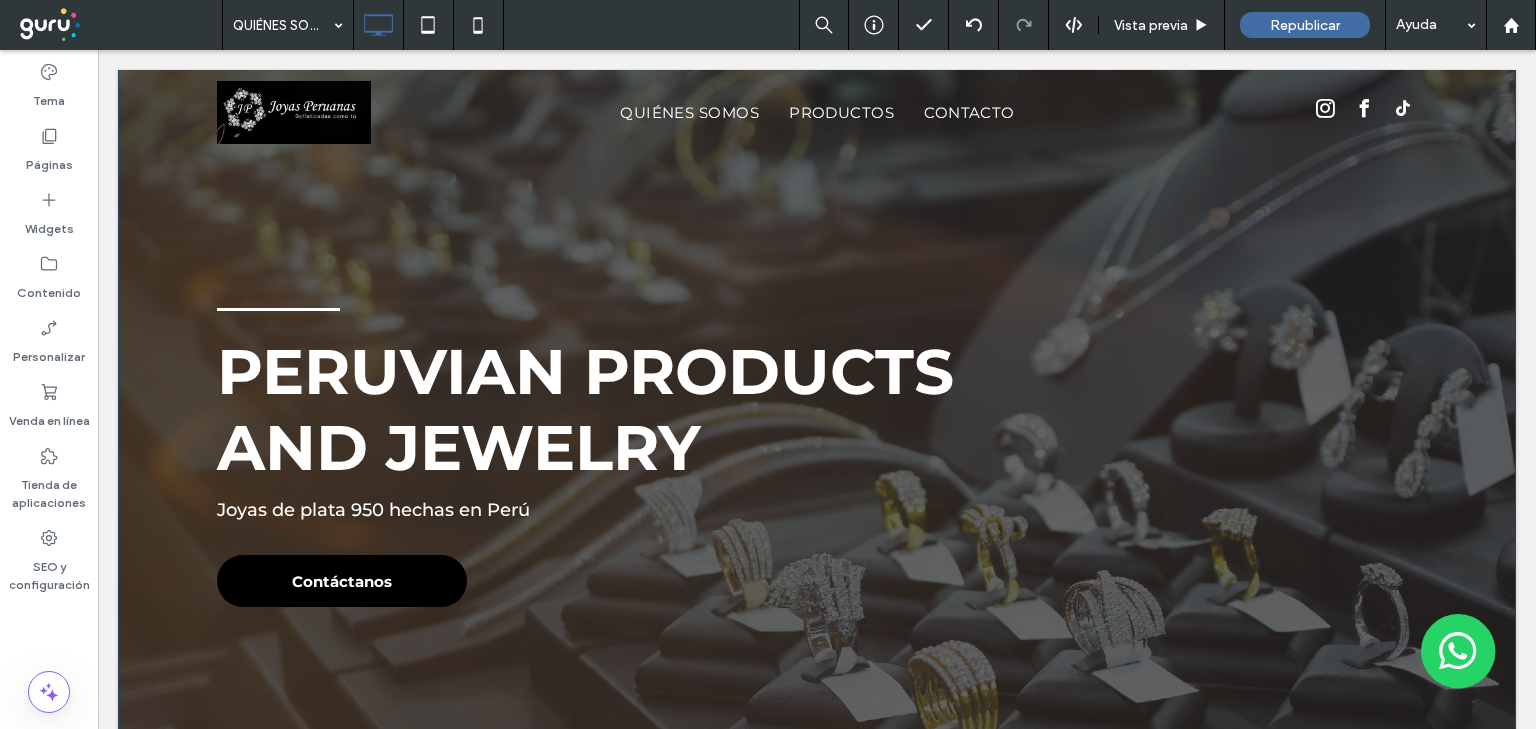 scroll, scrollTop: 0, scrollLeft: 0, axis: both 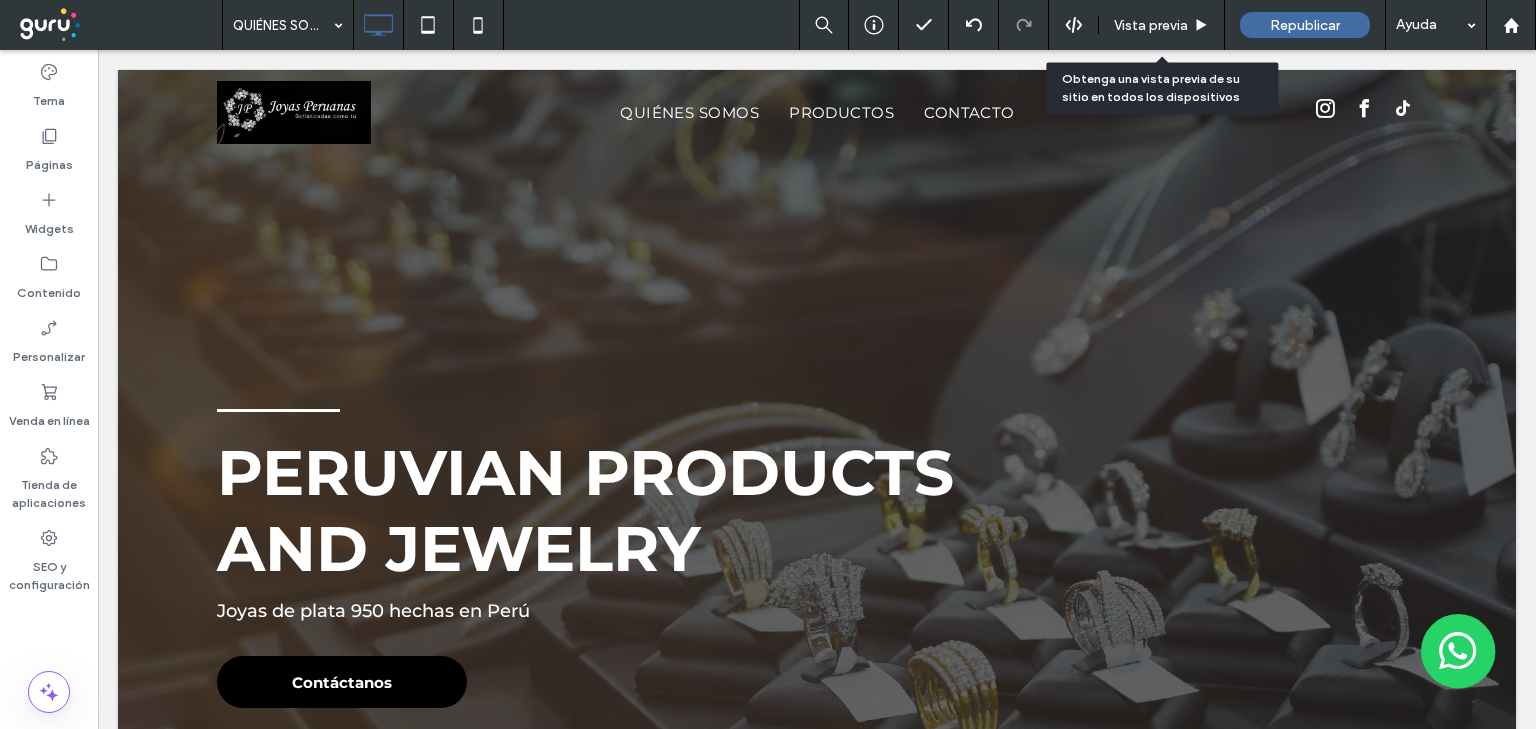 click on "Vista previa" at bounding box center [1151, 25] 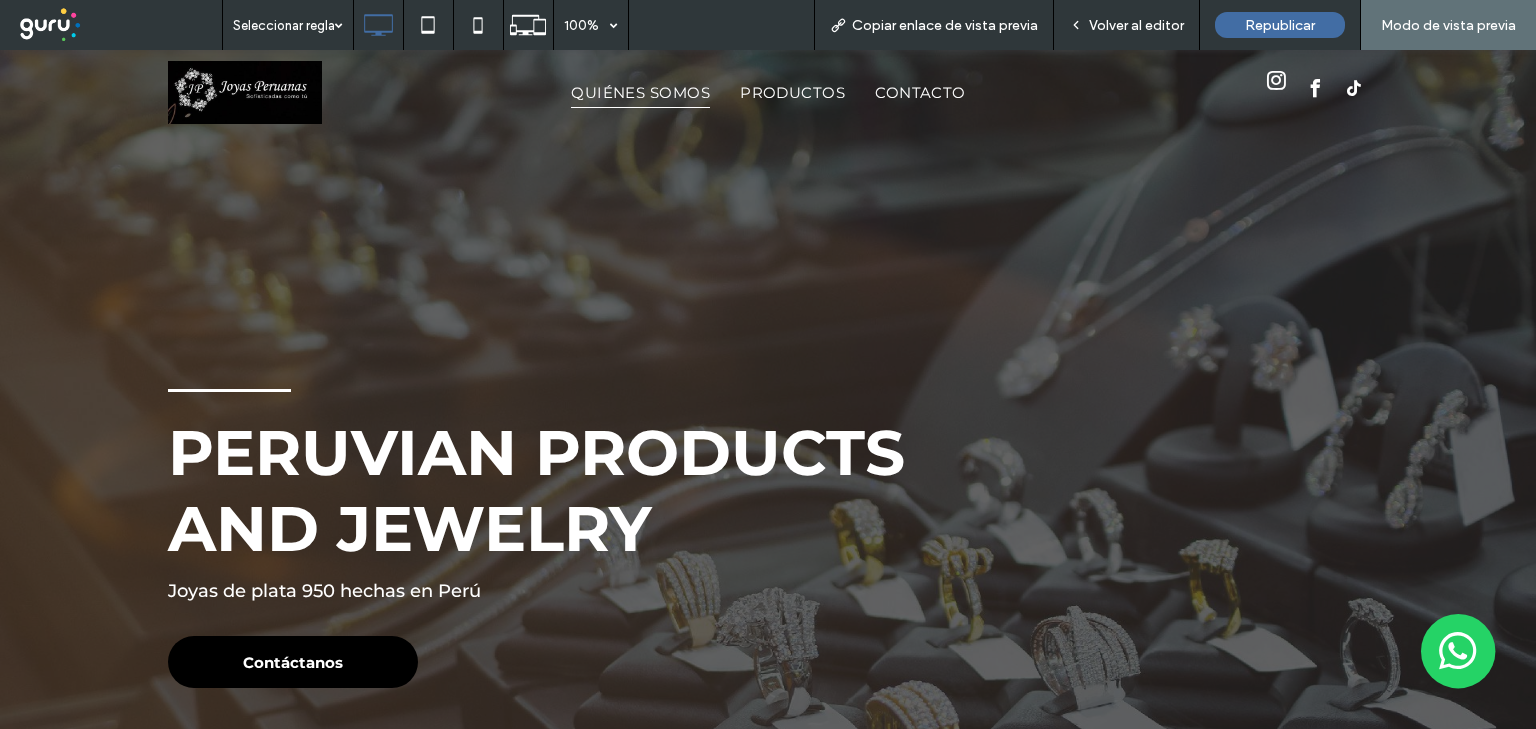 click at bounding box center [1276, 81] 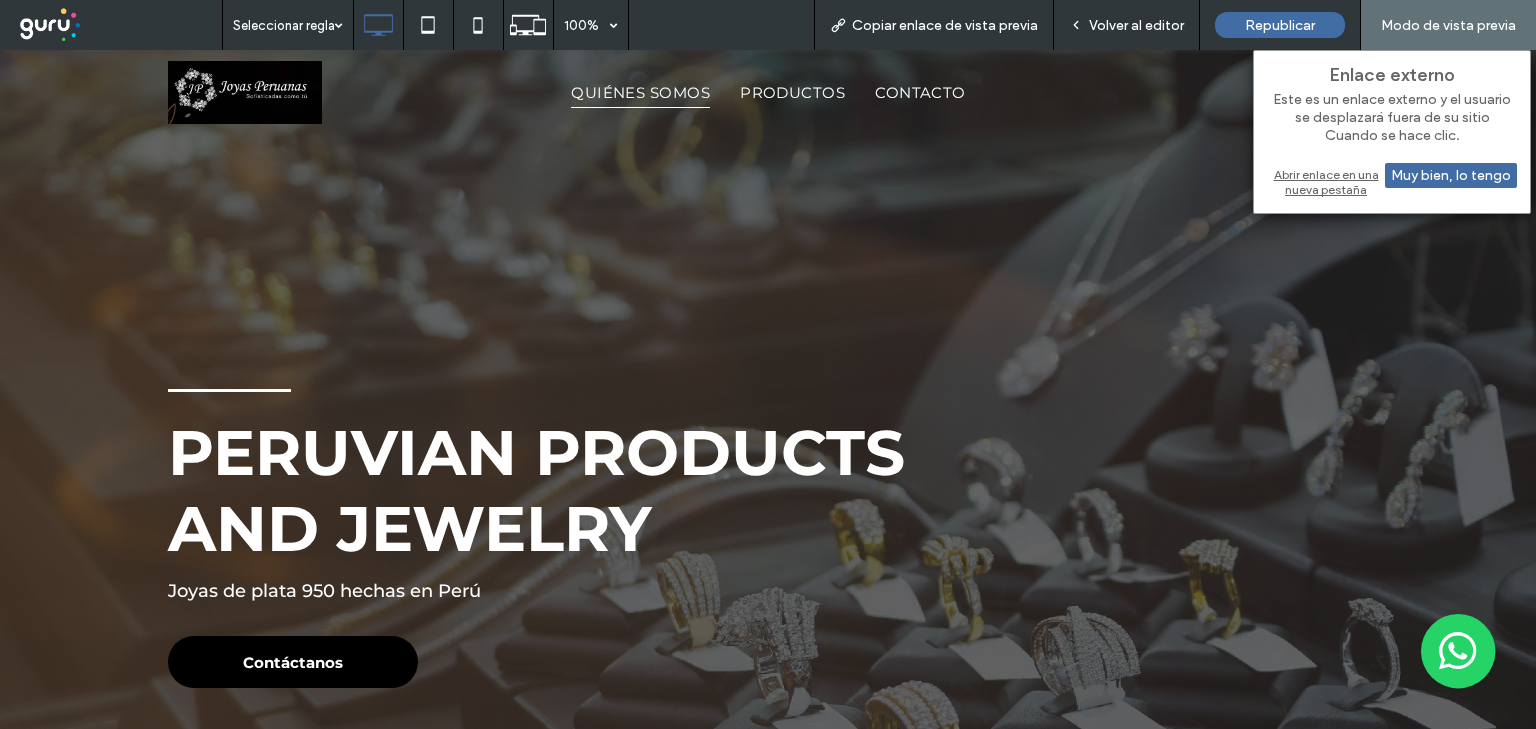 click on "Abrir enlace en una nueva pestaña" at bounding box center (1392, 182) 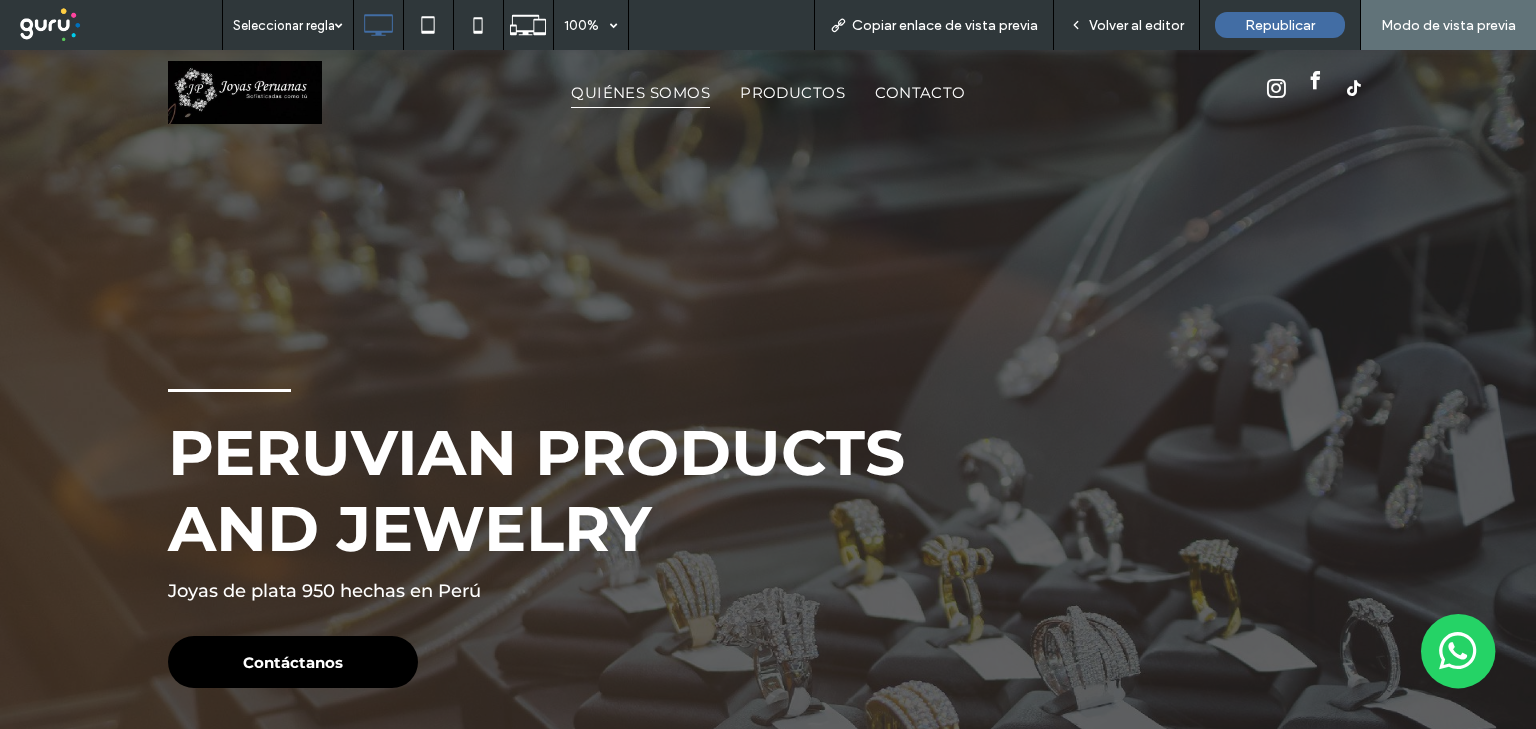 click at bounding box center [1315, 81] 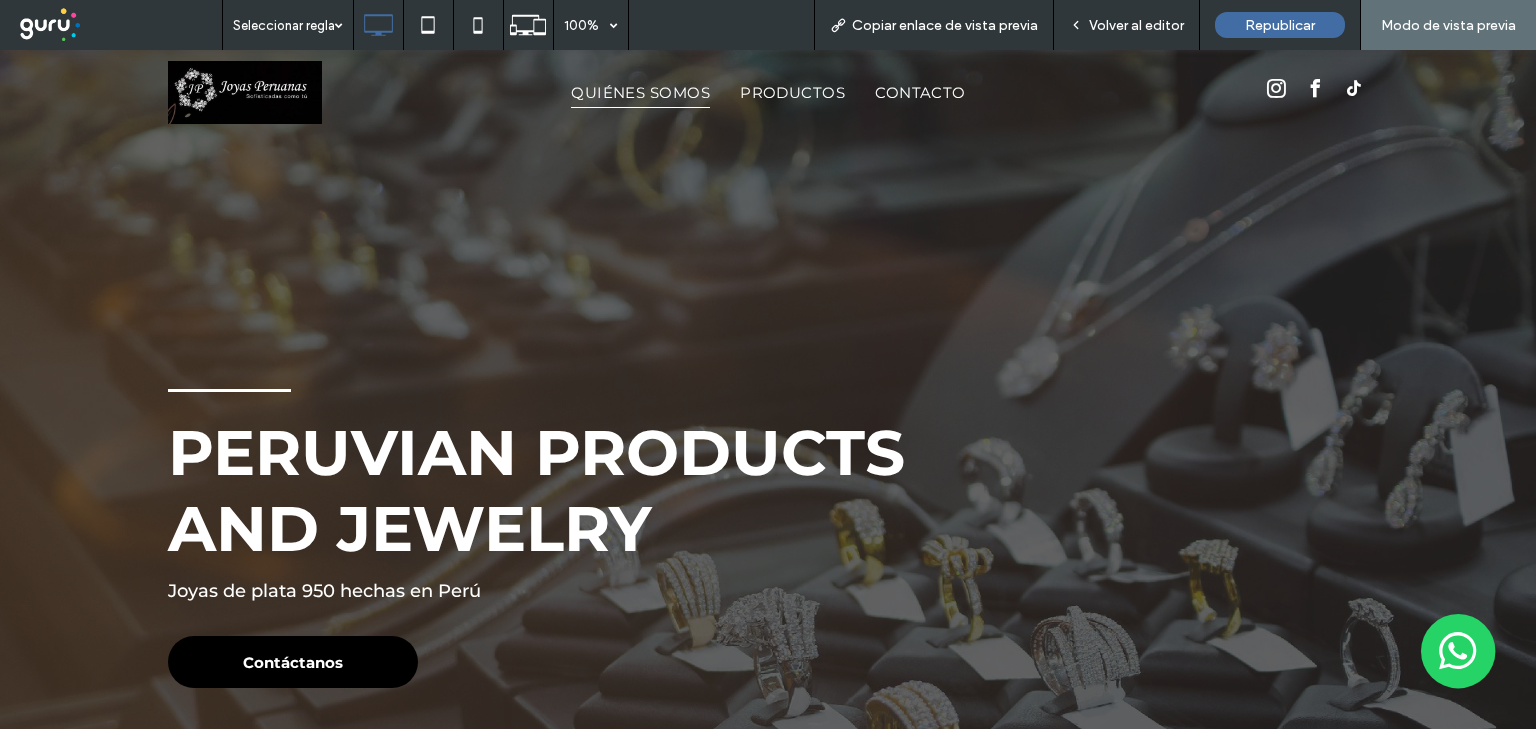 click on "Volver al editor" at bounding box center [1136, 25] 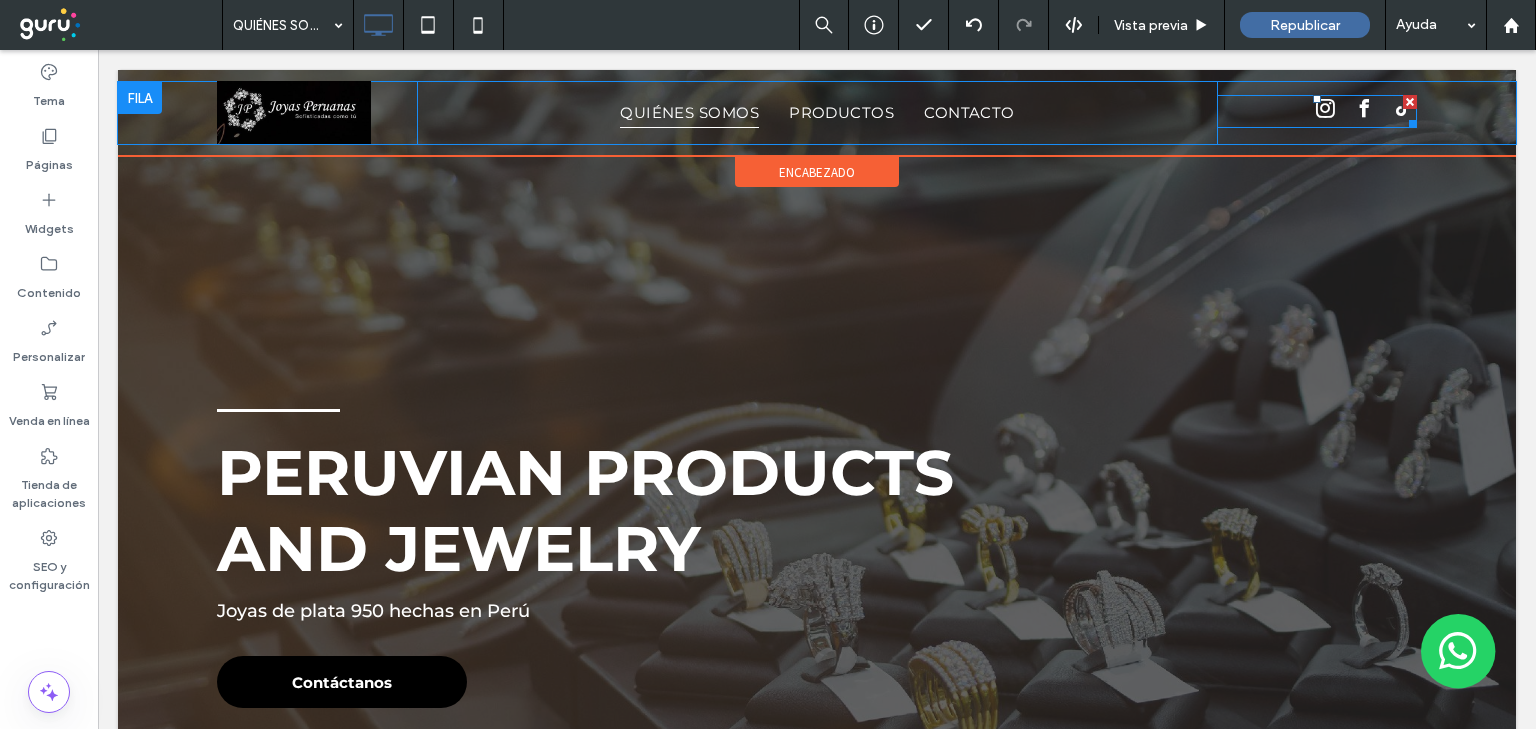 click at bounding box center (1364, 111) 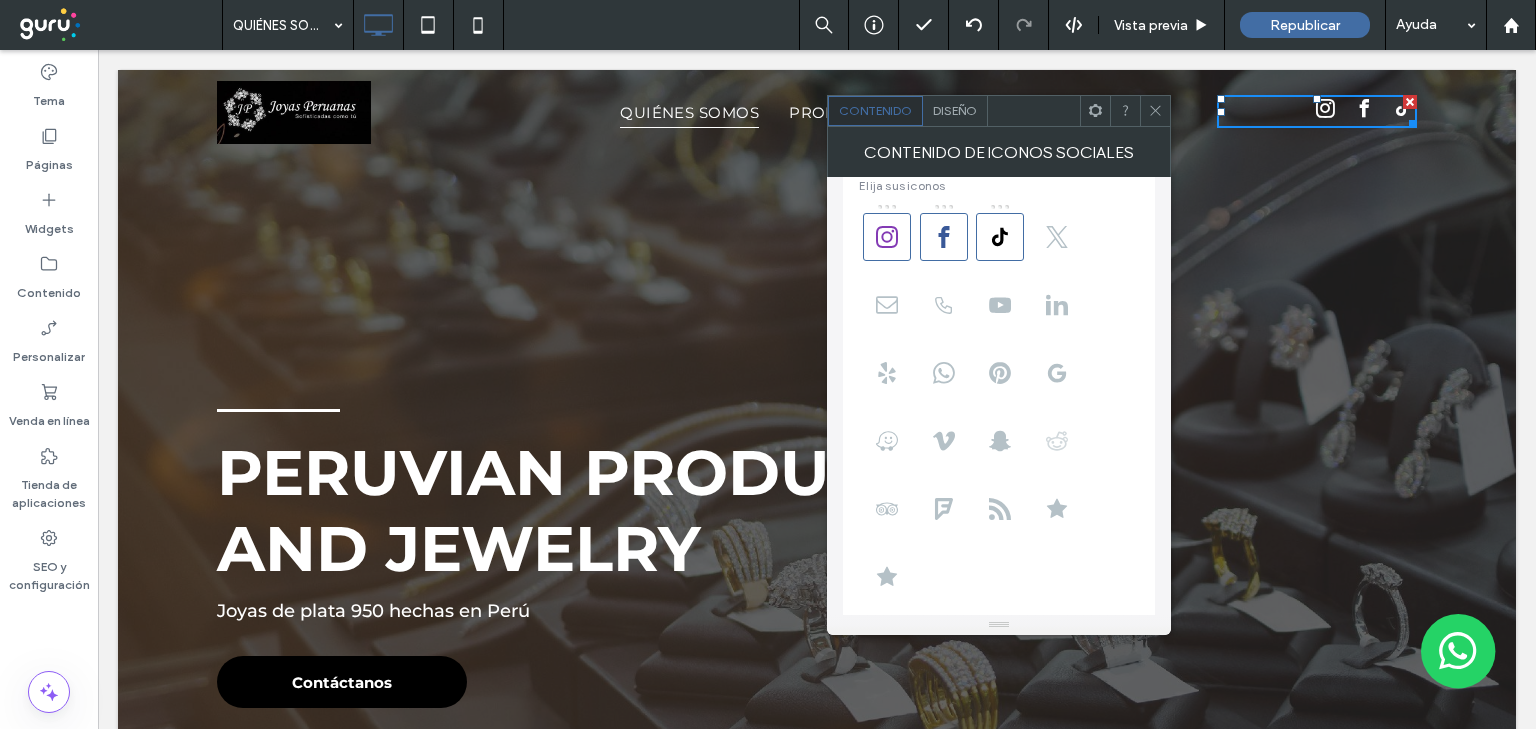 scroll, scrollTop: 80, scrollLeft: 0, axis: vertical 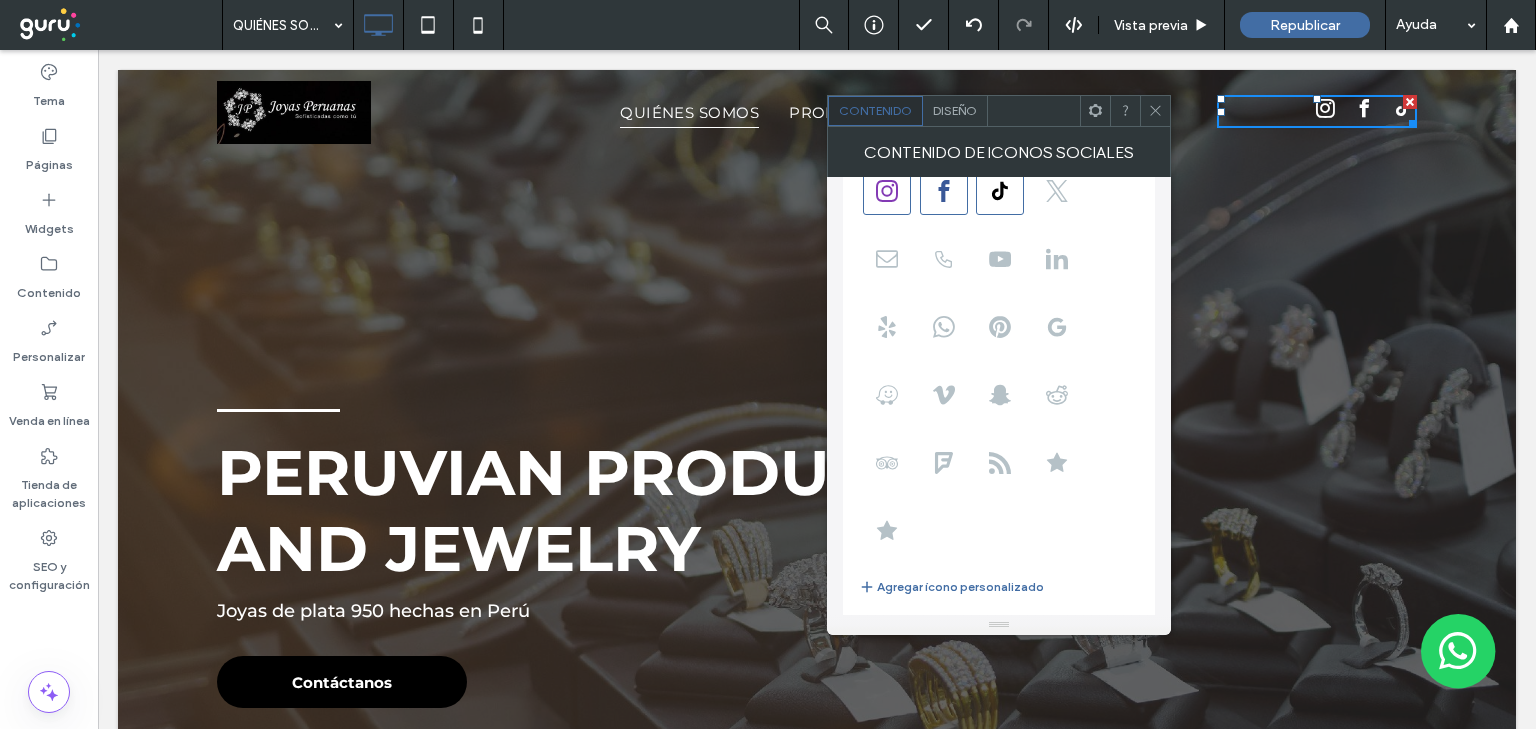 click at bounding box center [1155, 111] 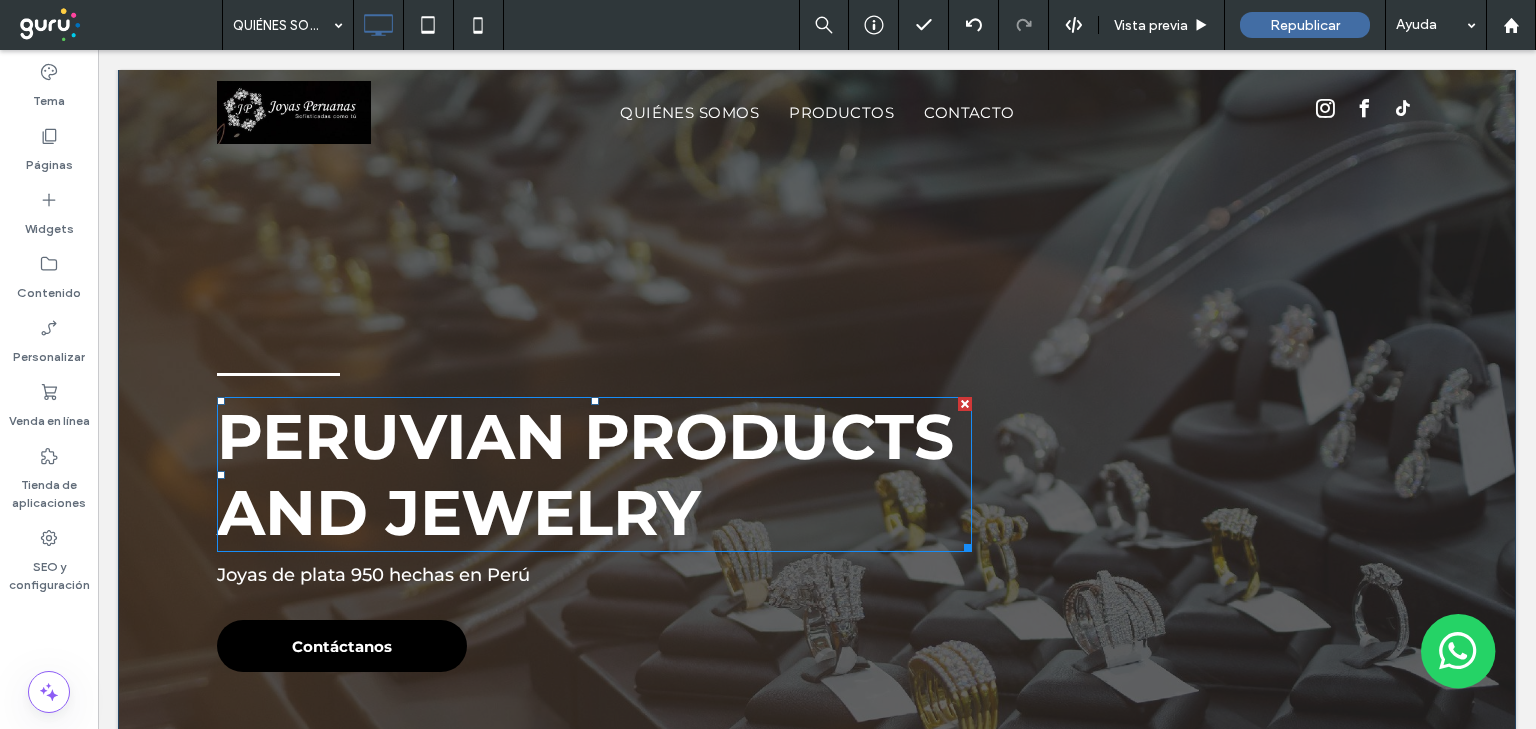 scroll, scrollTop: 0, scrollLeft: 0, axis: both 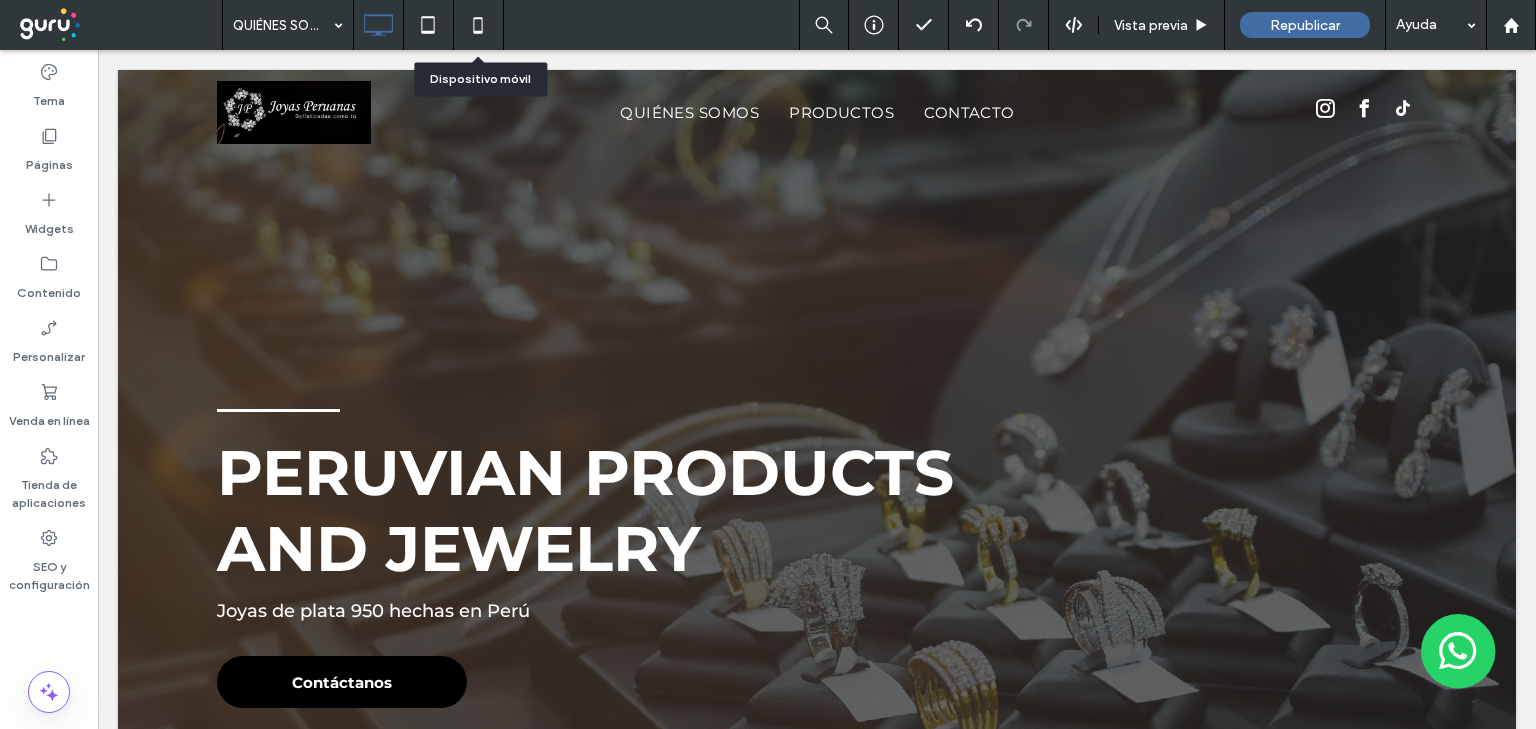 click 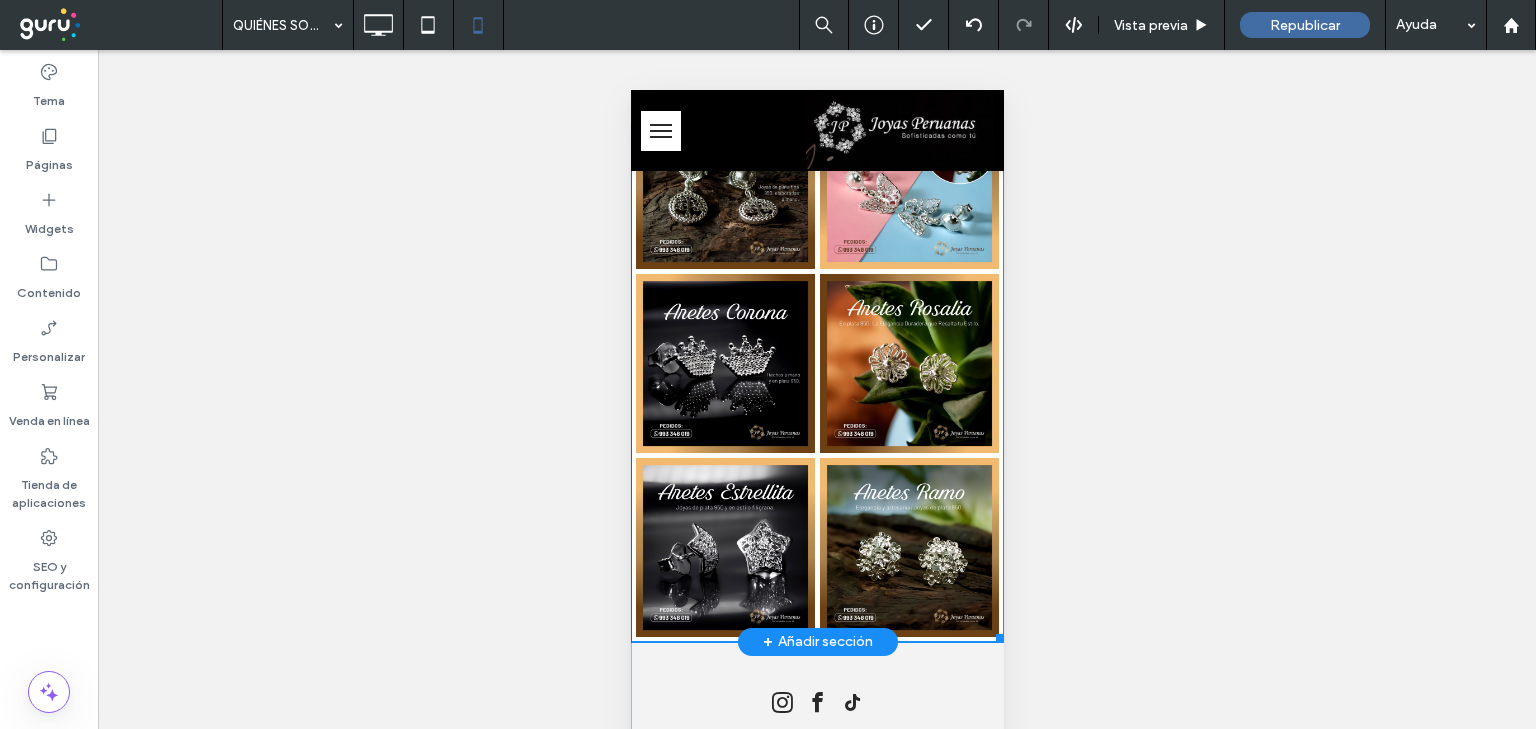 scroll, scrollTop: 2171, scrollLeft: 0, axis: vertical 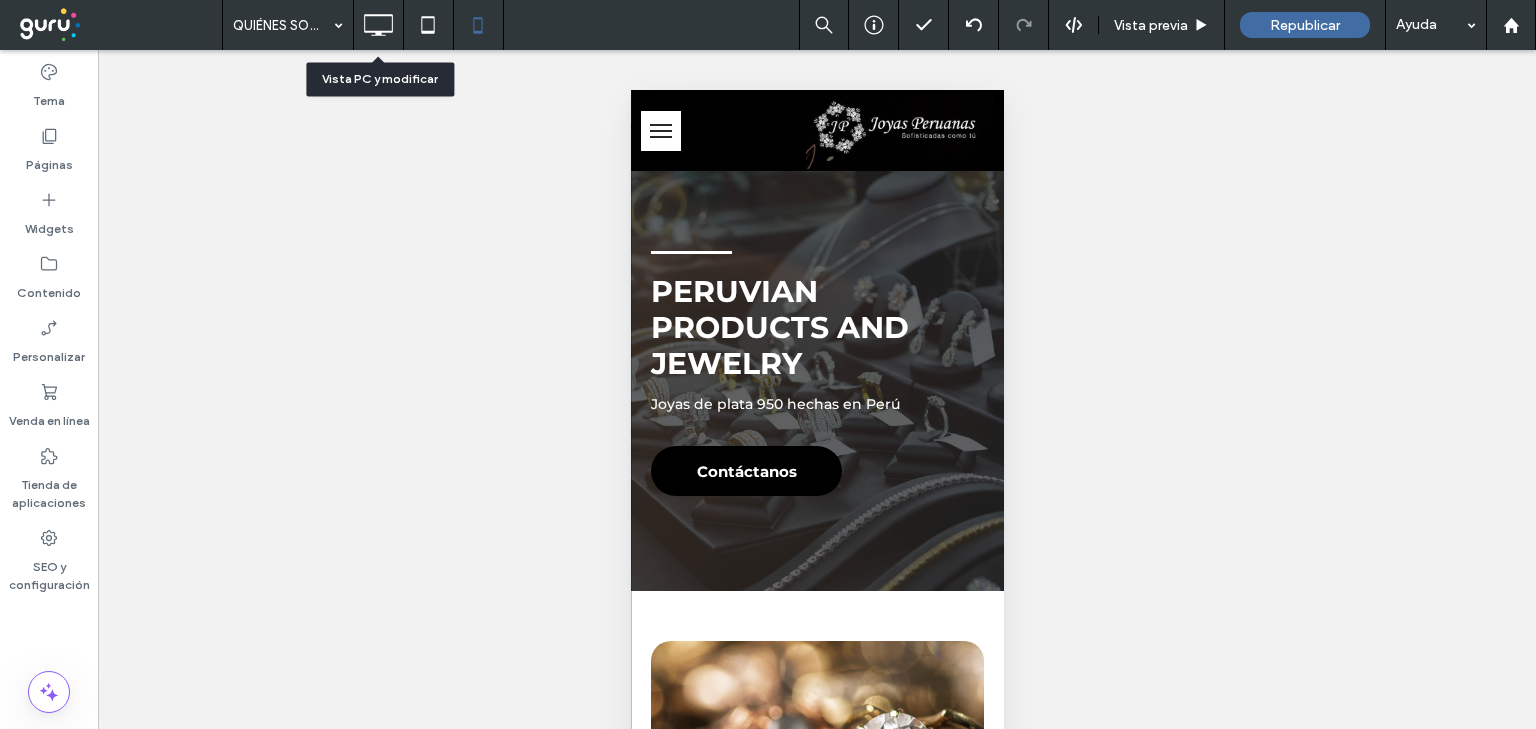 click 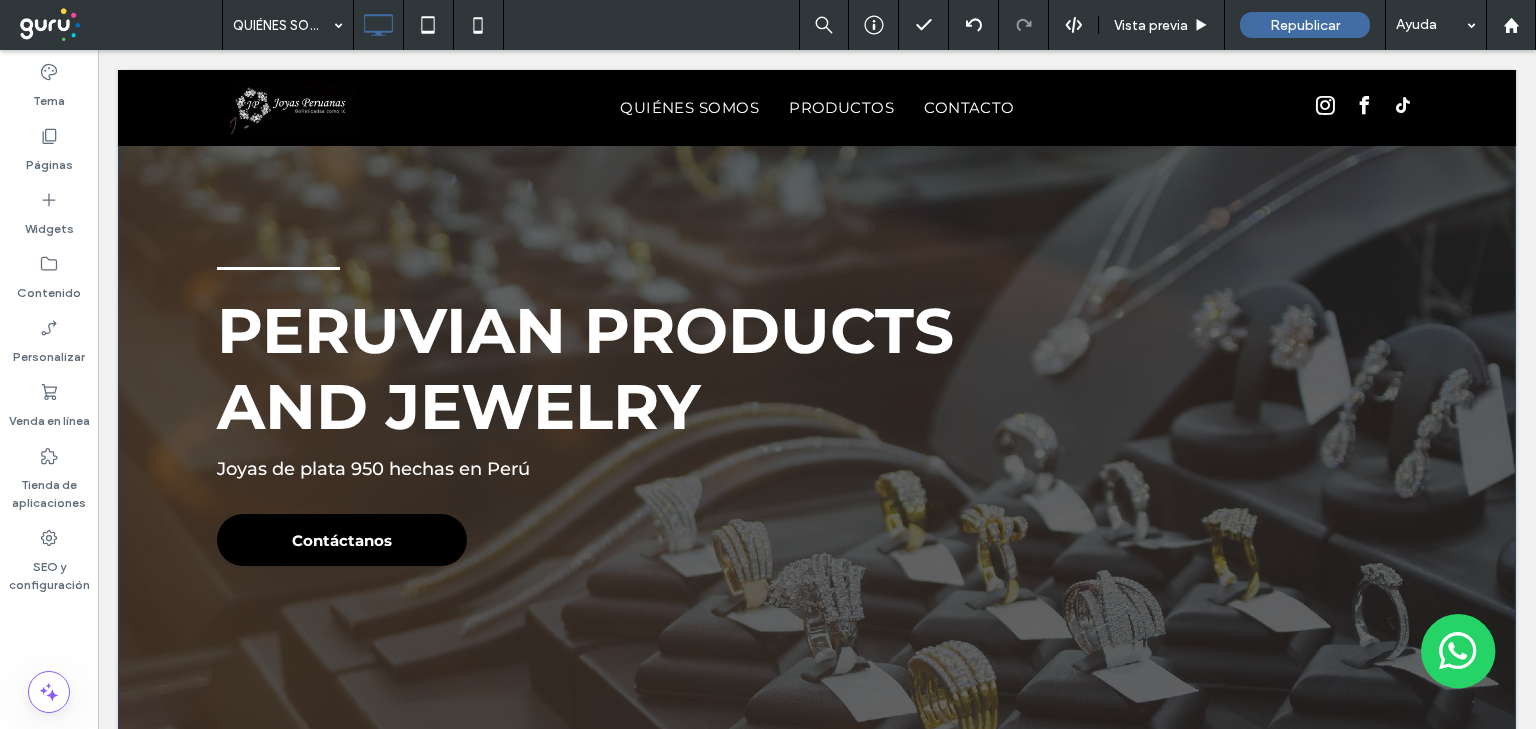 scroll, scrollTop: 0, scrollLeft: 0, axis: both 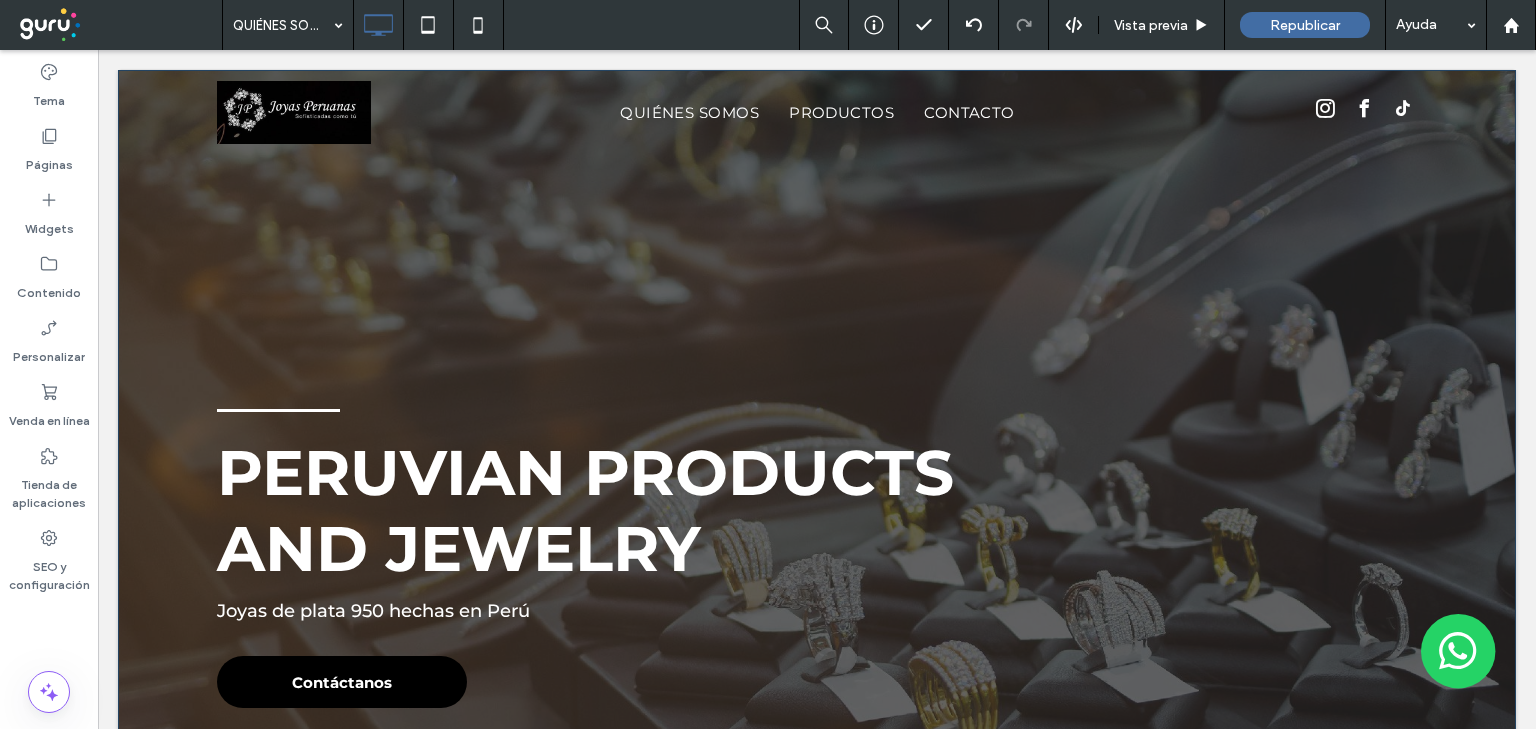 click on "Peruvian Products and Jewelry
Joyas de plata 950 hechas en Perú
Contáctanos
Click To Paste
Click To Paste
Fila + Añadir sección" at bounding box center (817, 510) 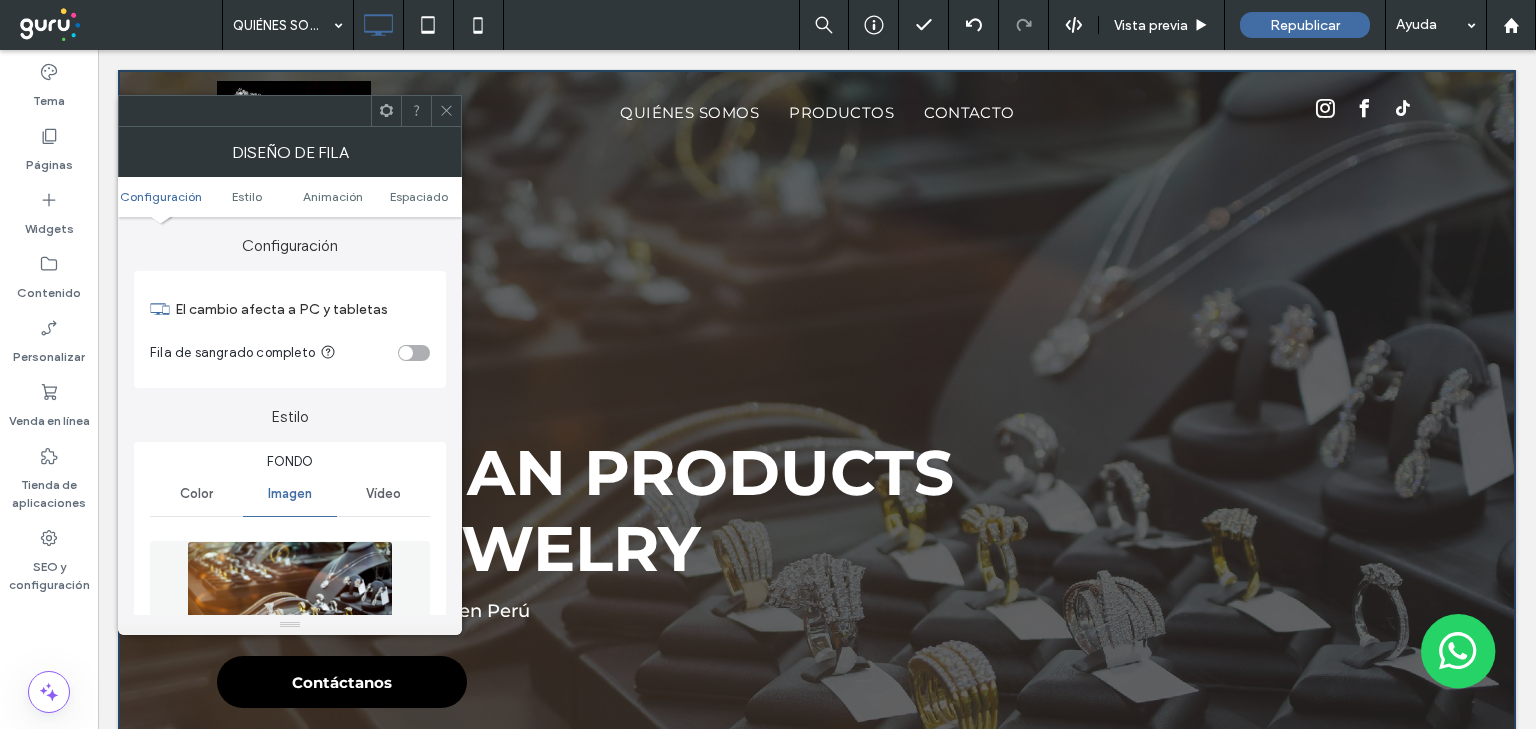 scroll, scrollTop: 240, scrollLeft: 0, axis: vertical 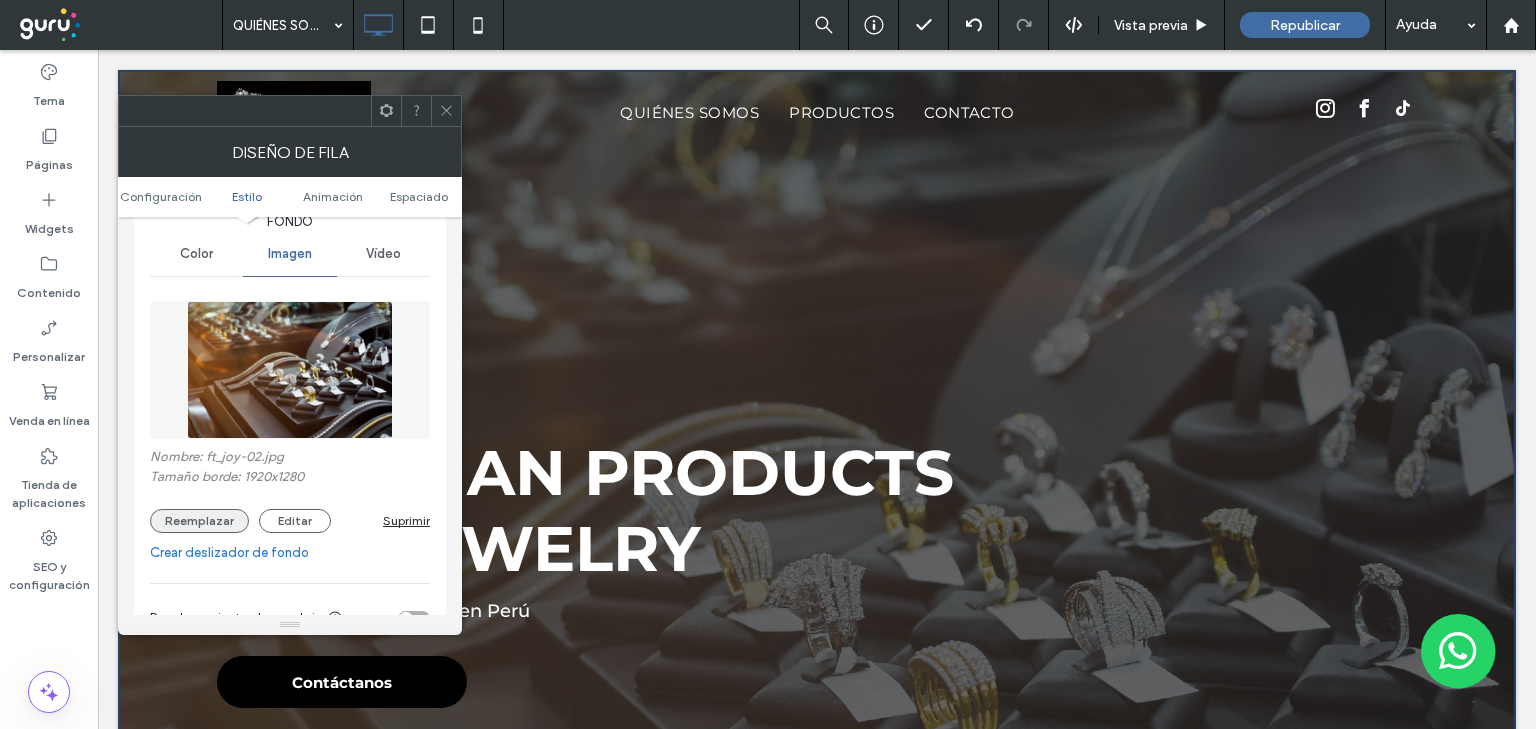 click on "Reemplazar" at bounding box center (199, 521) 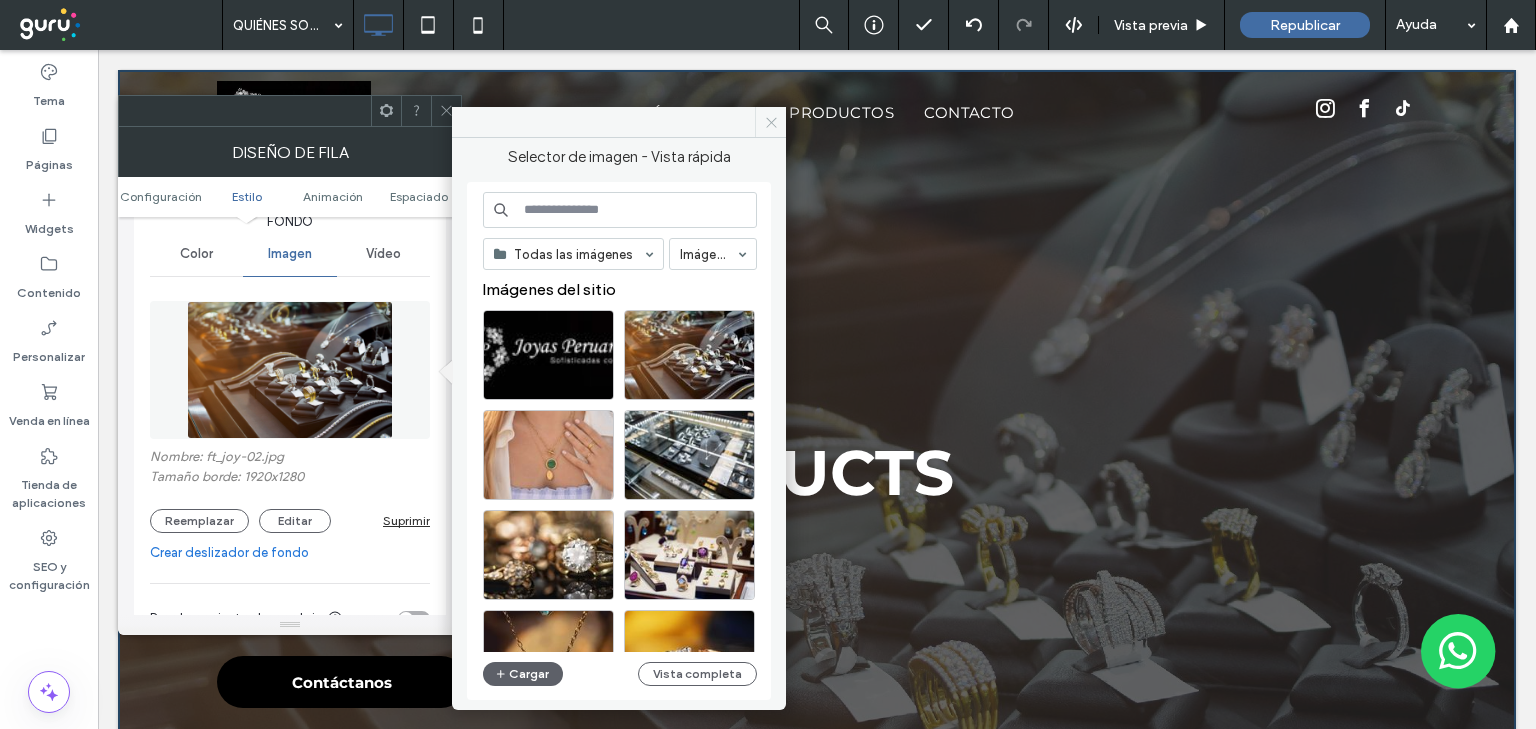 click at bounding box center (770, 122) 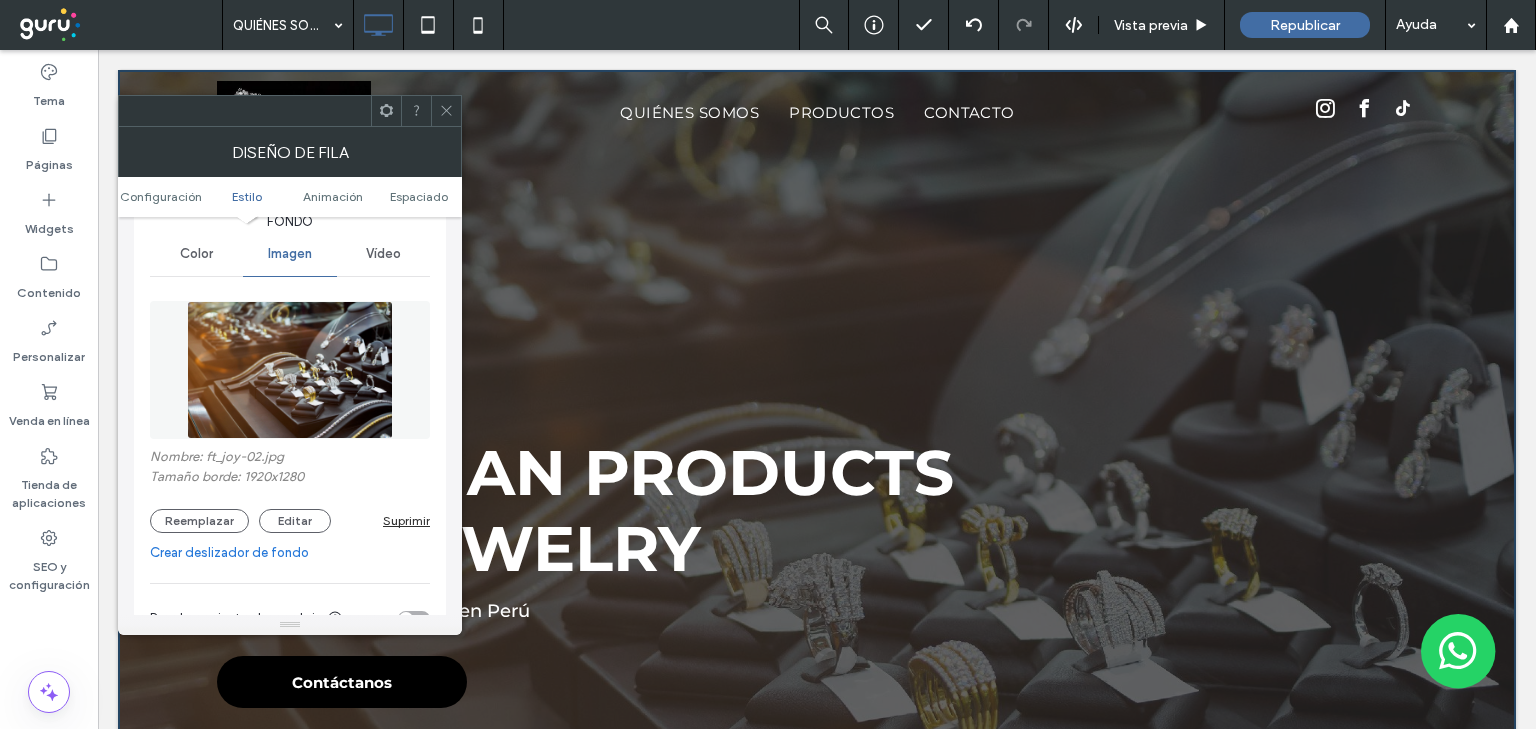 click 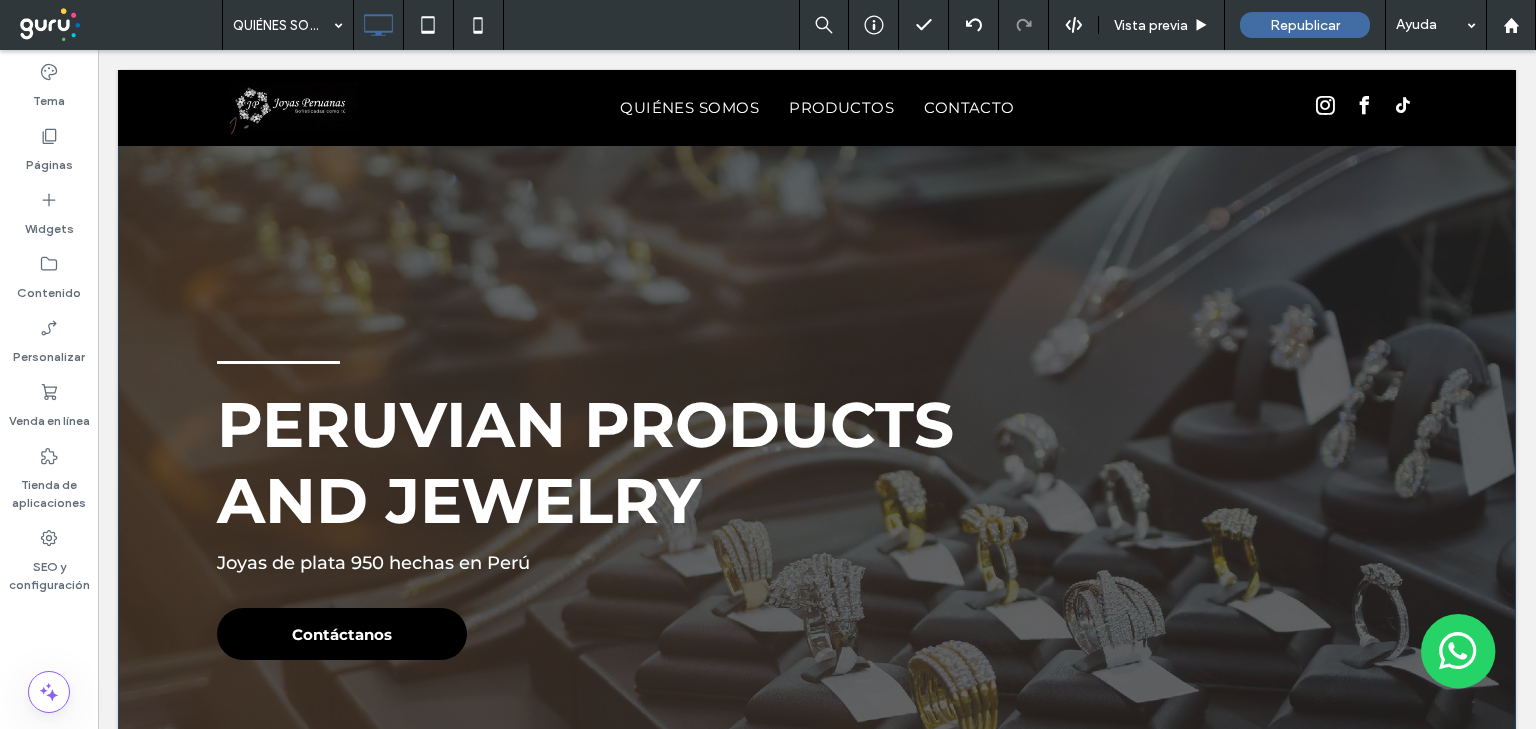 scroll, scrollTop: 400, scrollLeft: 0, axis: vertical 